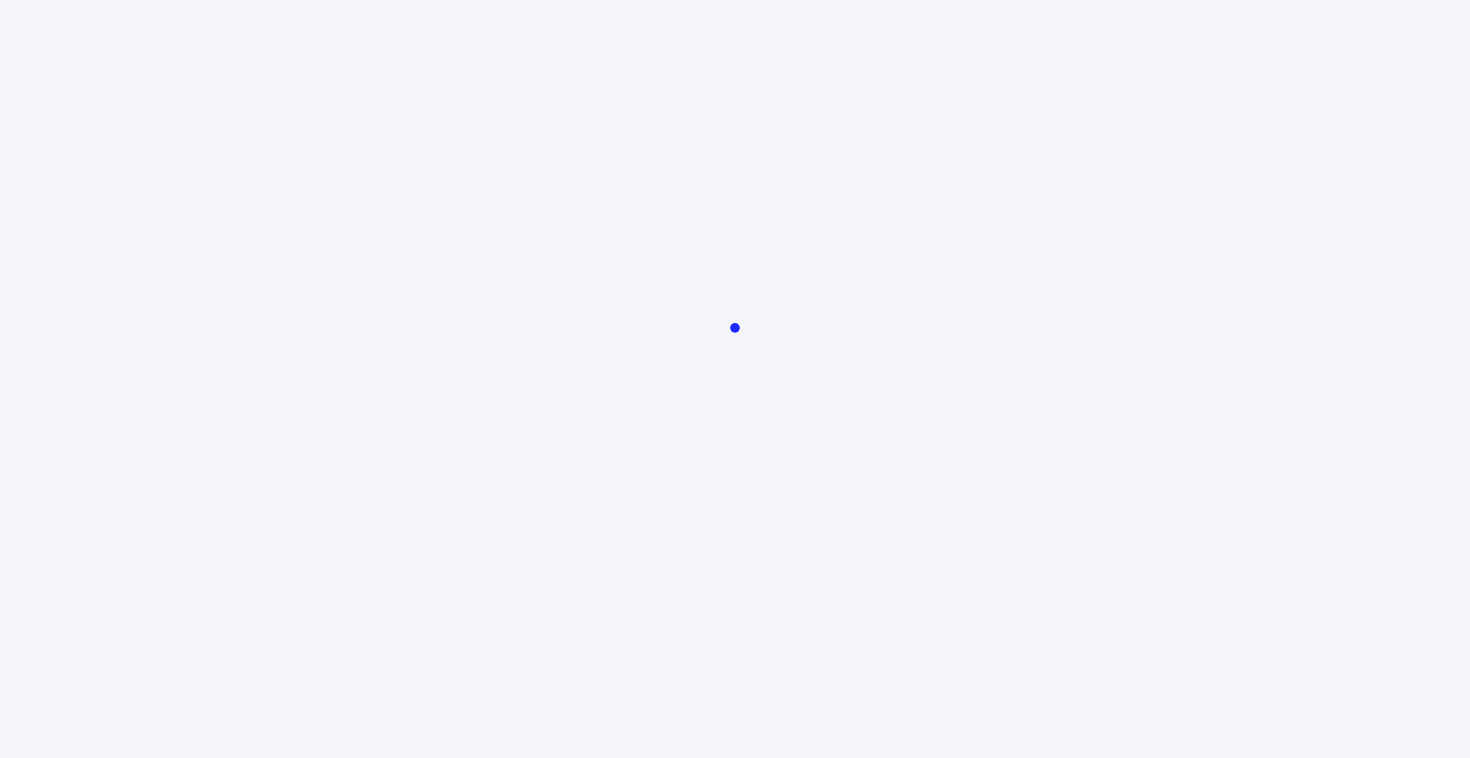 scroll, scrollTop: 0, scrollLeft: 0, axis: both 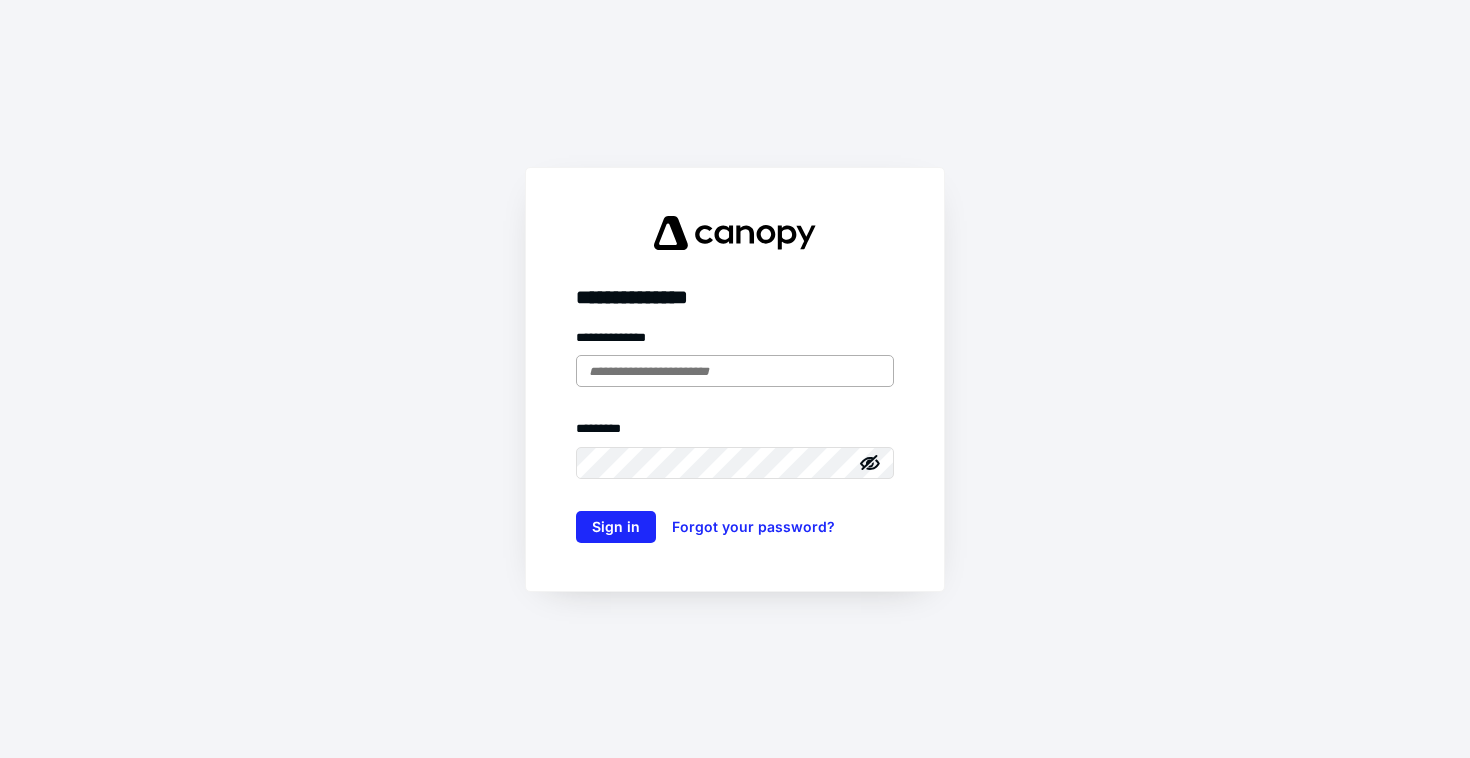 click at bounding box center [735, 371] 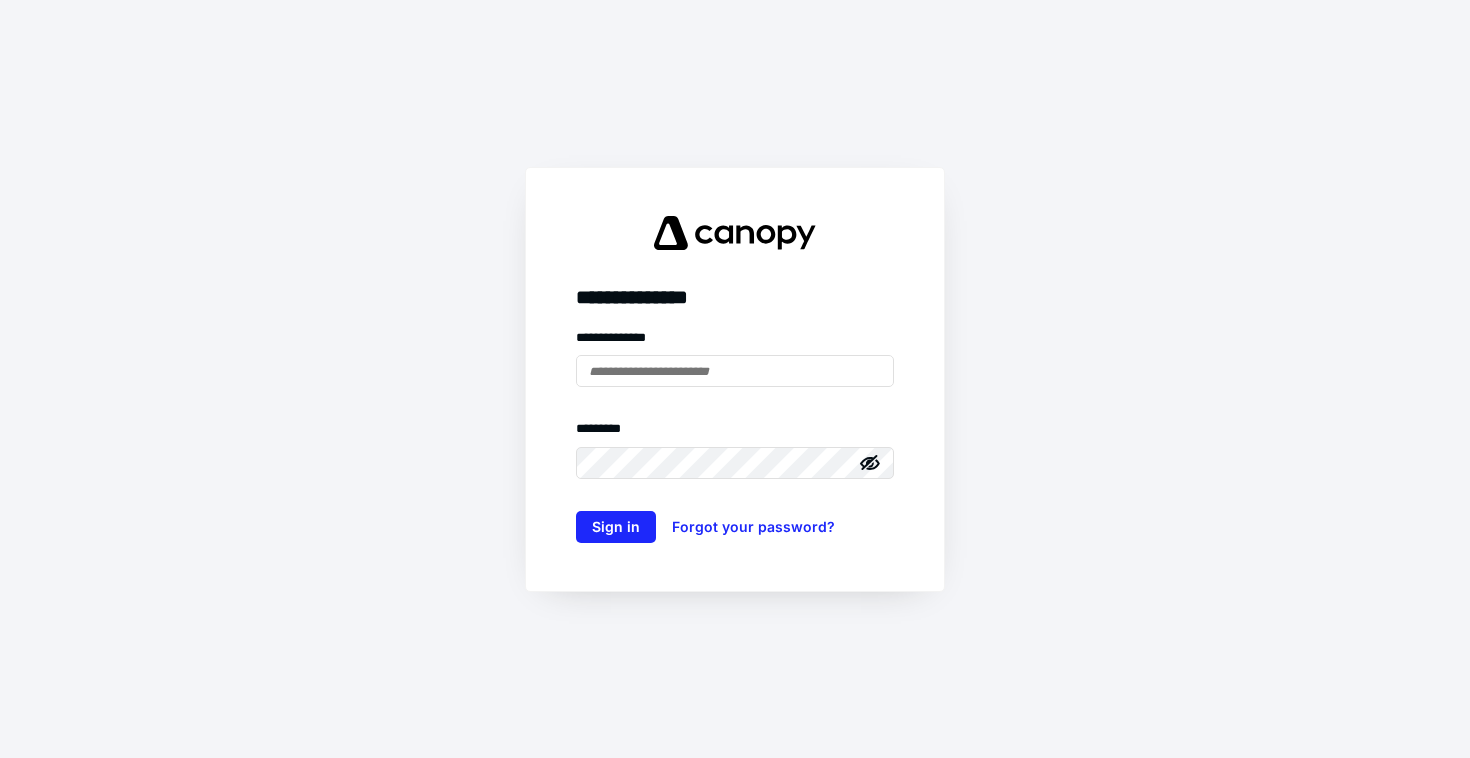 type on "**********" 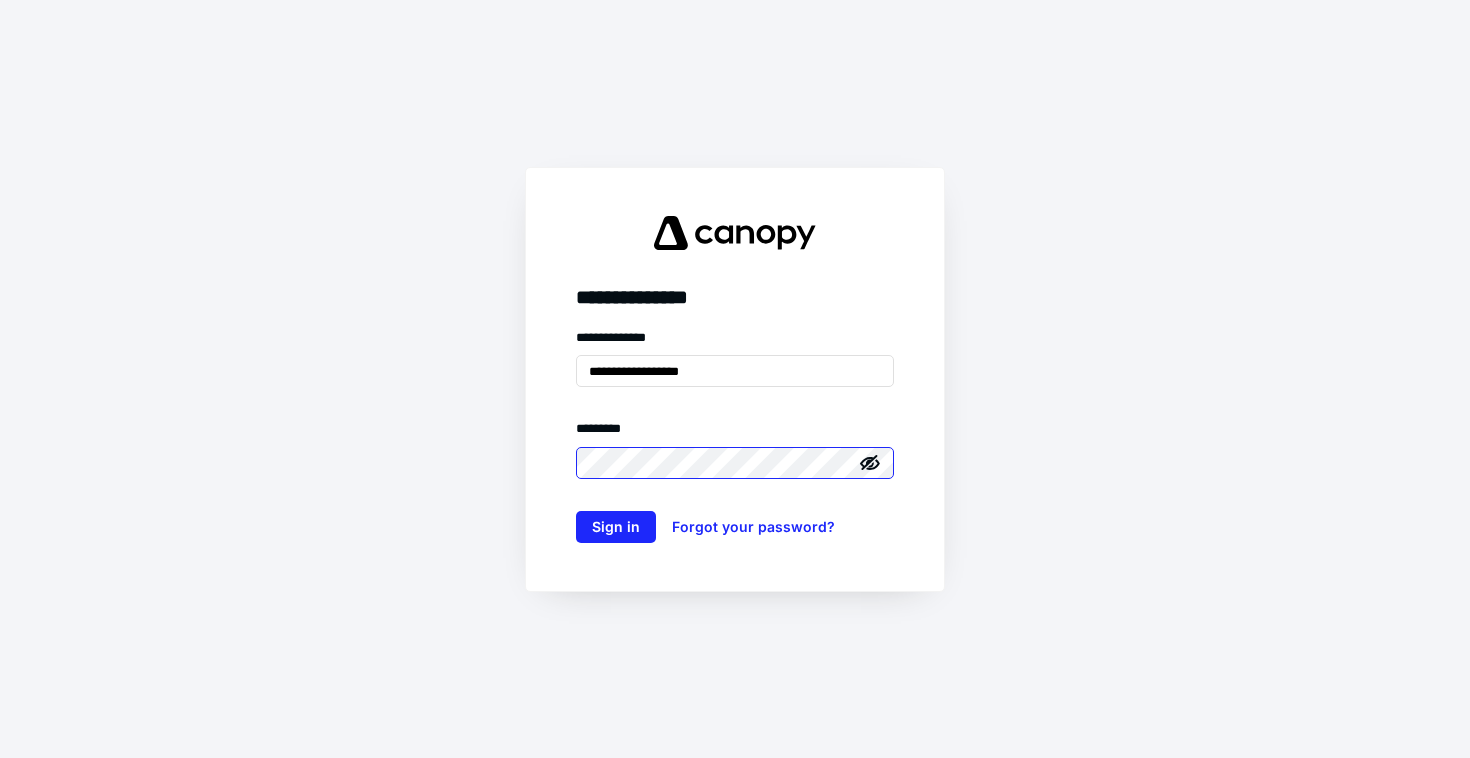 click on "Sign in" at bounding box center (616, 527) 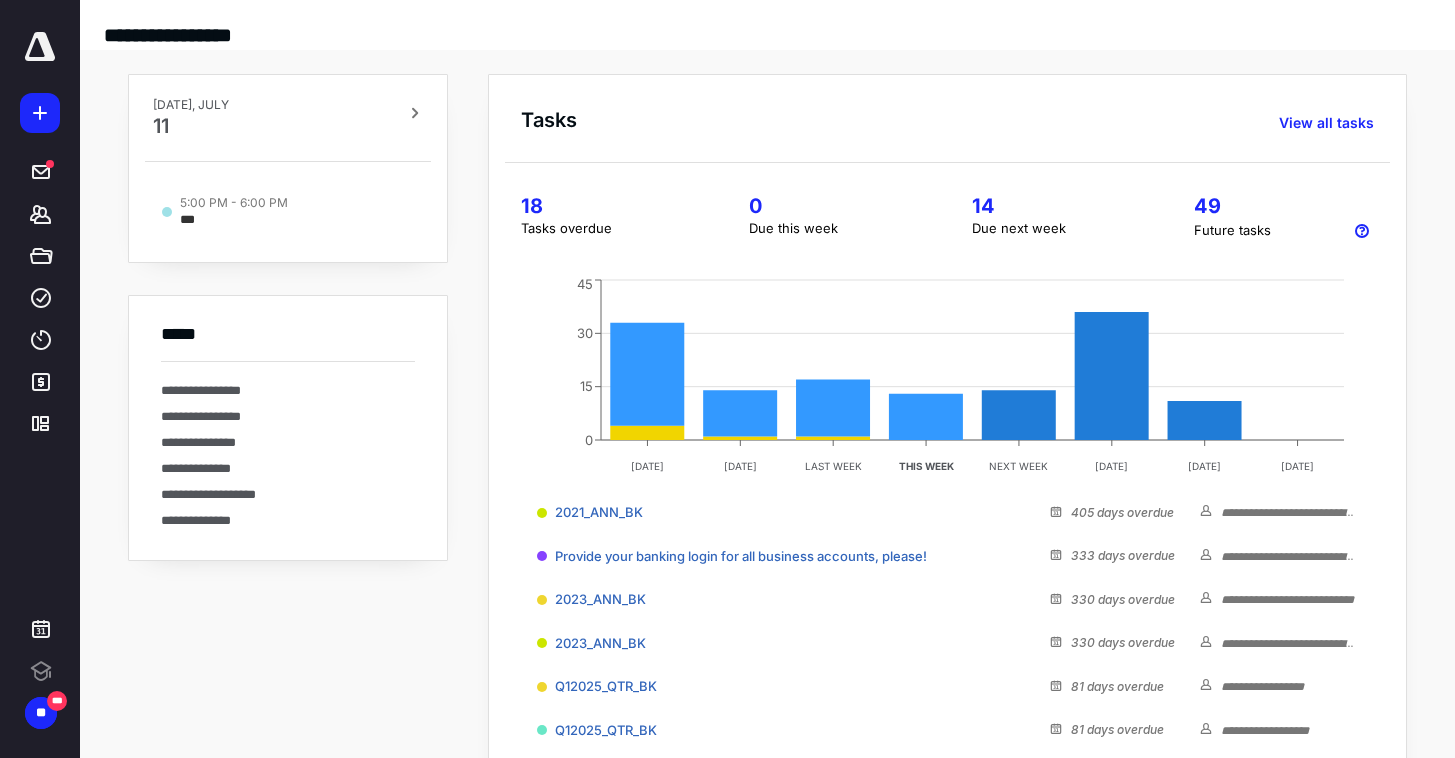 scroll, scrollTop: 0, scrollLeft: 0, axis: both 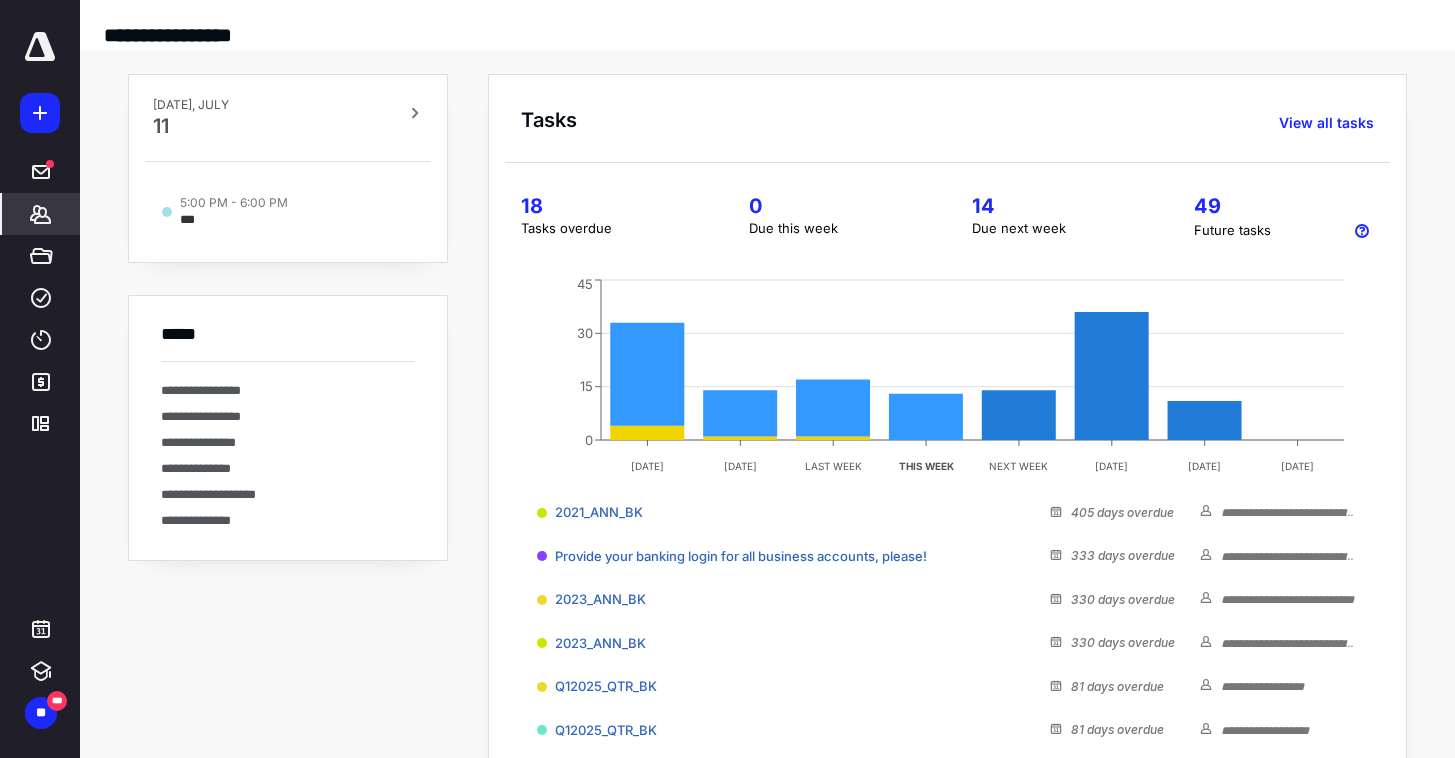 click 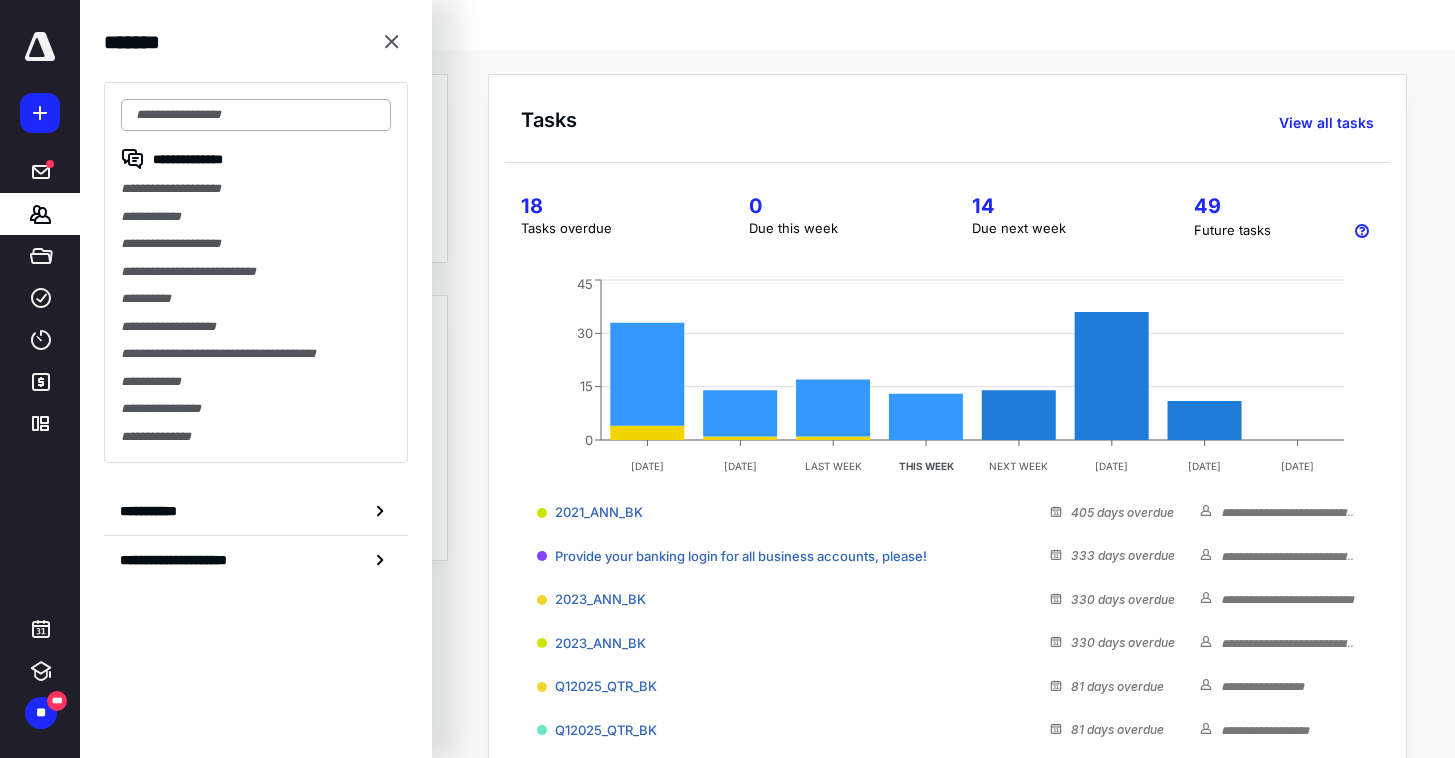click at bounding box center (256, 115) 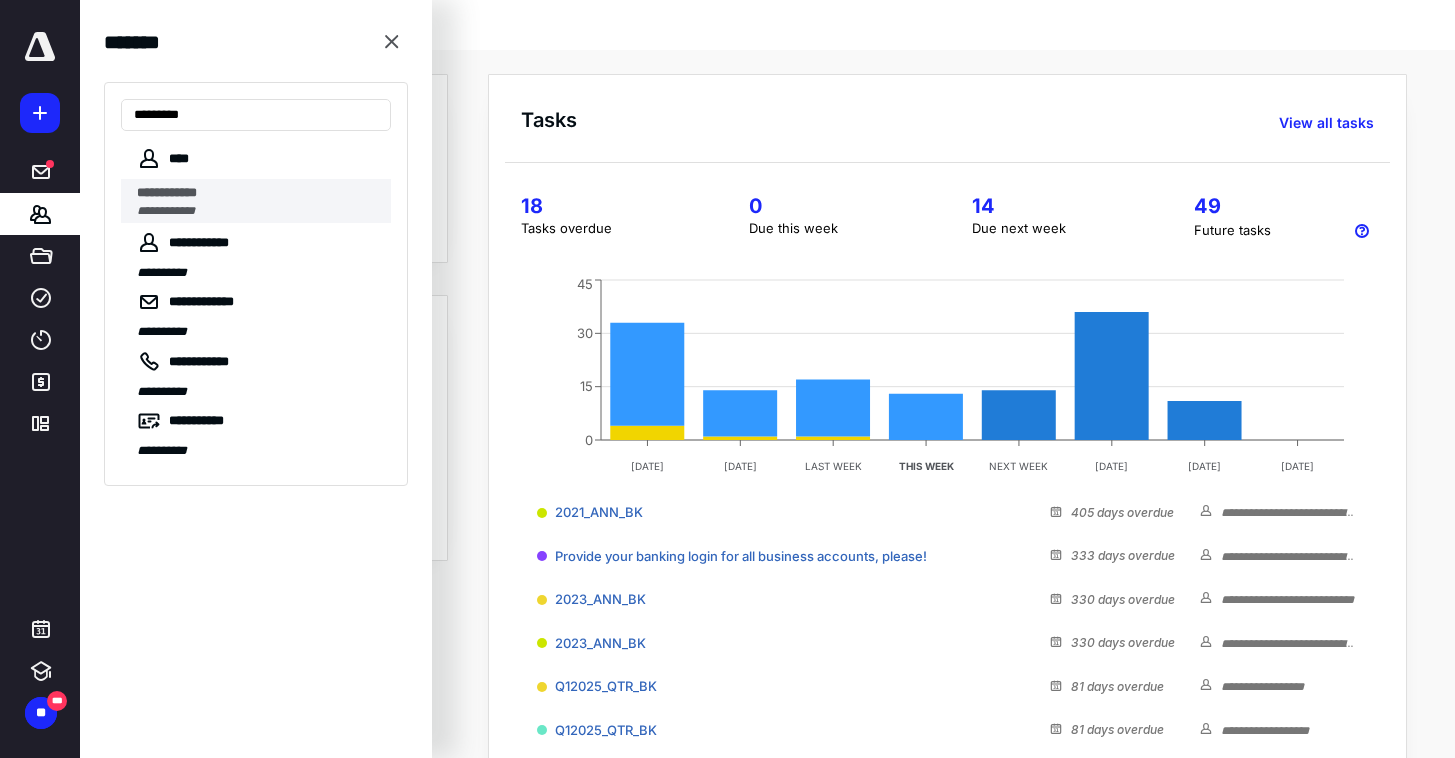 type on "*********" 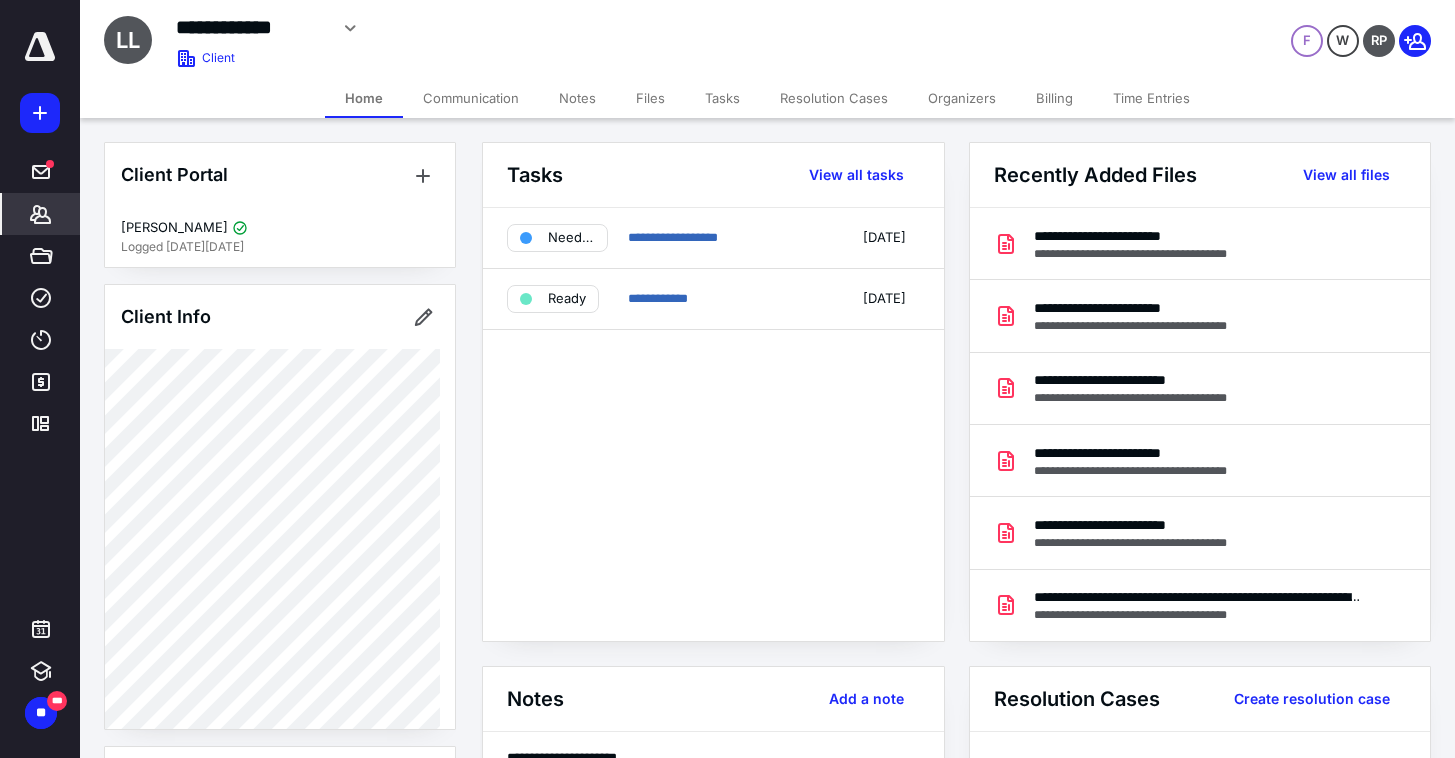 click on "Tasks" at bounding box center [722, 98] 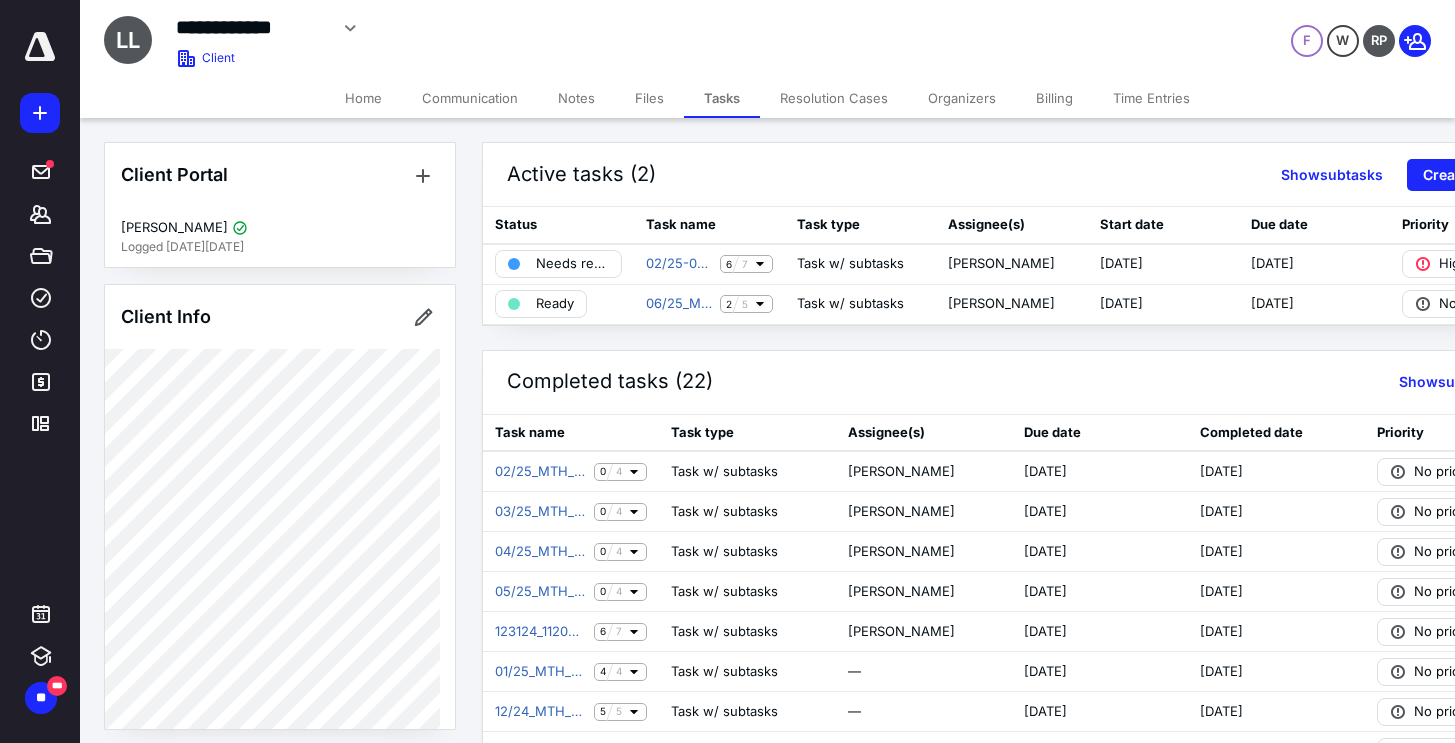 click on "Active   tasks   (2) Show  subtasks Create task" at bounding box center (1012, 175) 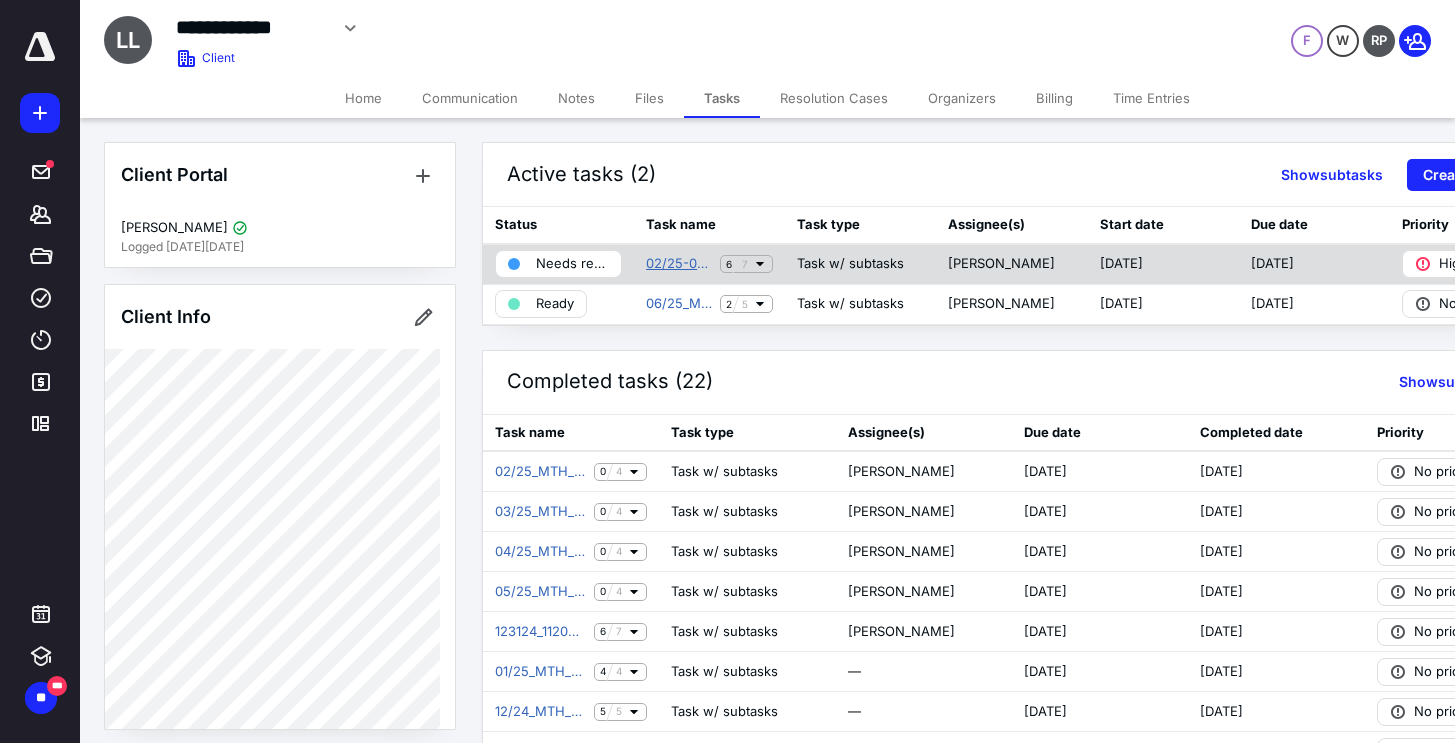 click on "02/25-05/25_MTH_BK" at bounding box center [679, 264] 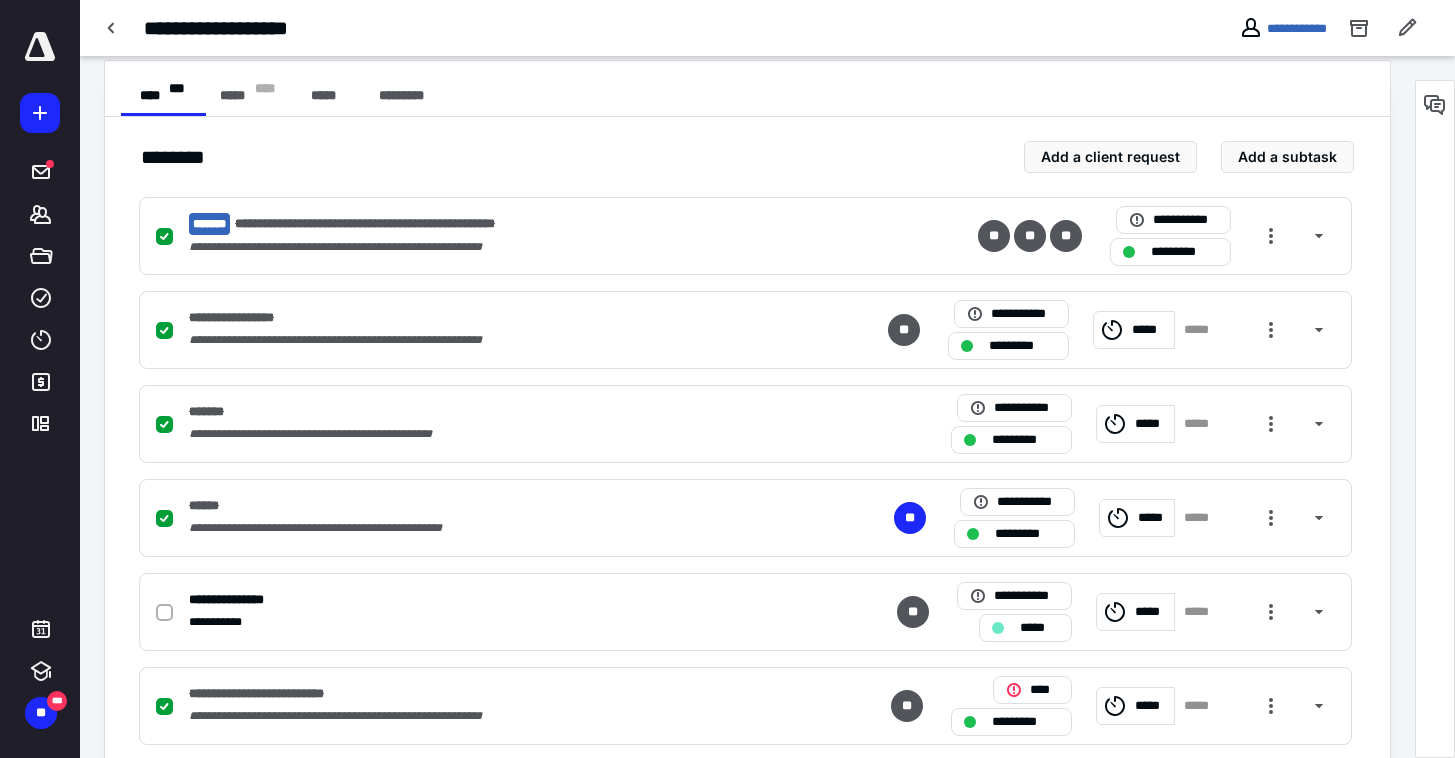 scroll, scrollTop: 511, scrollLeft: 0, axis: vertical 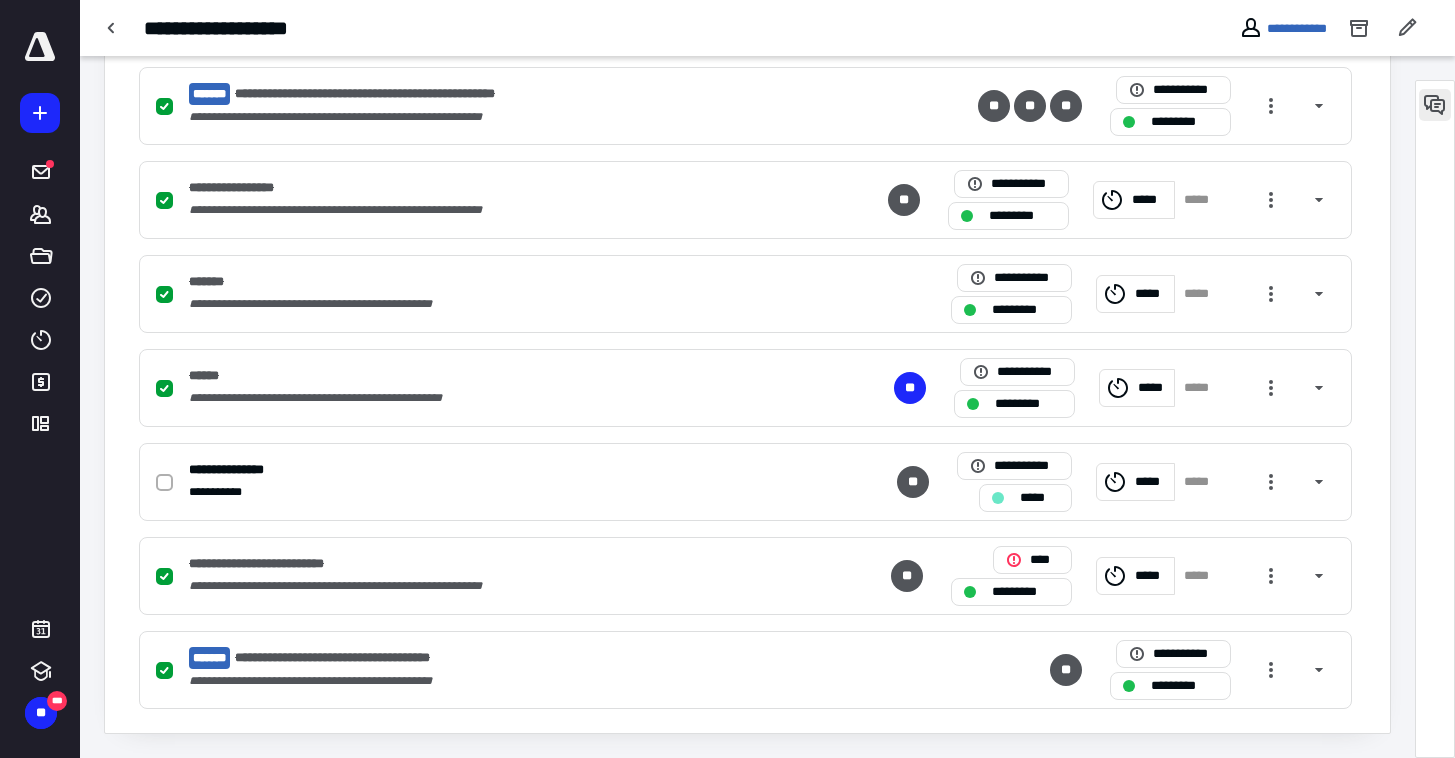 click at bounding box center [1435, 105] 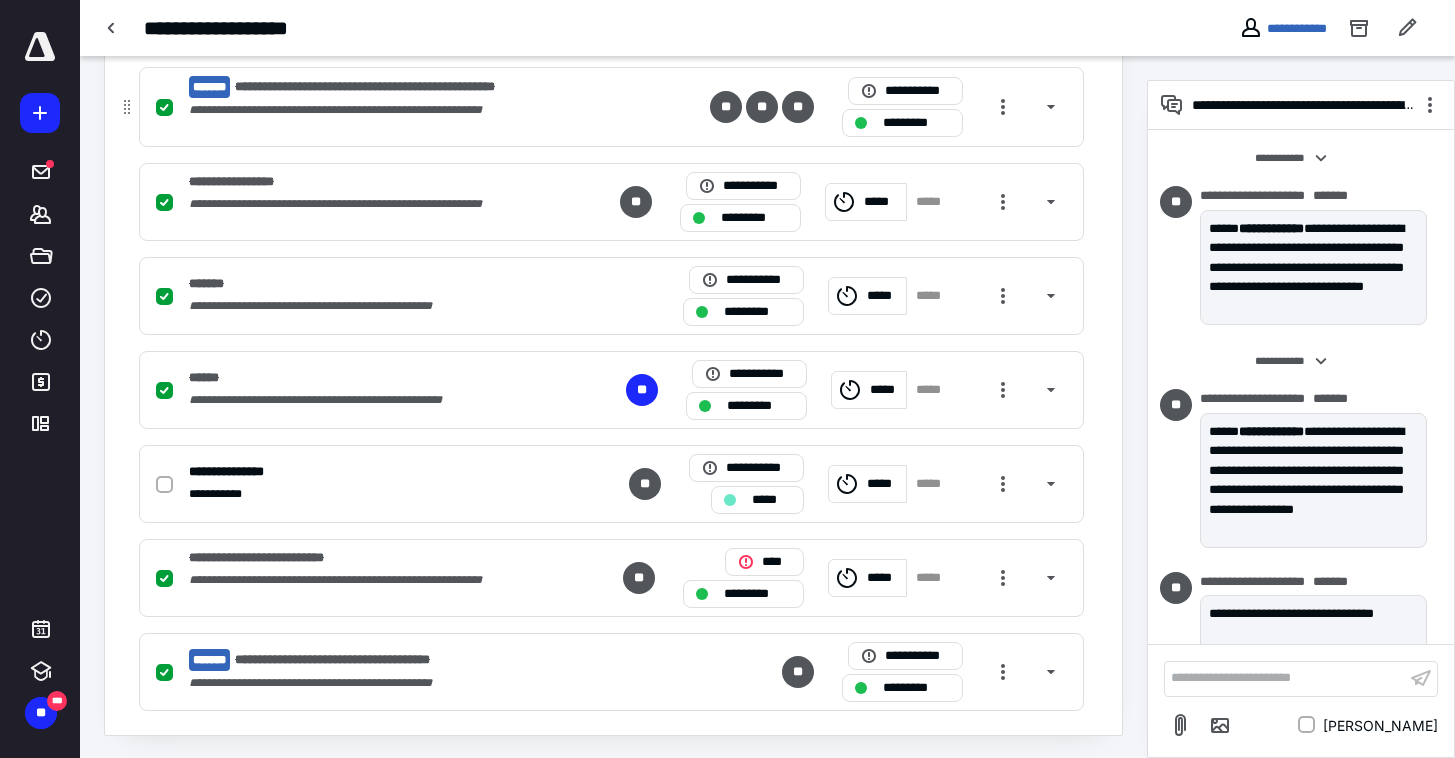 scroll, scrollTop: 0, scrollLeft: 0, axis: both 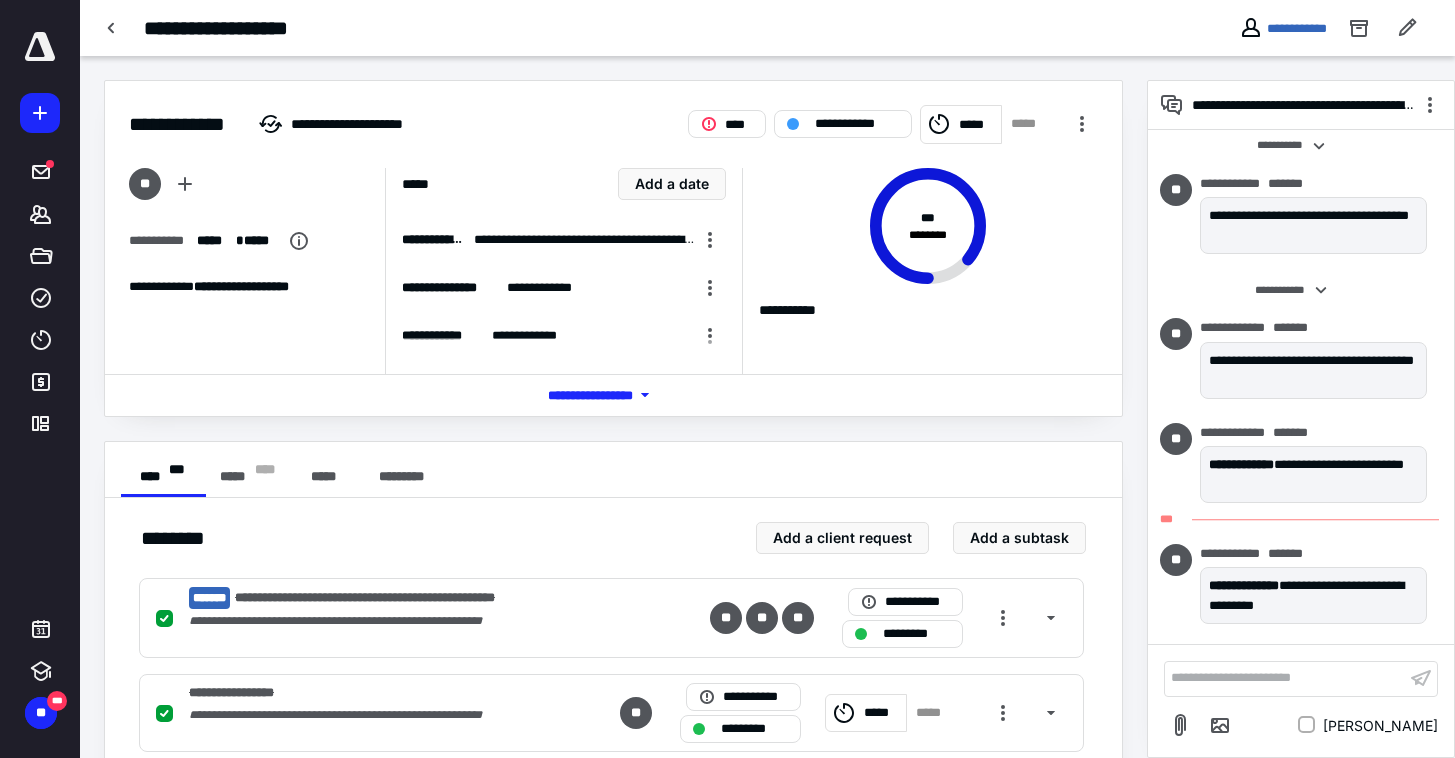 click on "**********" at bounding box center [613, 112] 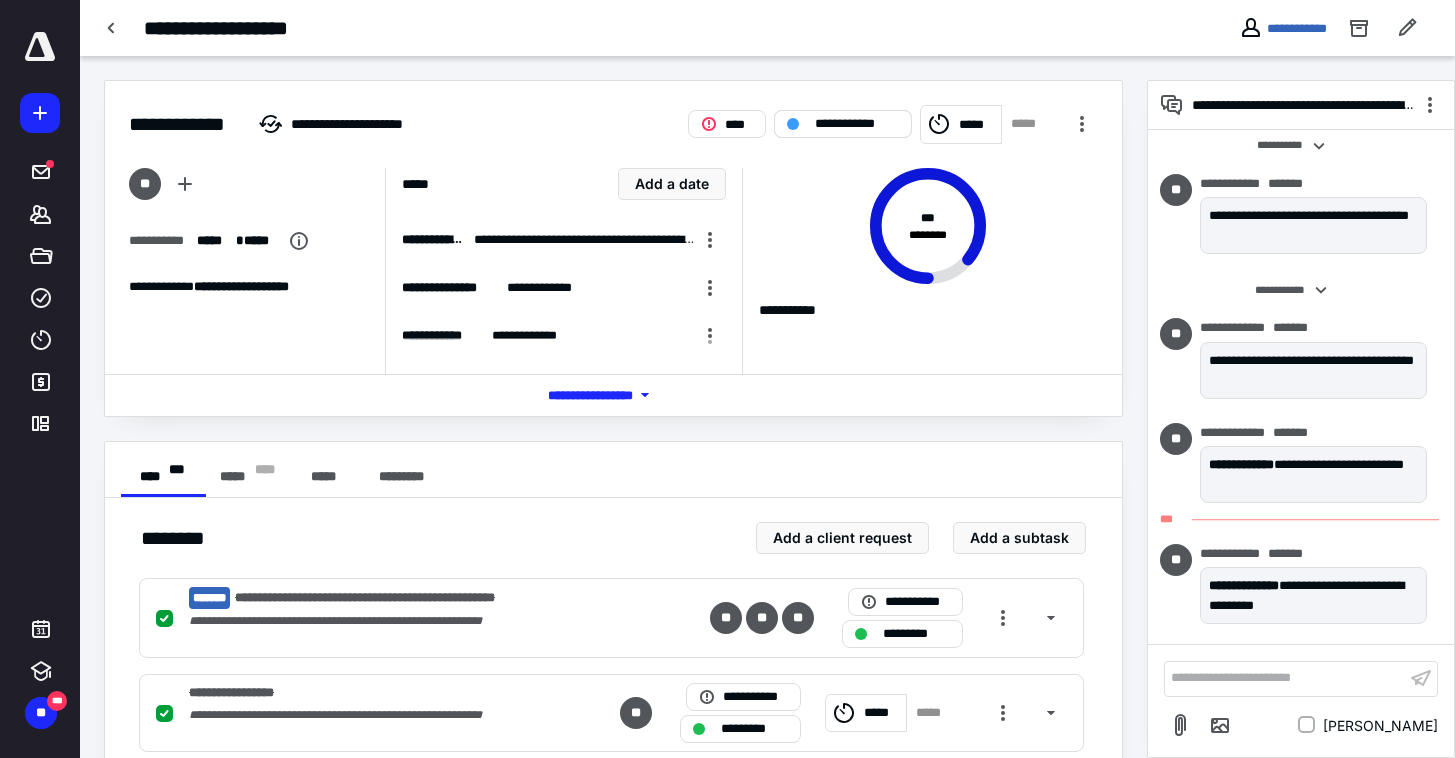 click on "**********" at bounding box center (857, 124) 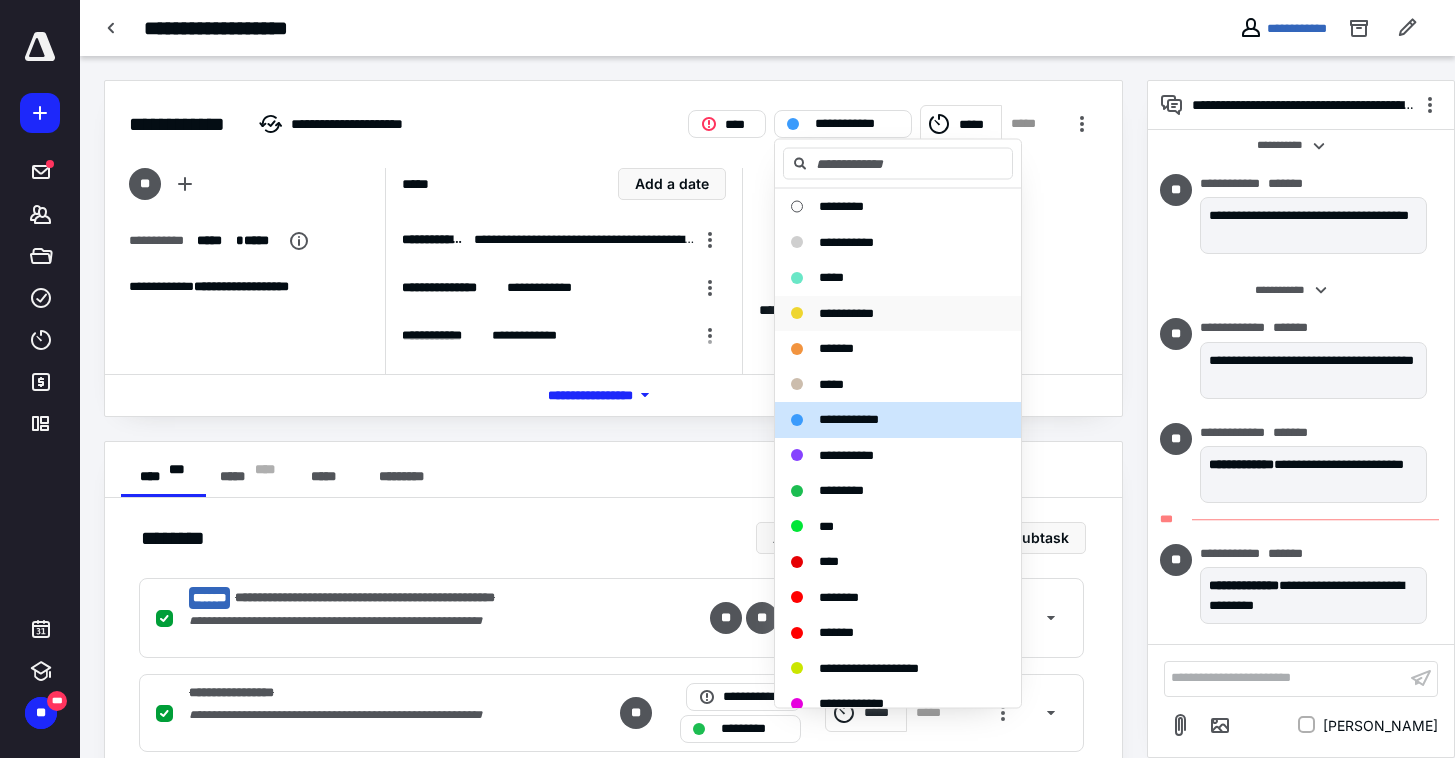 click on "**********" at bounding box center (846, 312) 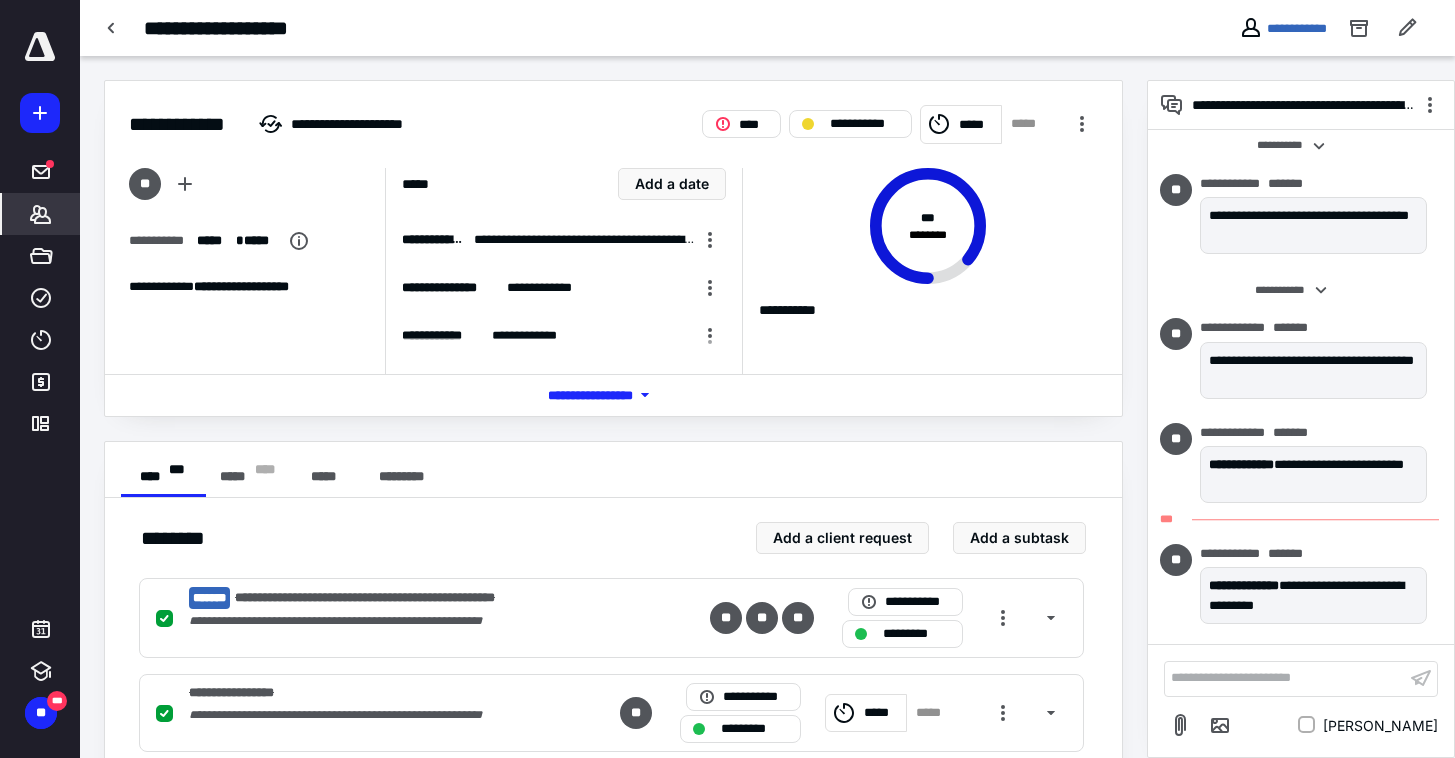 click on "*******" at bounding box center [41, 214] 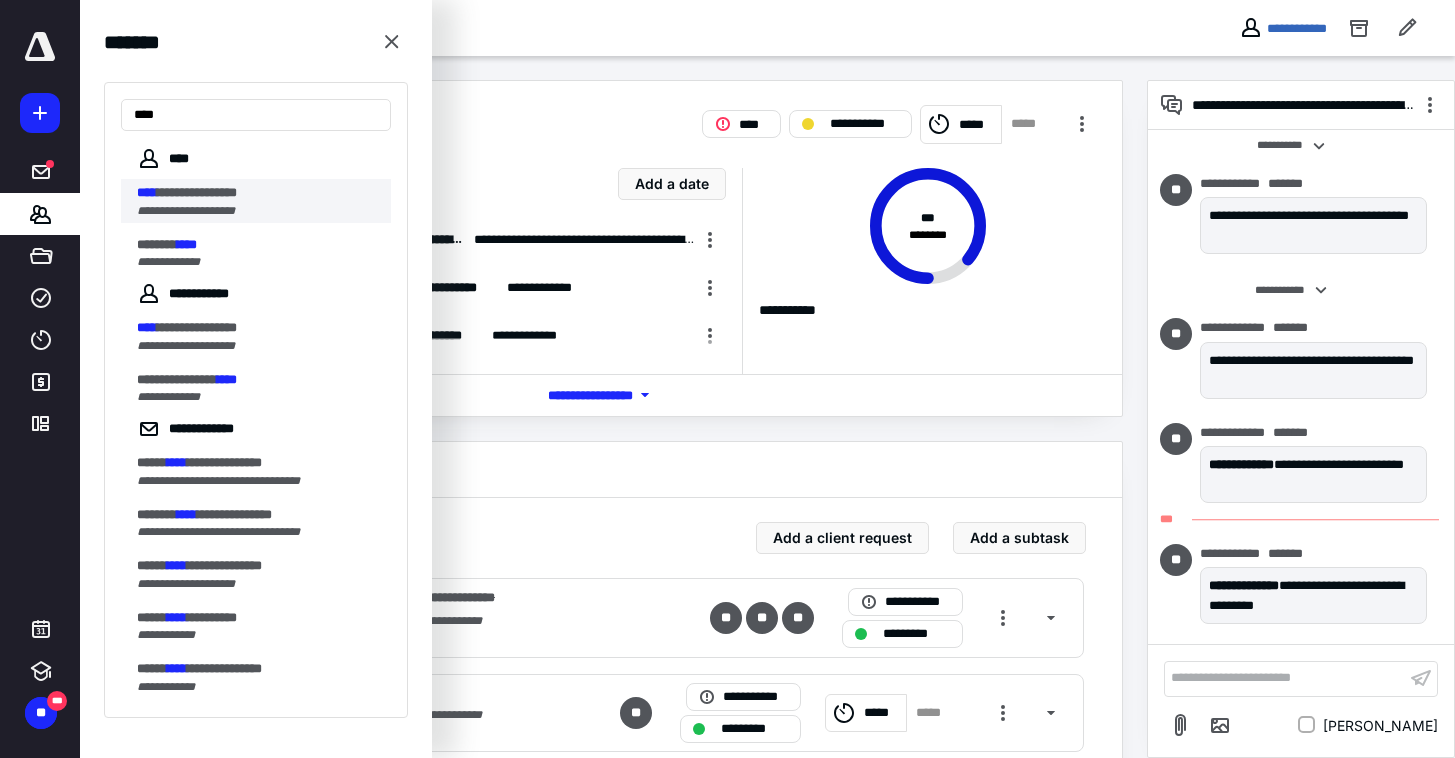 type on "****" 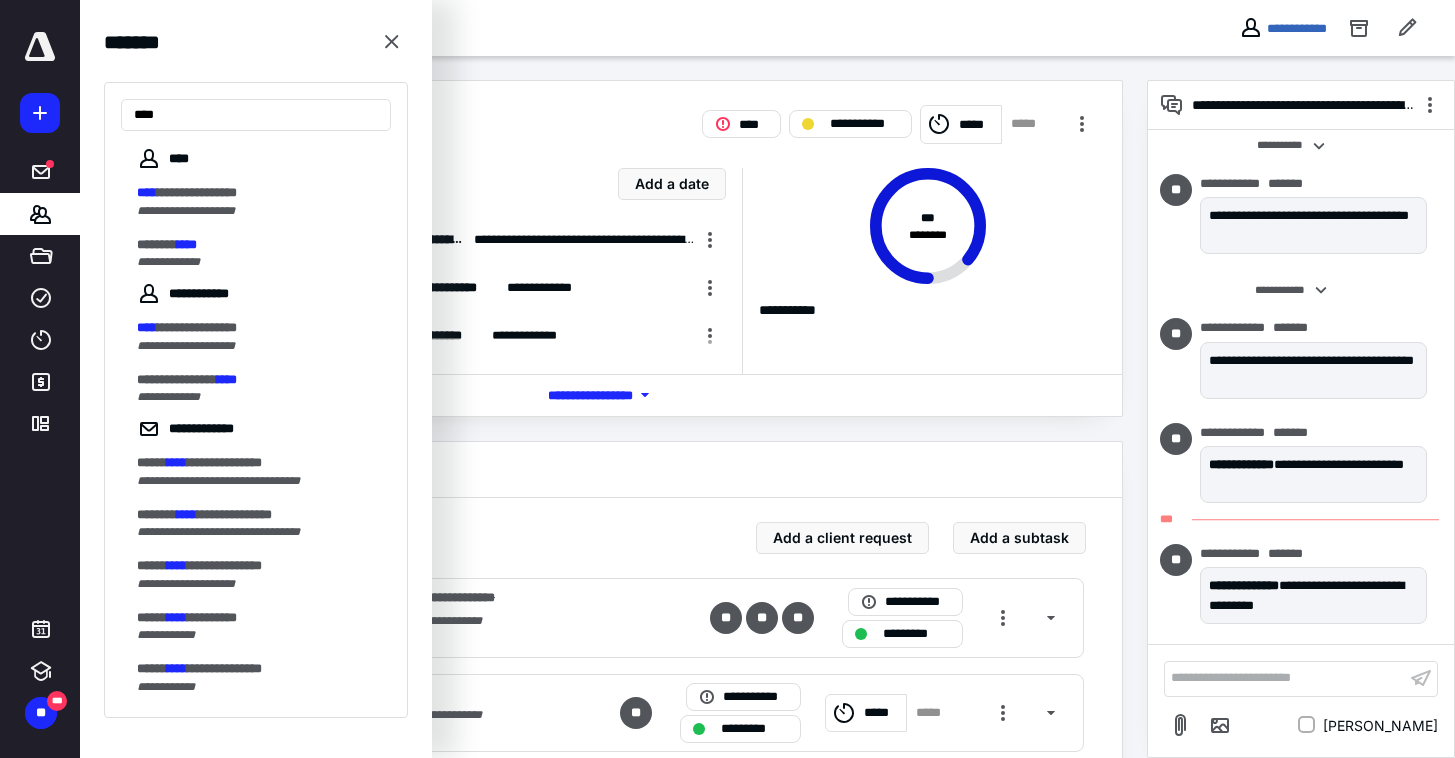 click on "**********" at bounding box center [197, 192] 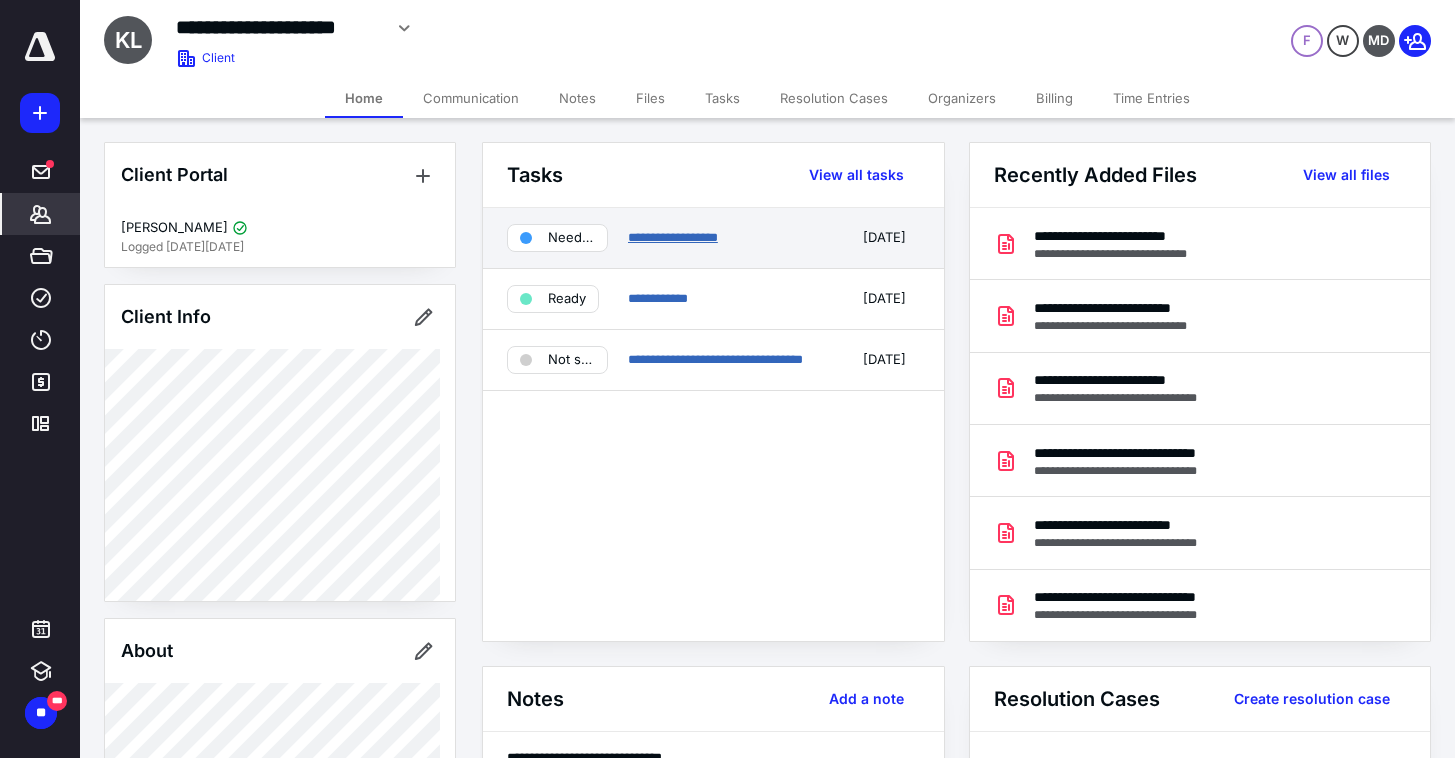 click on "**********" at bounding box center [673, 237] 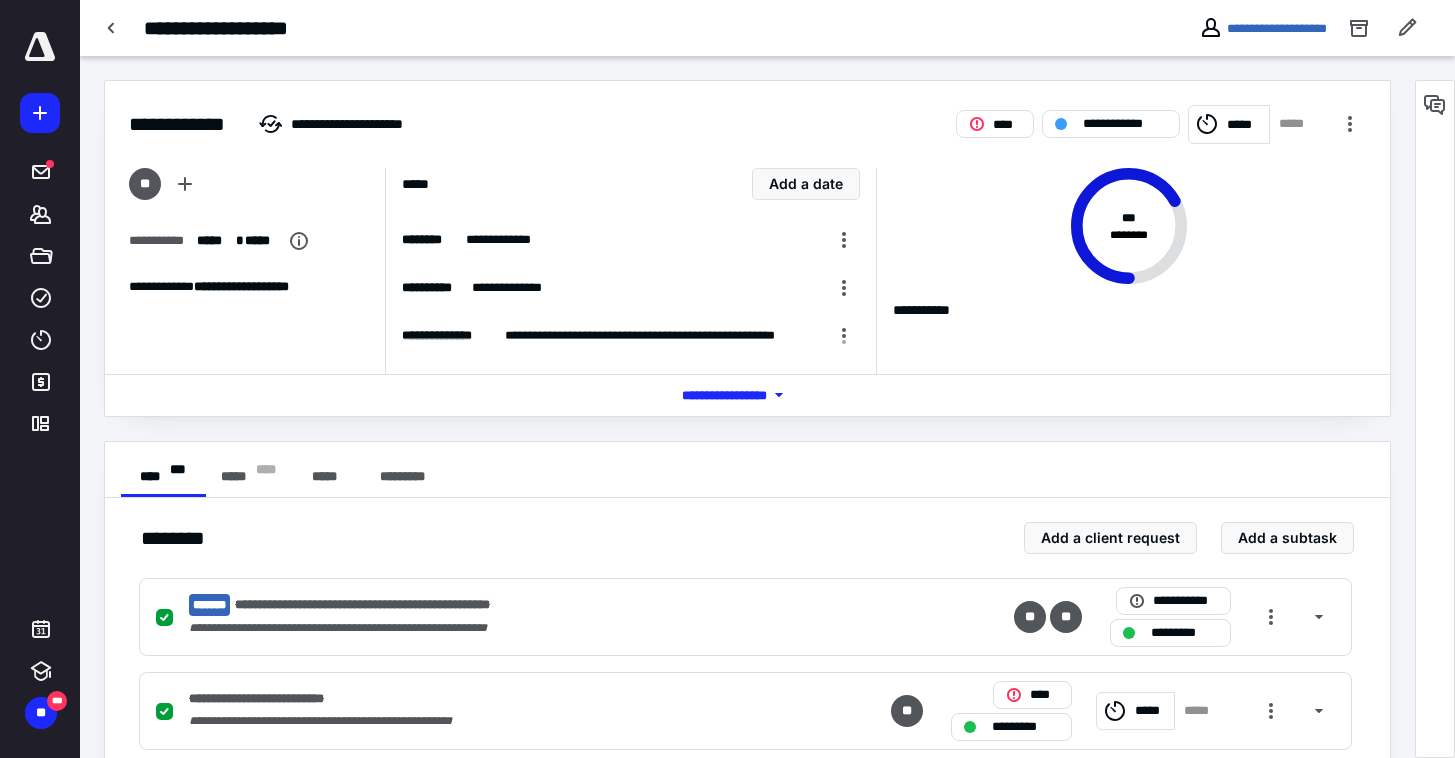 scroll, scrollTop: 417, scrollLeft: 0, axis: vertical 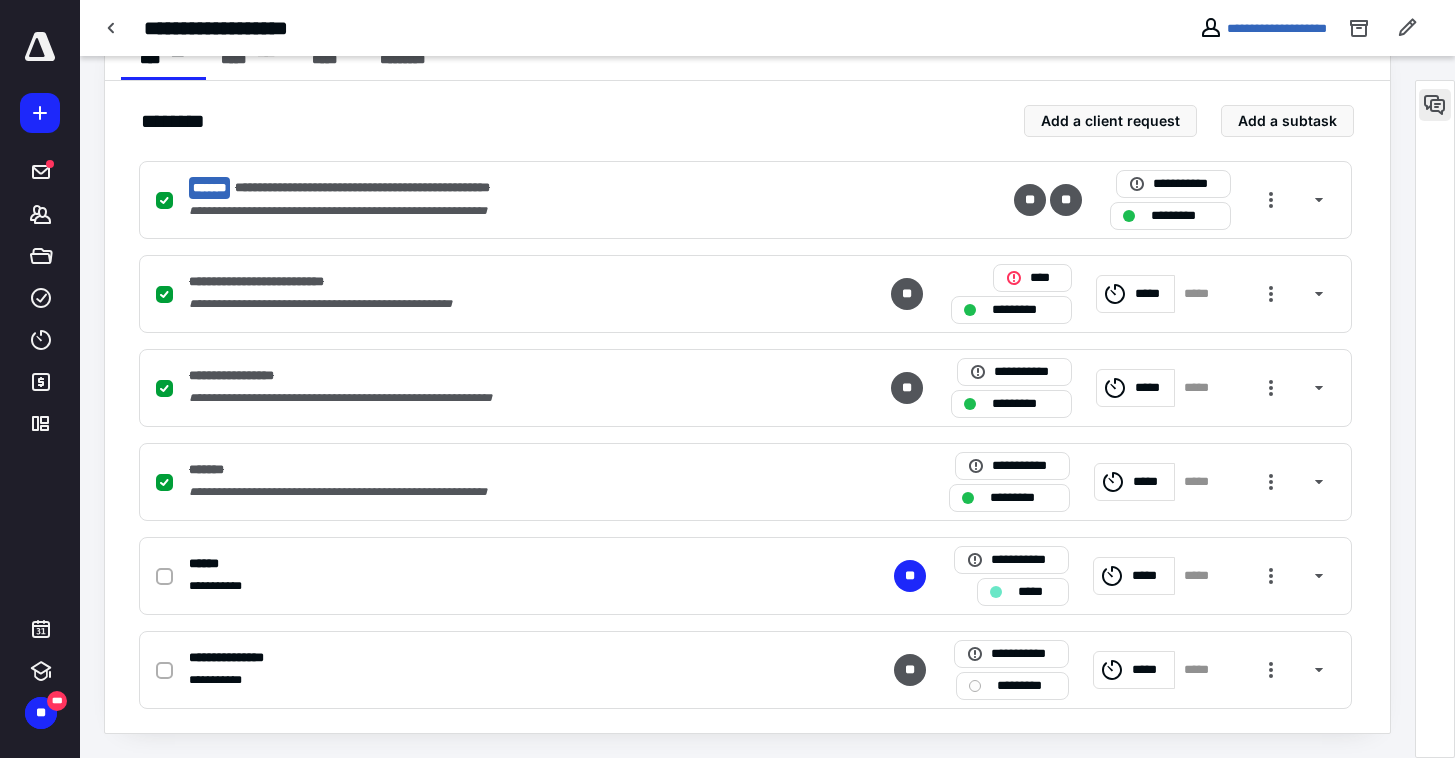 click at bounding box center (1435, 105) 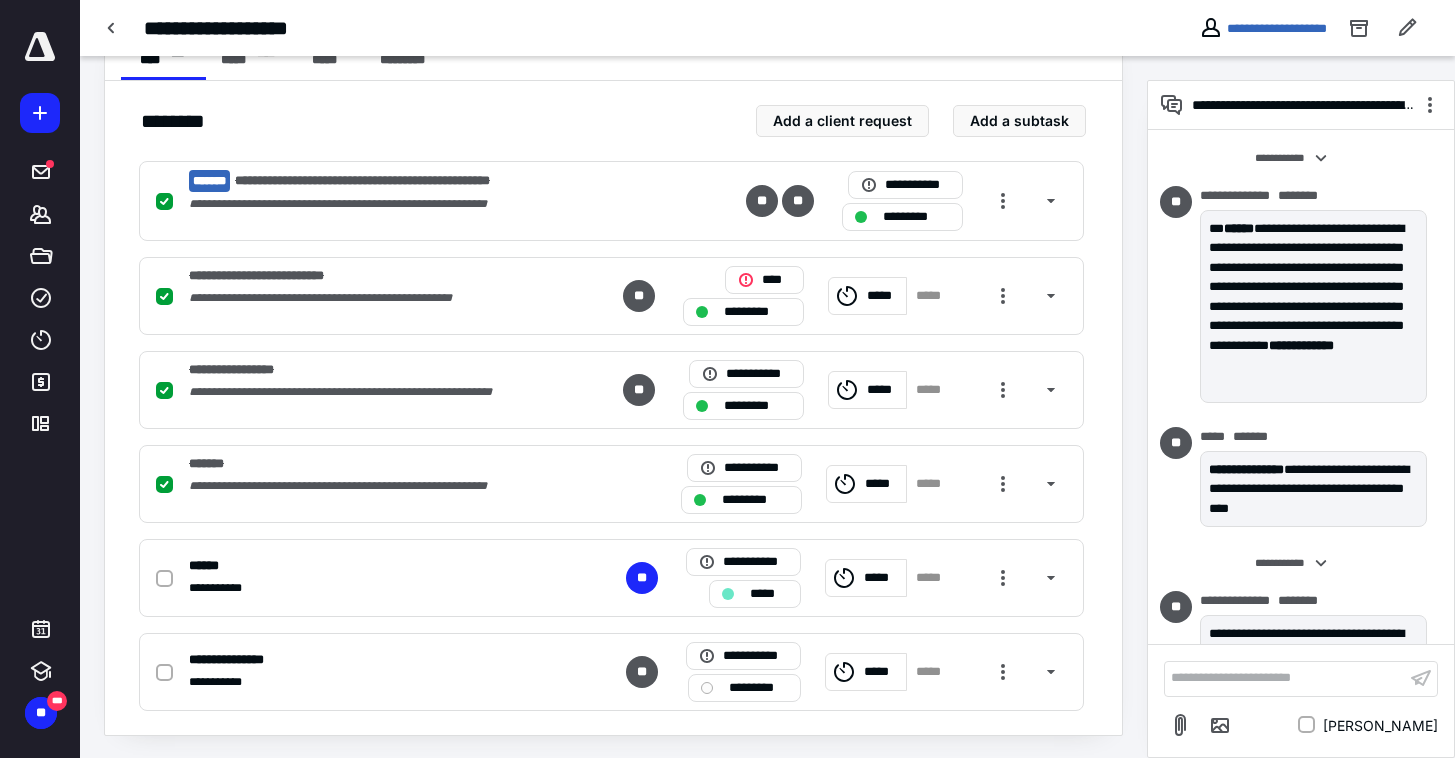 scroll, scrollTop: 419, scrollLeft: 0, axis: vertical 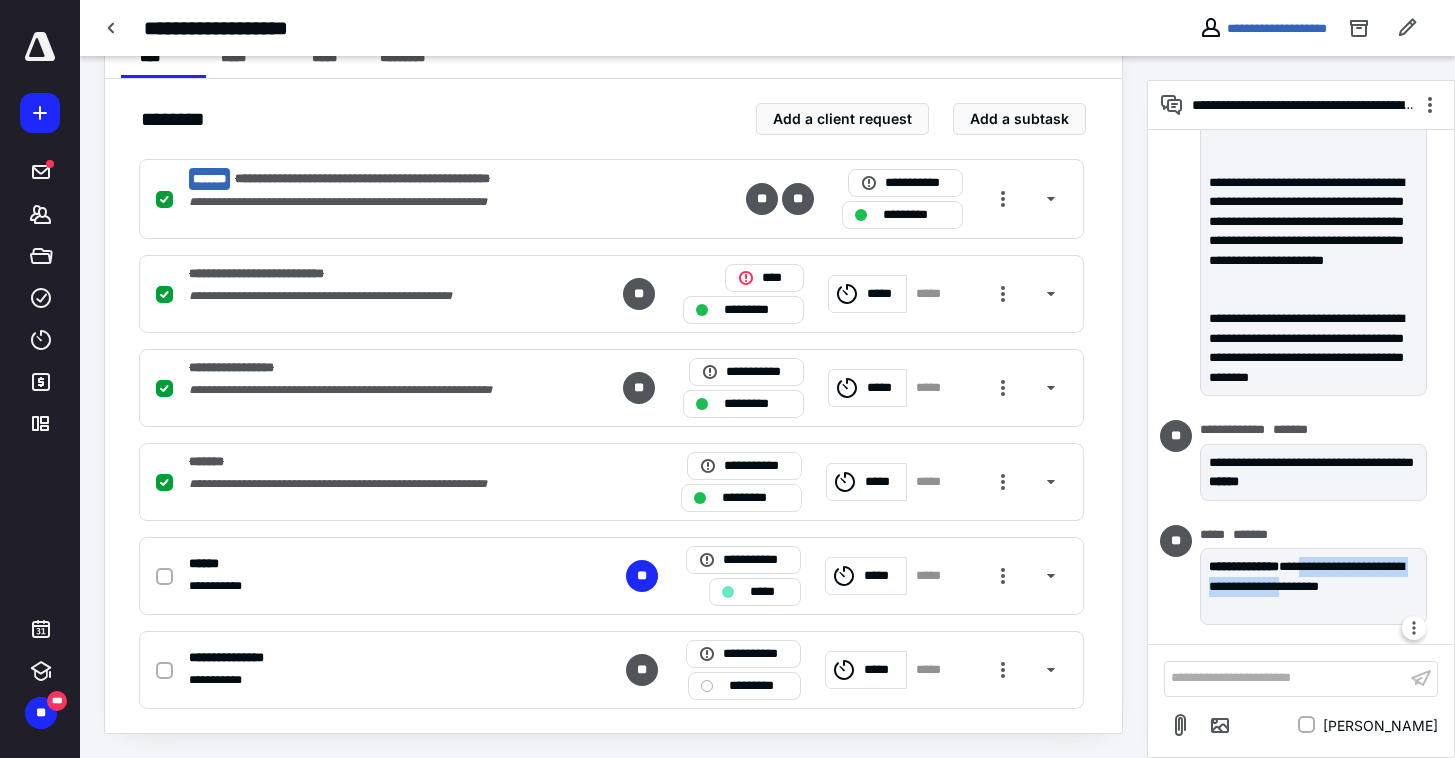 drag, startPoint x: 1332, startPoint y: 568, endPoint x: 1370, endPoint y: 583, distance: 40.853397 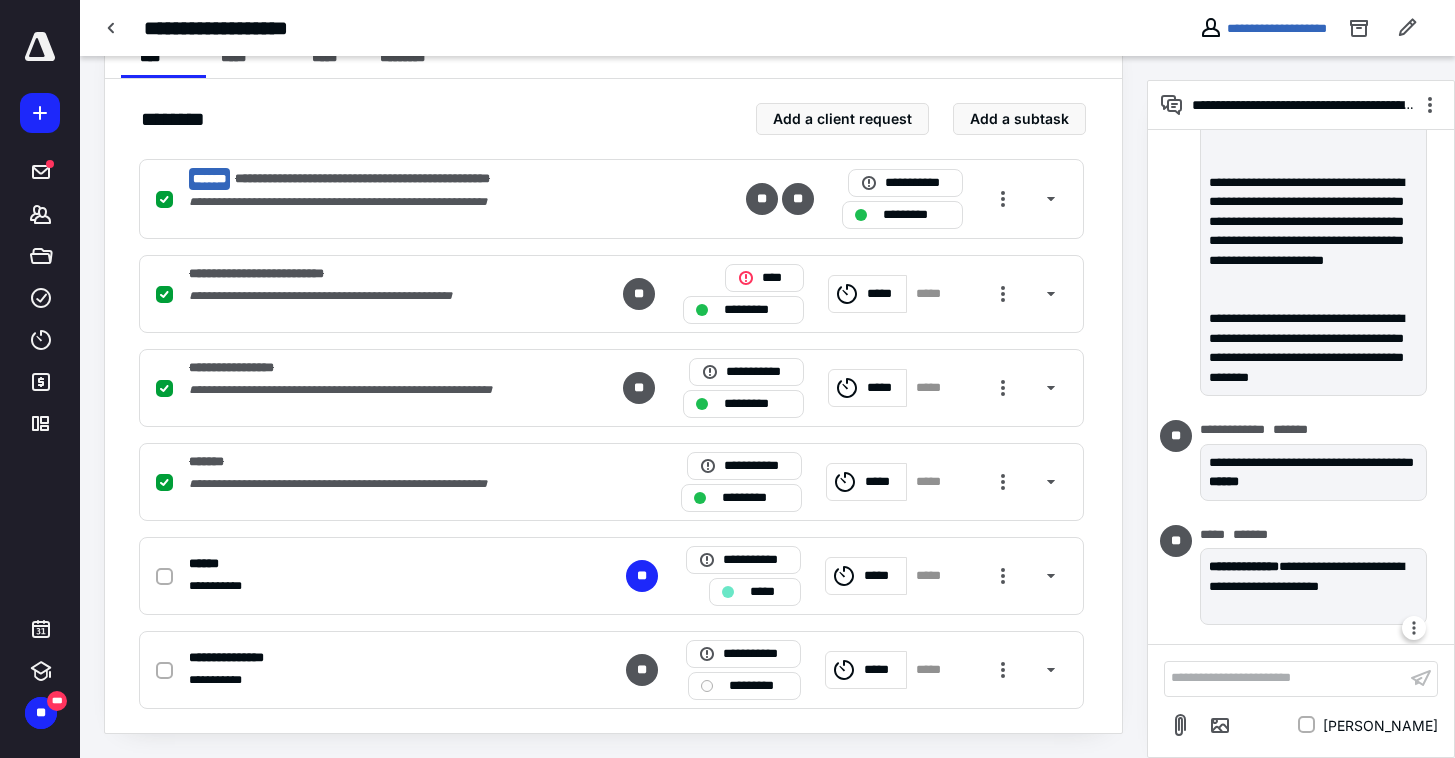 click on "**********" at bounding box center (1313, 586) 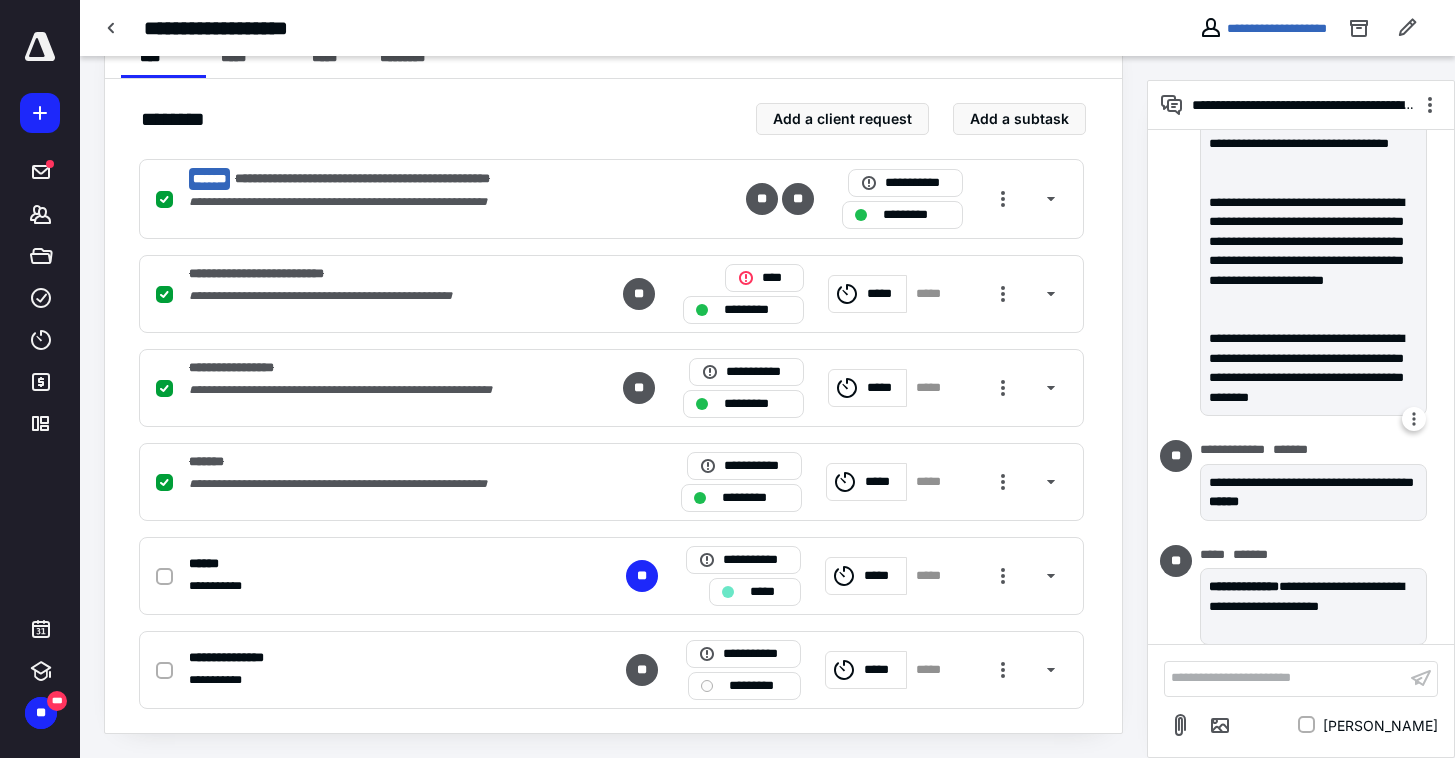 scroll, scrollTop: 981, scrollLeft: 0, axis: vertical 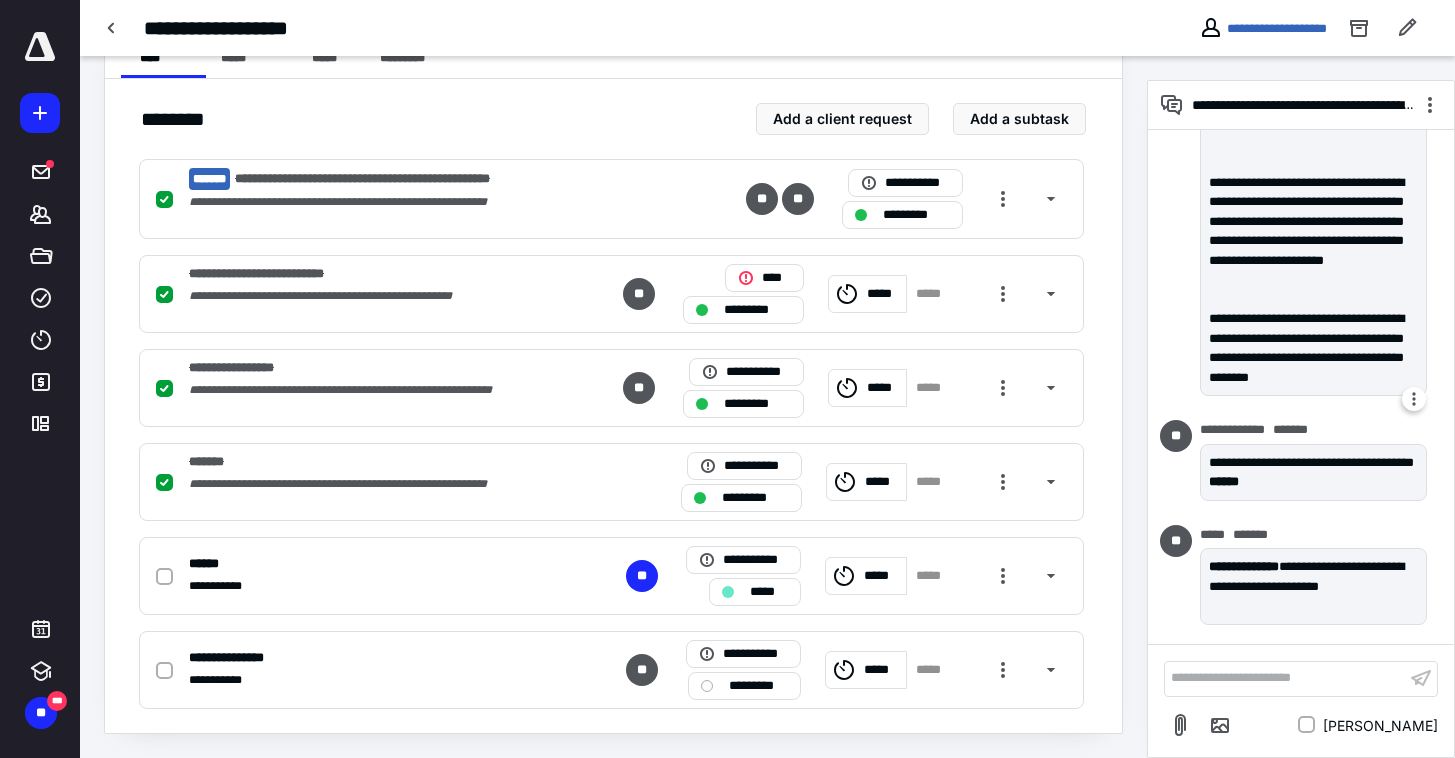 click on "**" at bounding box center [1180, 213] 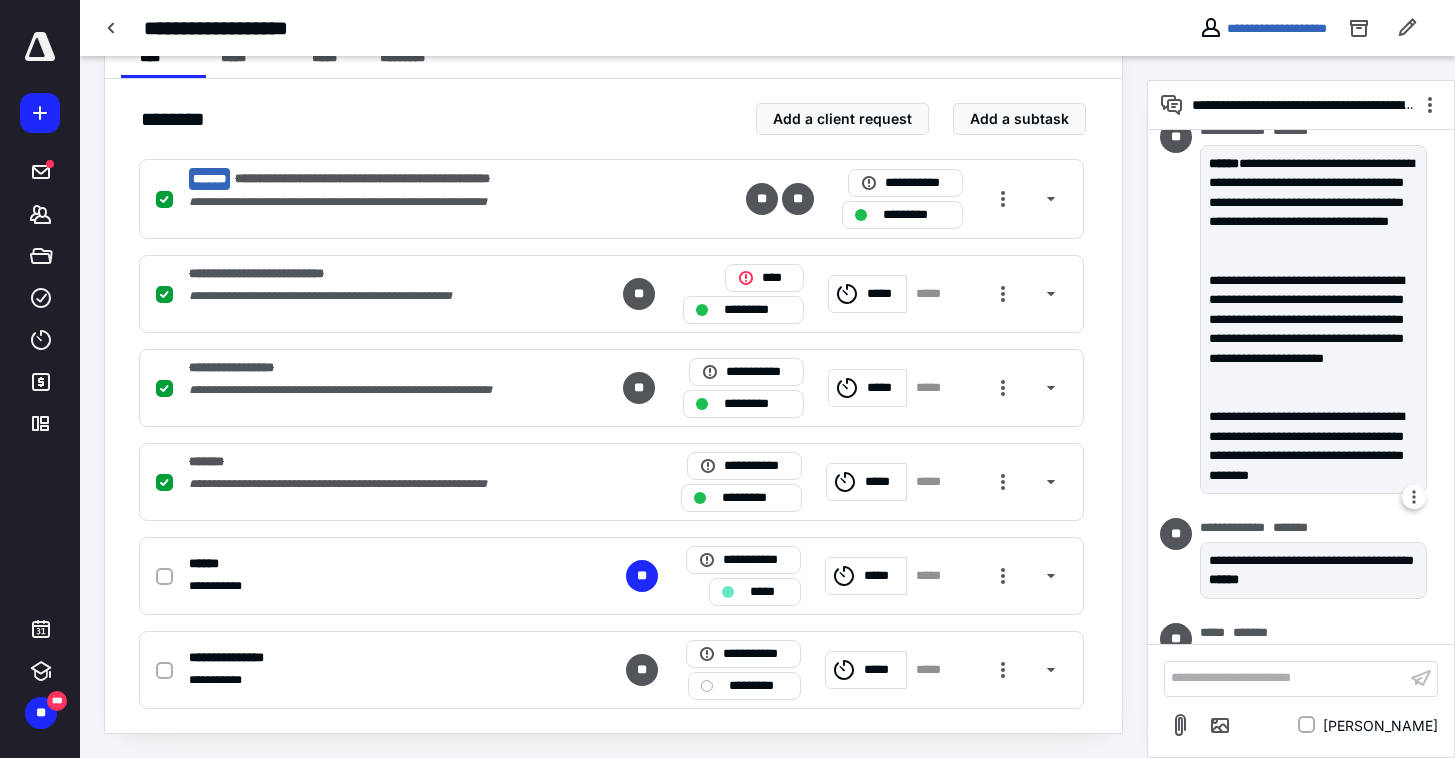scroll, scrollTop: 895, scrollLeft: 0, axis: vertical 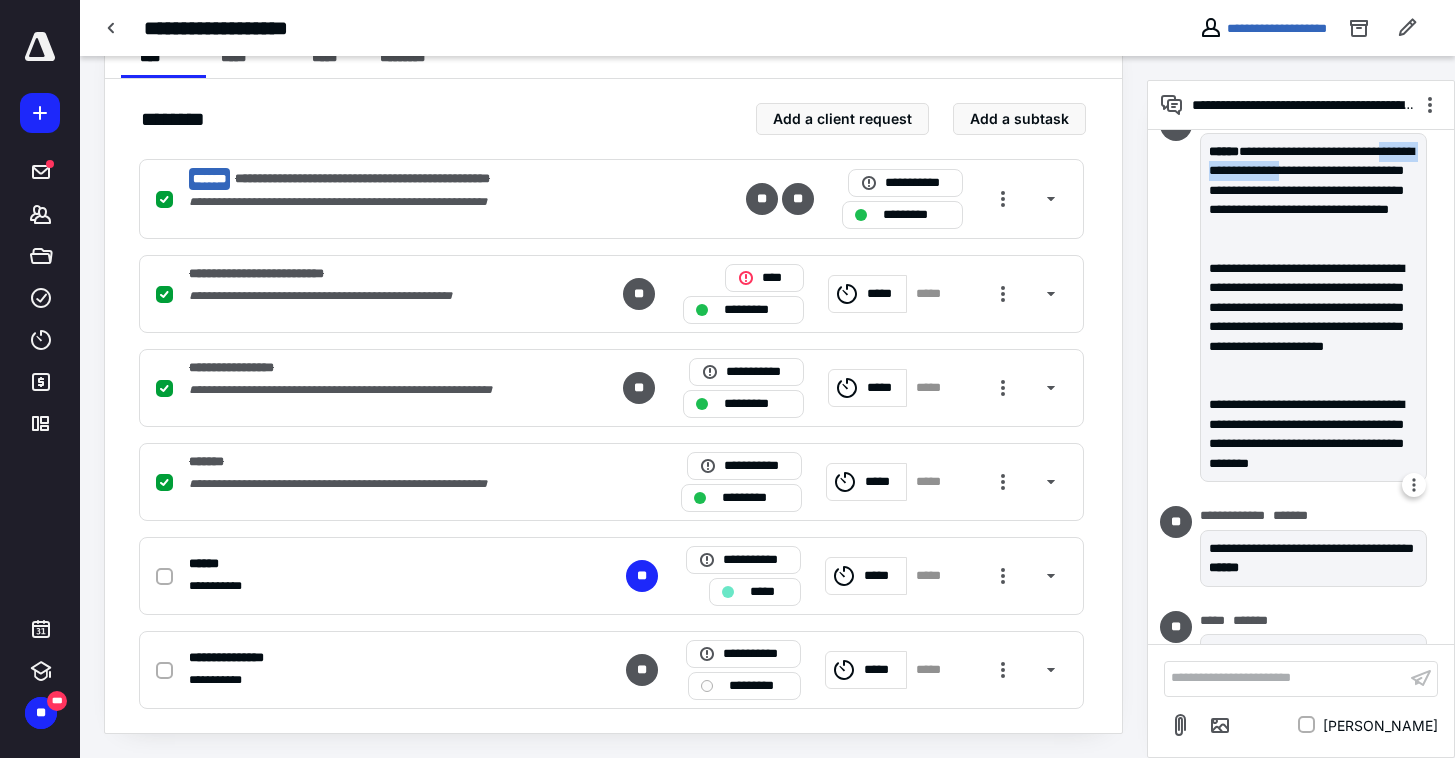 drag, startPoint x: 1243, startPoint y: 171, endPoint x: 1385, endPoint y: 171, distance: 142 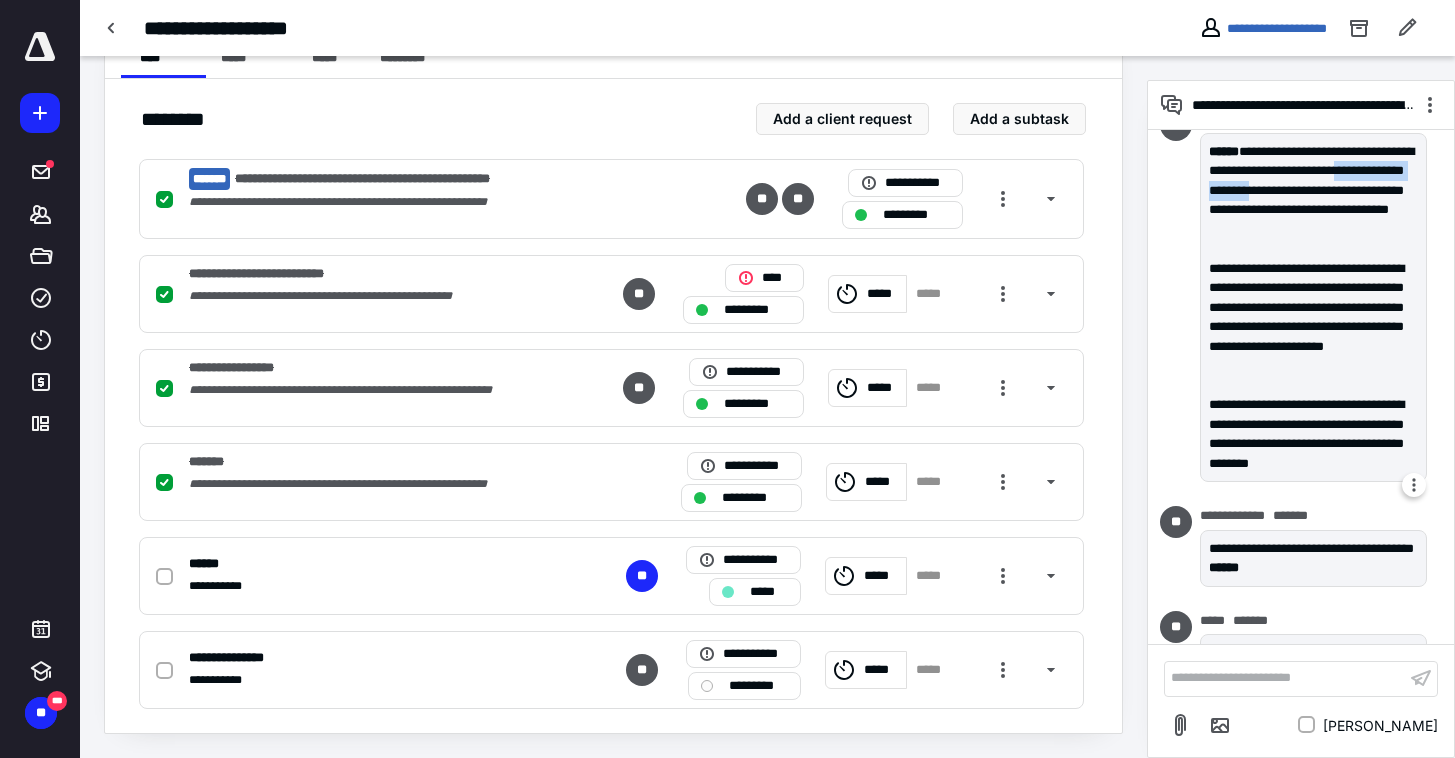 drag, startPoint x: 1256, startPoint y: 194, endPoint x: 1375, endPoint y: 194, distance: 119 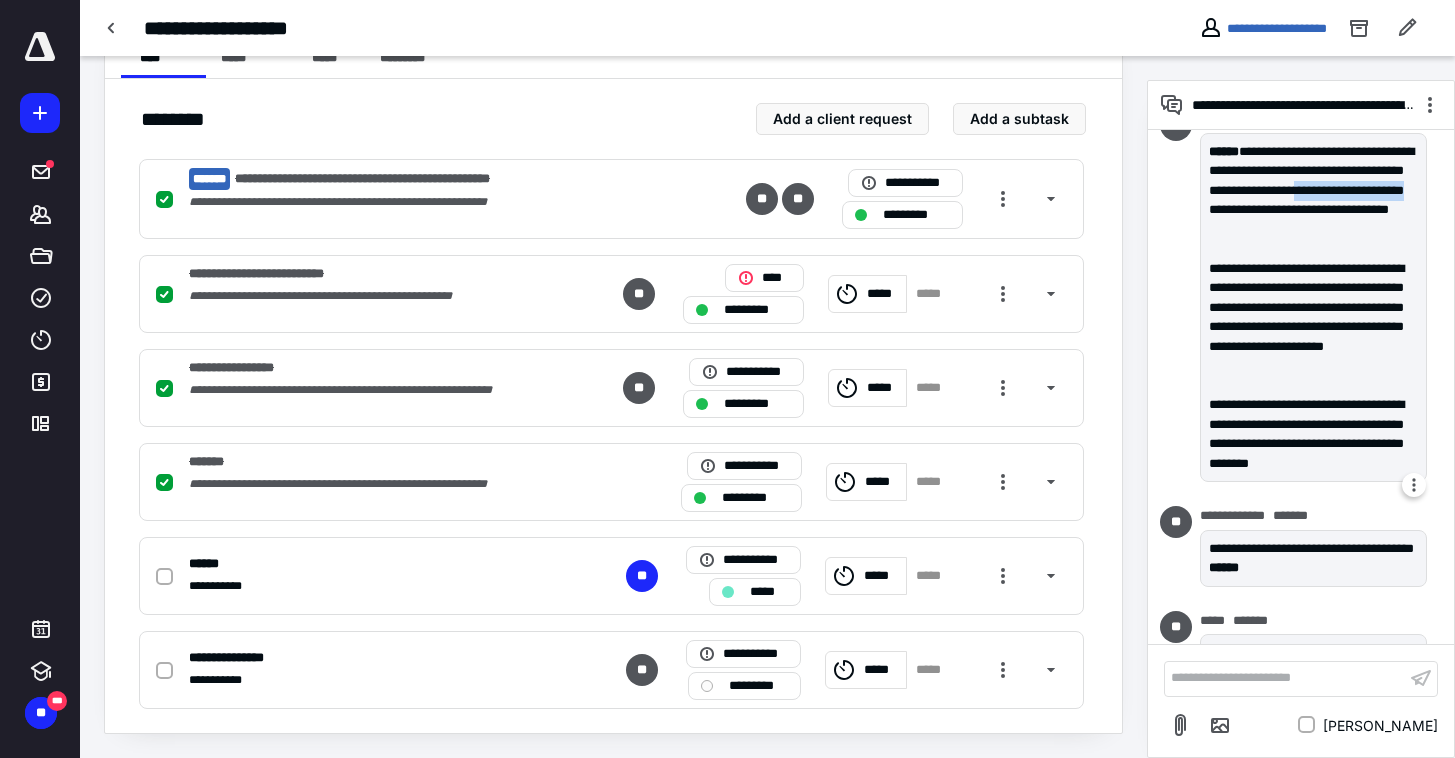 drag, startPoint x: 1230, startPoint y: 213, endPoint x: 1286, endPoint y: 232, distance: 59.135437 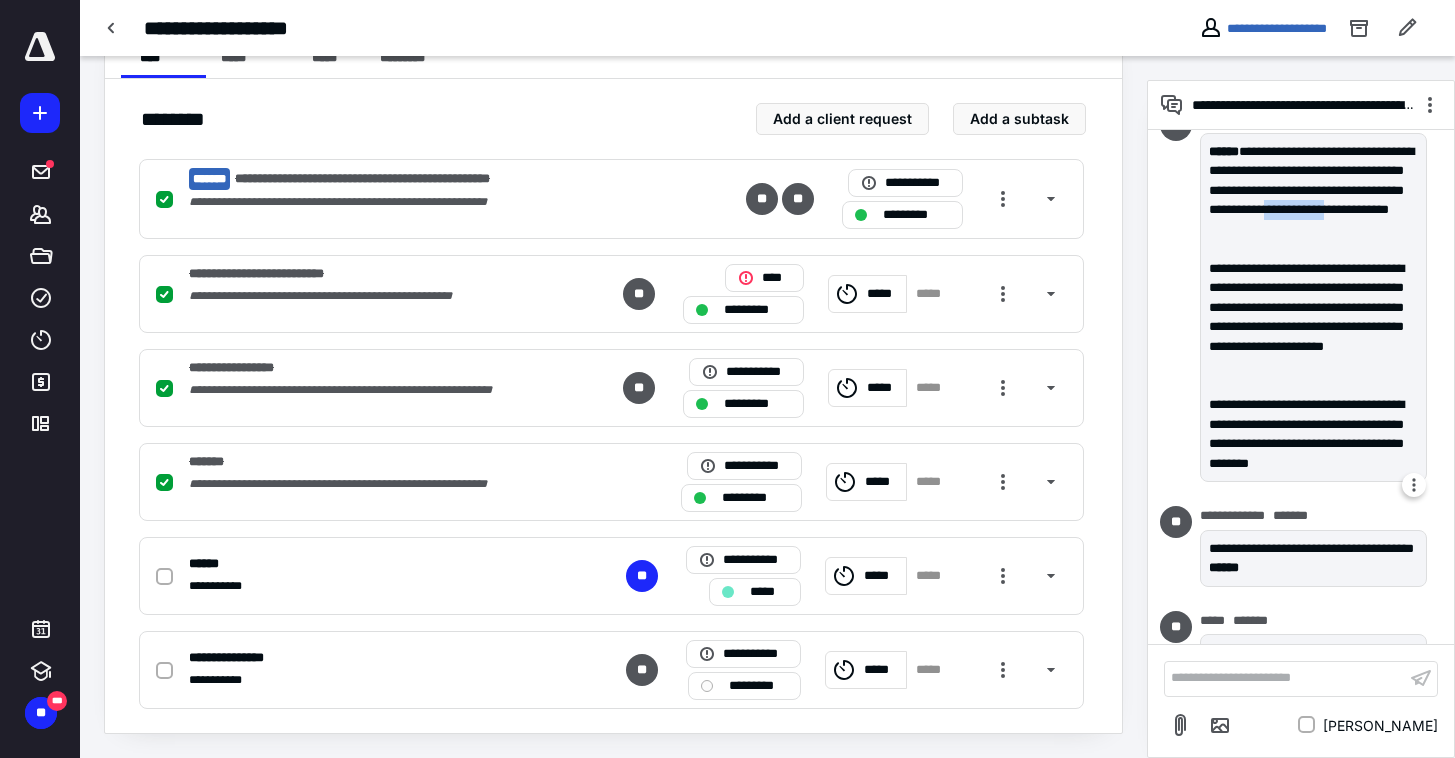 drag, startPoint x: 1291, startPoint y: 231, endPoint x: 1343, endPoint y: 231, distance: 52 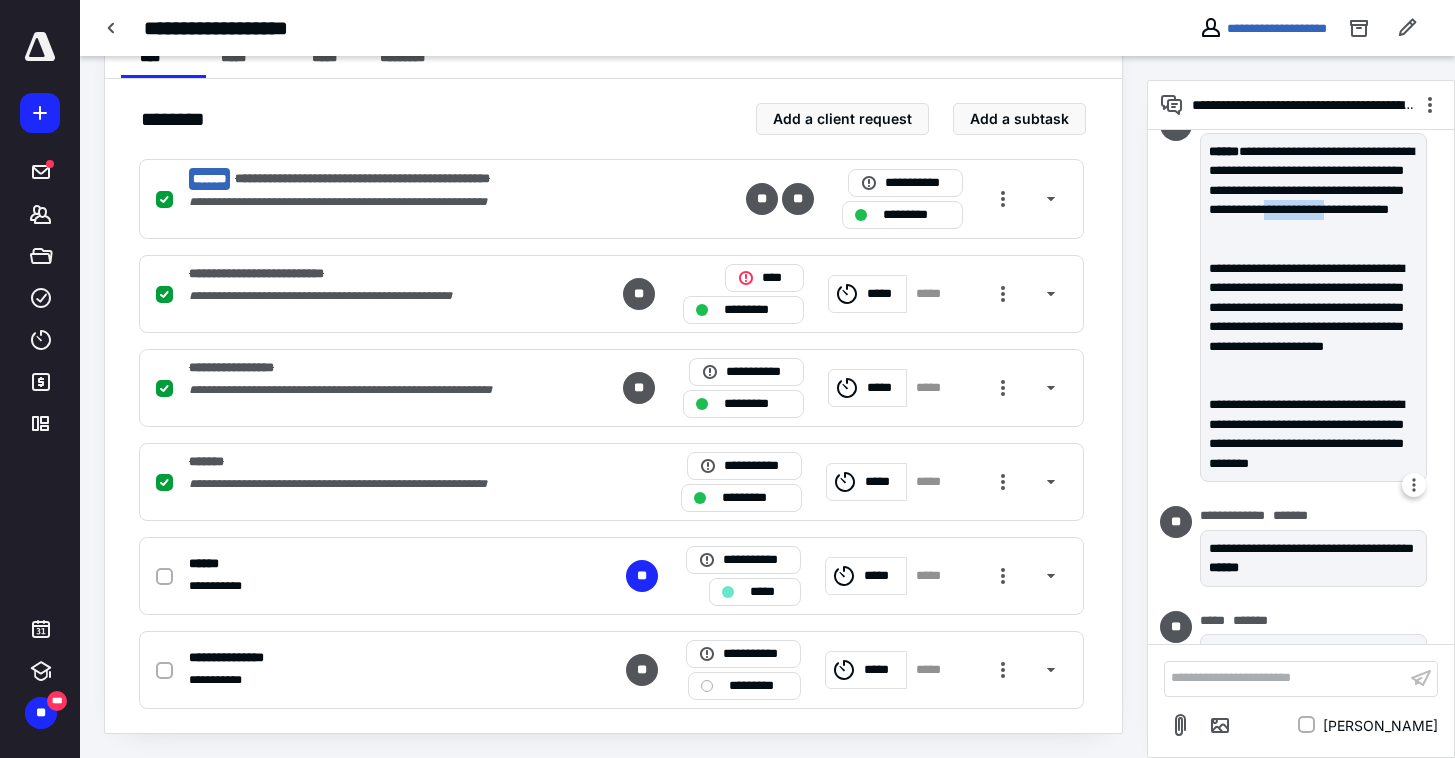 click on "**********" at bounding box center (1313, 200) 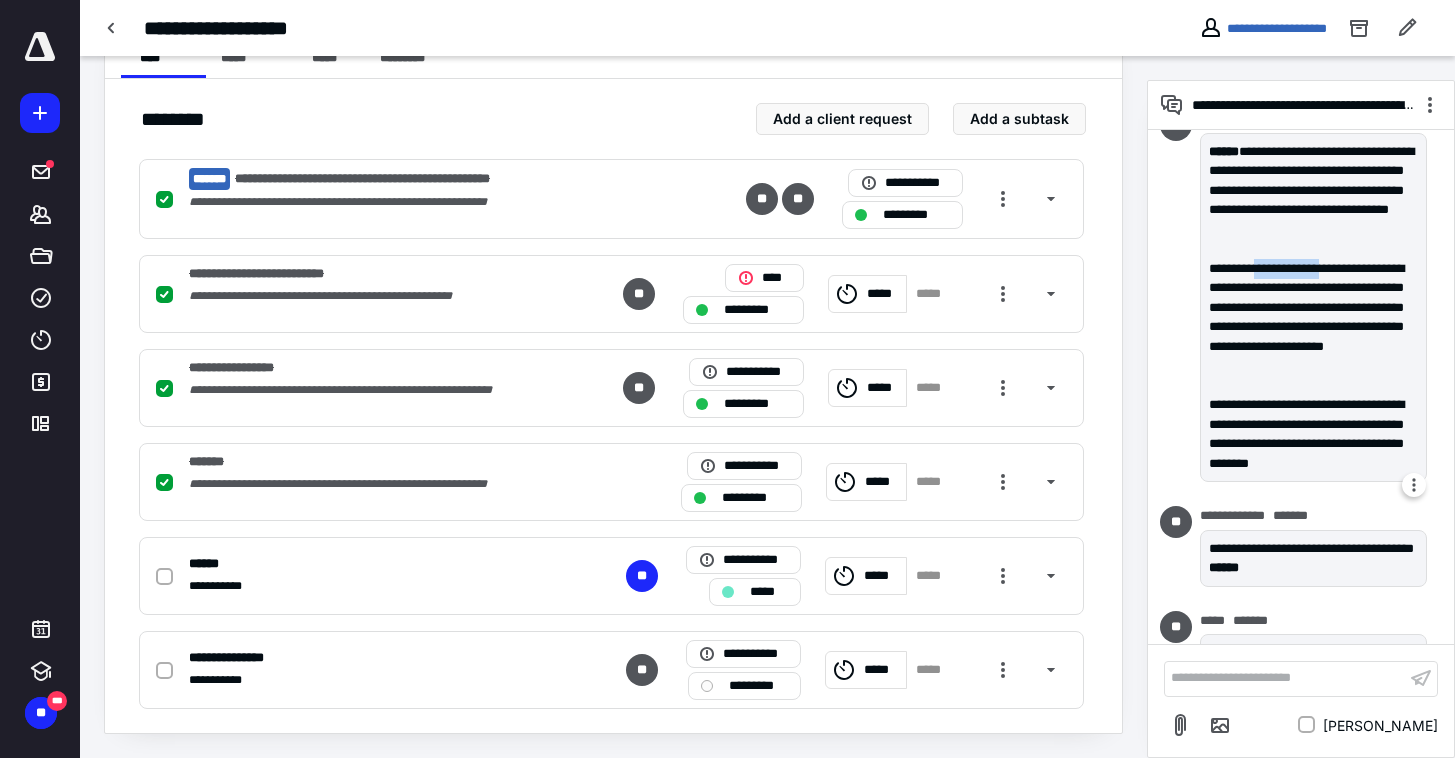 drag, startPoint x: 1281, startPoint y: 269, endPoint x: 1329, endPoint y: 288, distance: 51.62364 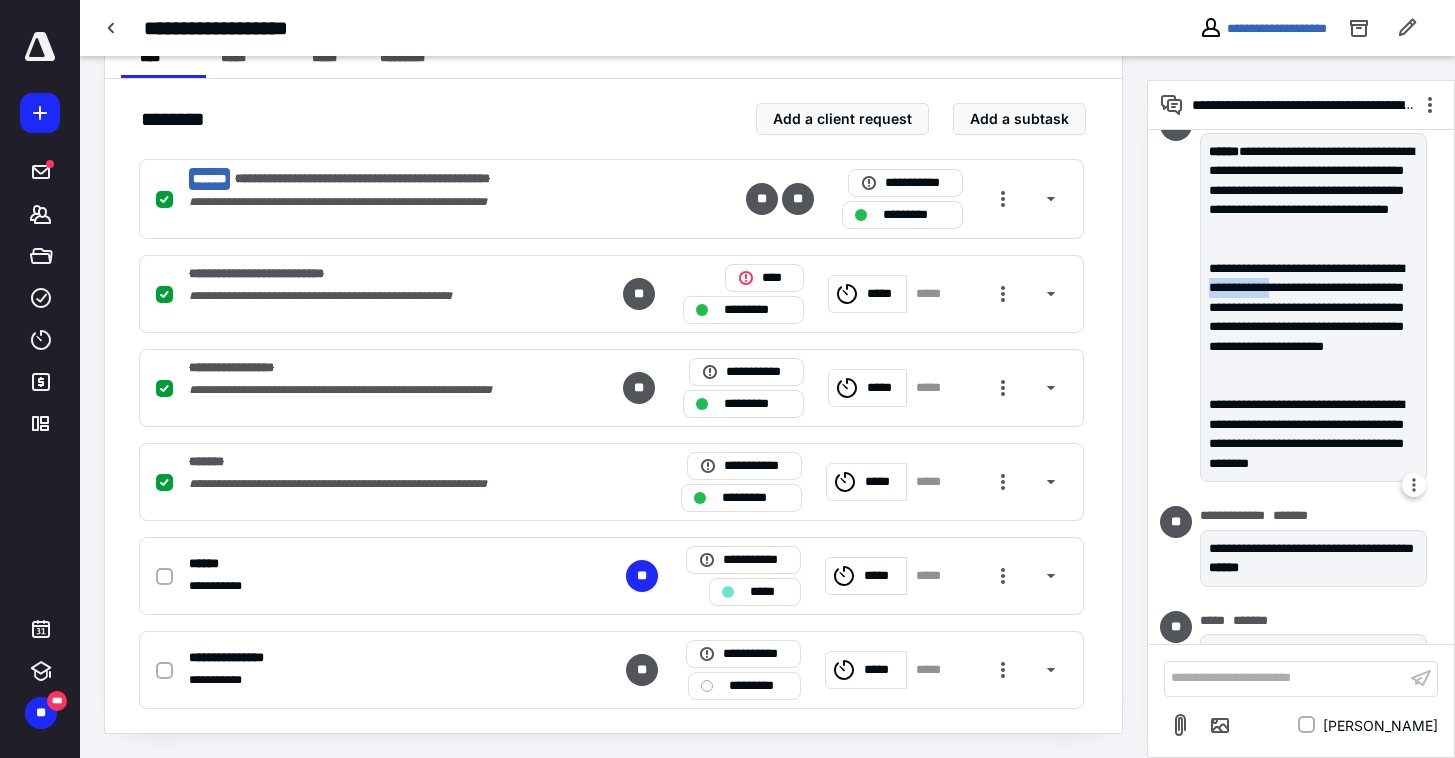 drag, startPoint x: 1253, startPoint y: 292, endPoint x: 1339, endPoint y: 290, distance: 86.023254 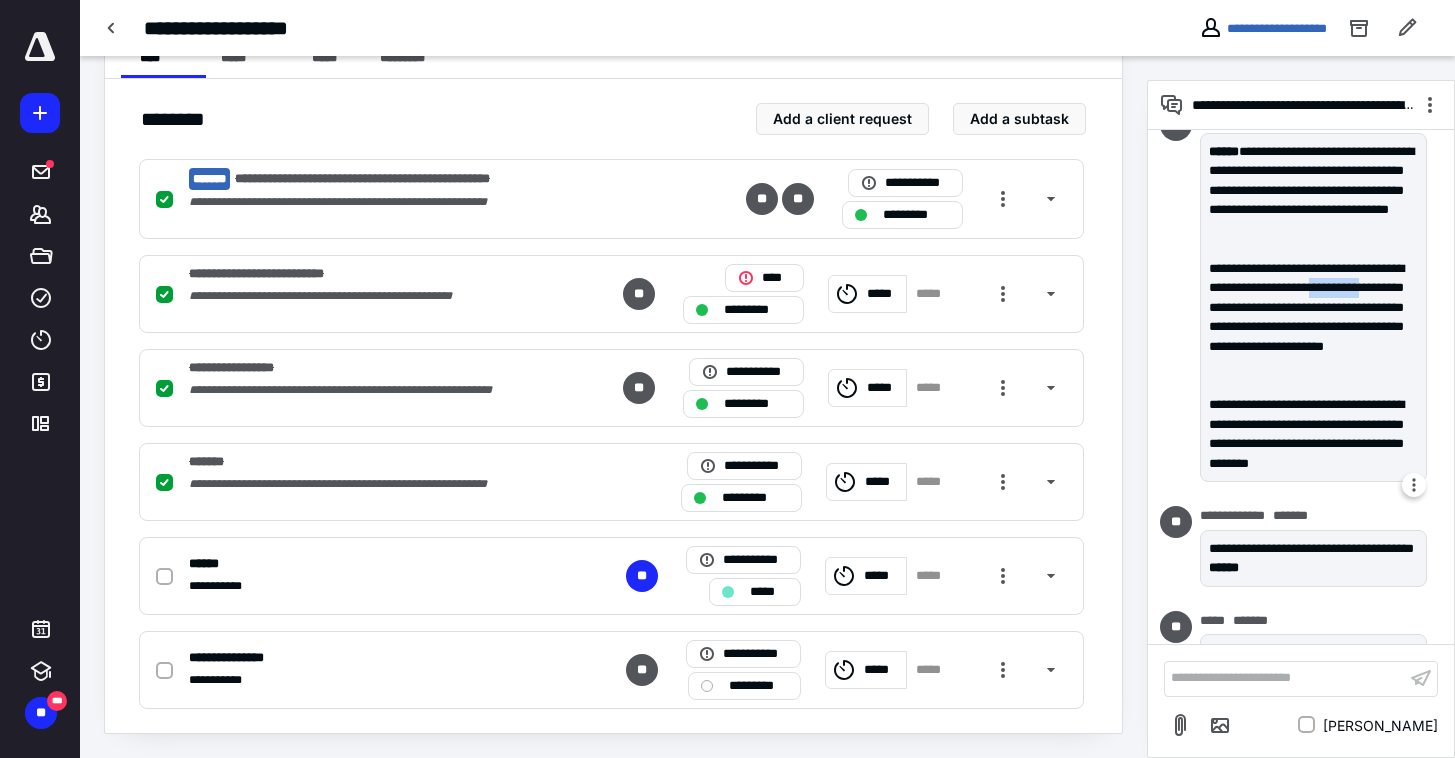 drag, startPoint x: 1249, startPoint y: 309, endPoint x: 1309, endPoint y: 311, distance: 60.033325 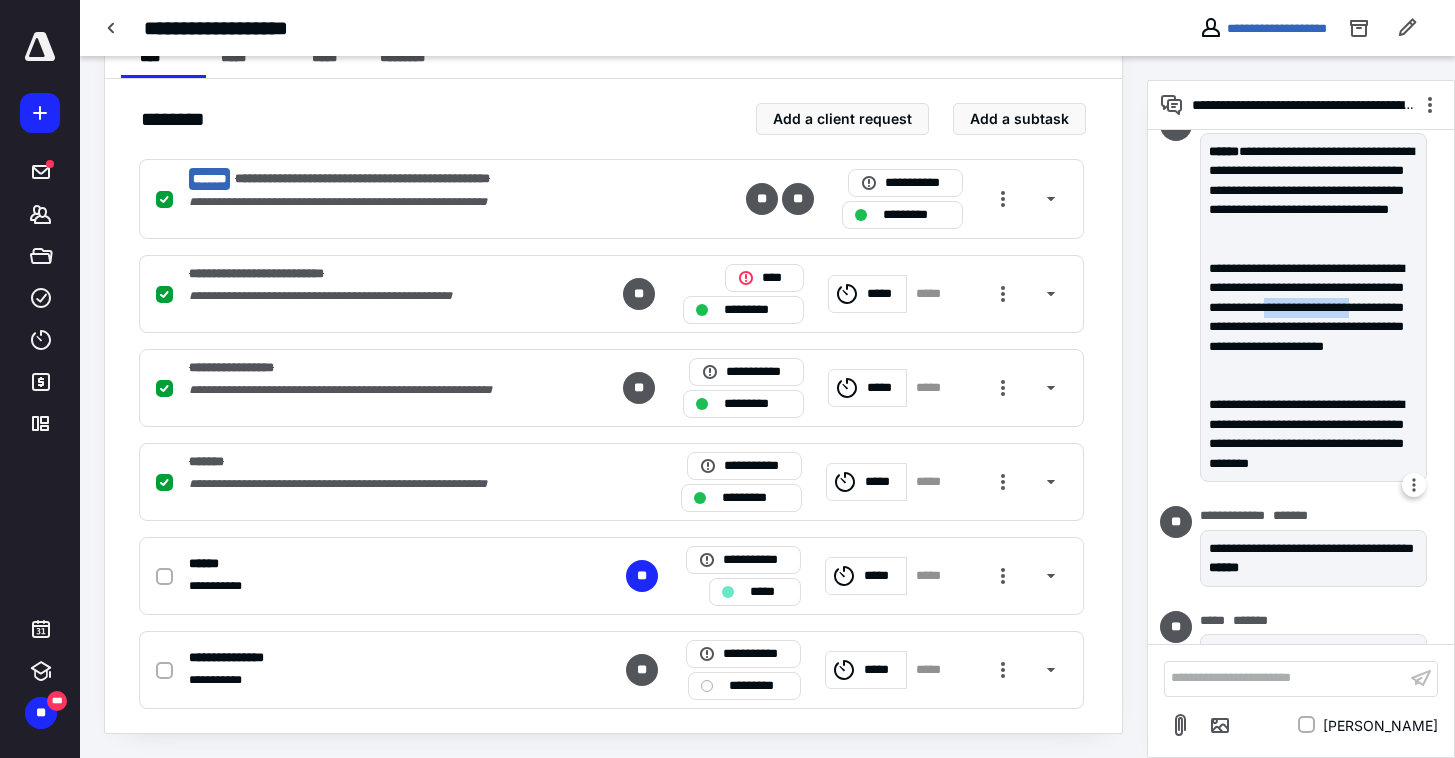 drag, startPoint x: 1287, startPoint y: 333, endPoint x: 1354, endPoint y: 331, distance: 67.02985 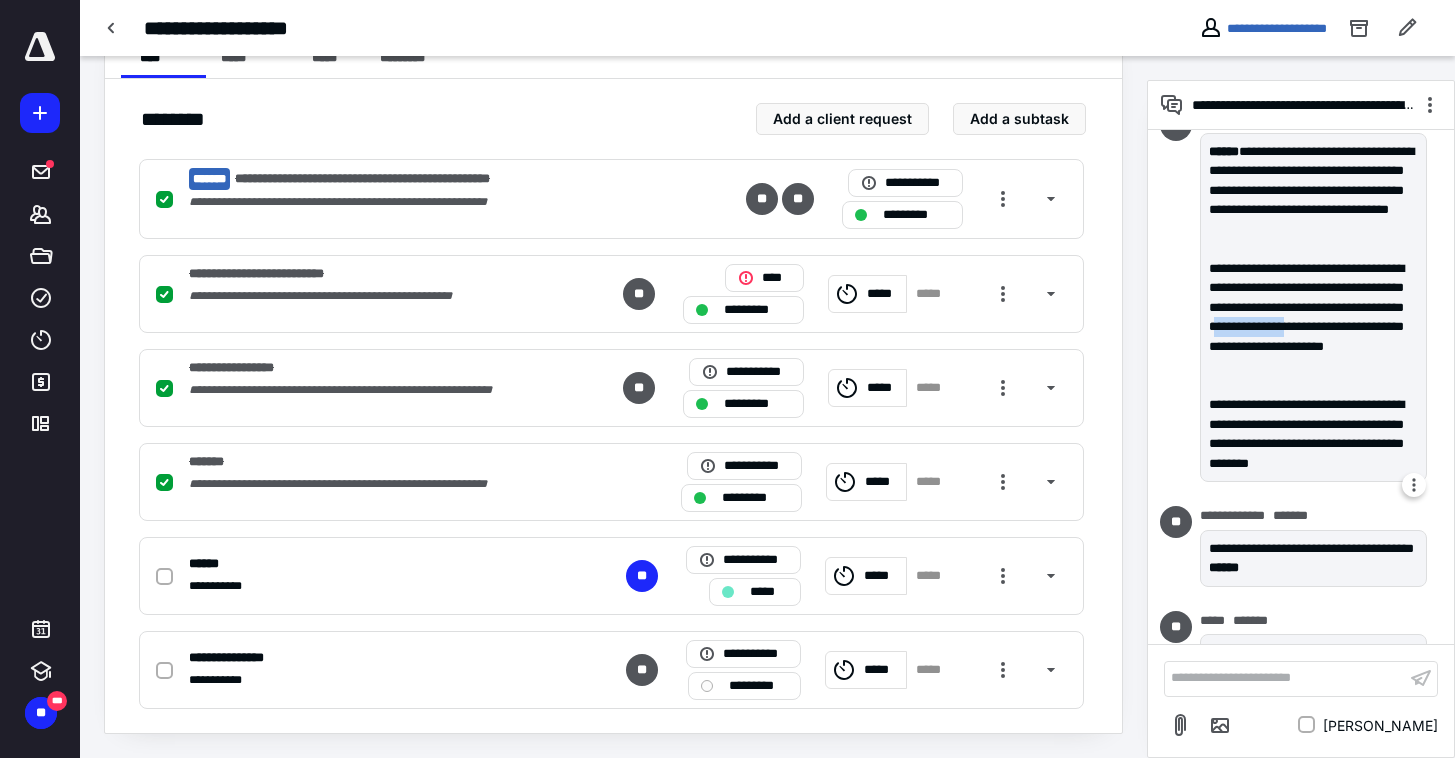 drag, startPoint x: 1236, startPoint y: 346, endPoint x: 1277, endPoint y: 371, distance: 48.02083 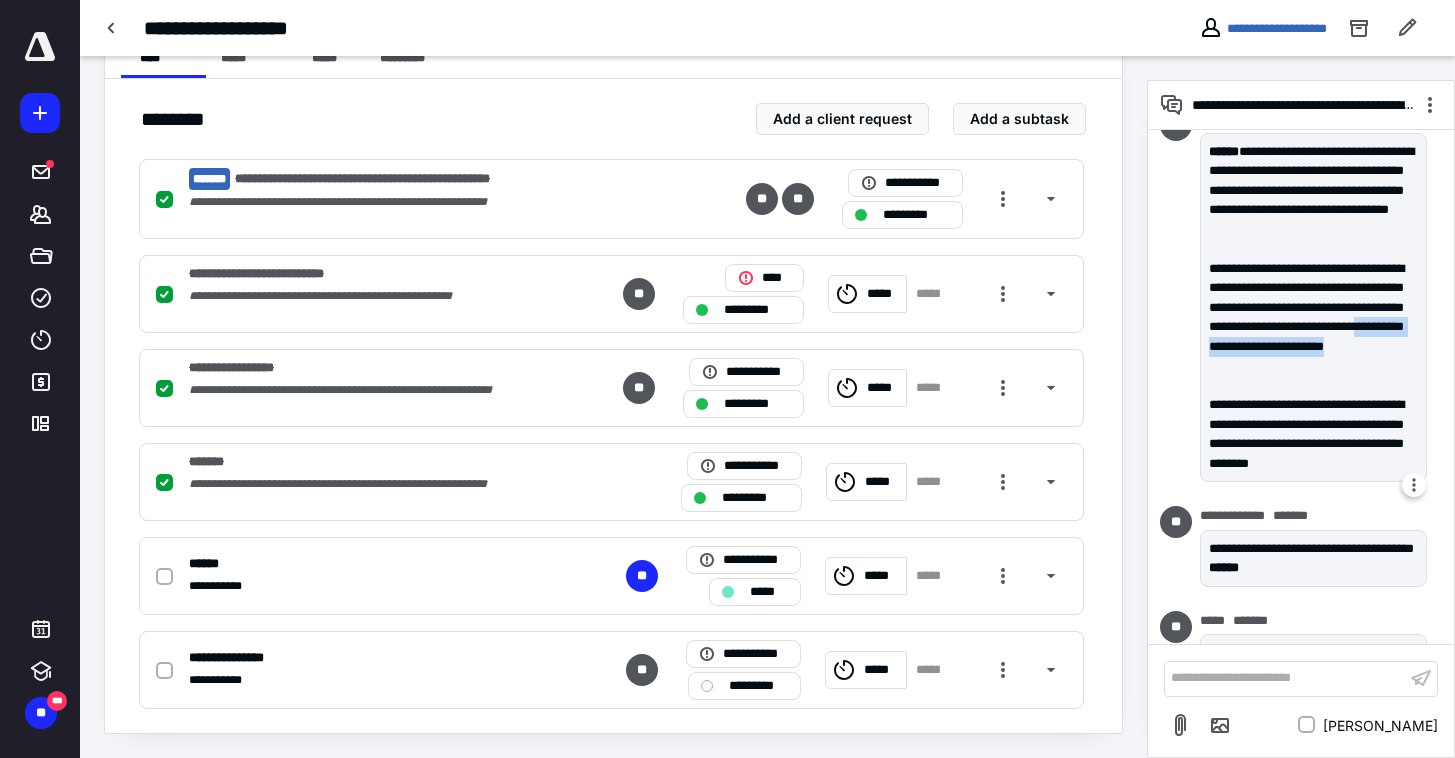 drag, startPoint x: 1272, startPoint y: 378, endPoint x: 1270, endPoint y: 391, distance: 13.152946 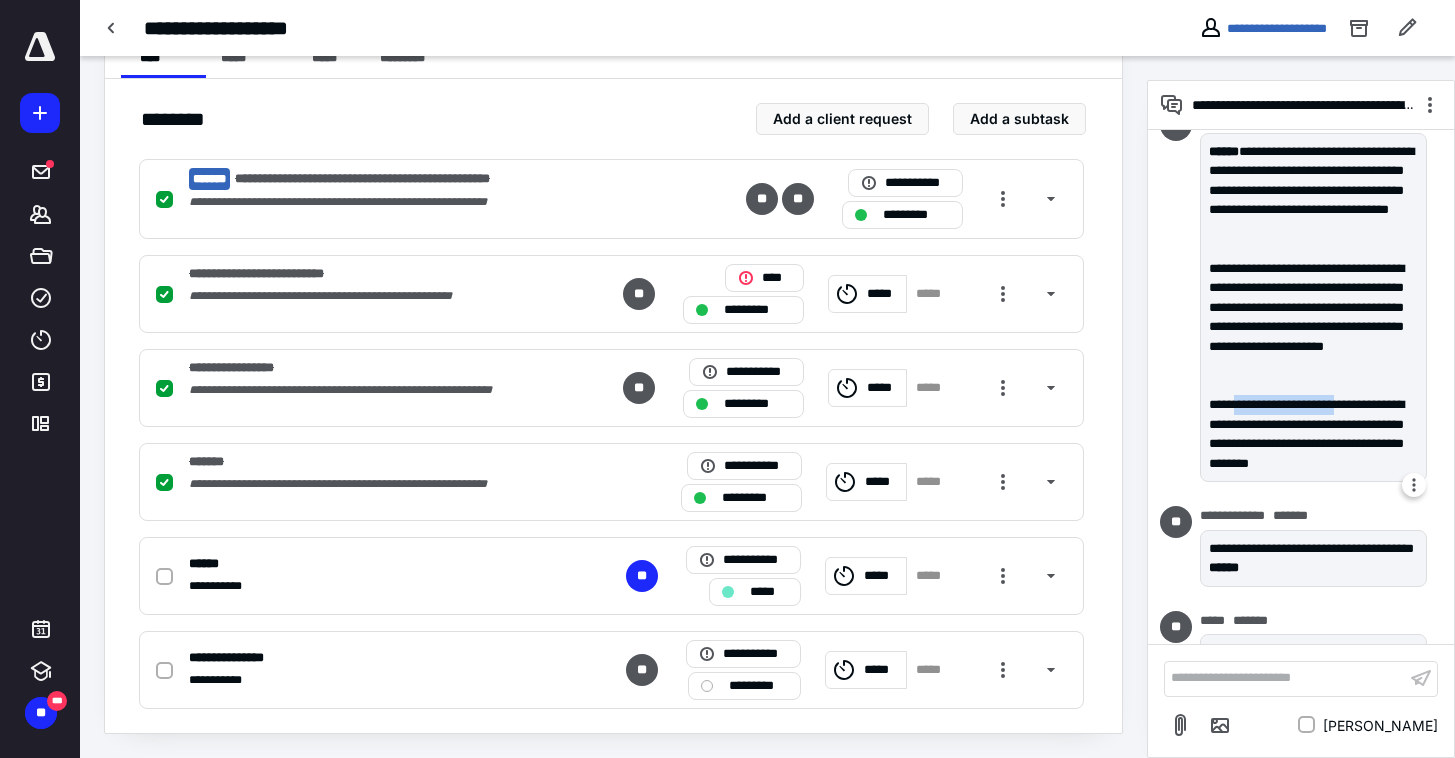 drag, startPoint x: 1241, startPoint y: 406, endPoint x: 1350, endPoint y: 409, distance: 109.041275 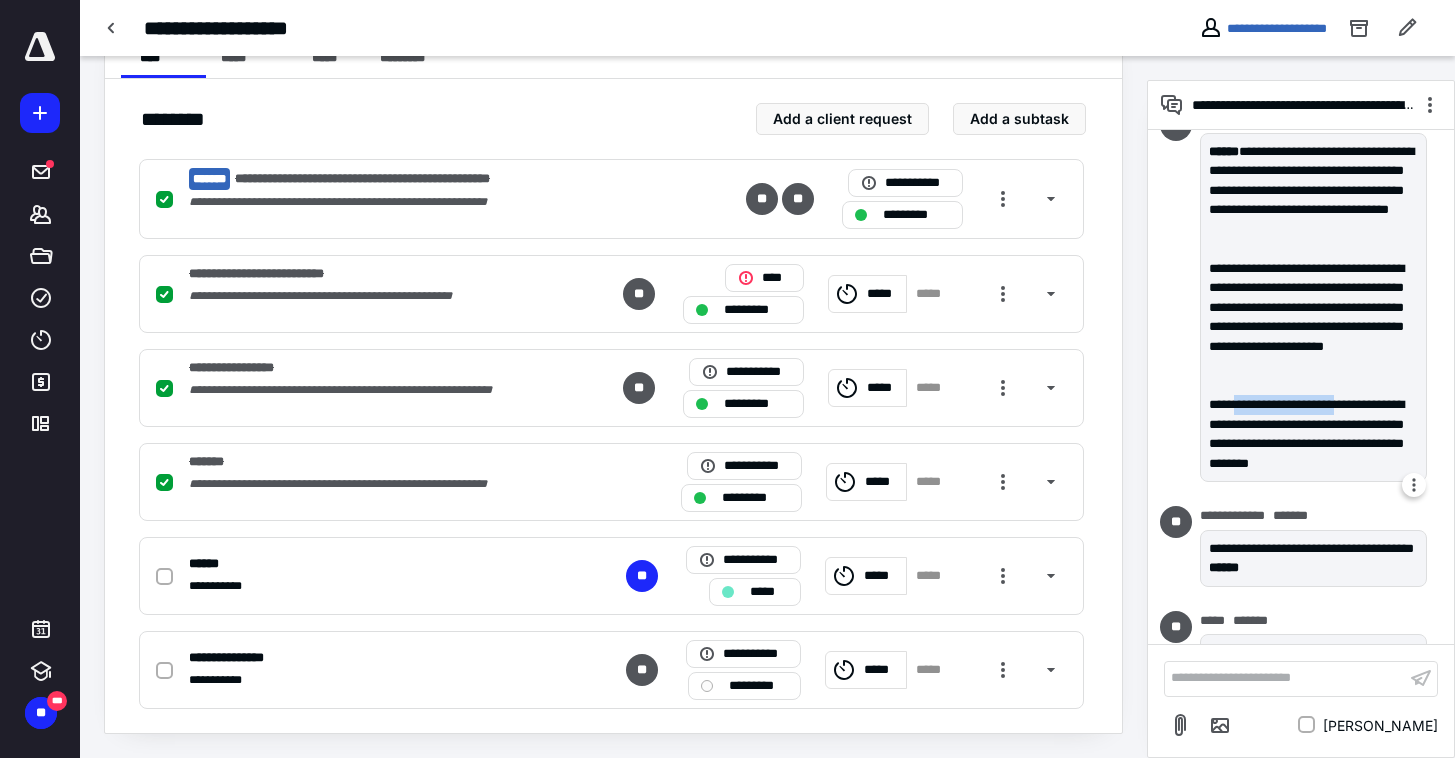 click on "**********" at bounding box center [1313, 434] 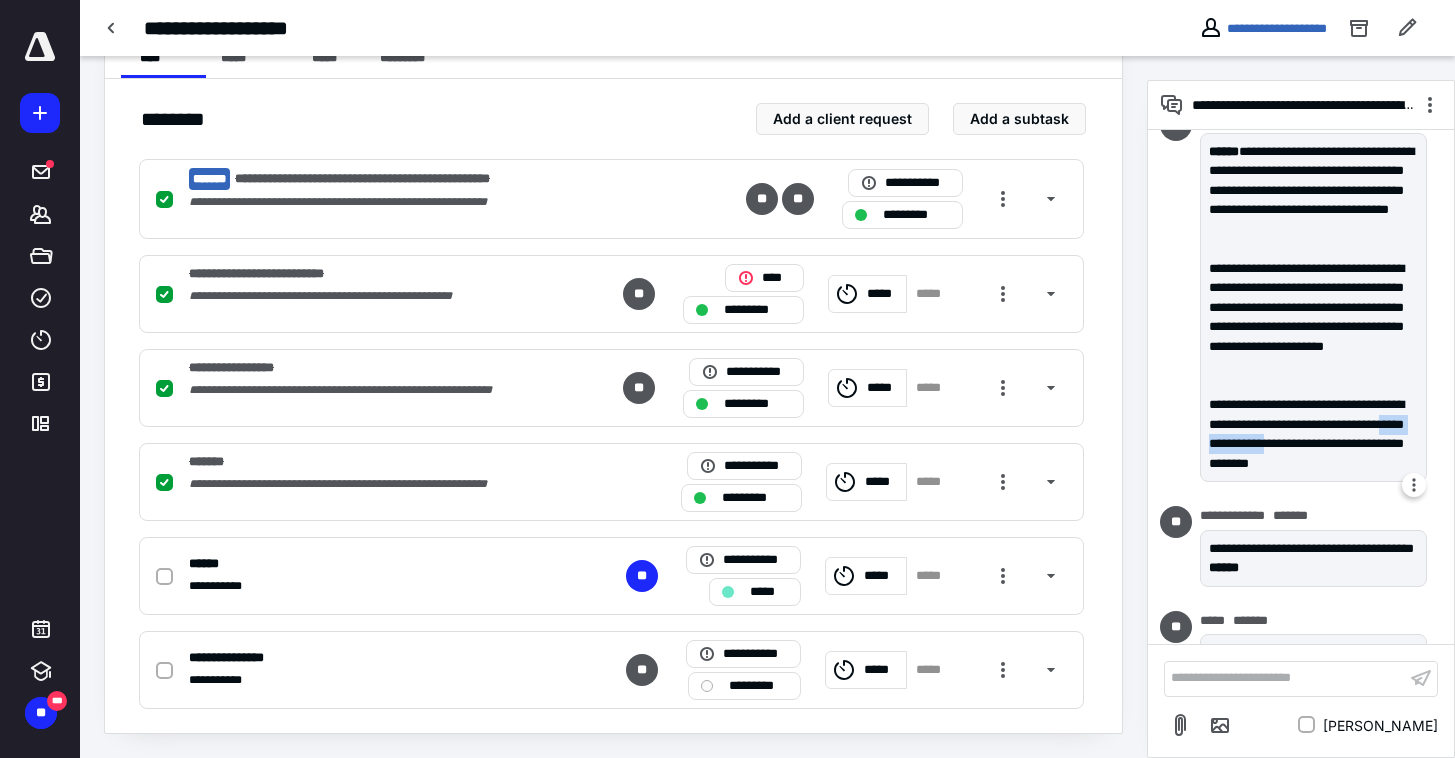 drag, startPoint x: 1308, startPoint y: 448, endPoint x: 1373, endPoint y: 447, distance: 65.00769 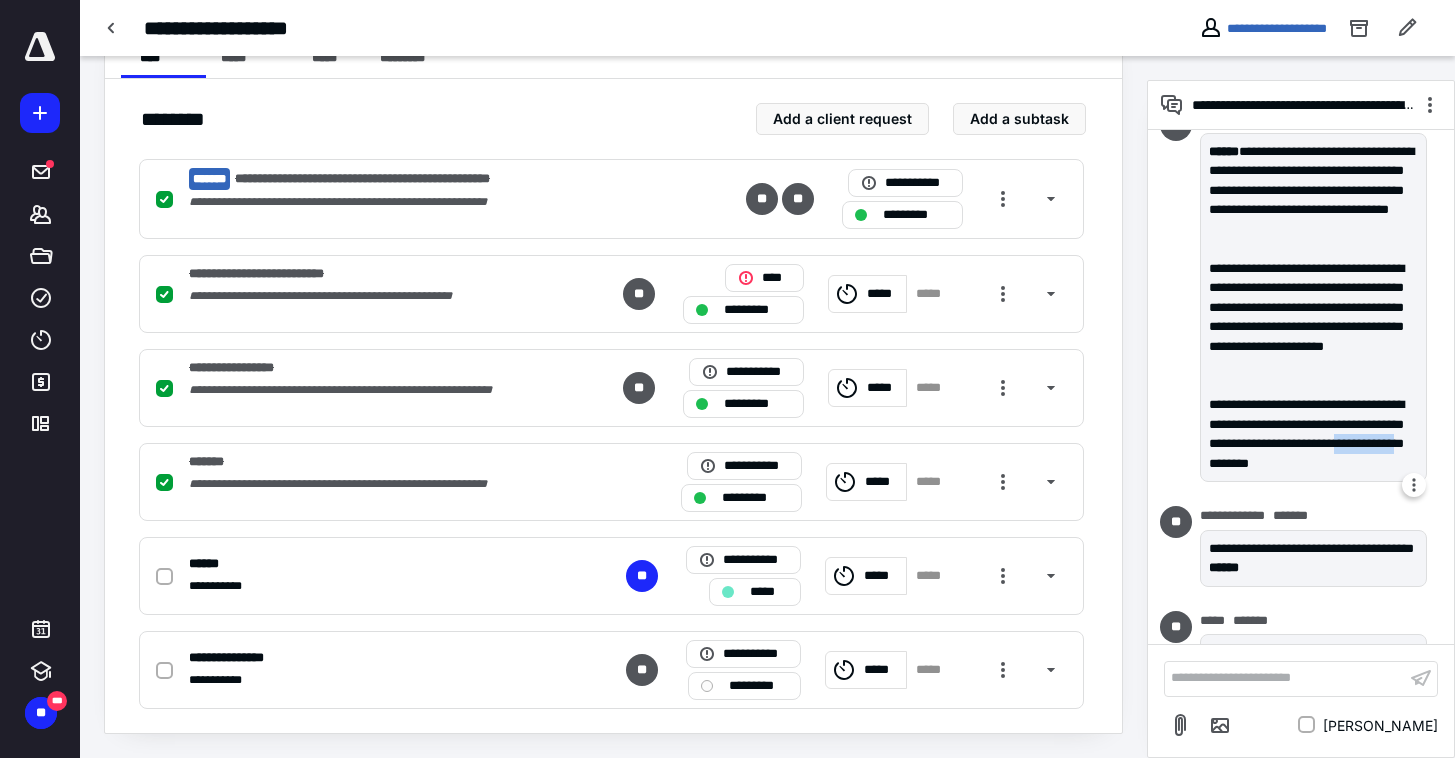 drag, startPoint x: 1273, startPoint y: 462, endPoint x: 1349, endPoint y: 465, distance: 76.05919 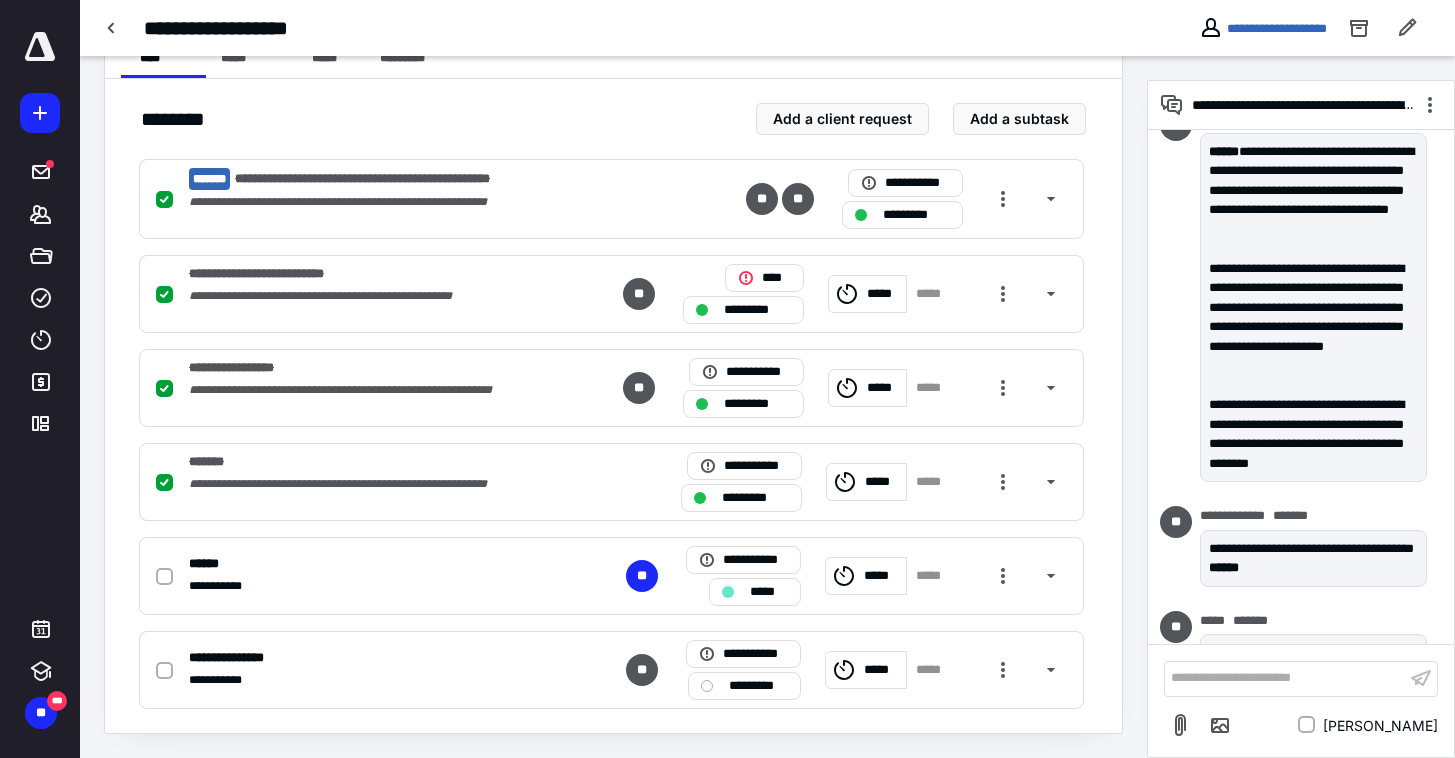 click on "**********" at bounding box center [613, 406] 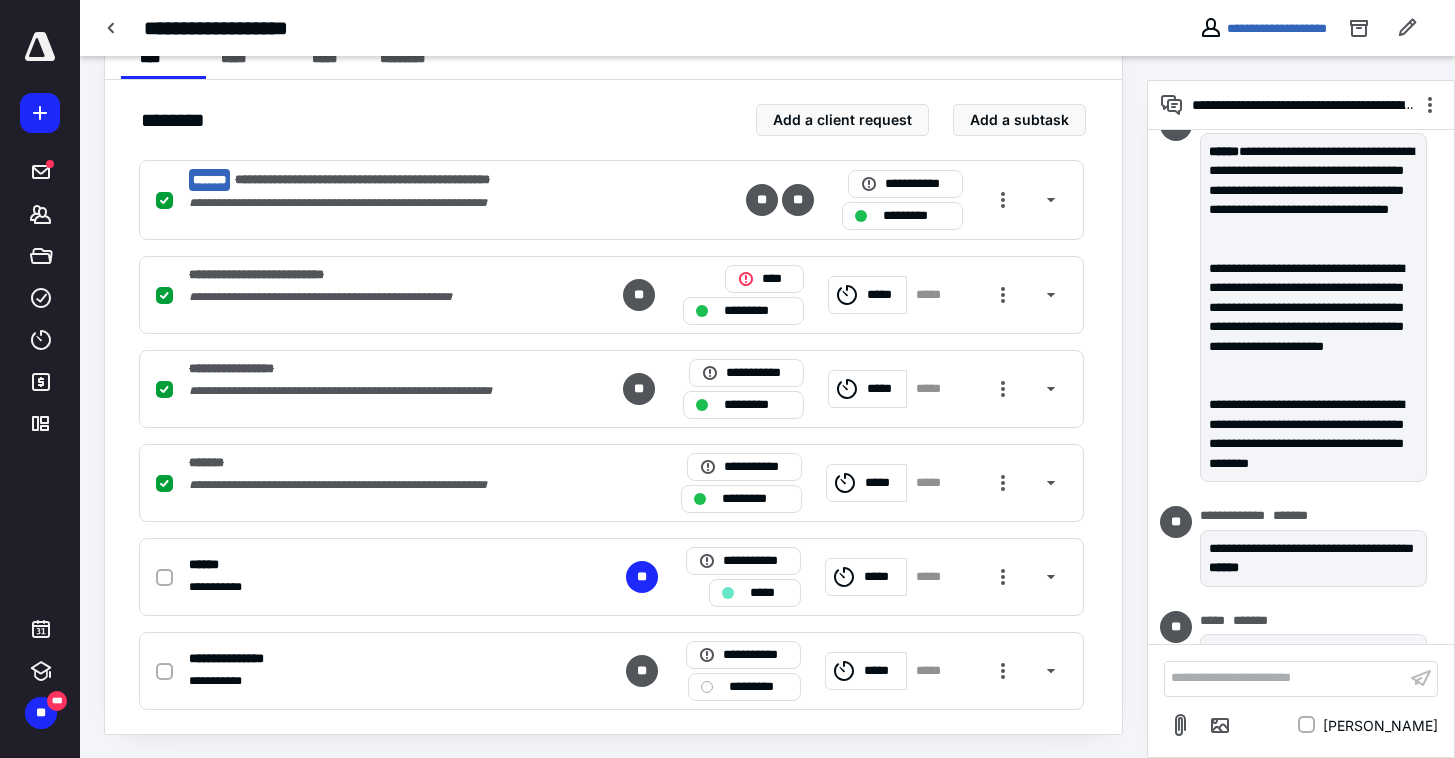 scroll, scrollTop: 419, scrollLeft: 0, axis: vertical 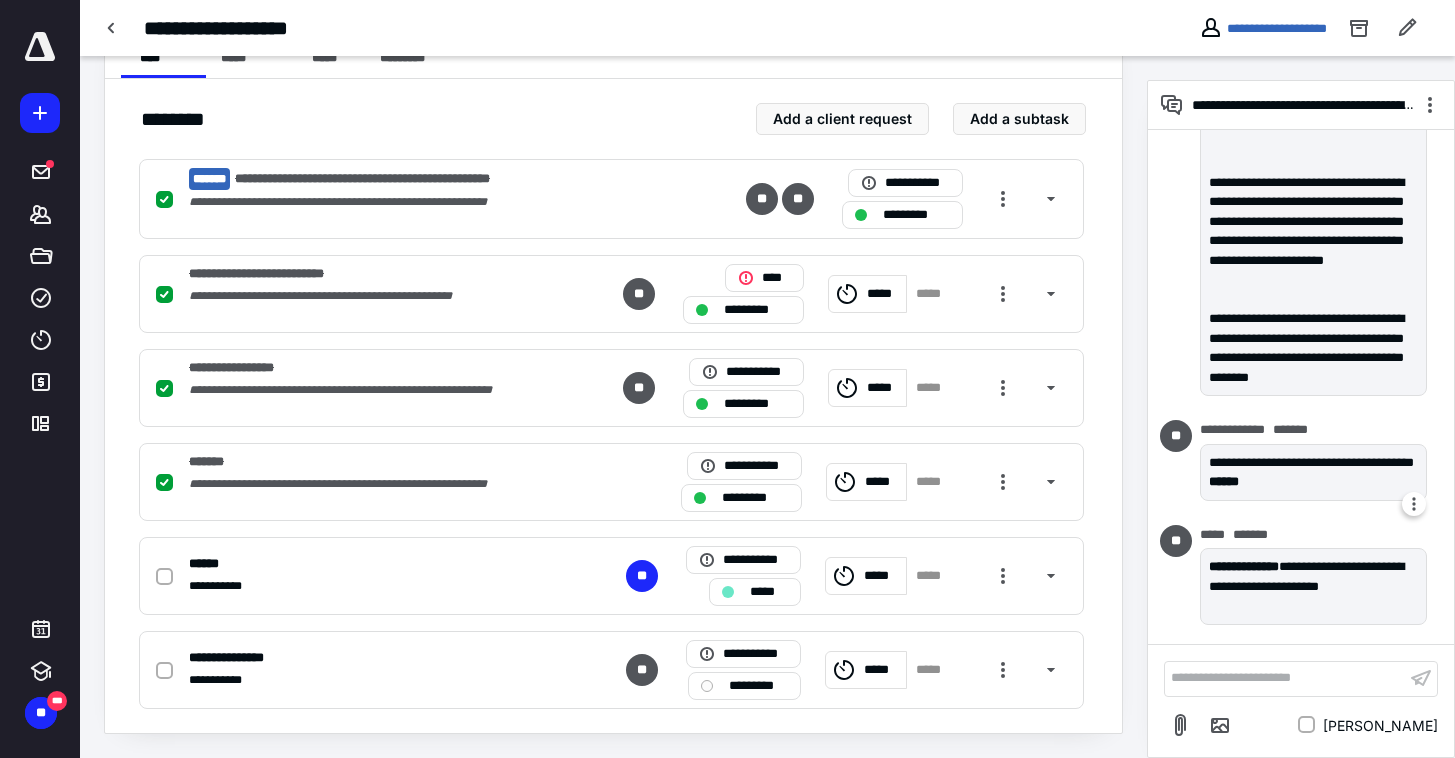 click on "**" at bounding box center [1180, 464] 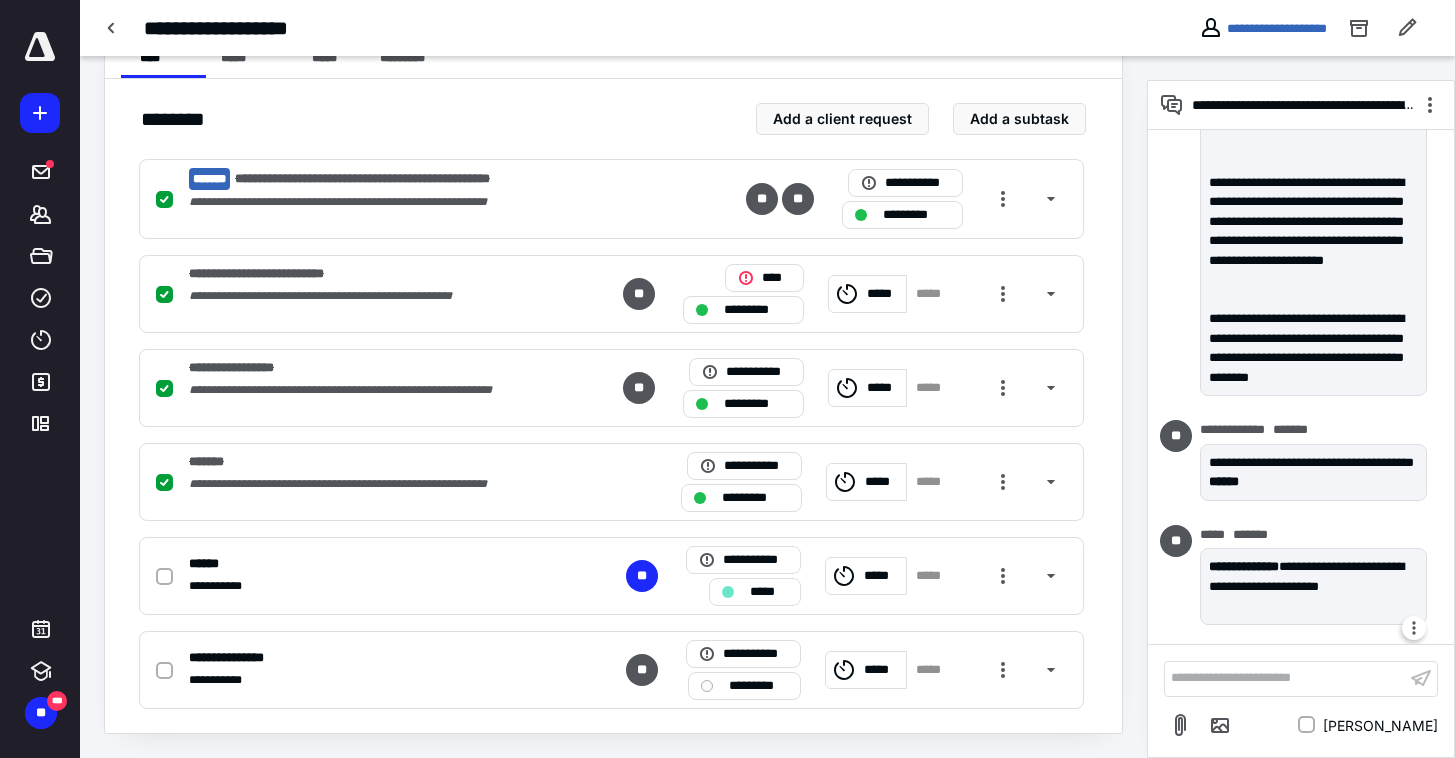 drag, startPoint x: 1313, startPoint y: 592, endPoint x: 1268, endPoint y: 593, distance: 45.01111 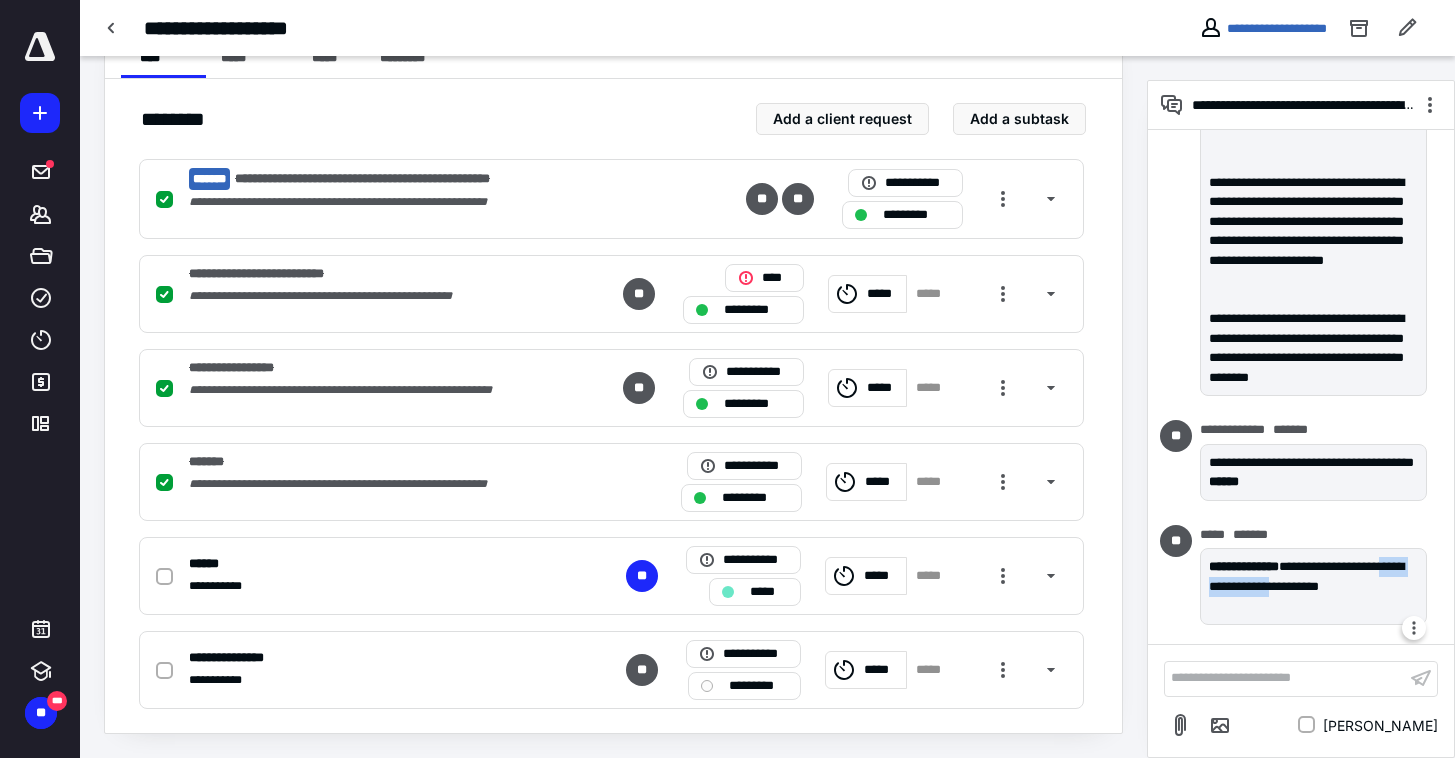 drag, startPoint x: 1283, startPoint y: 590, endPoint x: 1358, endPoint y: 588, distance: 75.026665 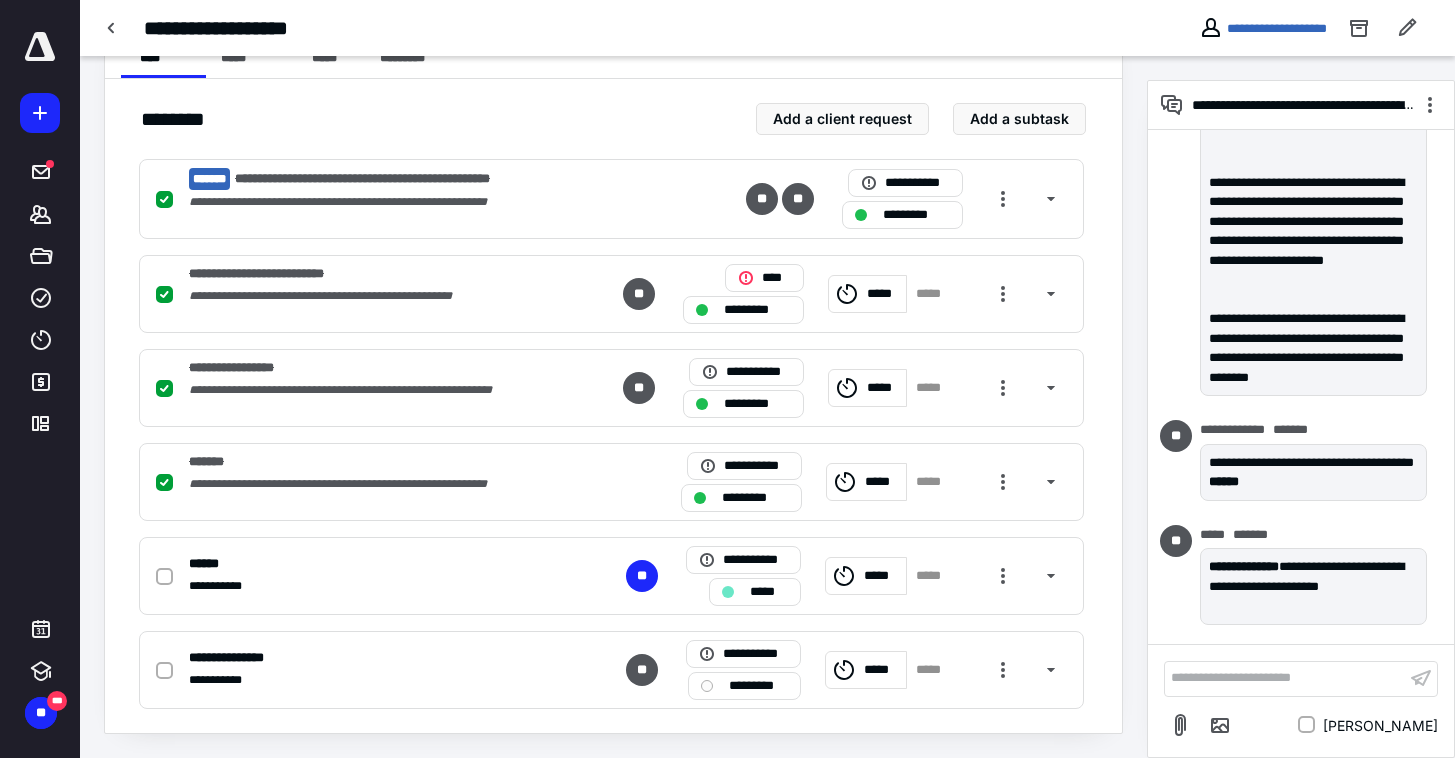 click on "**********" at bounding box center [1301, 387] 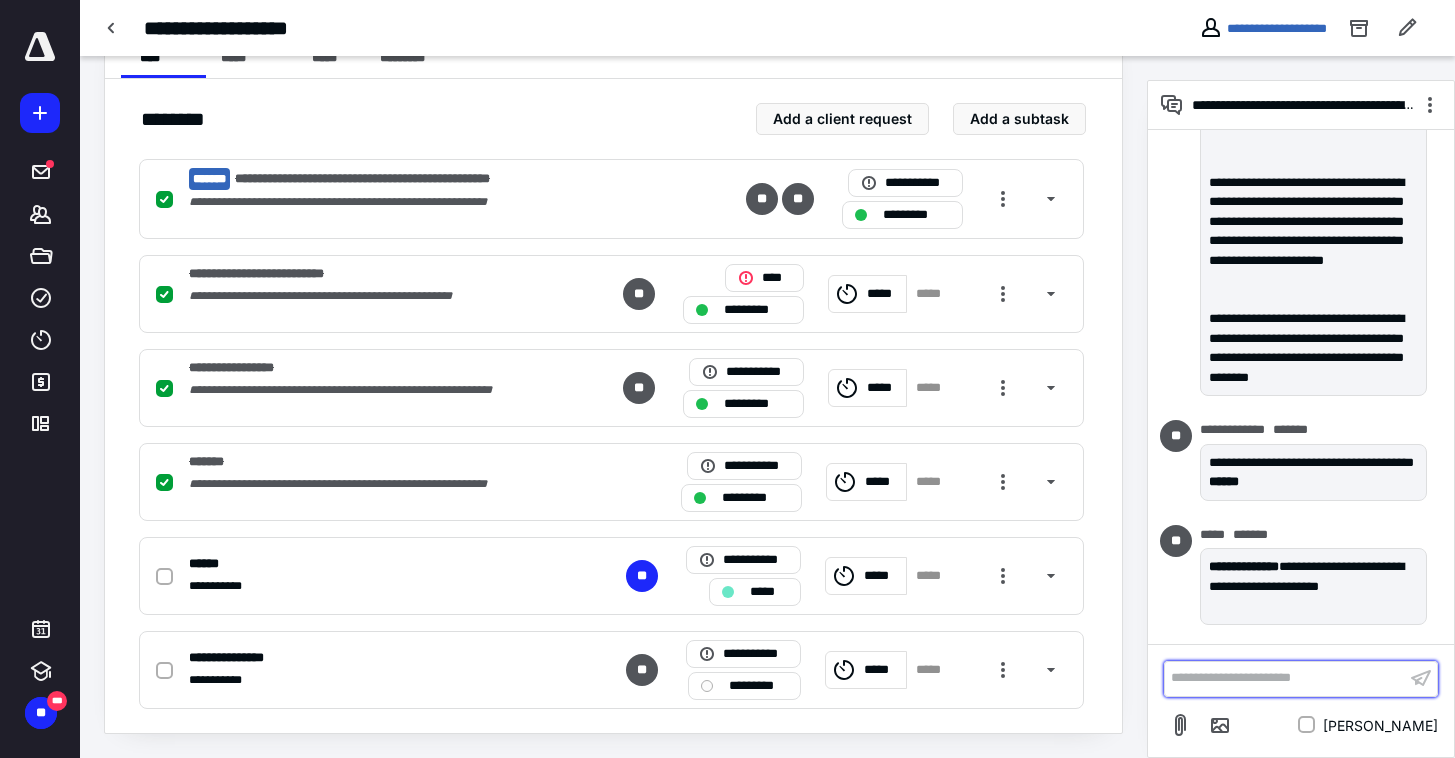 click on "**********" at bounding box center (1285, 678) 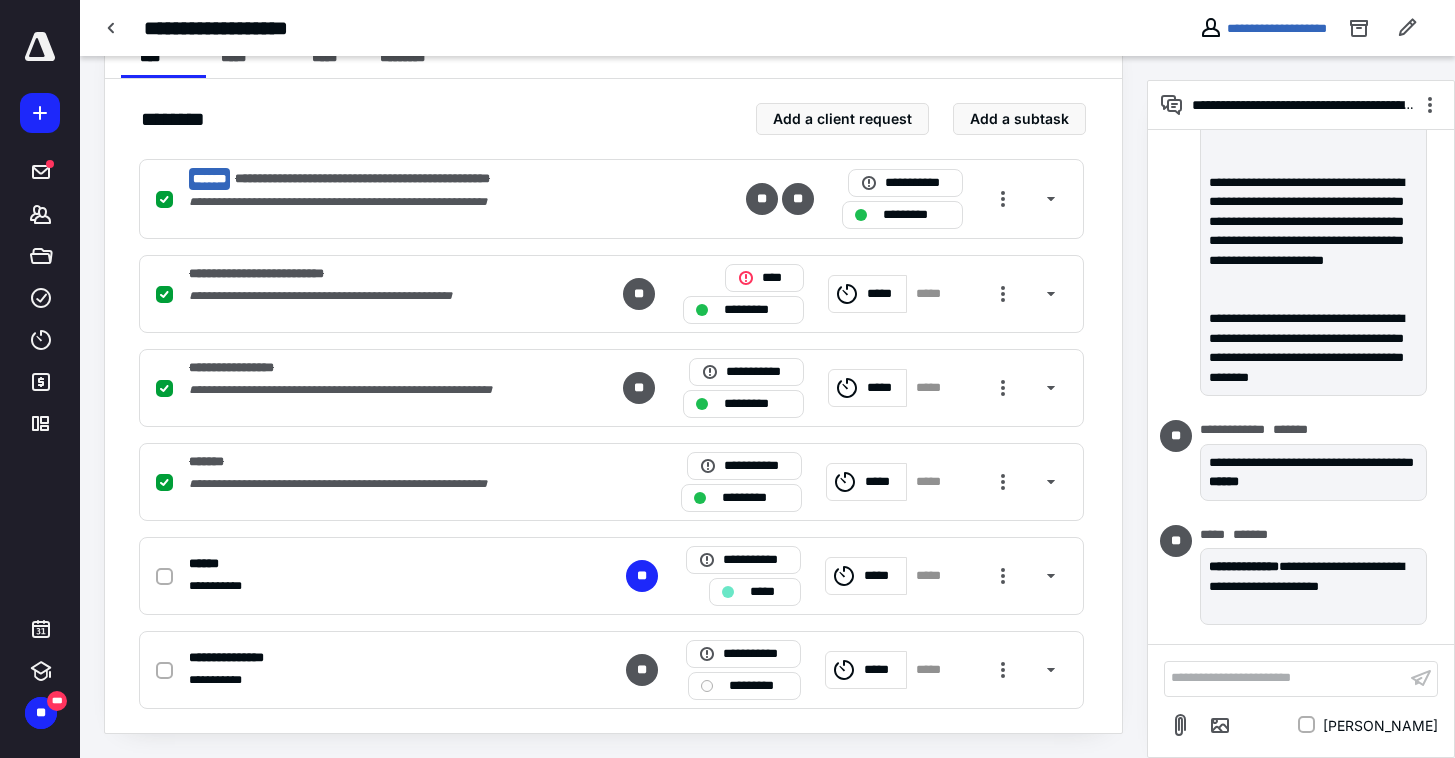 click on "**********" at bounding box center [613, 197] 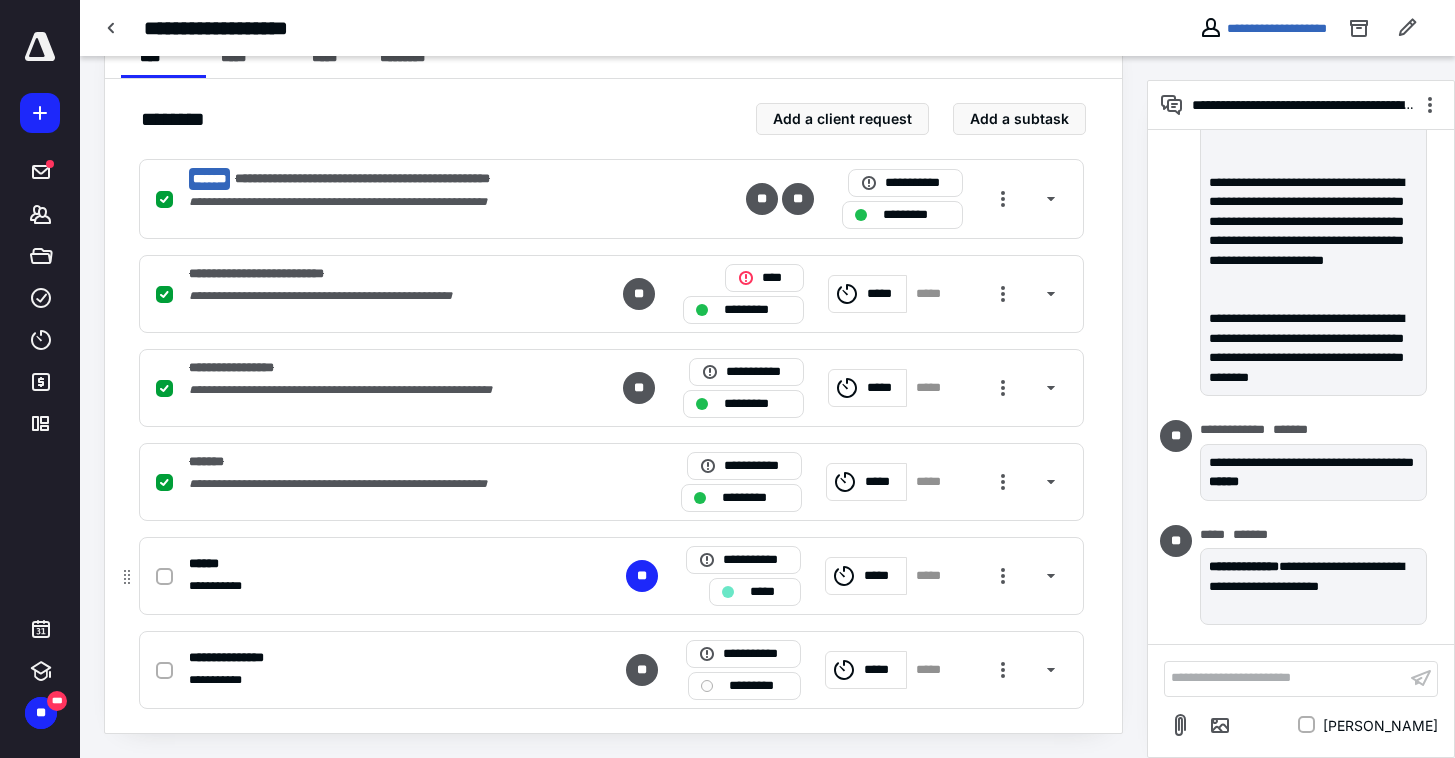 click on "*****" at bounding box center [866, 576] 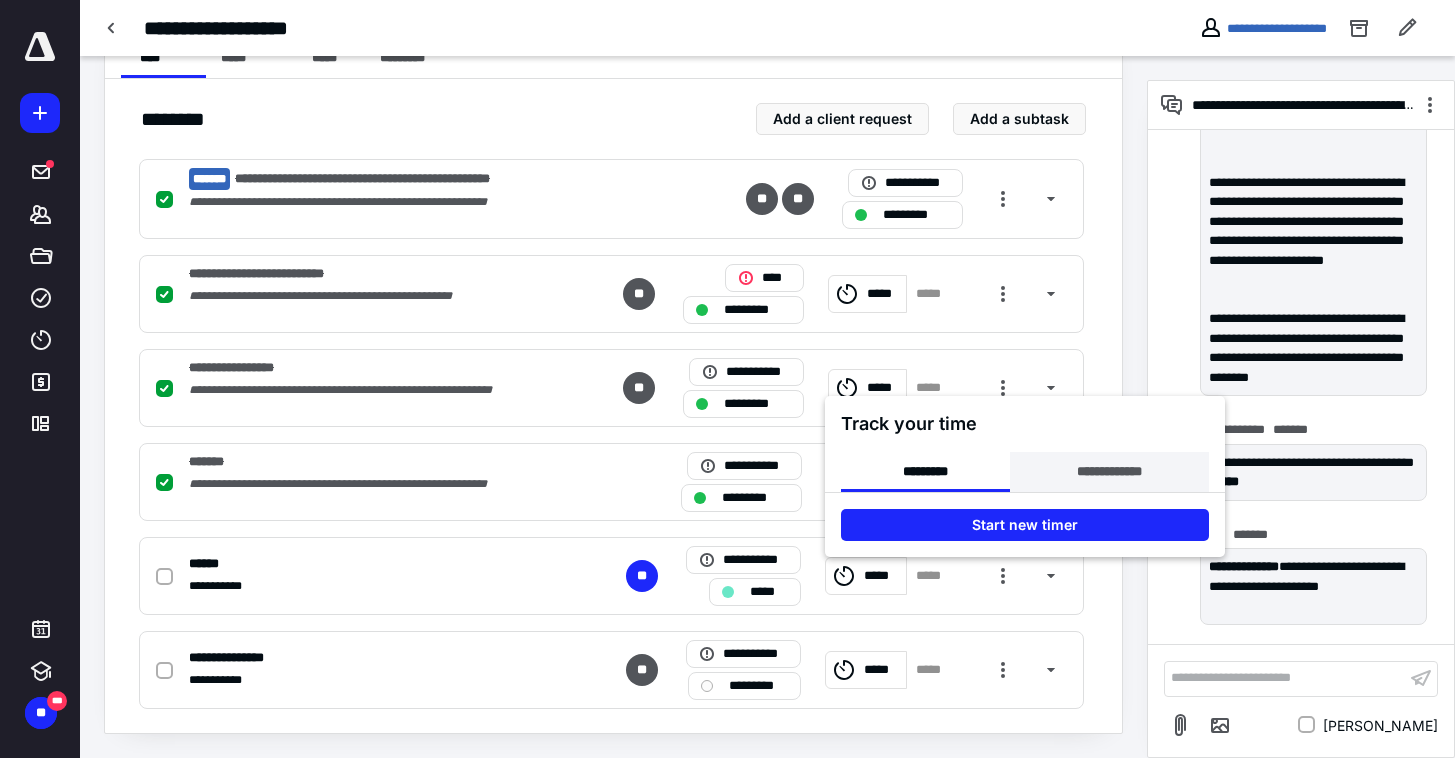 click on "**********" at bounding box center (1109, 472) 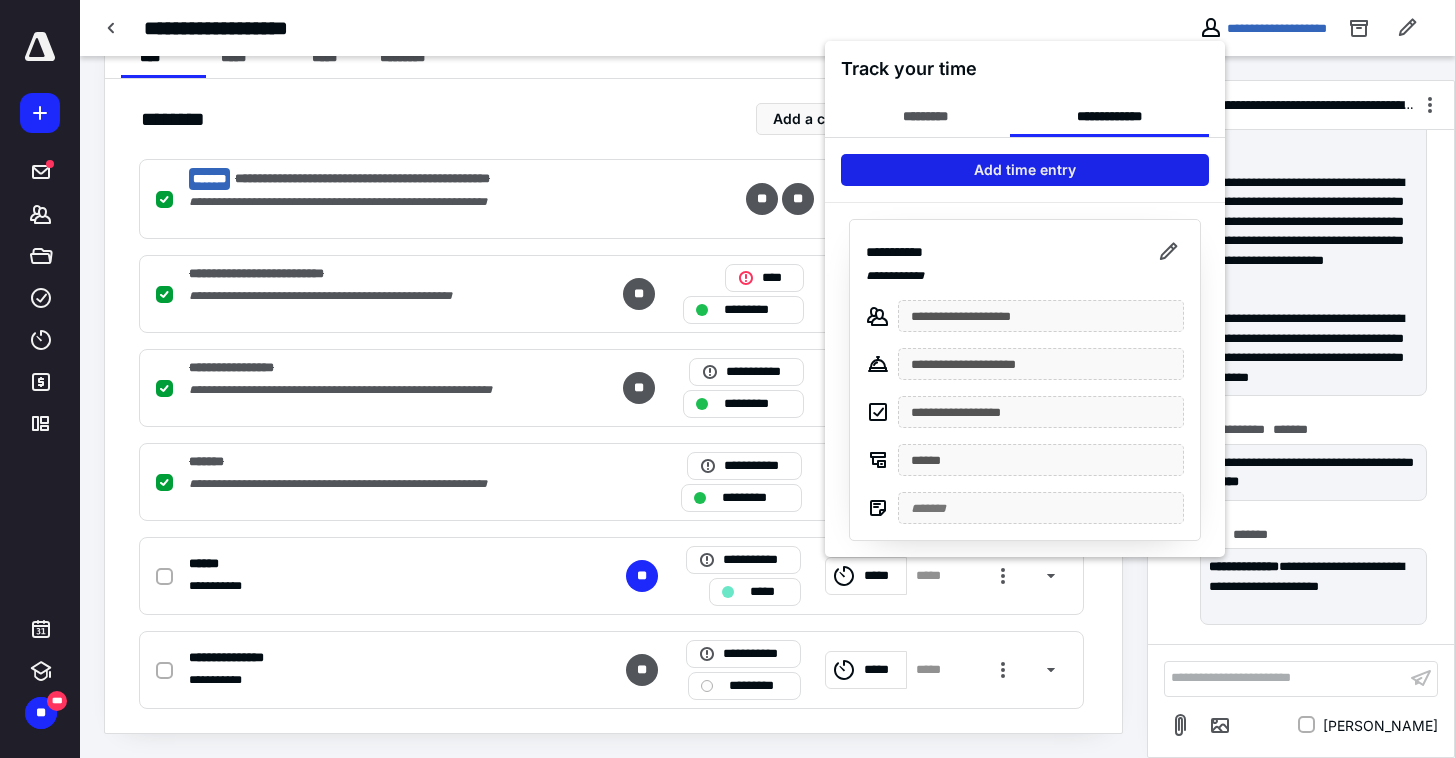 click on "Add time entry" at bounding box center (1025, 170) 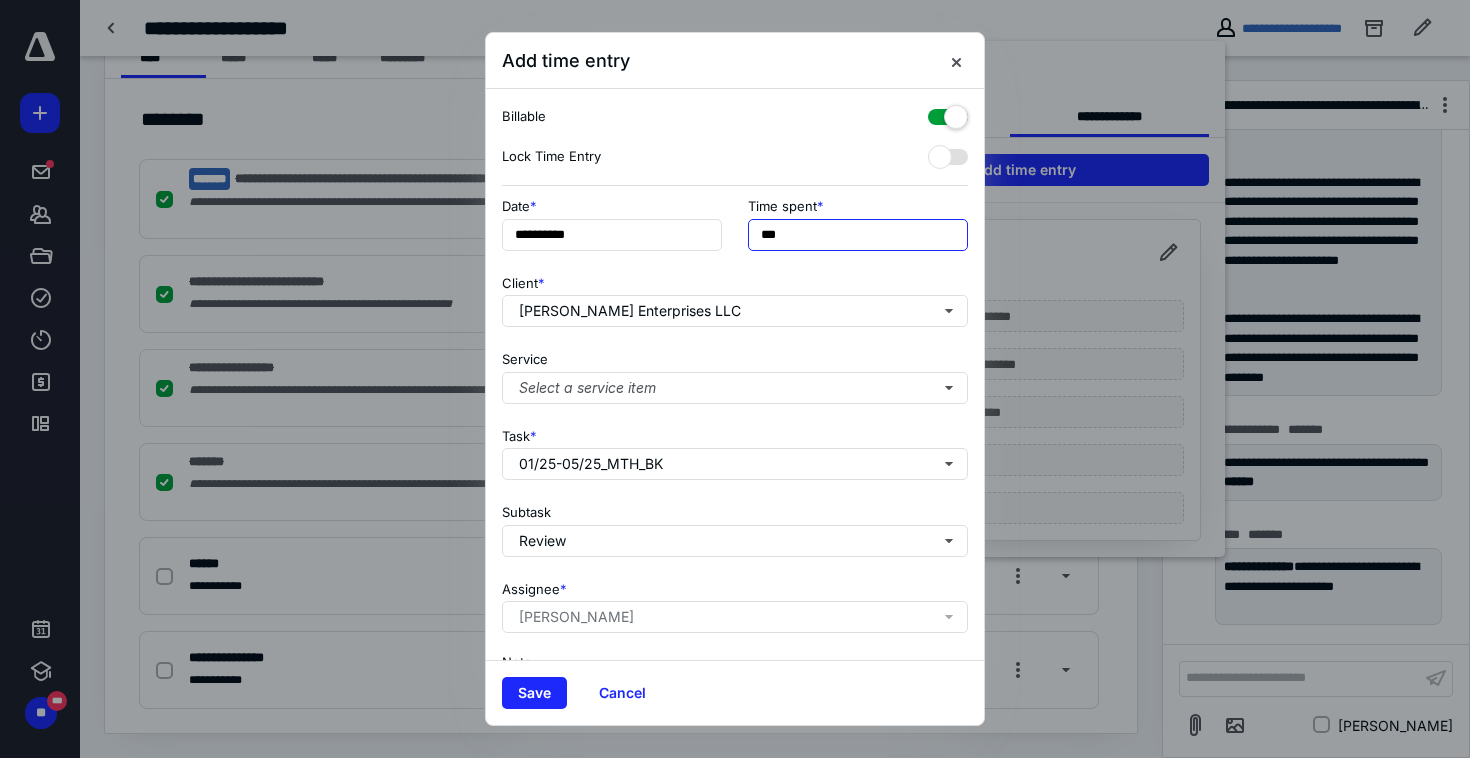 drag, startPoint x: 794, startPoint y: 248, endPoint x: 809, endPoint y: 240, distance: 17 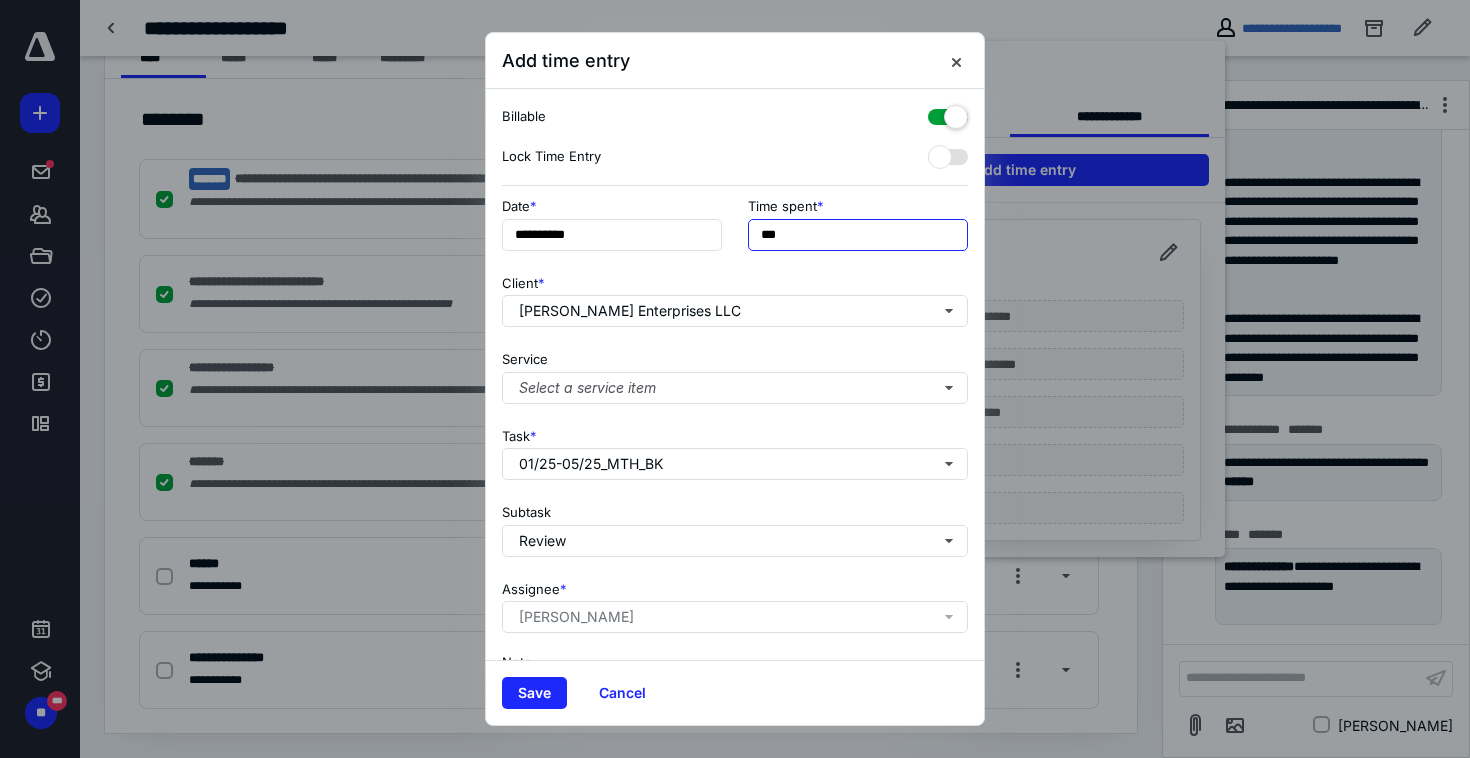 click on "***" at bounding box center [858, 235] 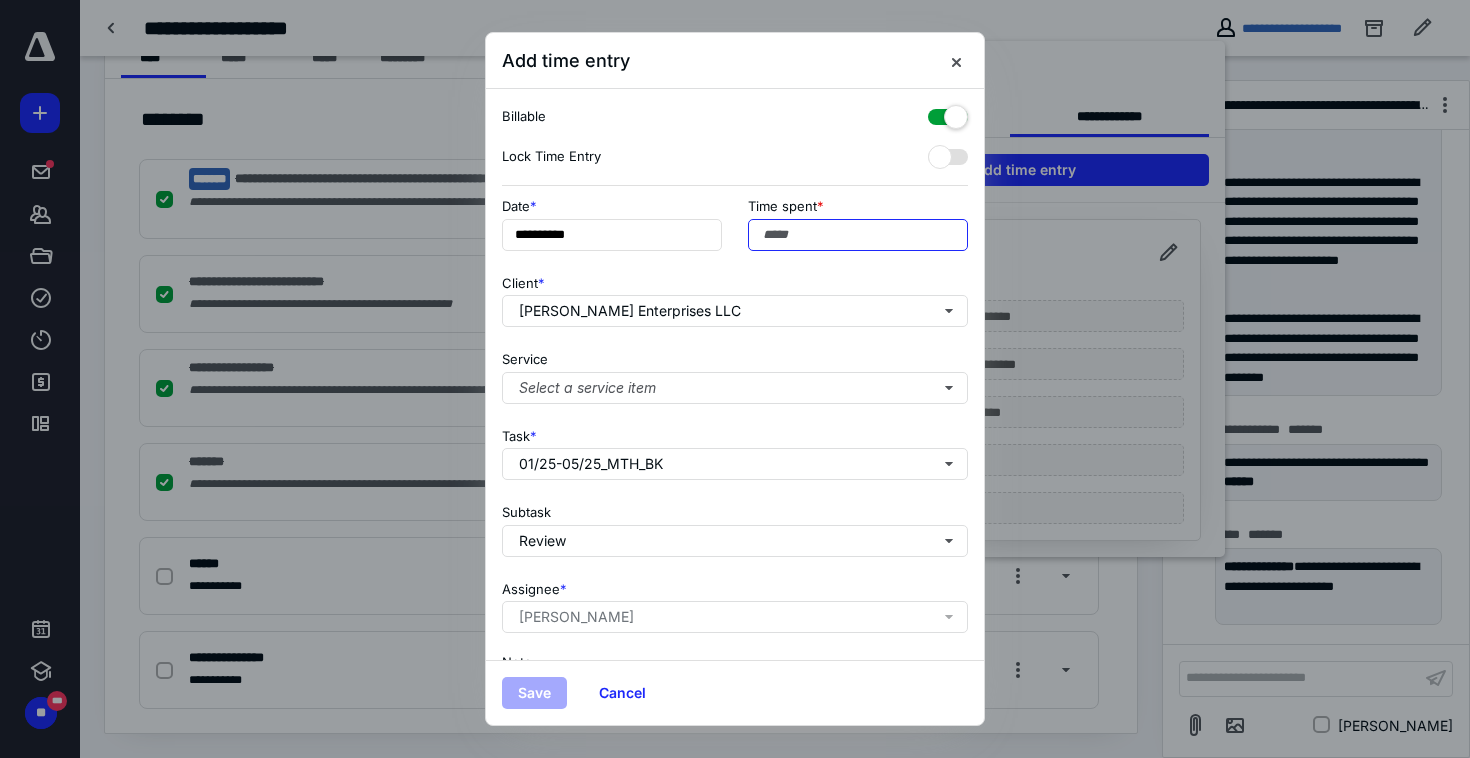 type on "*" 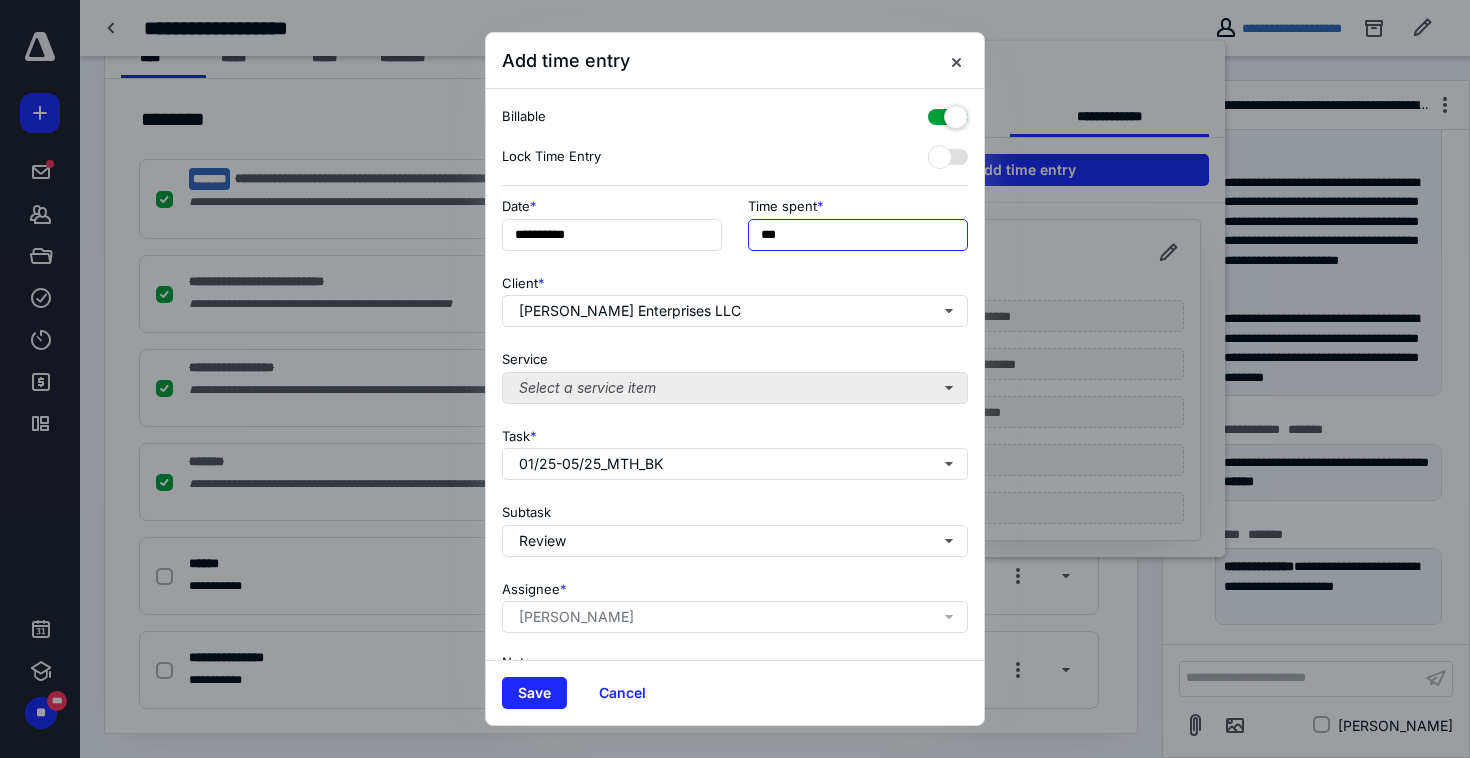 type on "***" 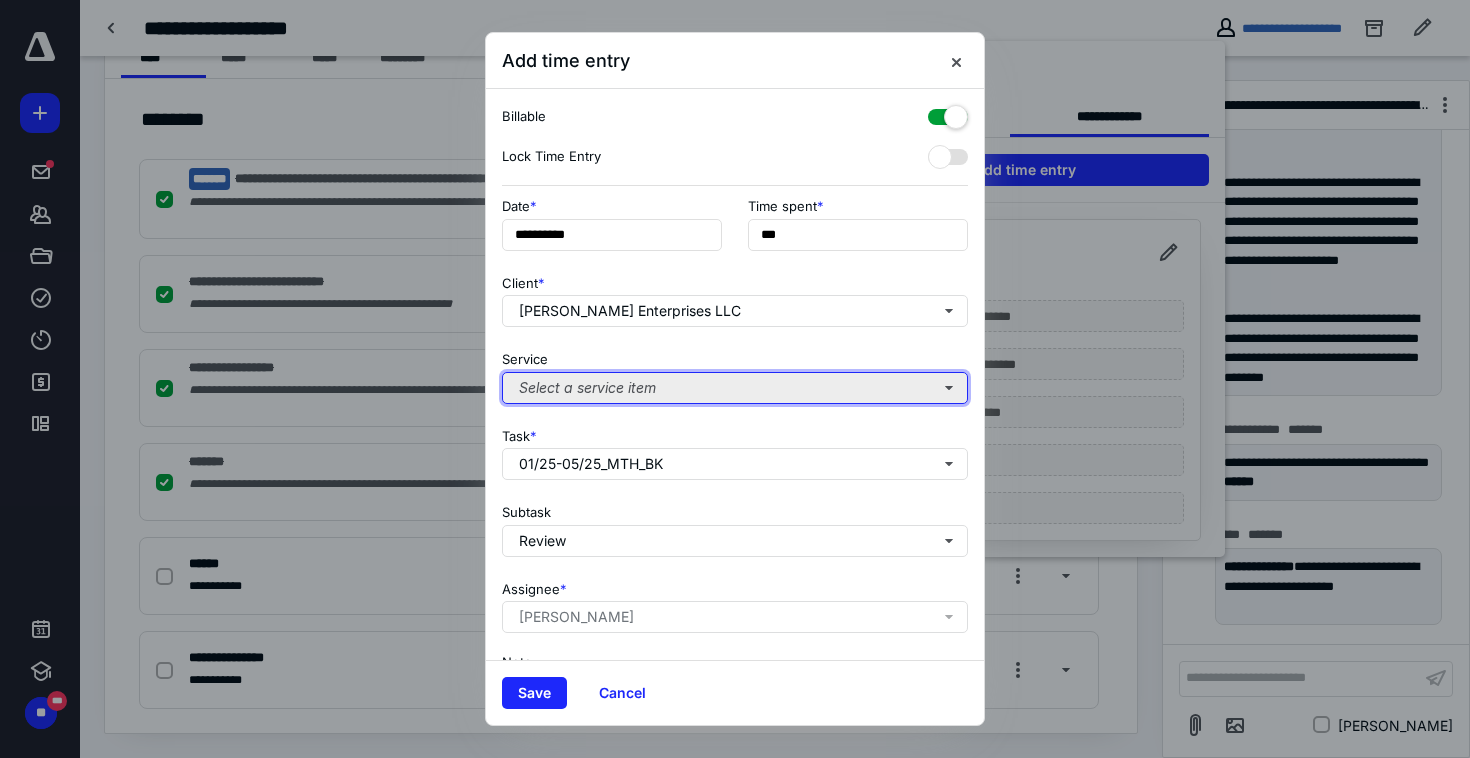click on "Select a service item" at bounding box center [735, 388] 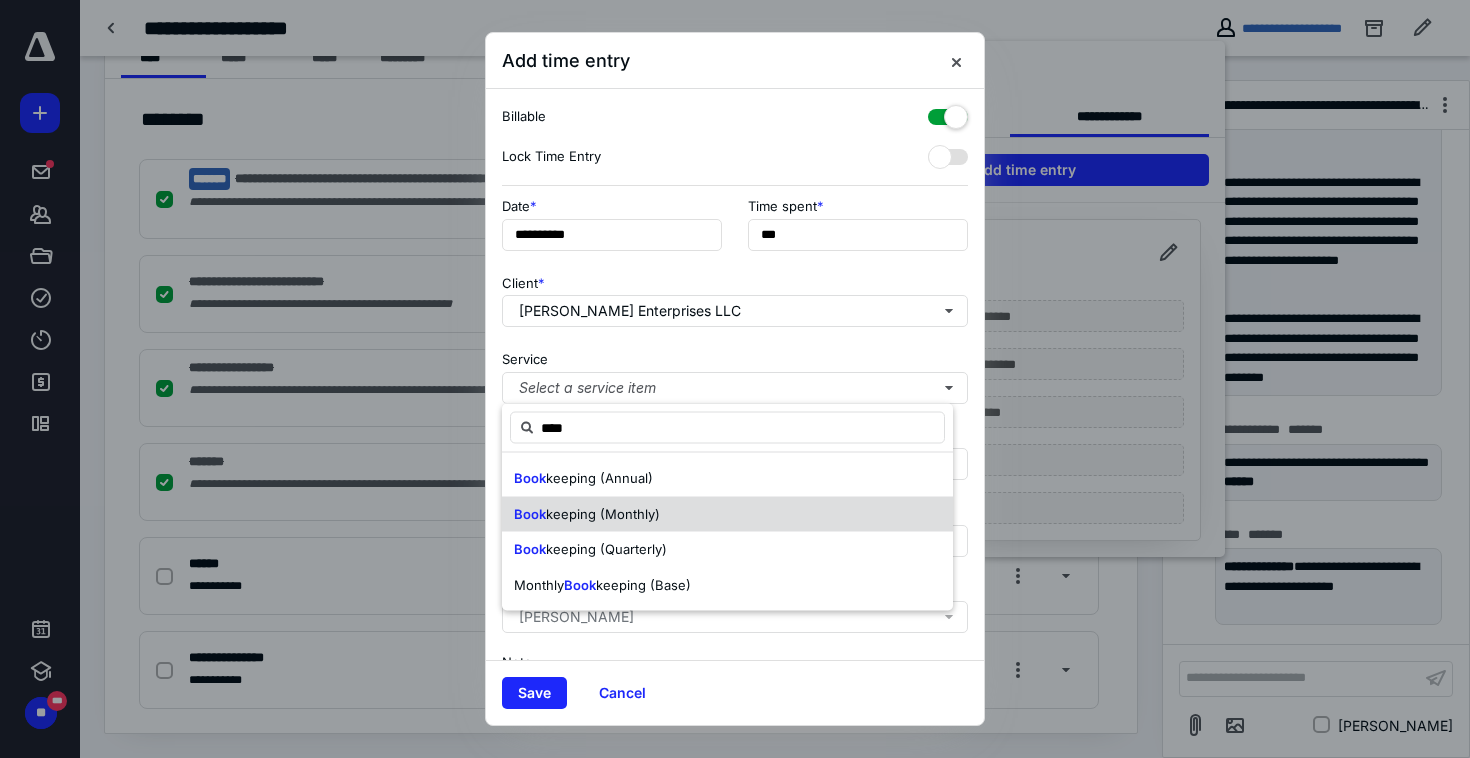 click on "Book keeping (Monthly)" at bounding box center [727, 514] 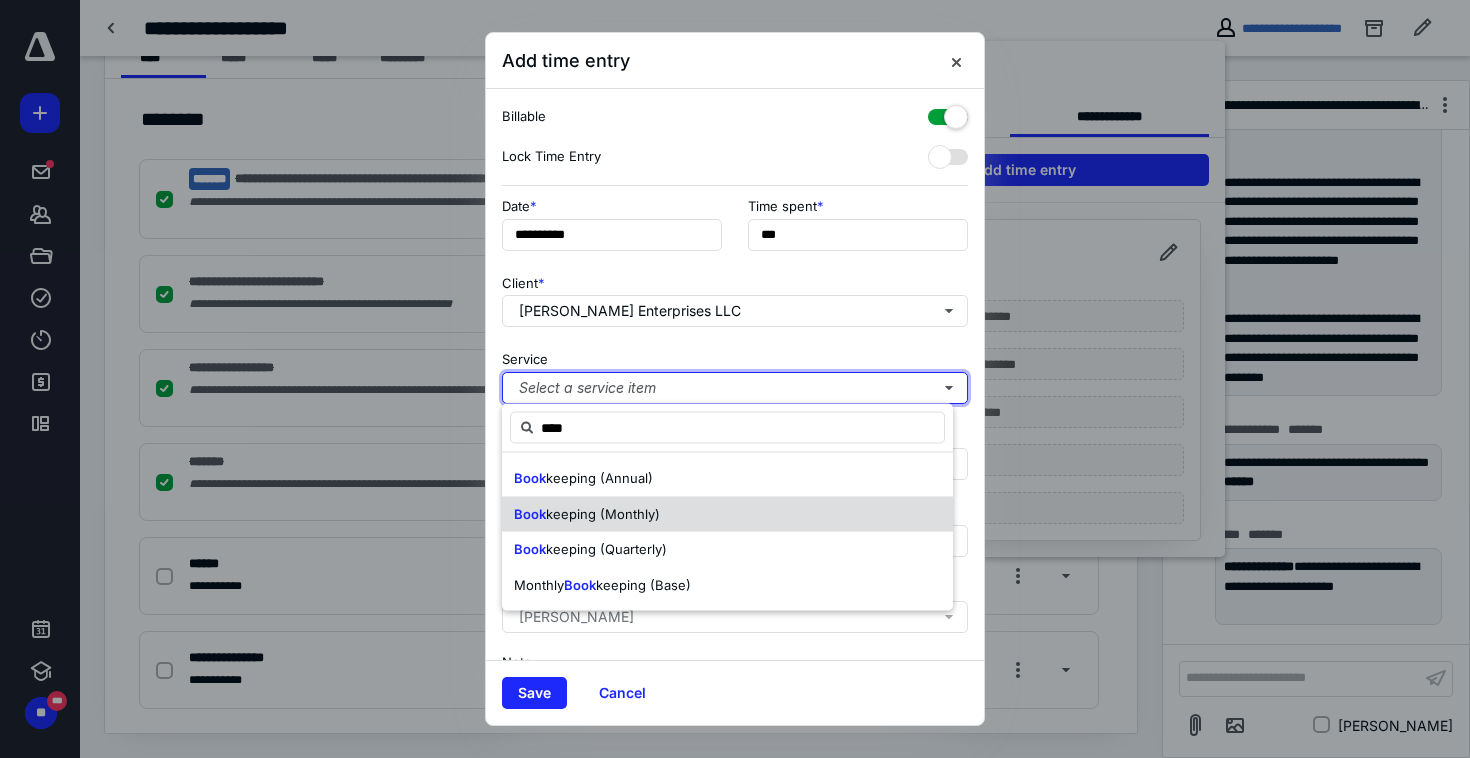 type 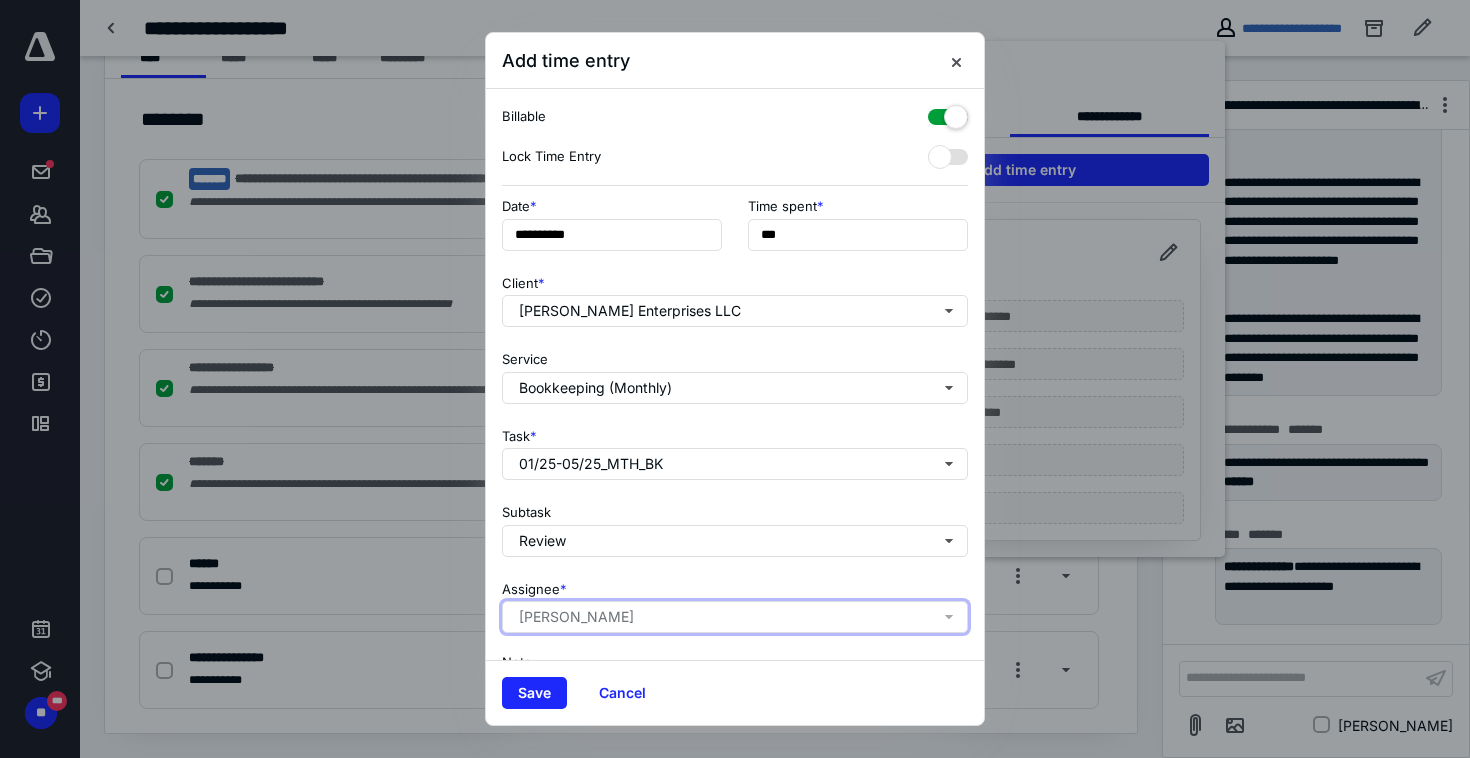 click on "[PERSON_NAME]" at bounding box center [739, 617] 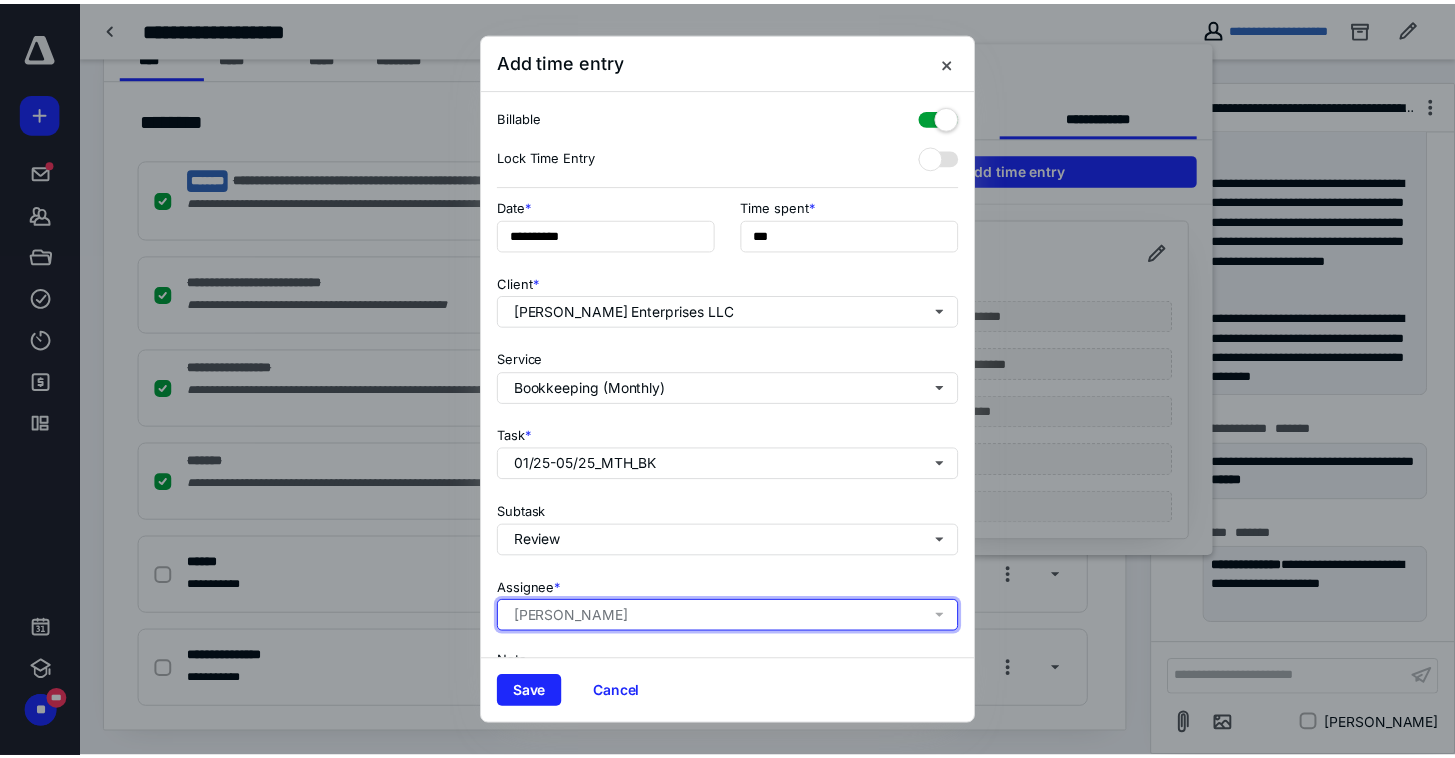 scroll, scrollTop: 143, scrollLeft: 0, axis: vertical 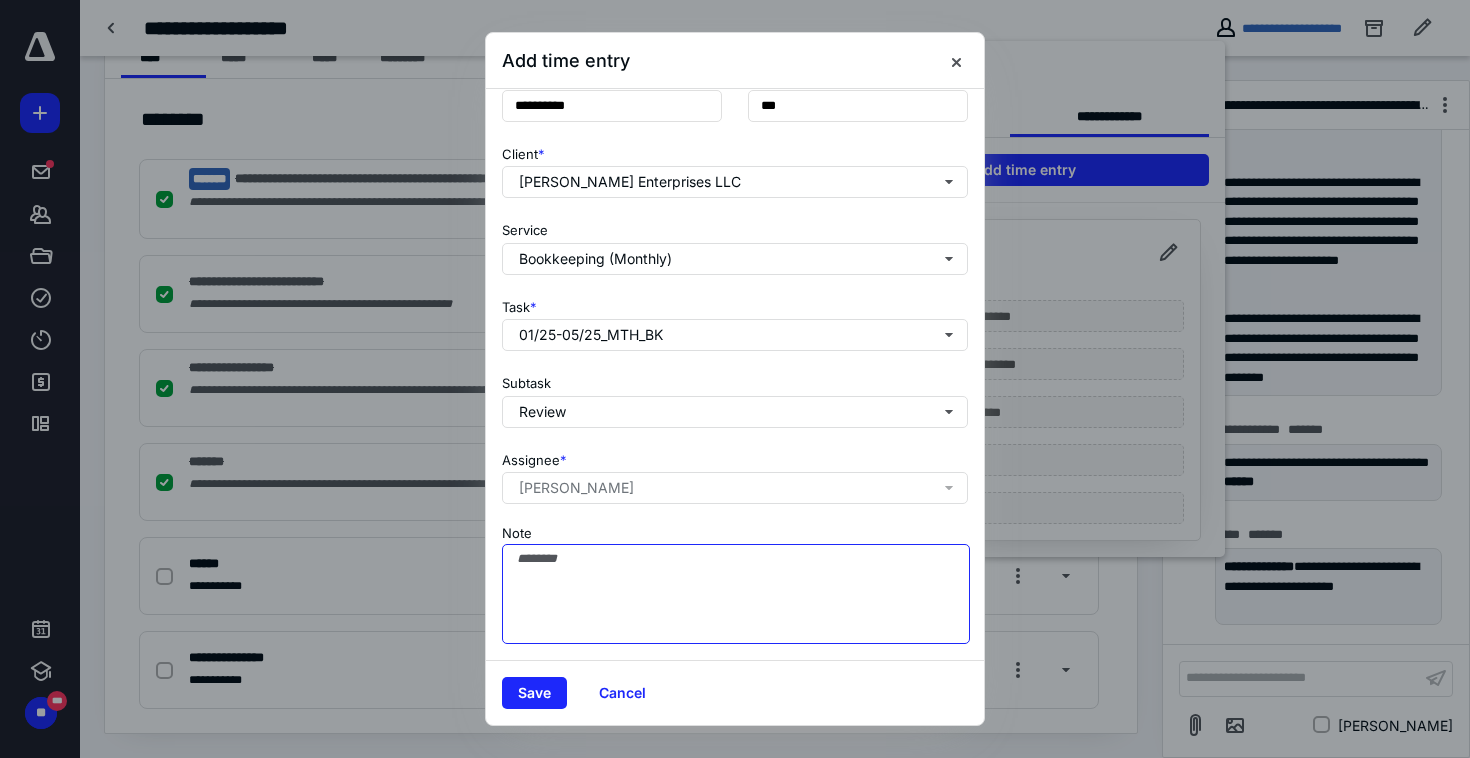 click on "Note" at bounding box center (736, 594) 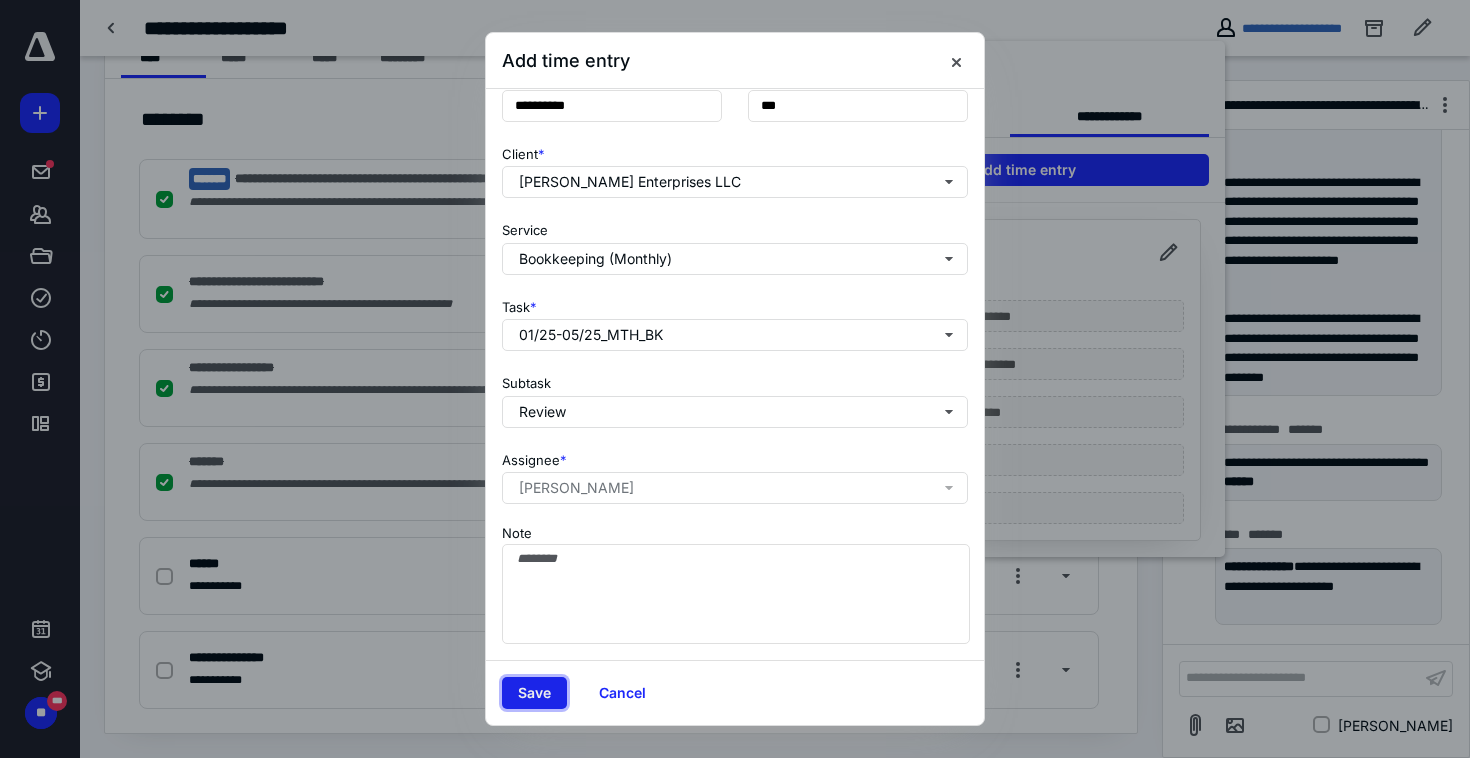 click on "Save" at bounding box center (534, 693) 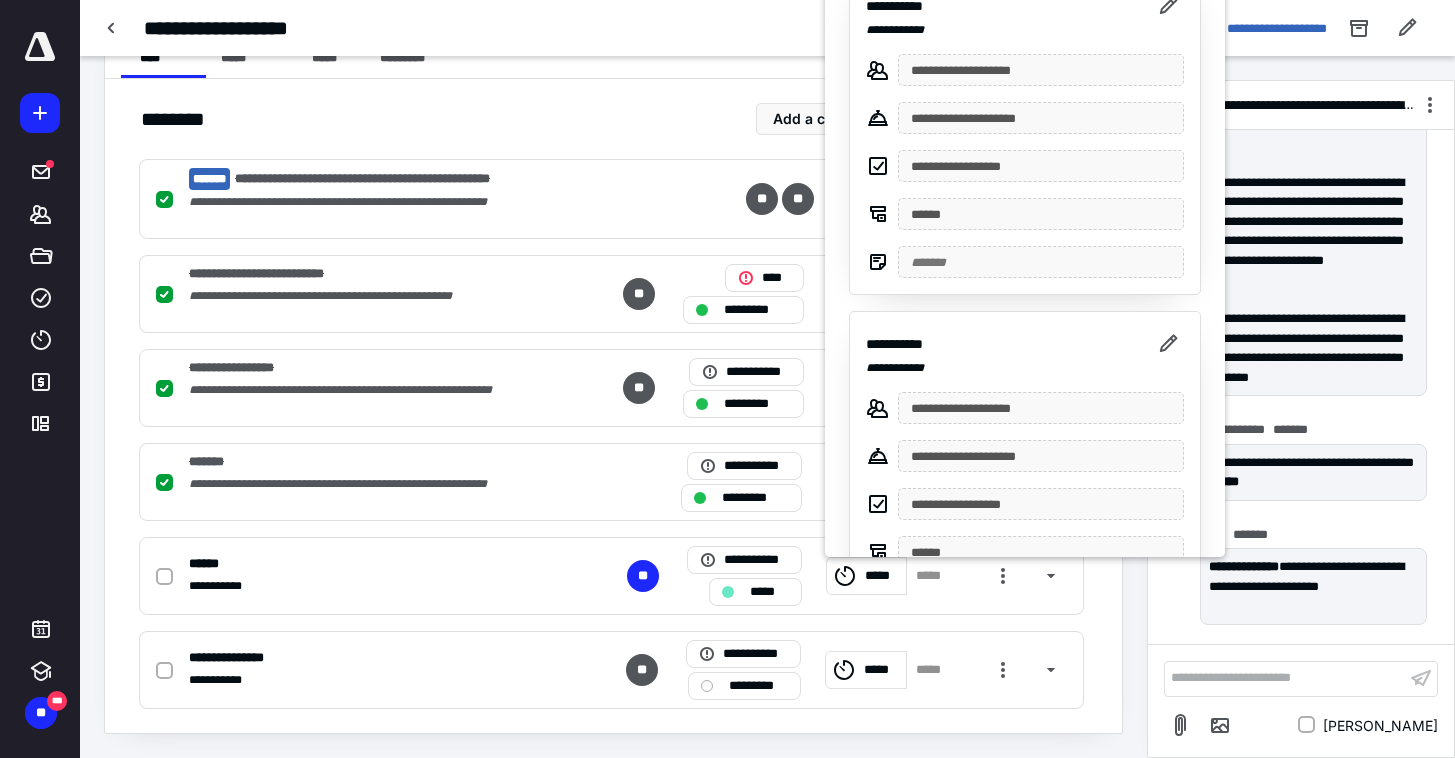 click at bounding box center [727, 379] 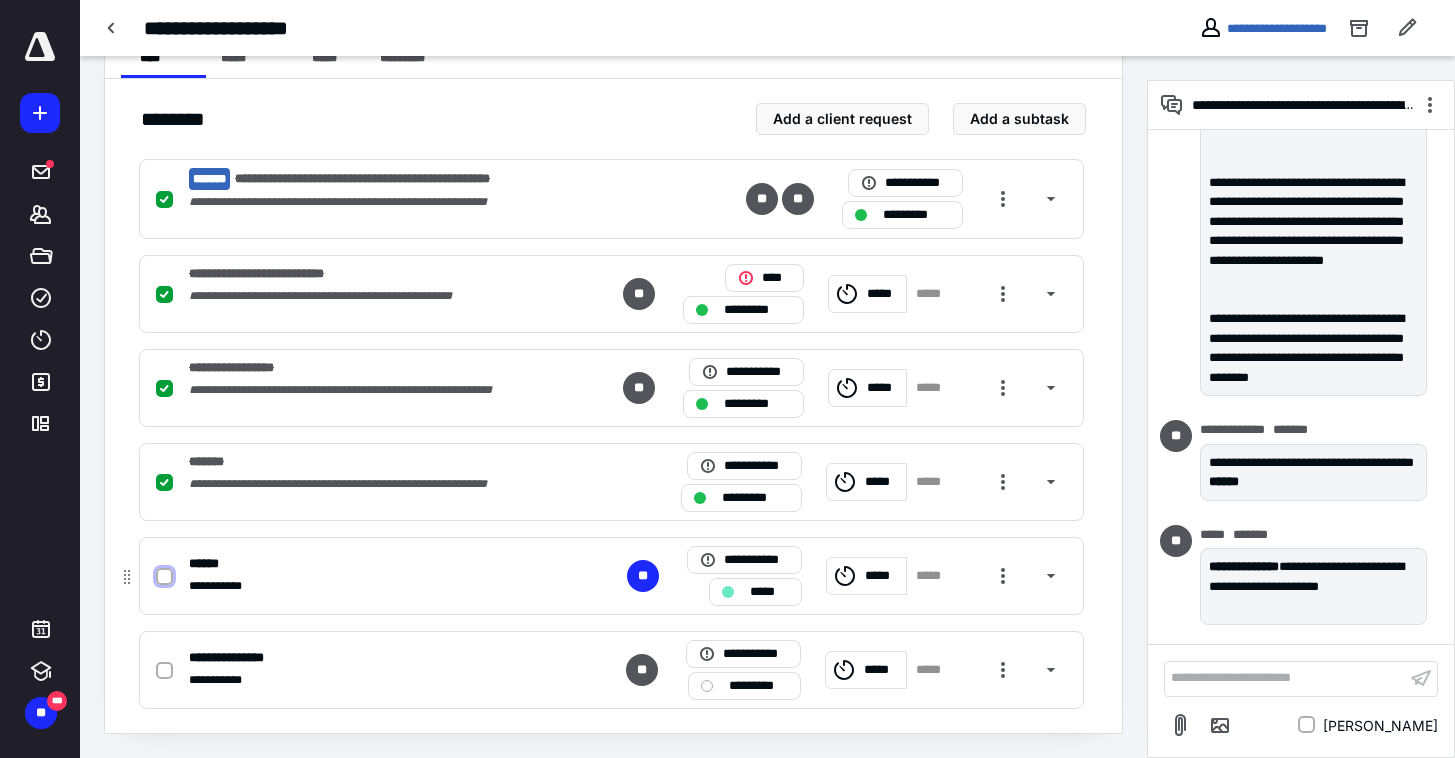 click at bounding box center [164, 577] 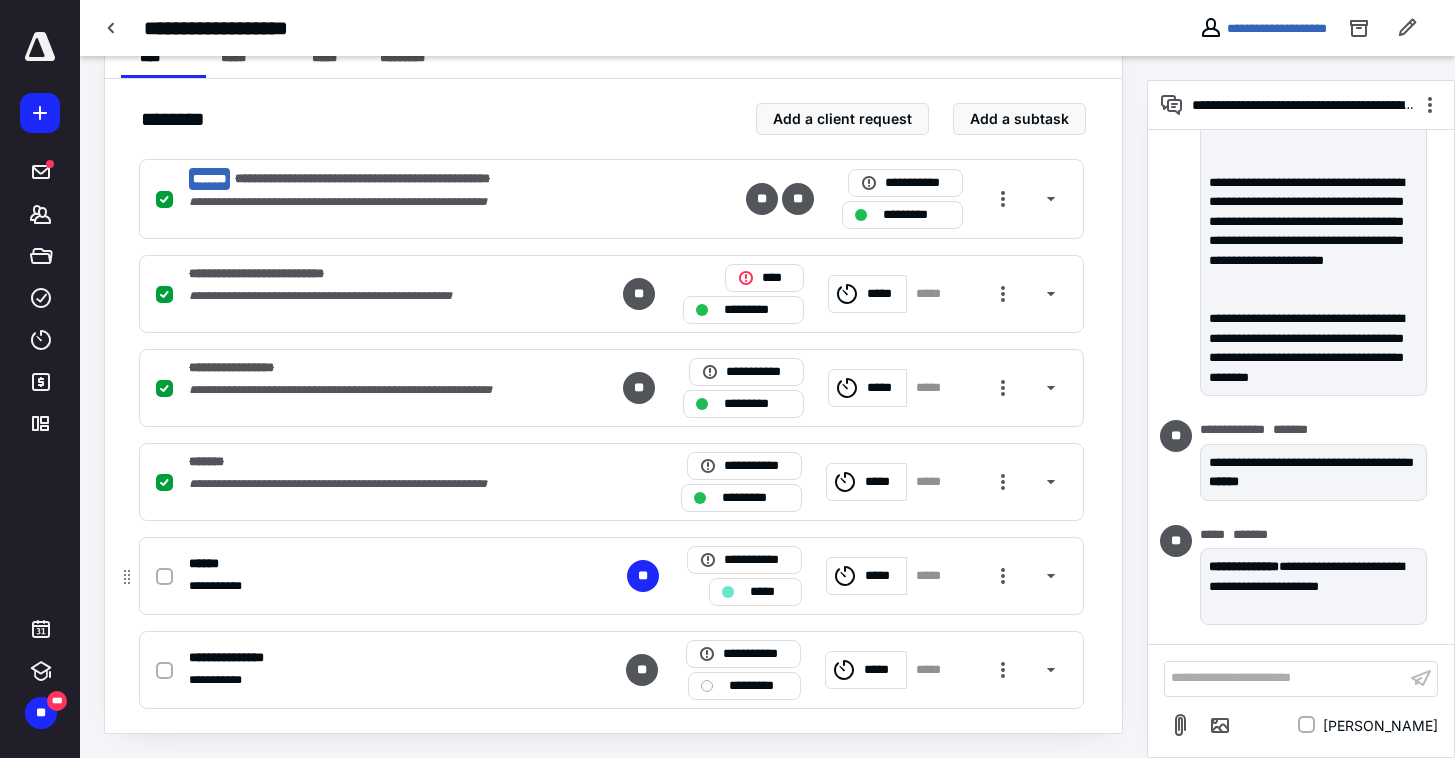 checkbox on "true" 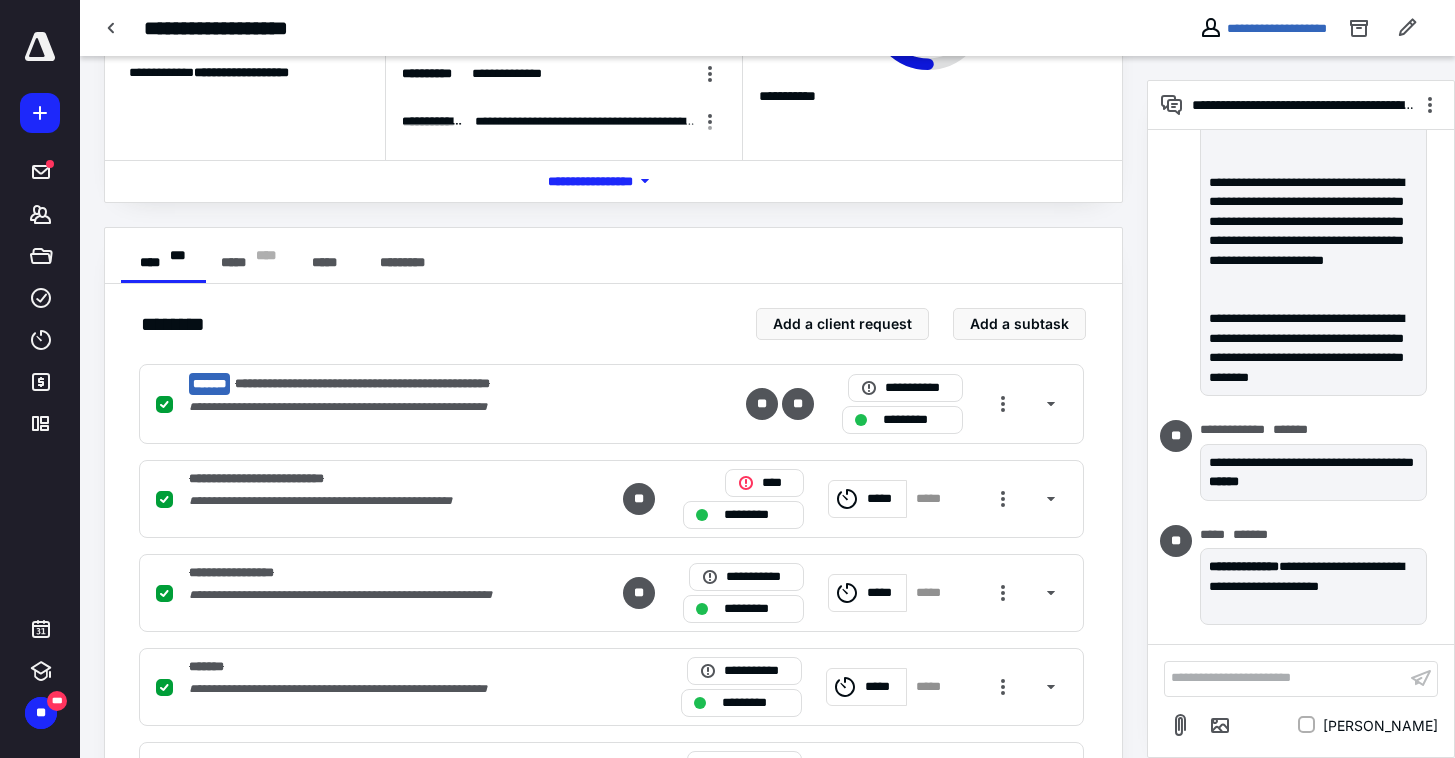 scroll, scrollTop: 0, scrollLeft: 0, axis: both 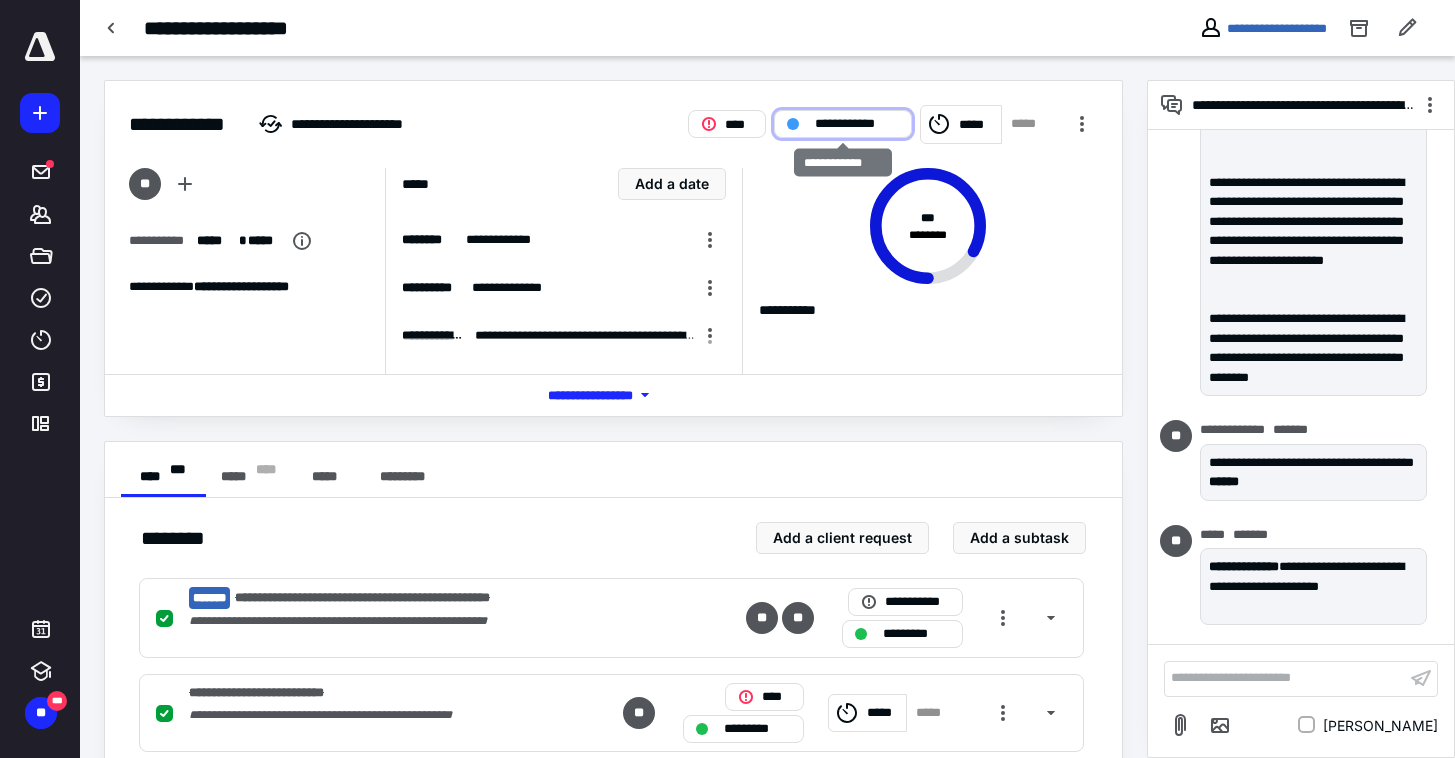 click on "**********" at bounding box center (857, 124) 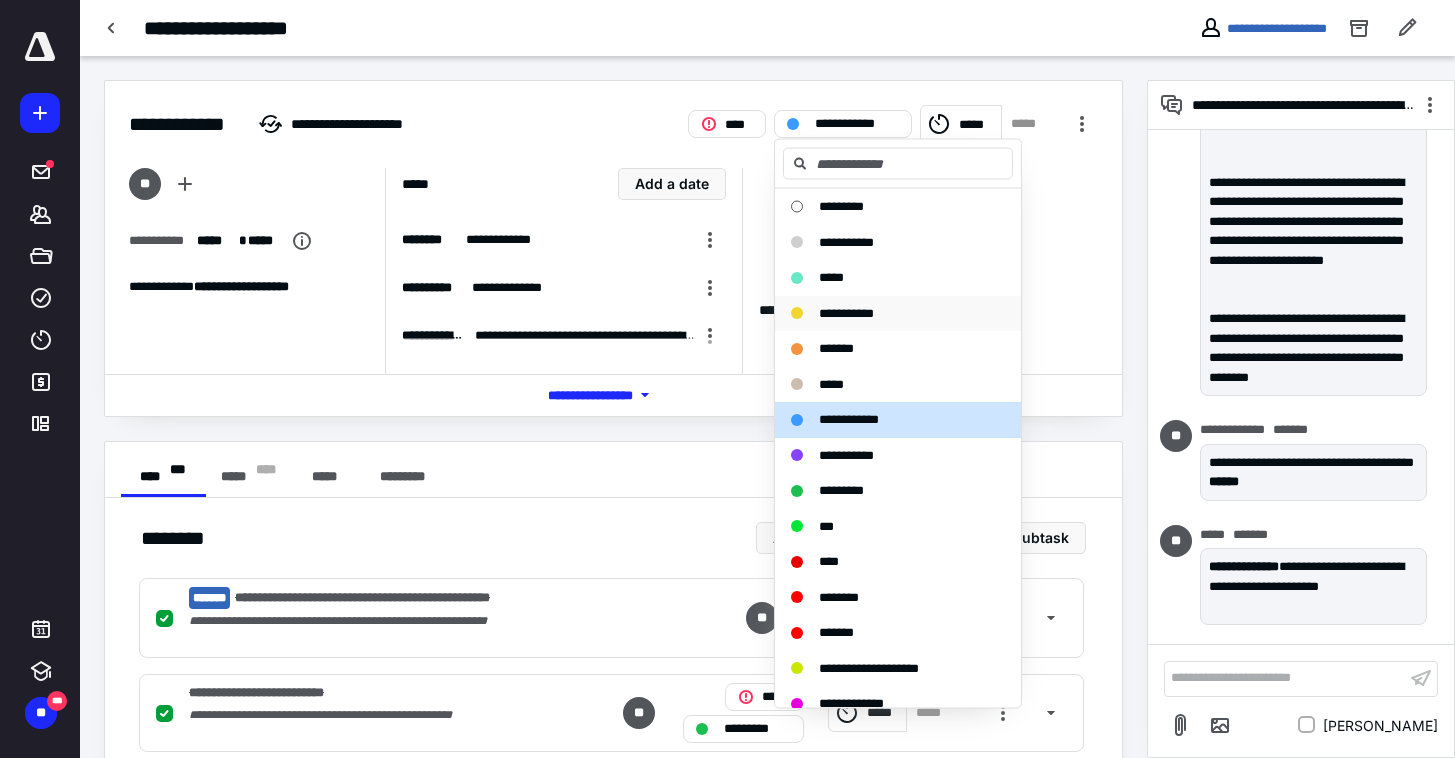 click on "**********" at bounding box center [846, 312] 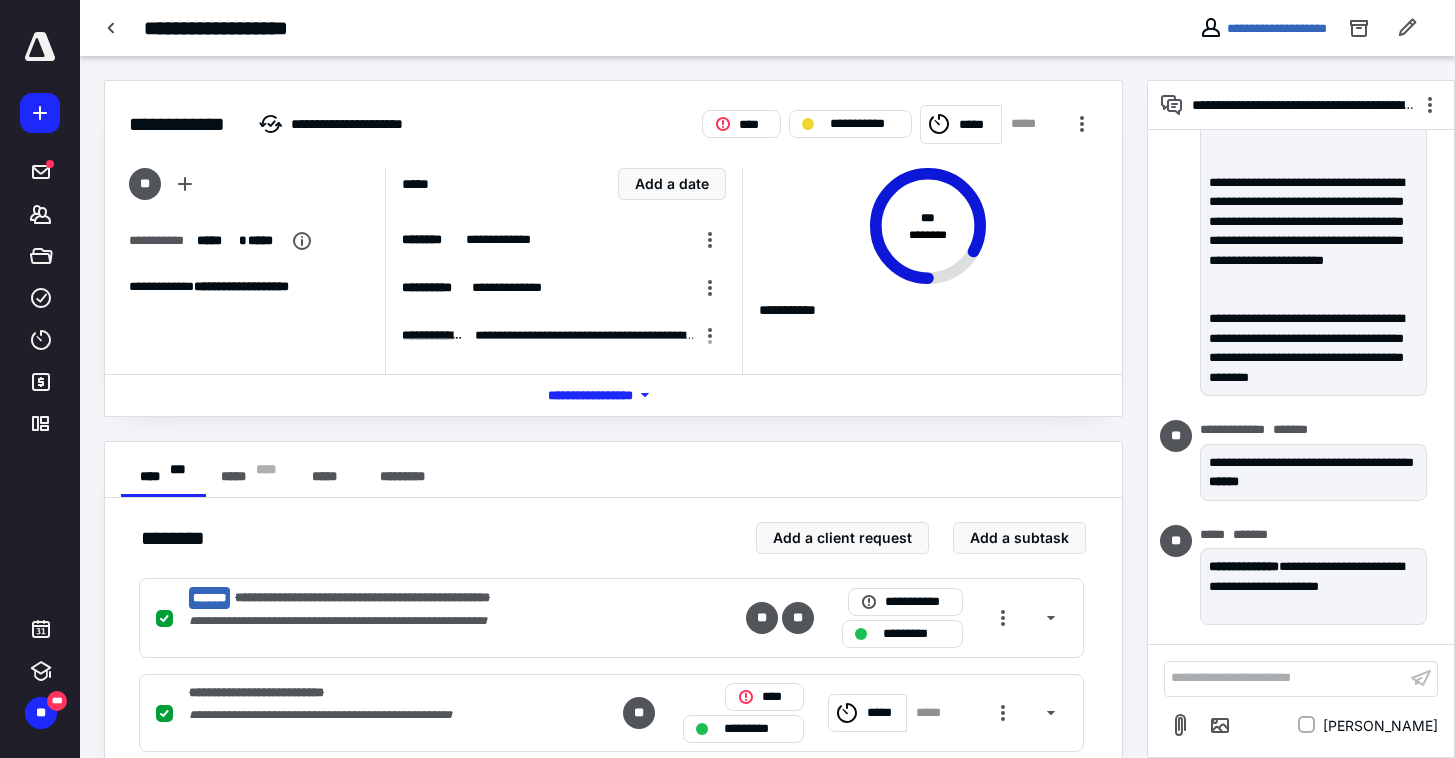 click at bounding box center [112, 28] 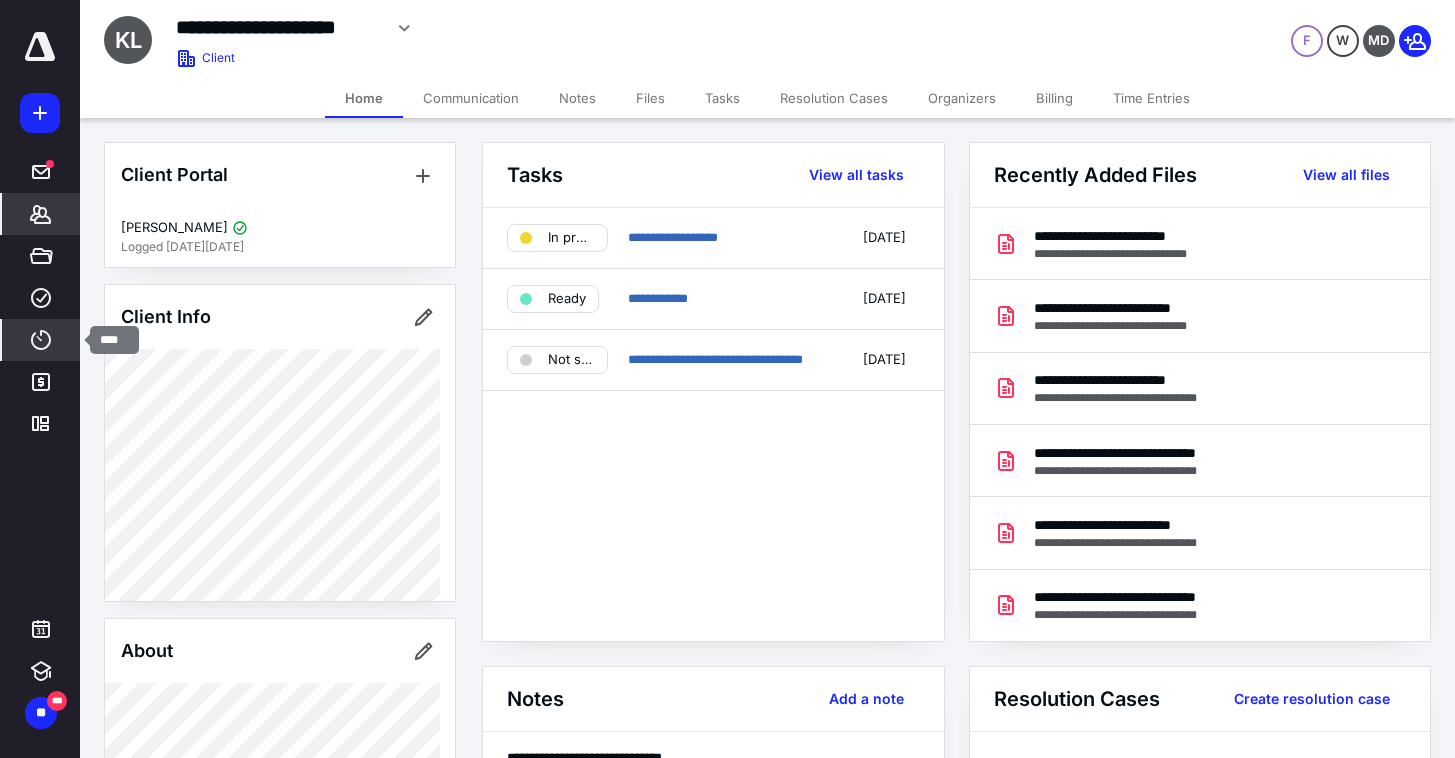 click 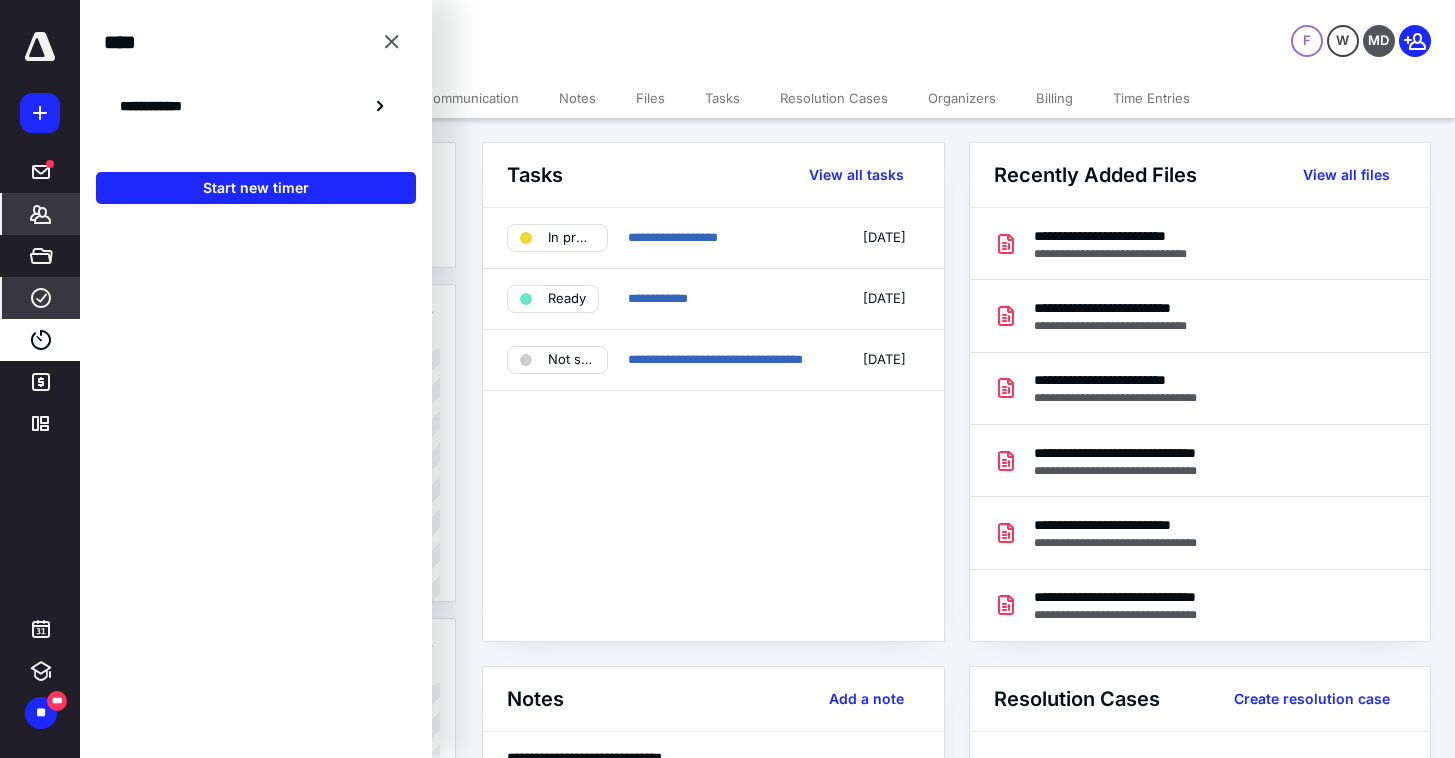 click 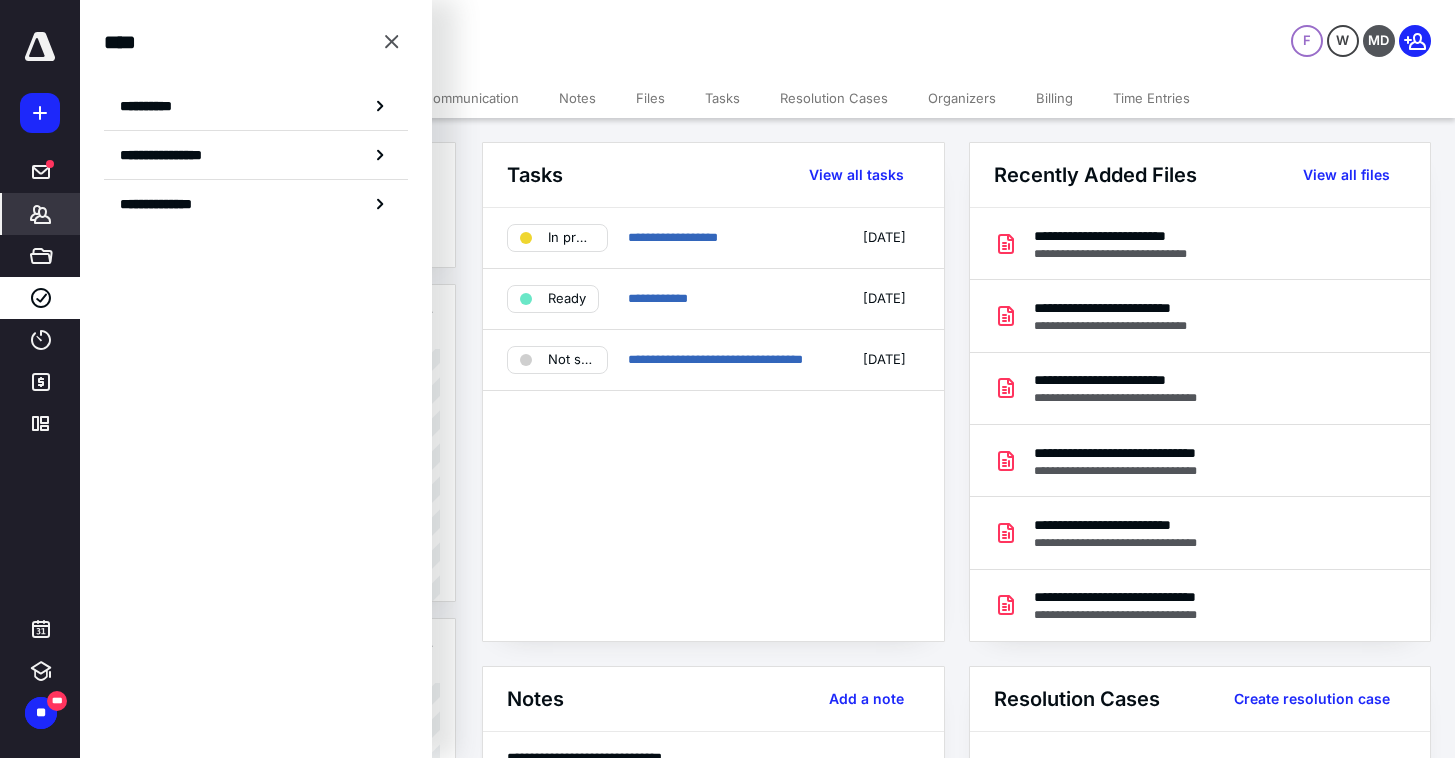 click on "**********" at bounding box center [256, 106] 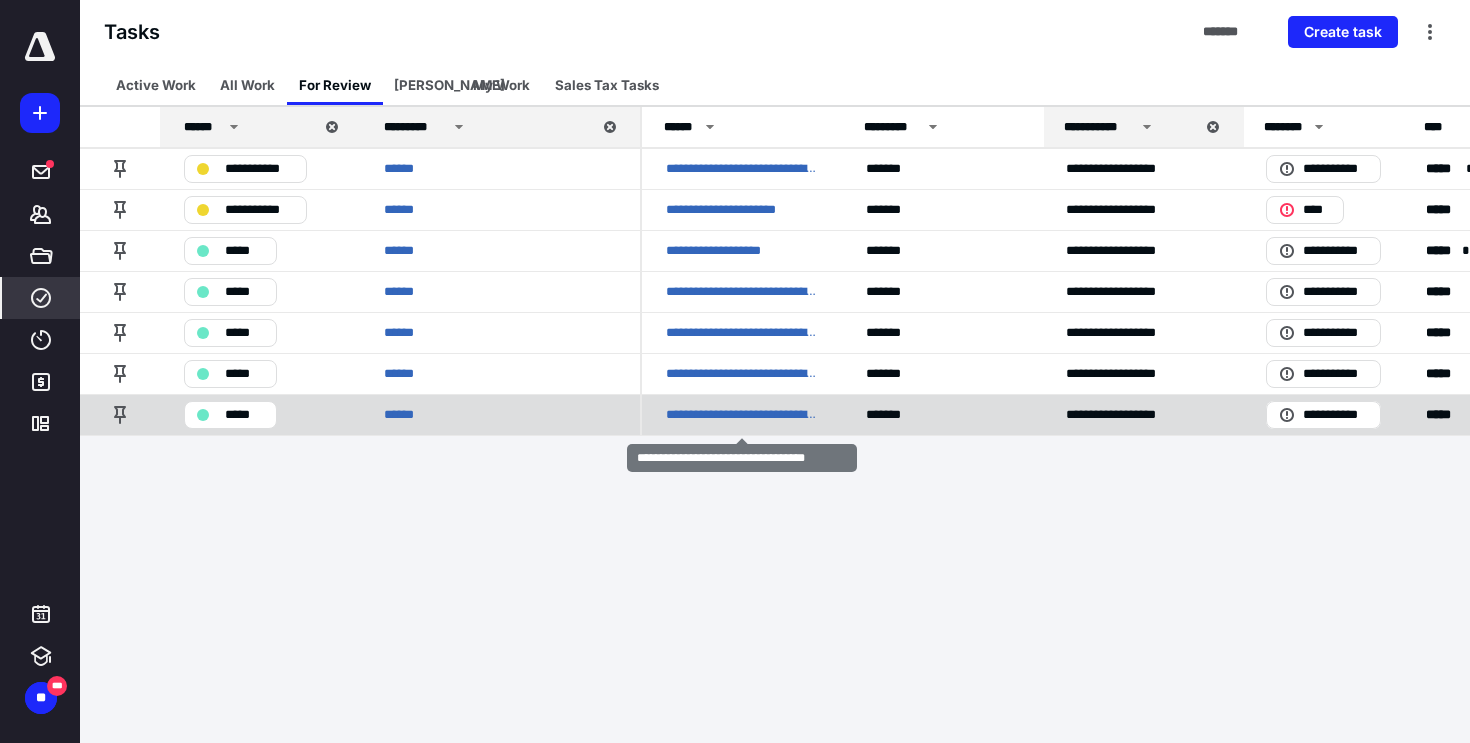 click on "**********" at bounding box center [742, 415] 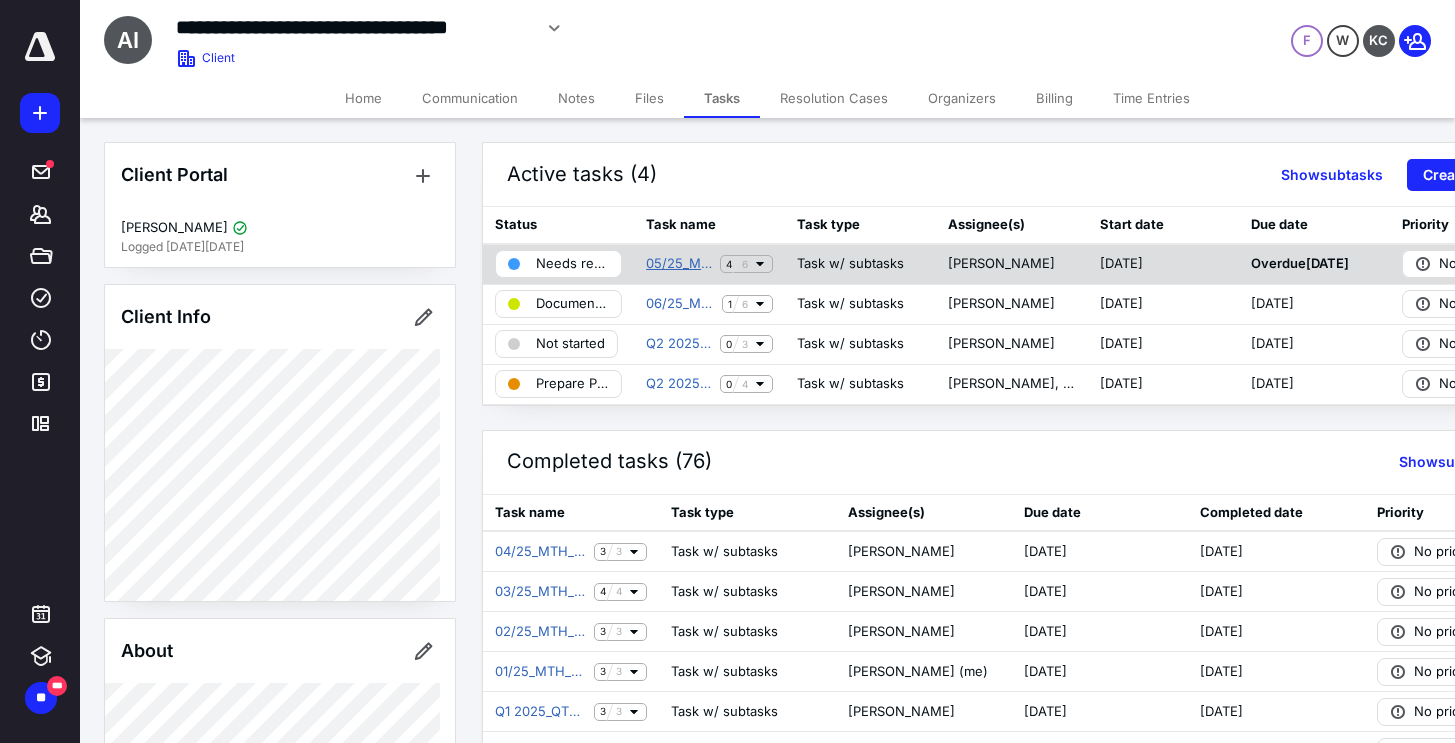 click on "05/25_MTH_BK" at bounding box center [679, 264] 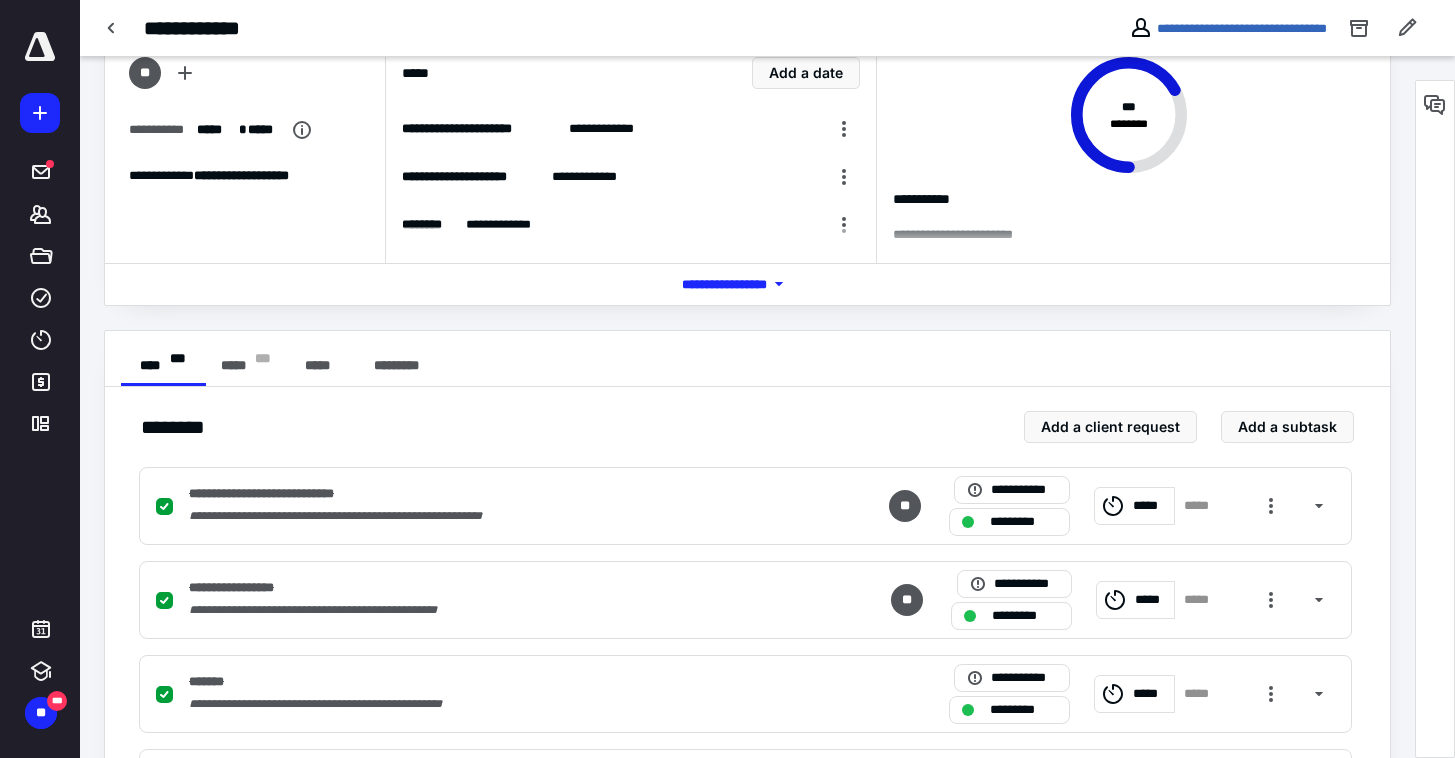scroll, scrollTop: 0, scrollLeft: 0, axis: both 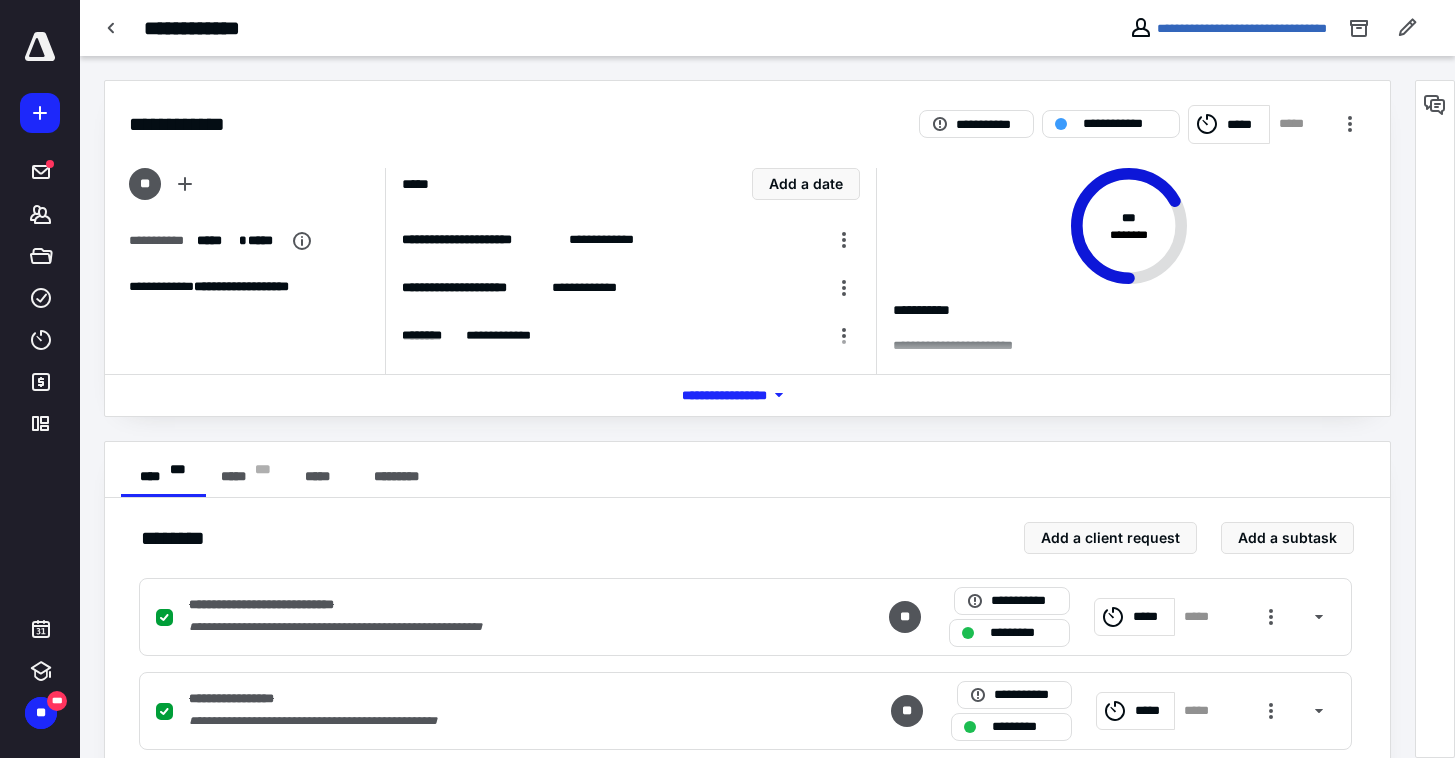 click on "**********" at bounding box center [747, 615] 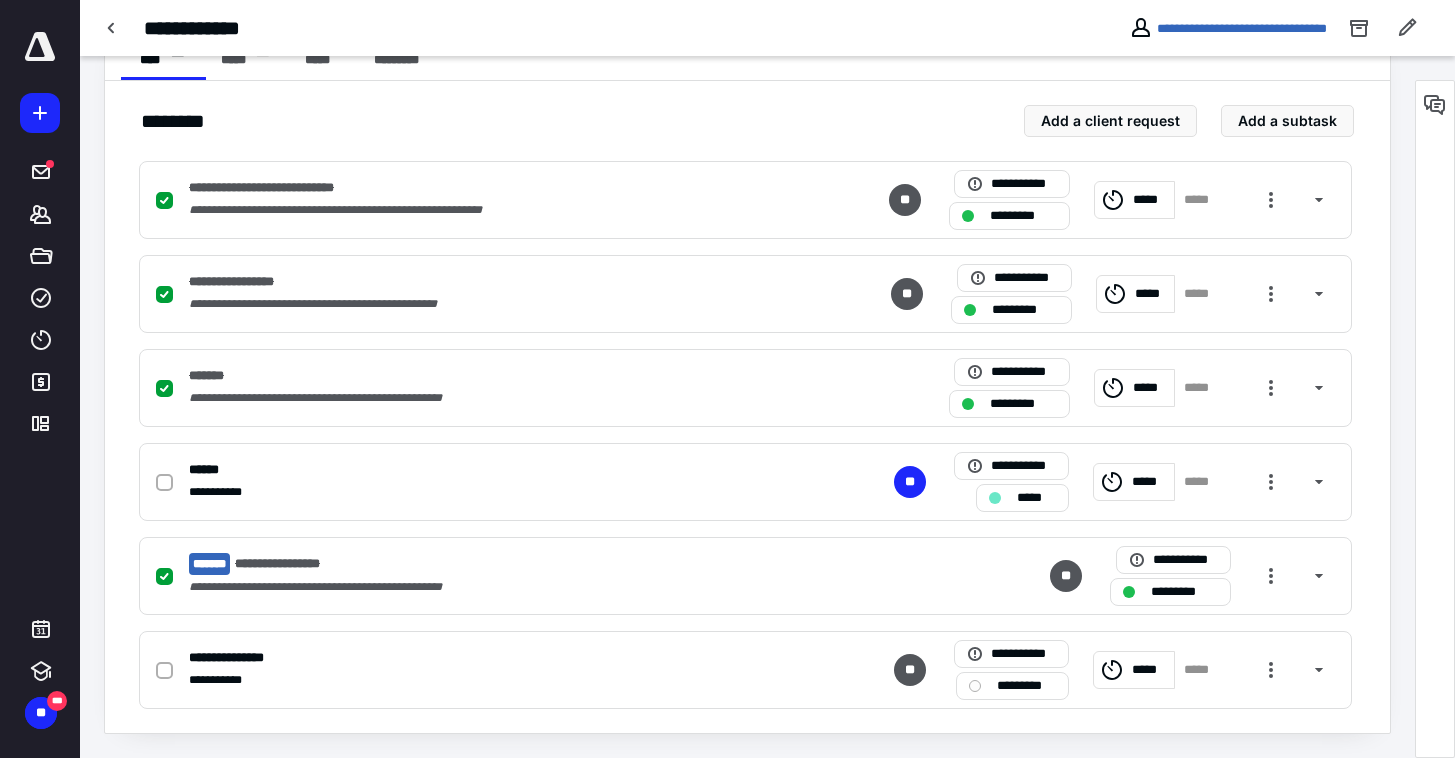 click on "**********" at bounding box center [747, 407] 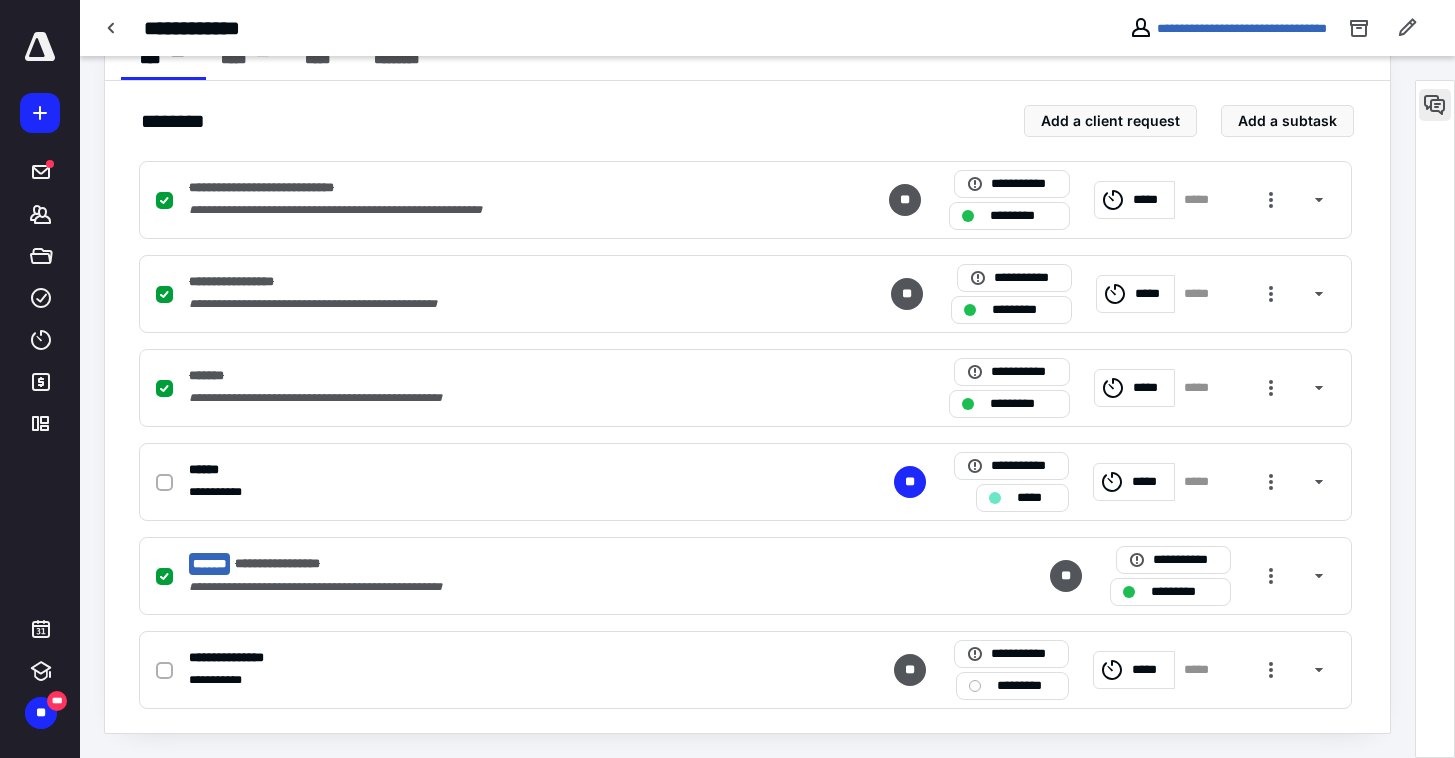 click at bounding box center (1435, 105) 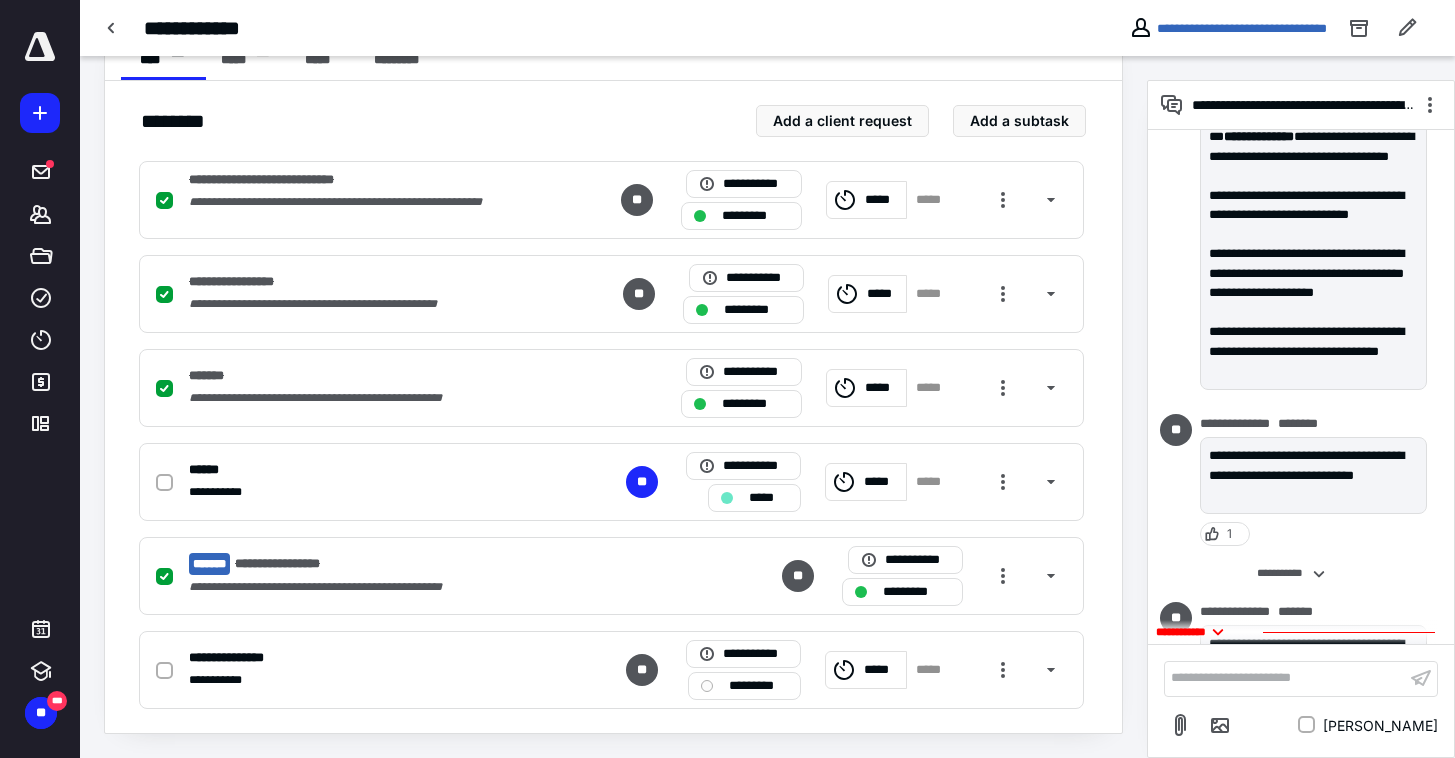 scroll, scrollTop: 0, scrollLeft: 0, axis: both 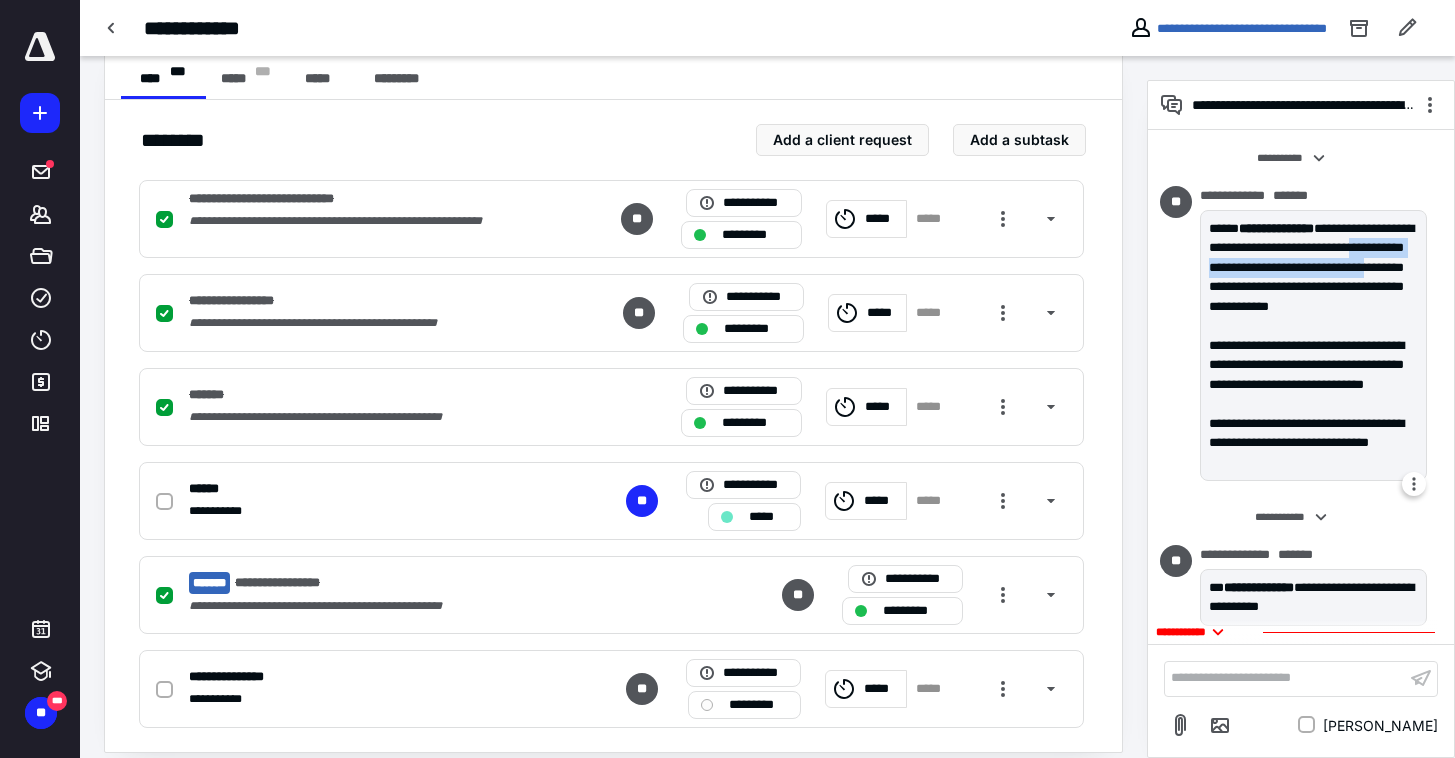 drag, startPoint x: 1266, startPoint y: 267, endPoint x: 1360, endPoint y: 291, distance: 97.015465 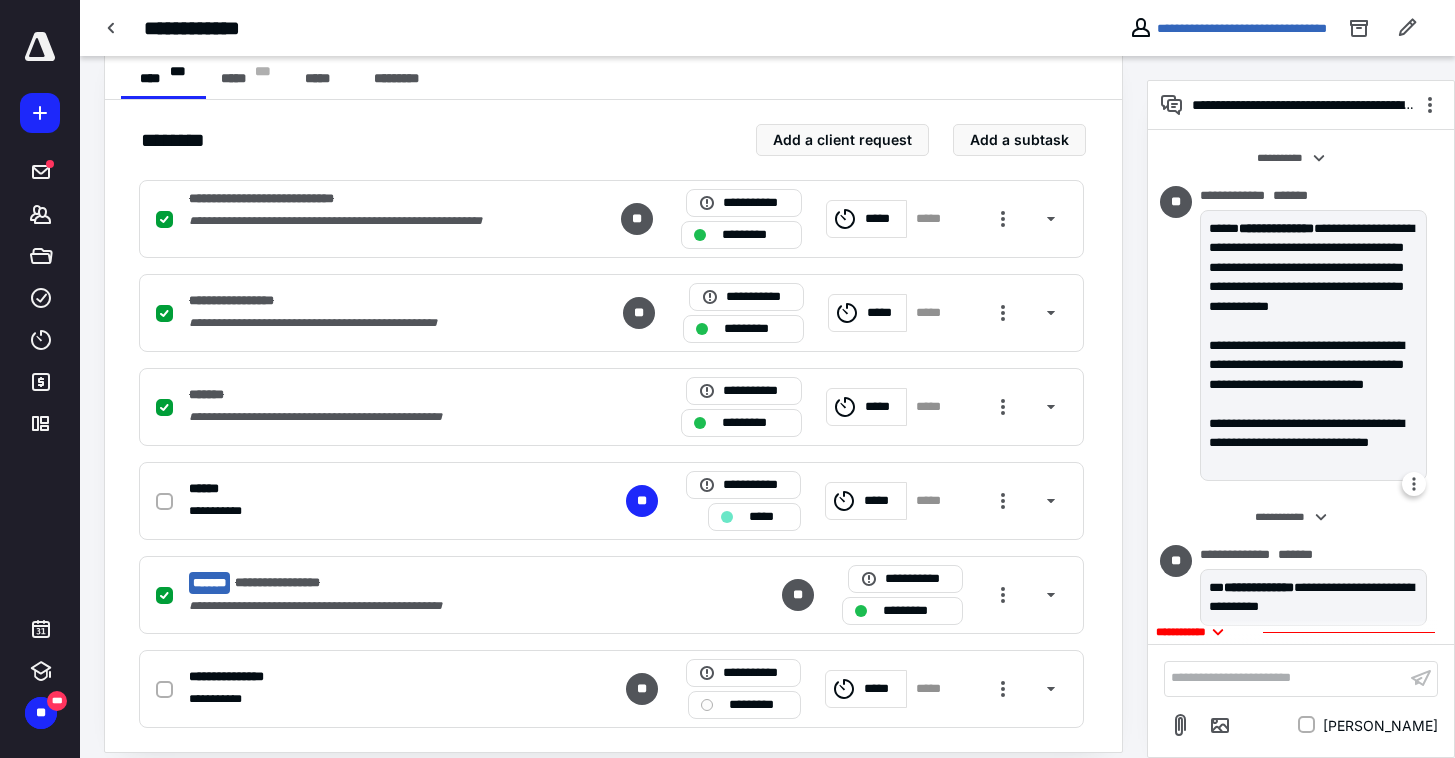 drag, startPoint x: 1344, startPoint y: 310, endPoint x: 1300, endPoint y: 313, distance: 44.102154 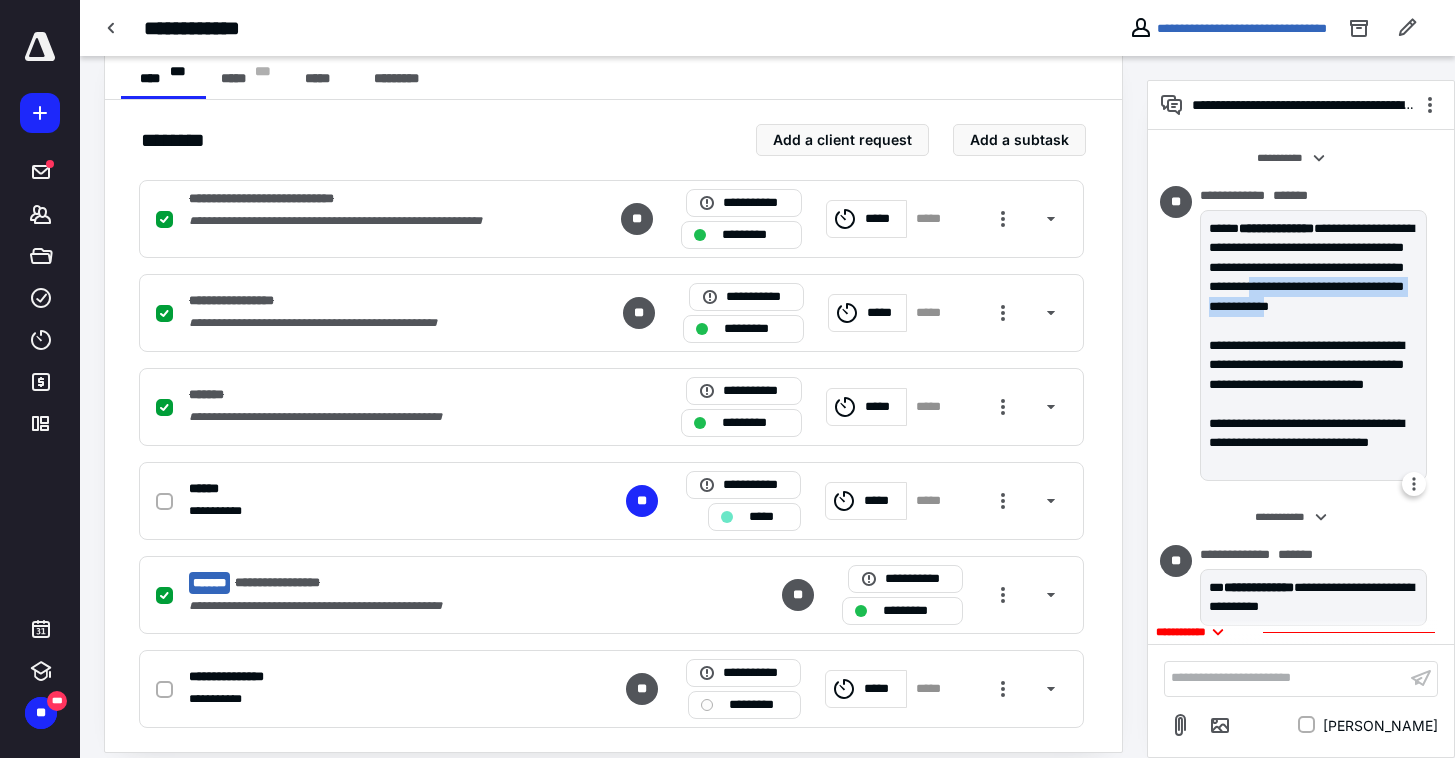 drag, startPoint x: 1256, startPoint y: 311, endPoint x: 1350, endPoint y: 327, distance: 95.35198 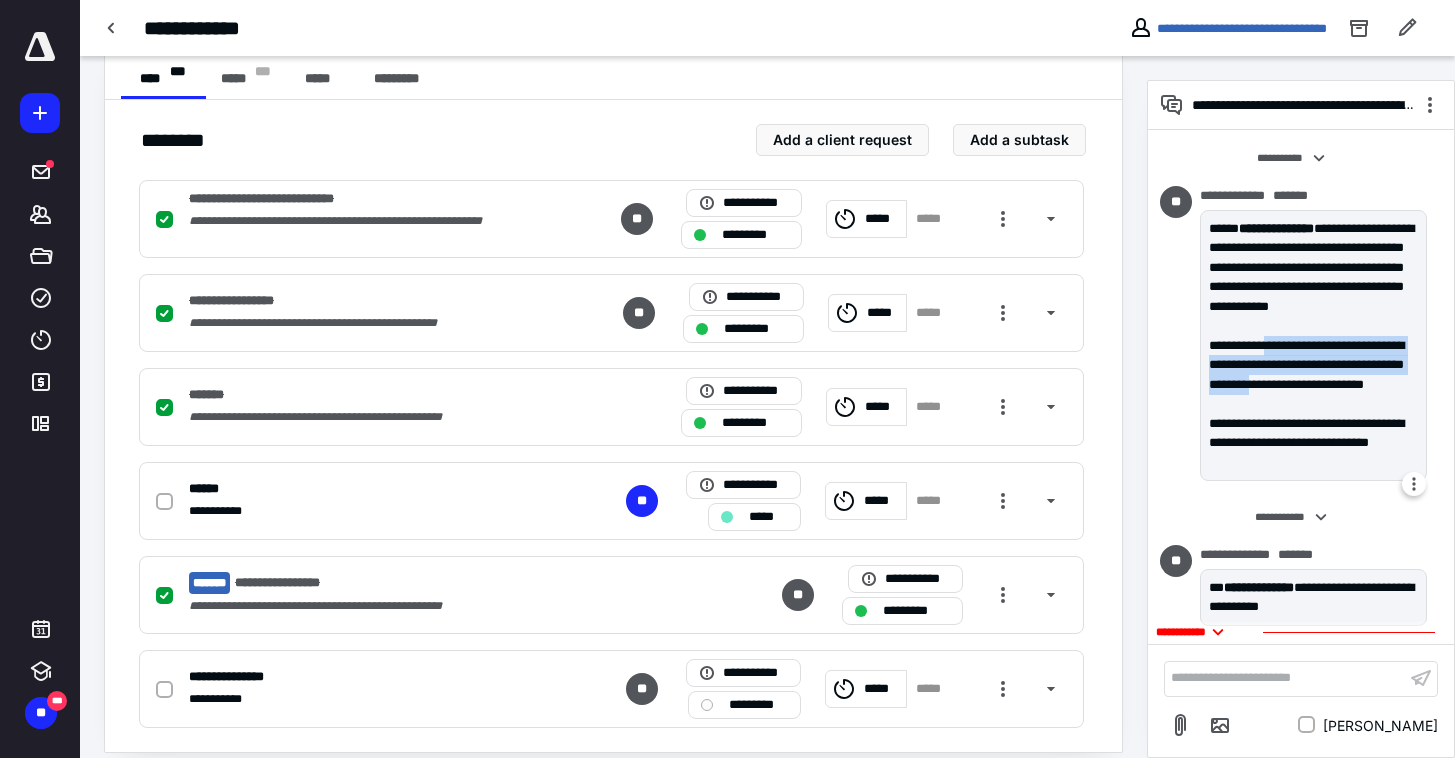 drag, startPoint x: 1276, startPoint y: 349, endPoint x: 1332, endPoint y: 391, distance: 70 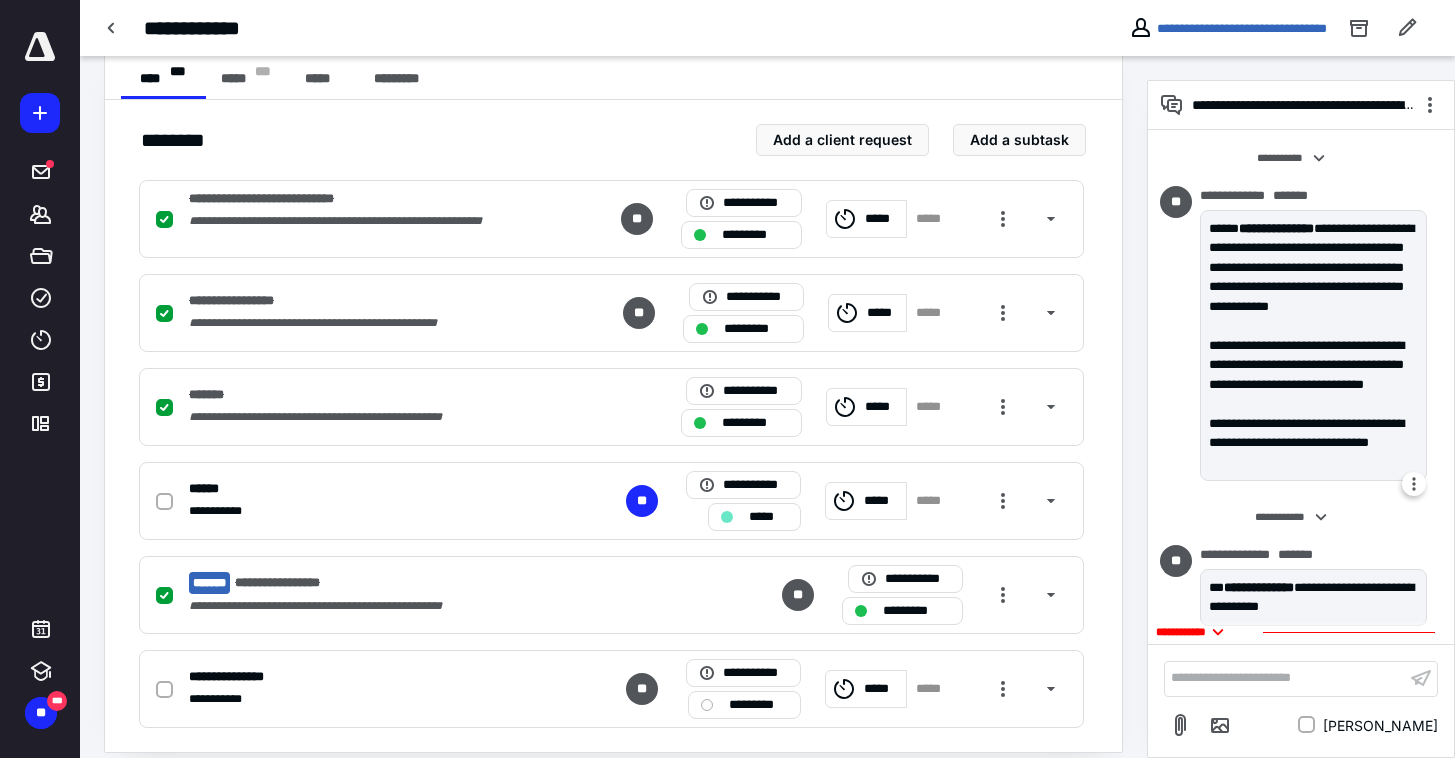 click on "**********" at bounding box center (1313, 375) 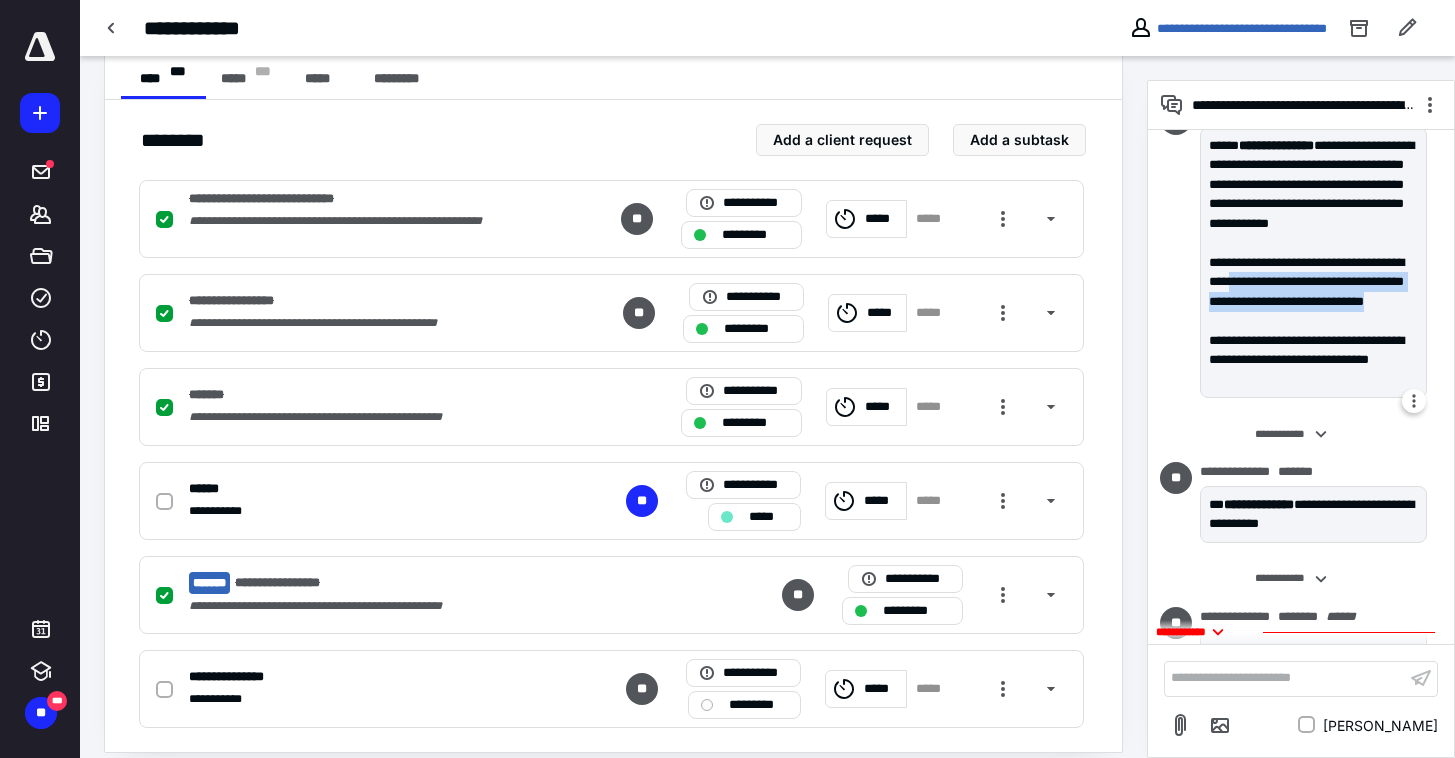 scroll, scrollTop: 84, scrollLeft: 0, axis: vertical 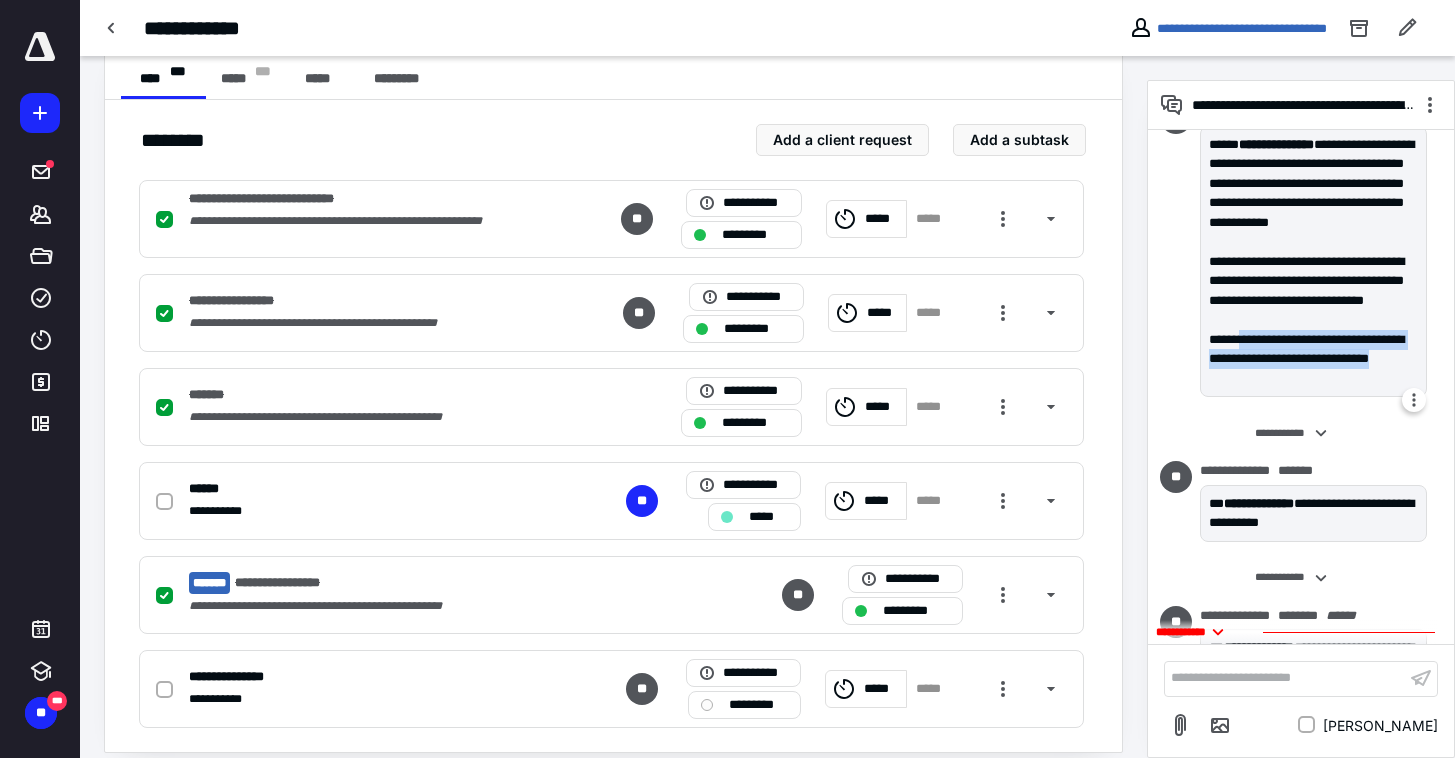 drag, startPoint x: 1242, startPoint y: 331, endPoint x: 1316, endPoint y: 375, distance: 86.09297 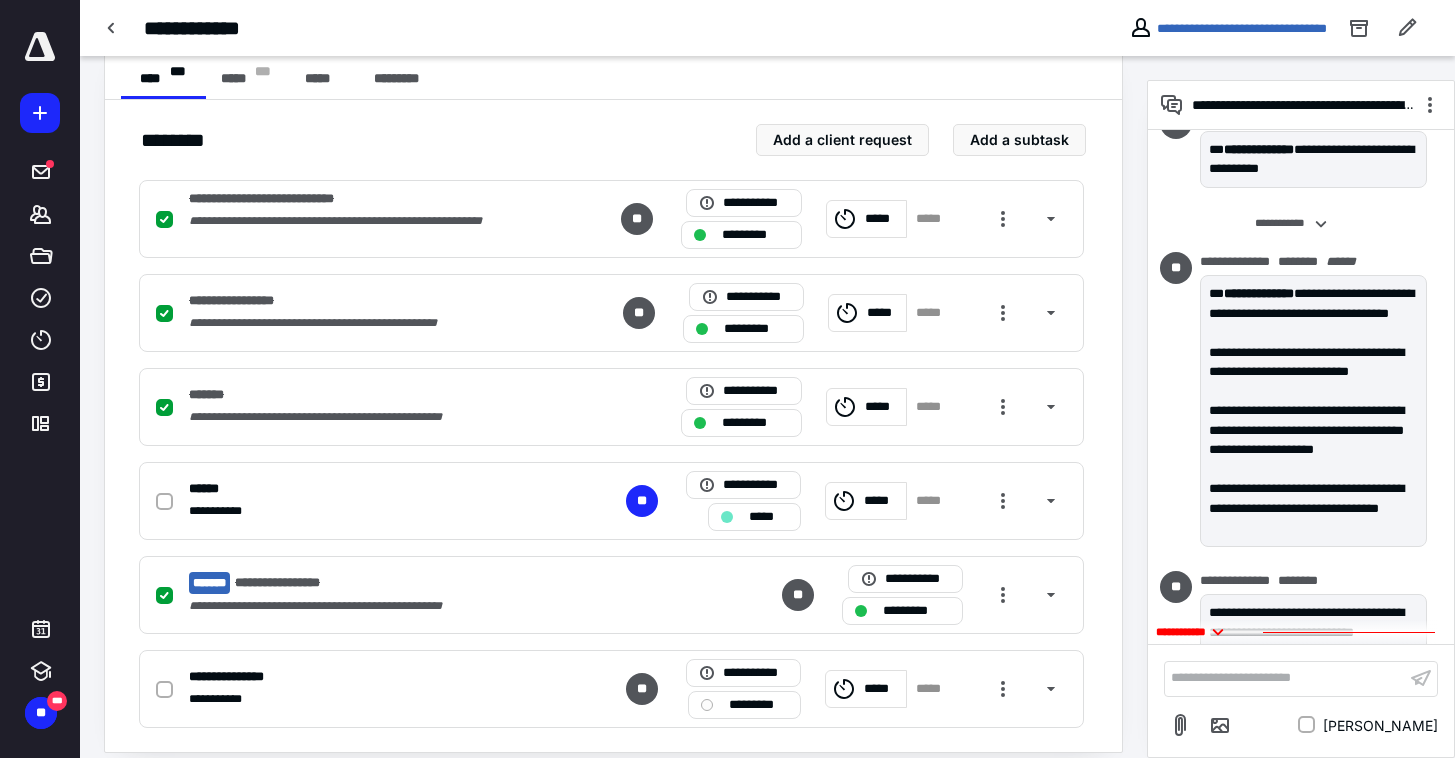 scroll, scrollTop: 439, scrollLeft: 0, axis: vertical 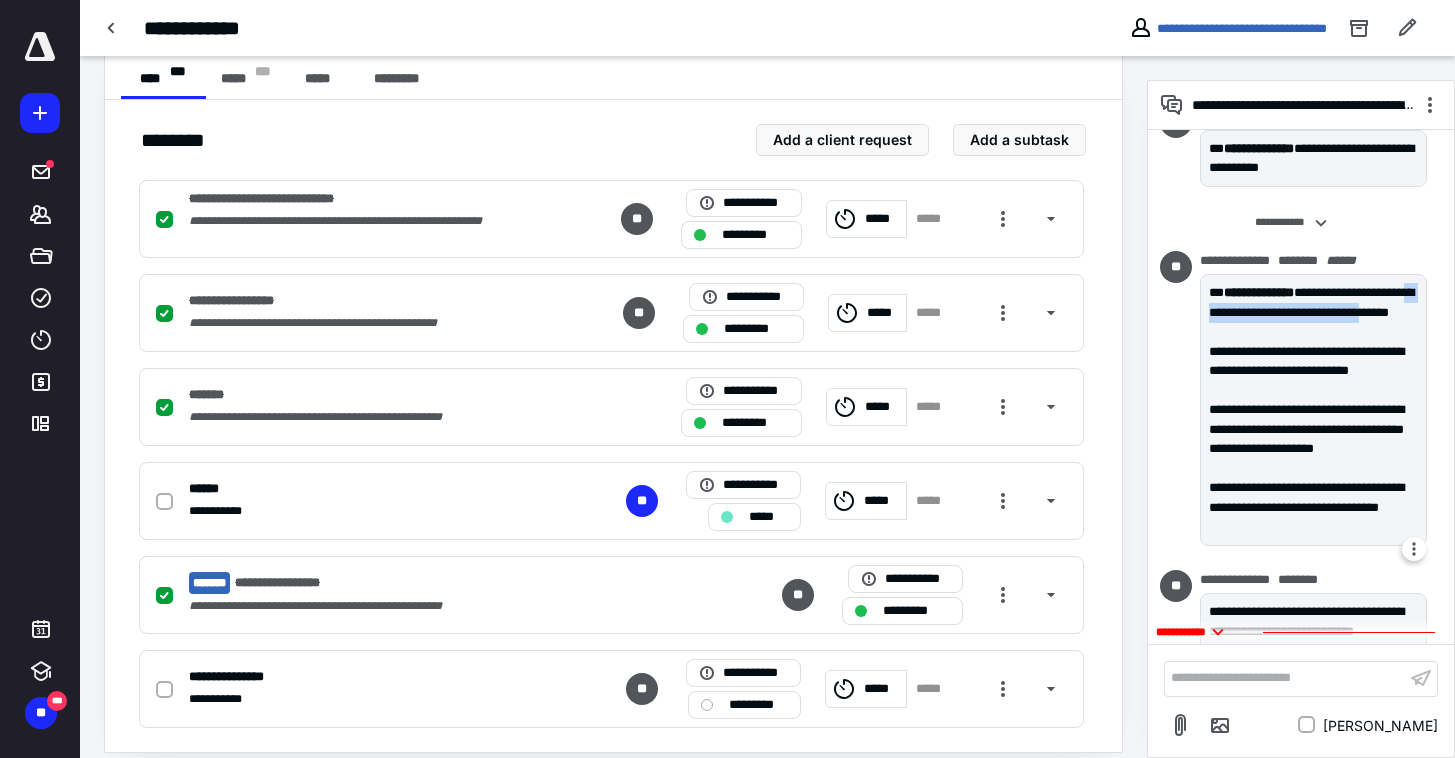 drag, startPoint x: 1265, startPoint y: 321, endPoint x: 1275, endPoint y: 333, distance: 15.6205 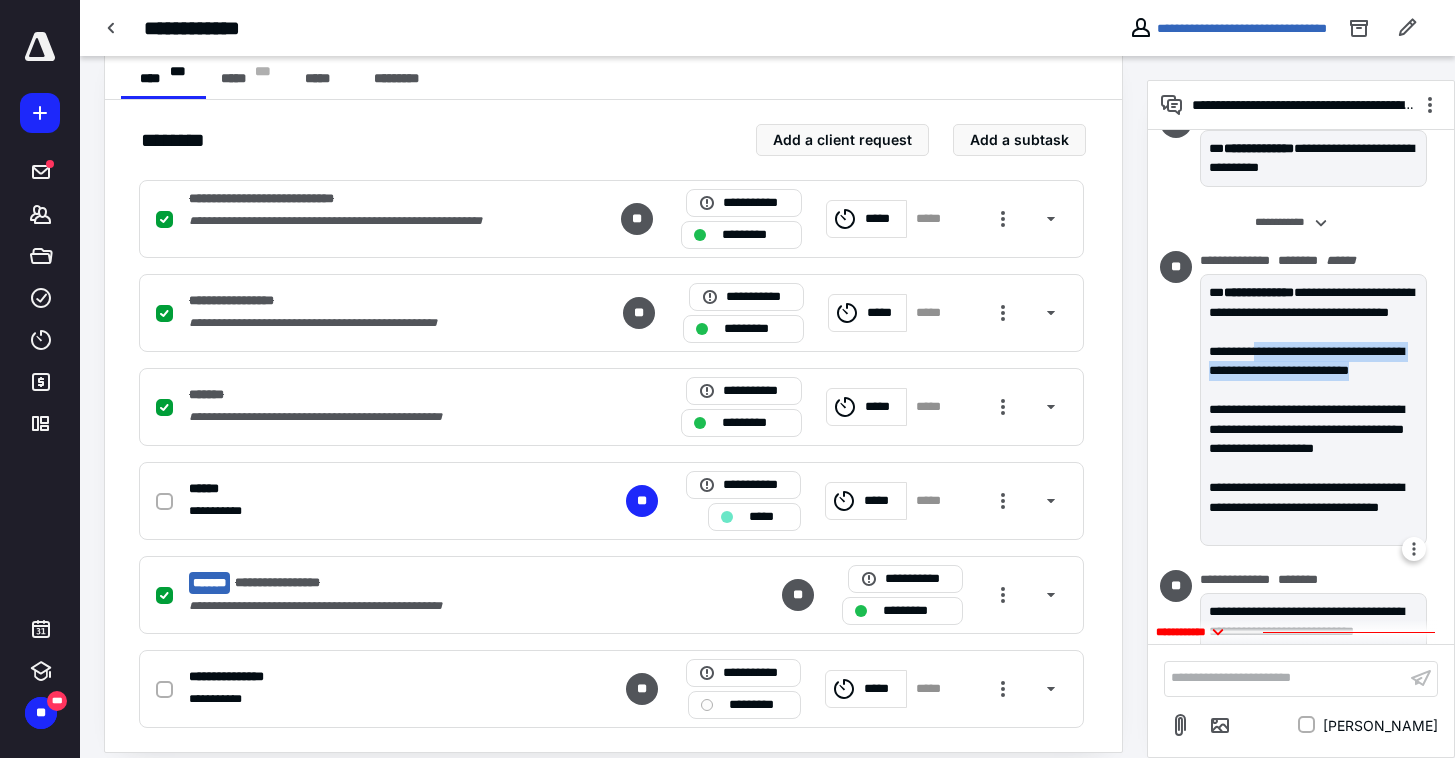 drag, startPoint x: 1261, startPoint y: 352, endPoint x: 1275, endPoint y: 390, distance: 40.496914 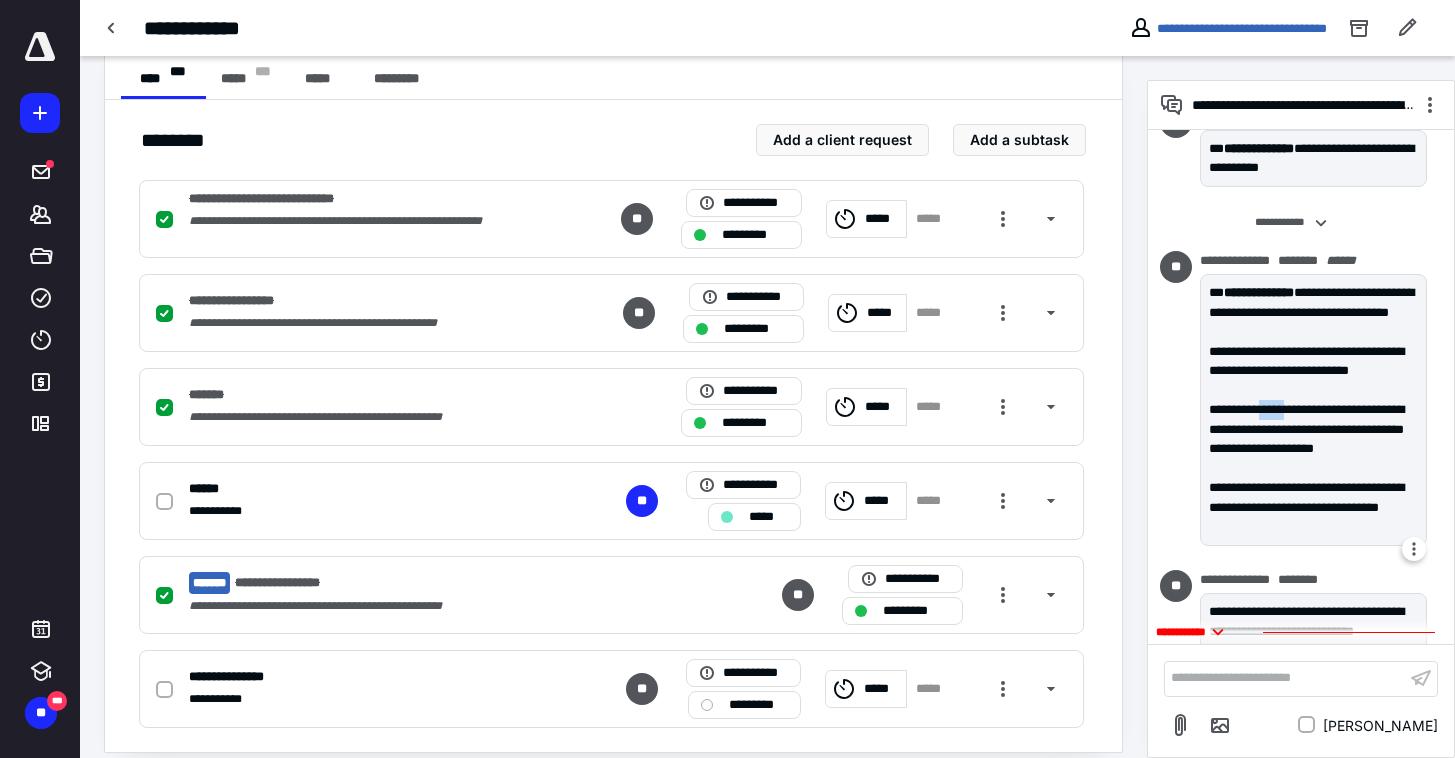 drag, startPoint x: 1261, startPoint y: 410, endPoint x: 1316, endPoint y: 442, distance: 63.631752 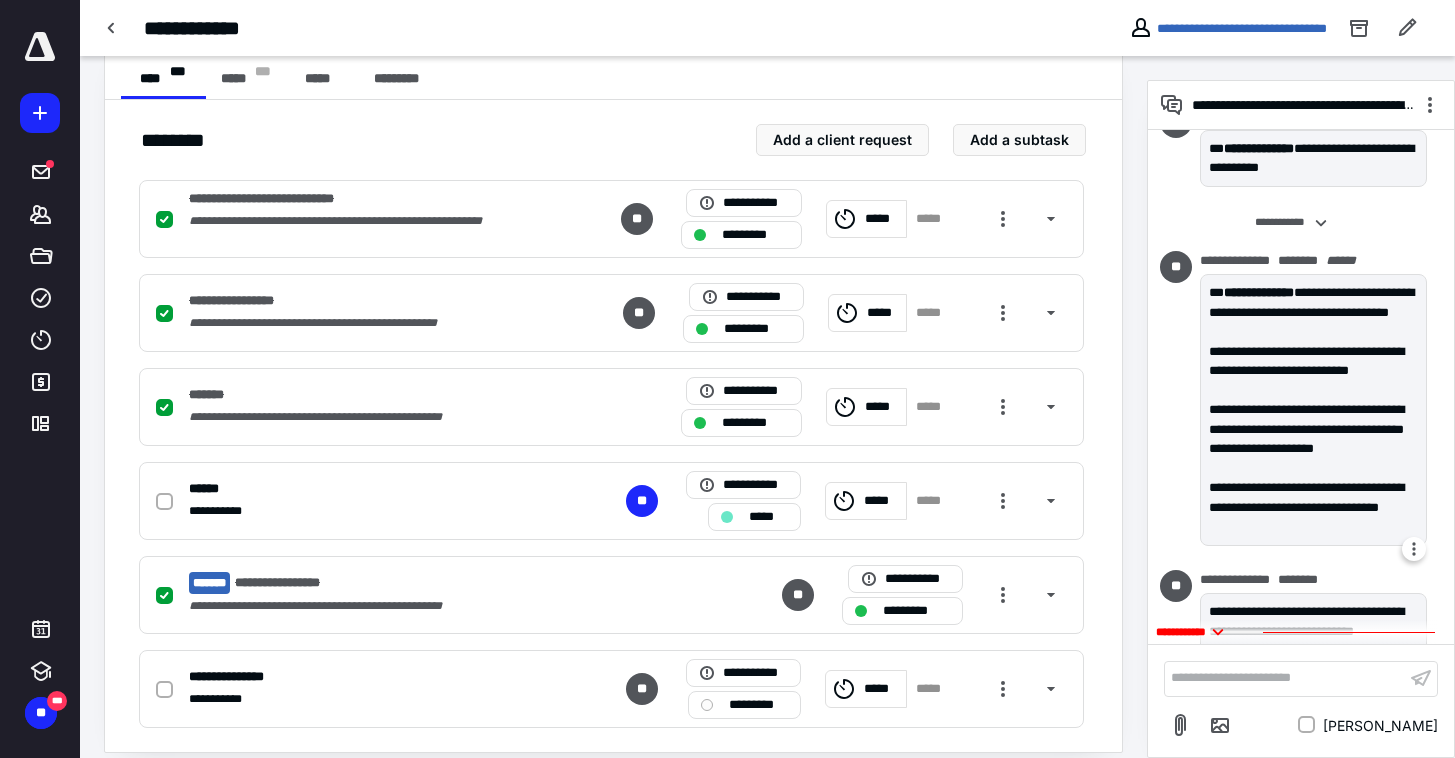 click on "**********" at bounding box center [1313, 439] 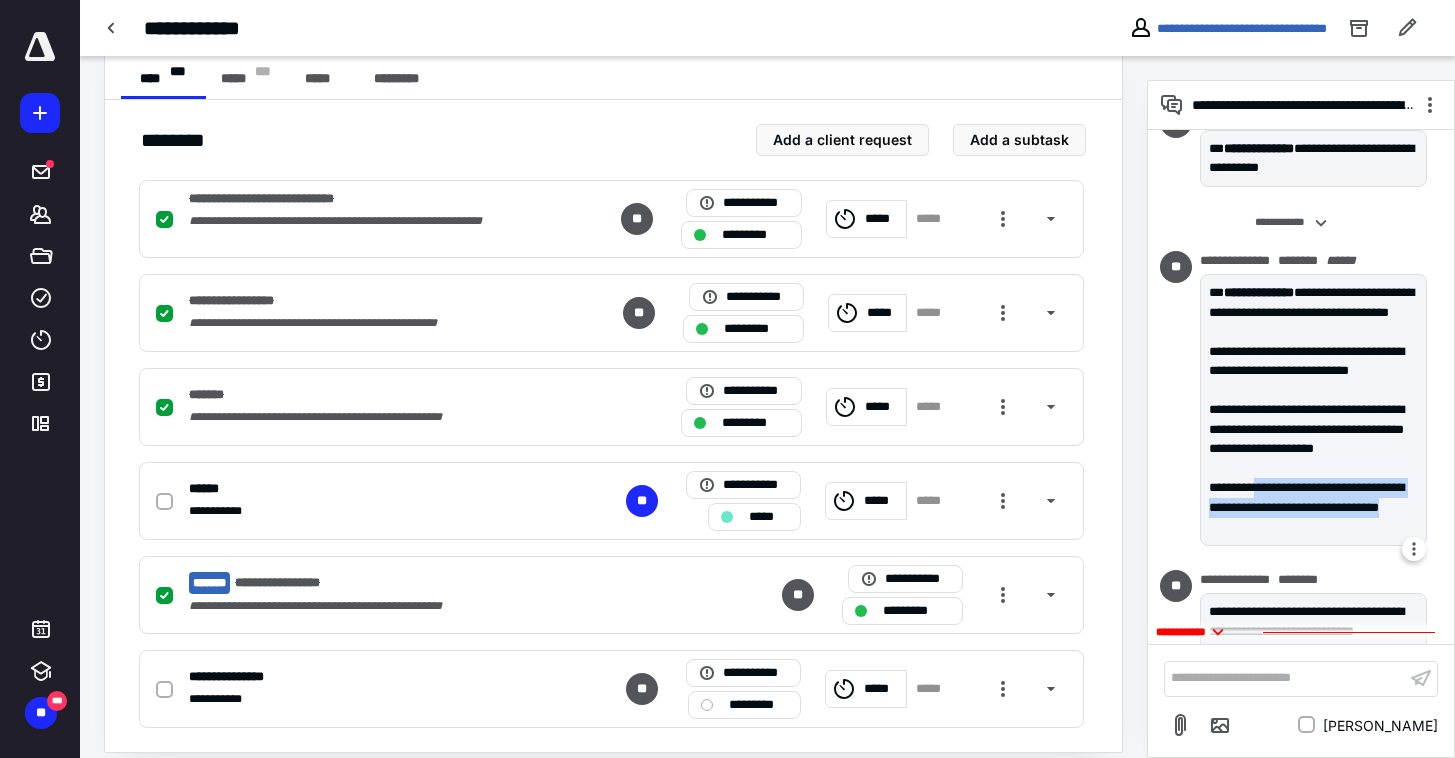 drag, startPoint x: 1254, startPoint y: 486, endPoint x: 1300, endPoint y: 518, distance: 56.0357 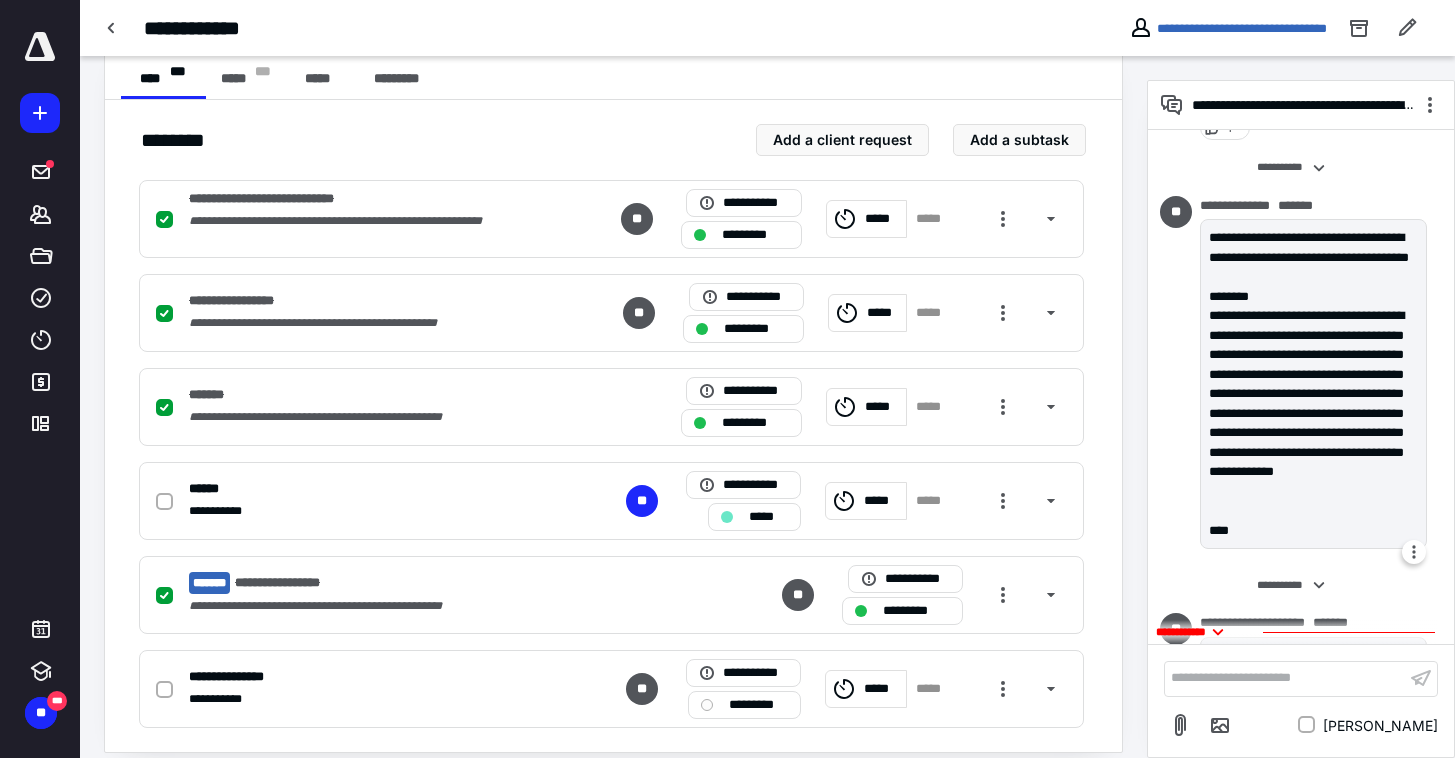 scroll, scrollTop: 1010, scrollLeft: 0, axis: vertical 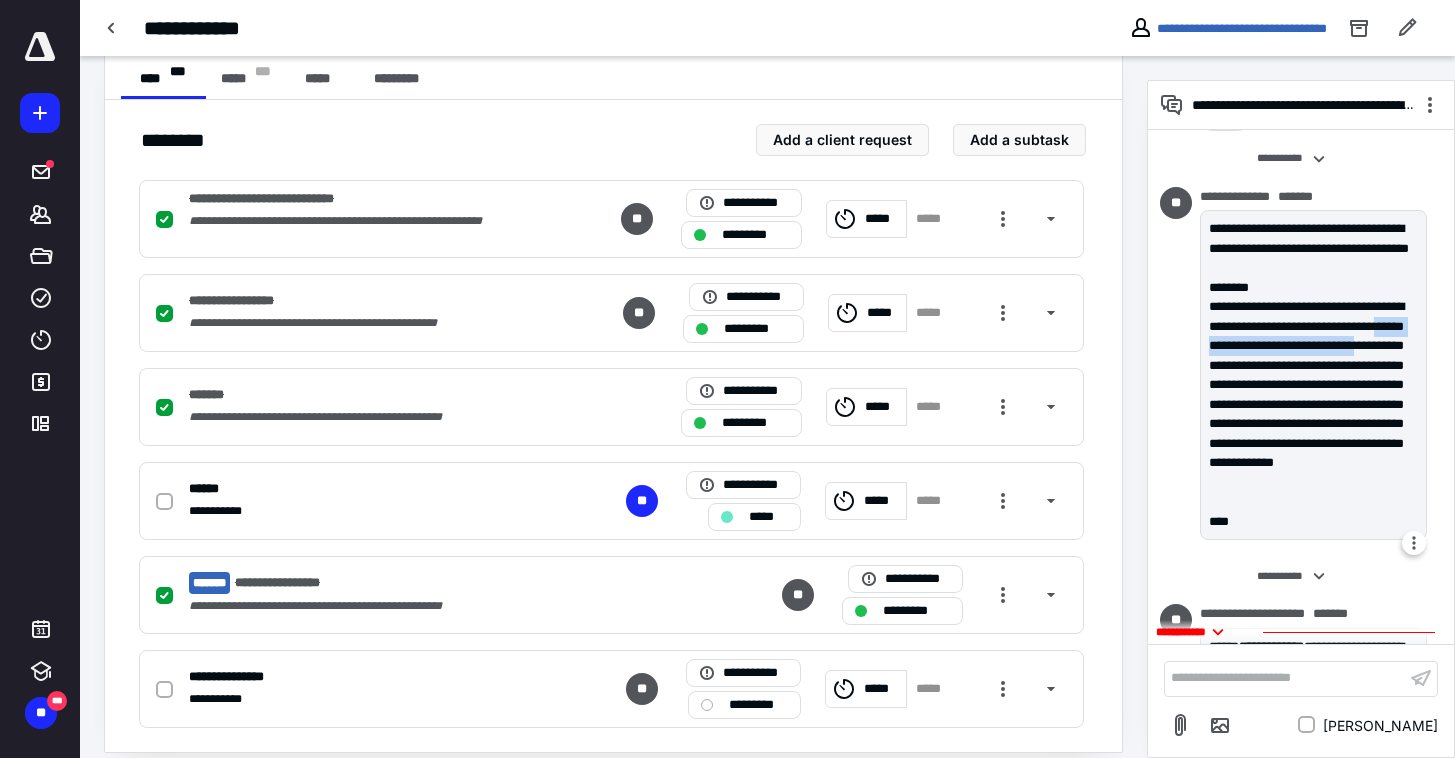 drag, startPoint x: 1316, startPoint y: 345, endPoint x: 1329, endPoint y: 366, distance: 24.698177 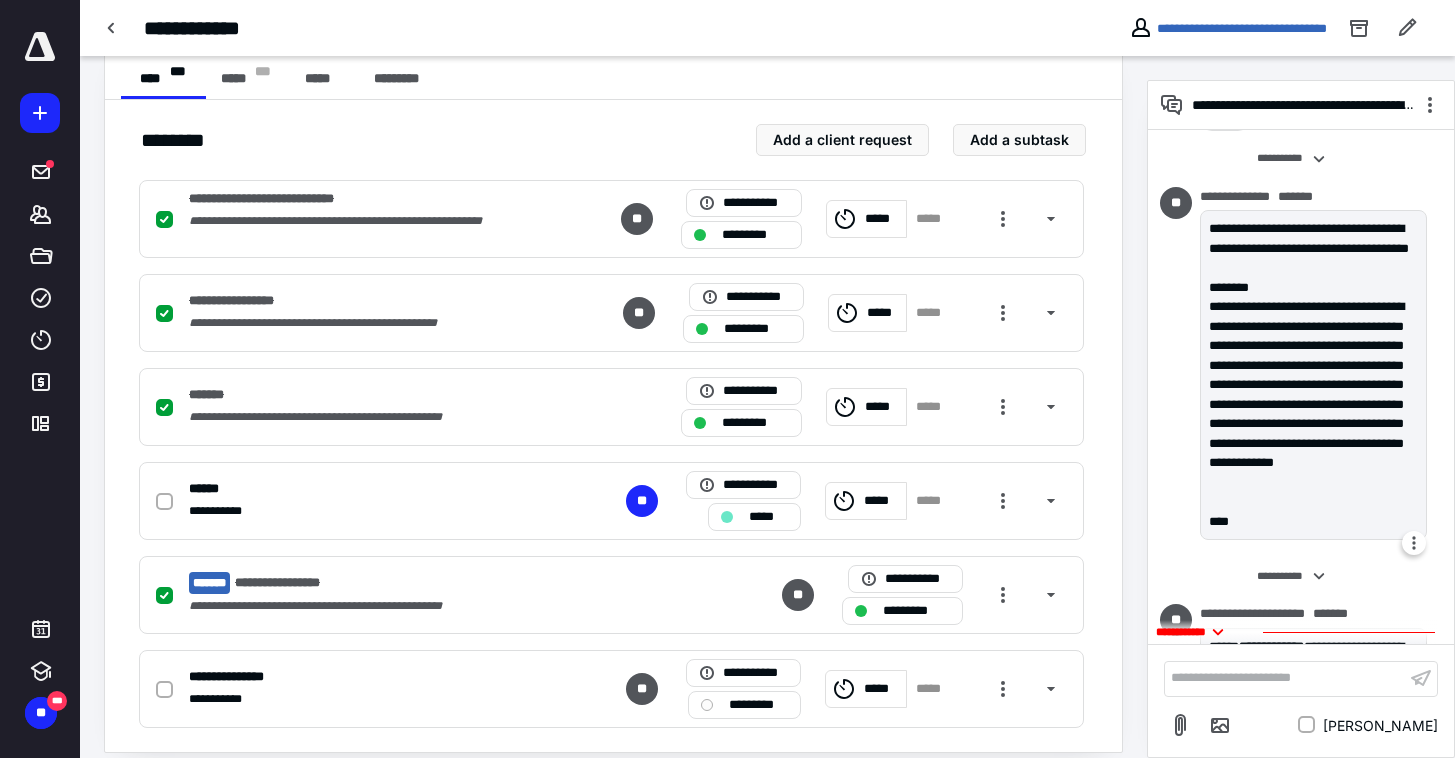 click on "**********" at bounding box center [1313, 404] 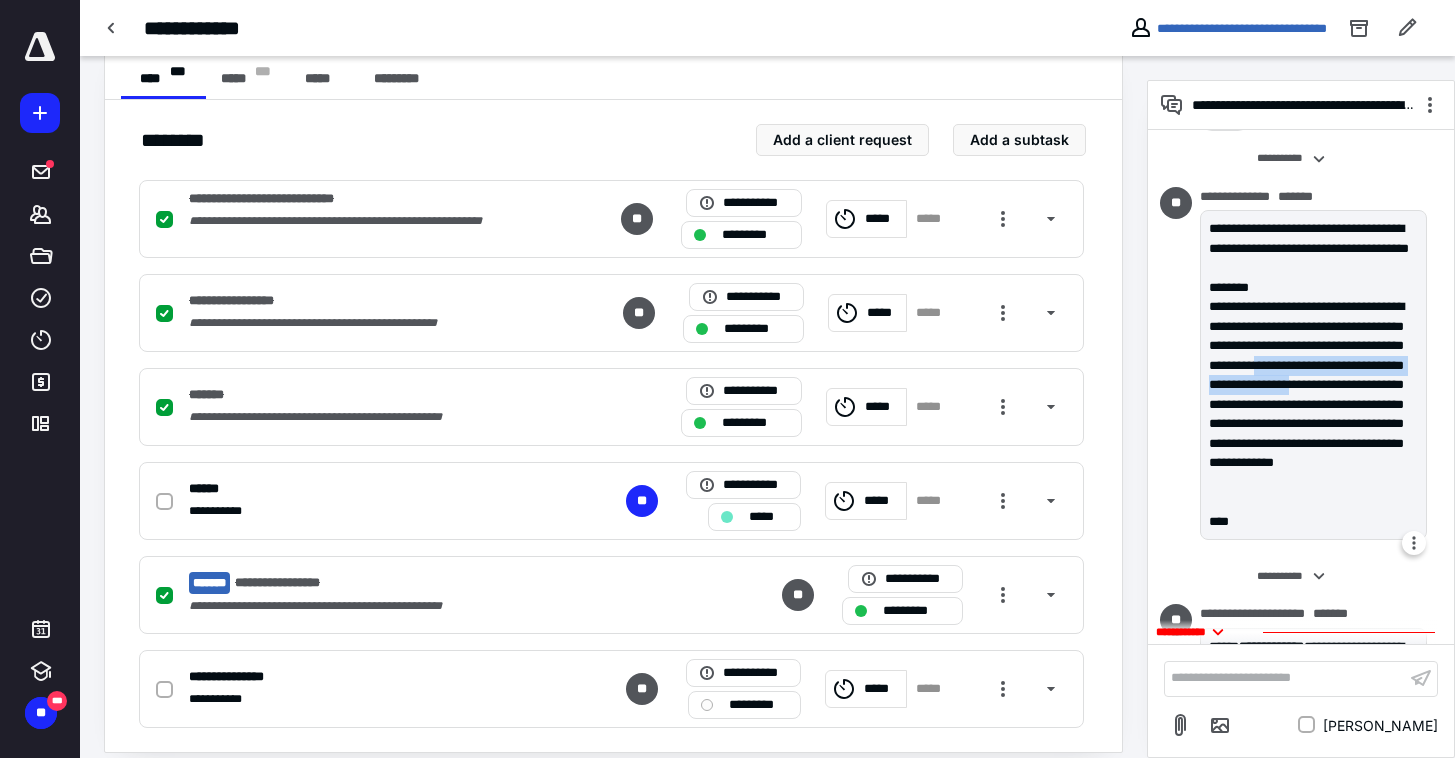 drag, startPoint x: 1271, startPoint y: 387, endPoint x: 1336, endPoint y: 399, distance: 66.09841 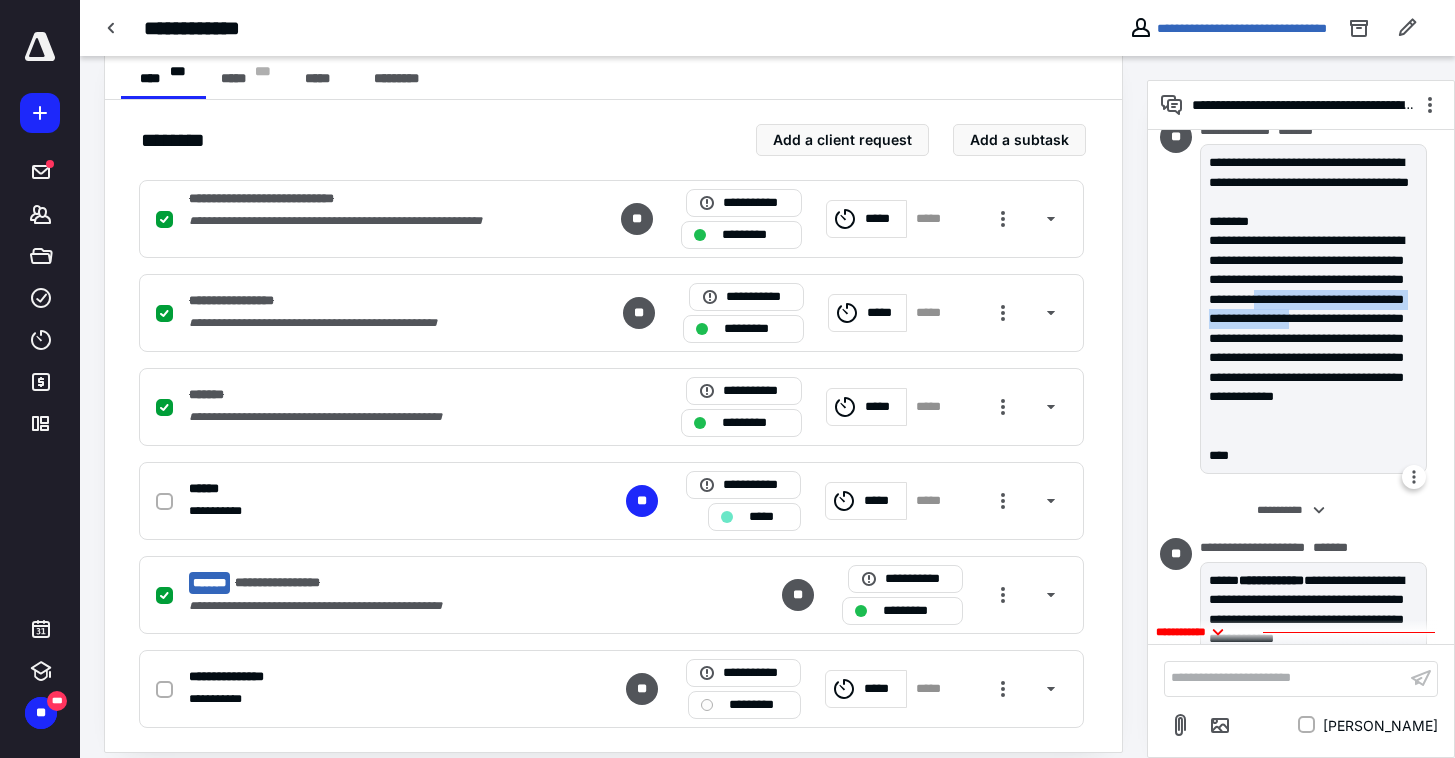 scroll, scrollTop: 1088, scrollLeft: 0, axis: vertical 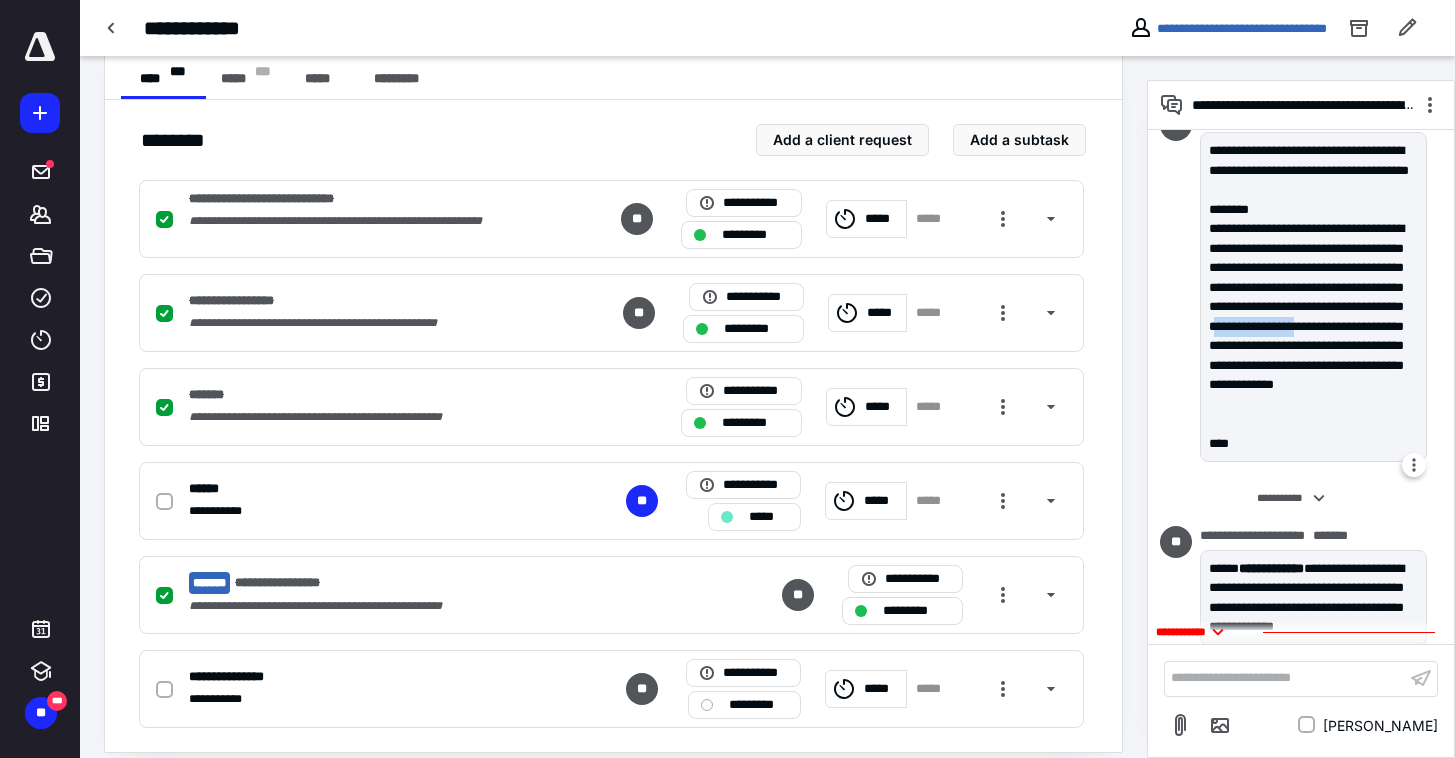 drag, startPoint x: 1282, startPoint y: 345, endPoint x: 1373, endPoint y: 345, distance: 91 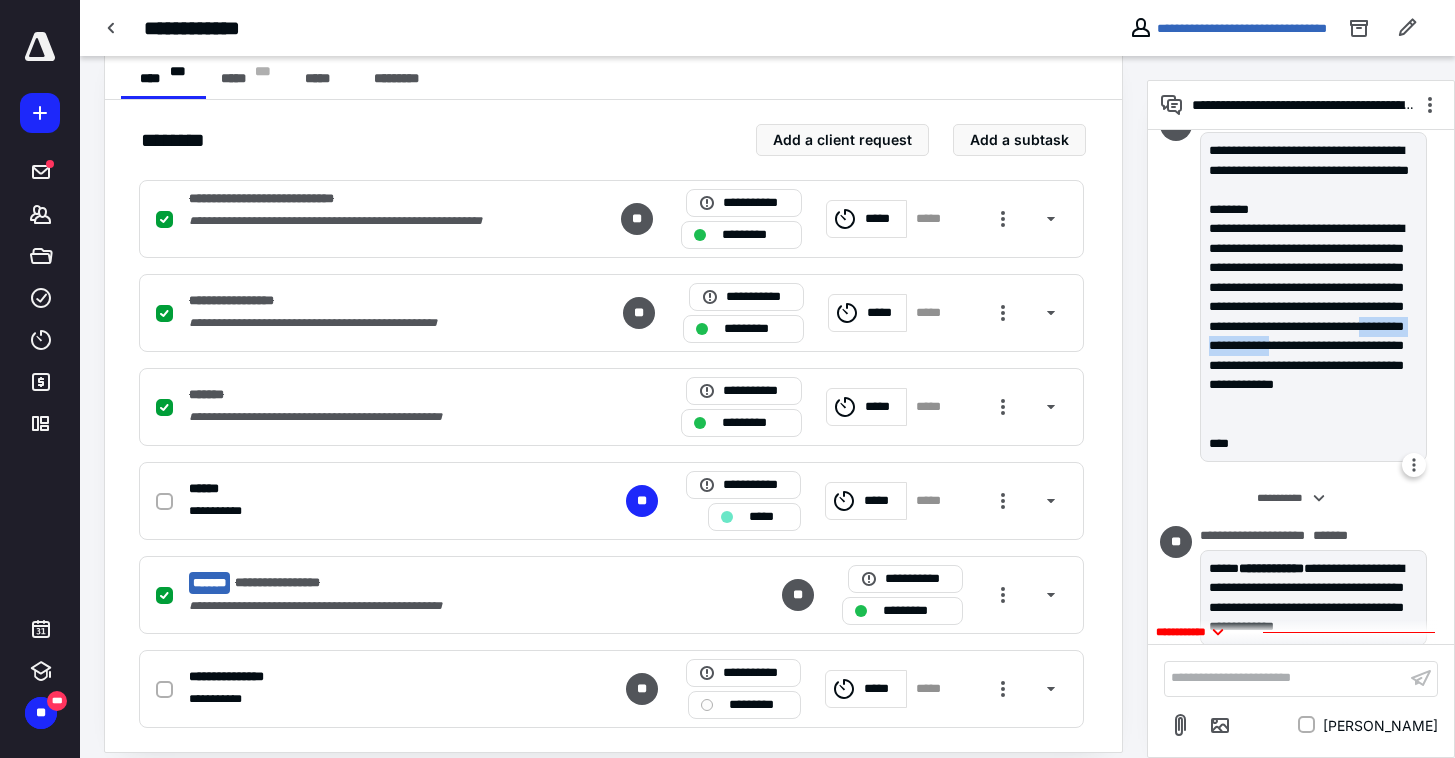 drag, startPoint x: 1250, startPoint y: 362, endPoint x: 1312, endPoint y: 384, distance: 65.78754 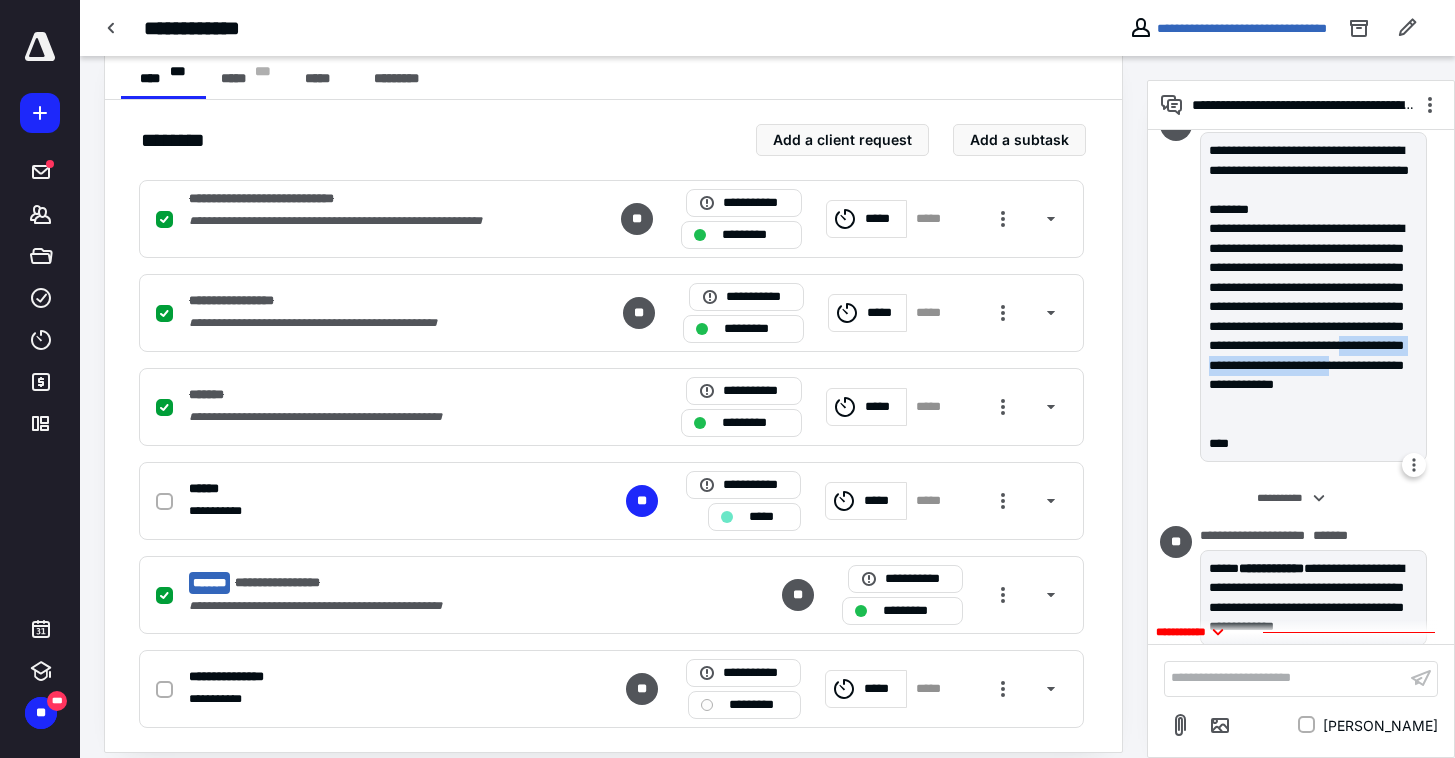 drag, startPoint x: 1277, startPoint y: 385, endPoint x: 1312, endPoint y: 410, distance: 43.011627 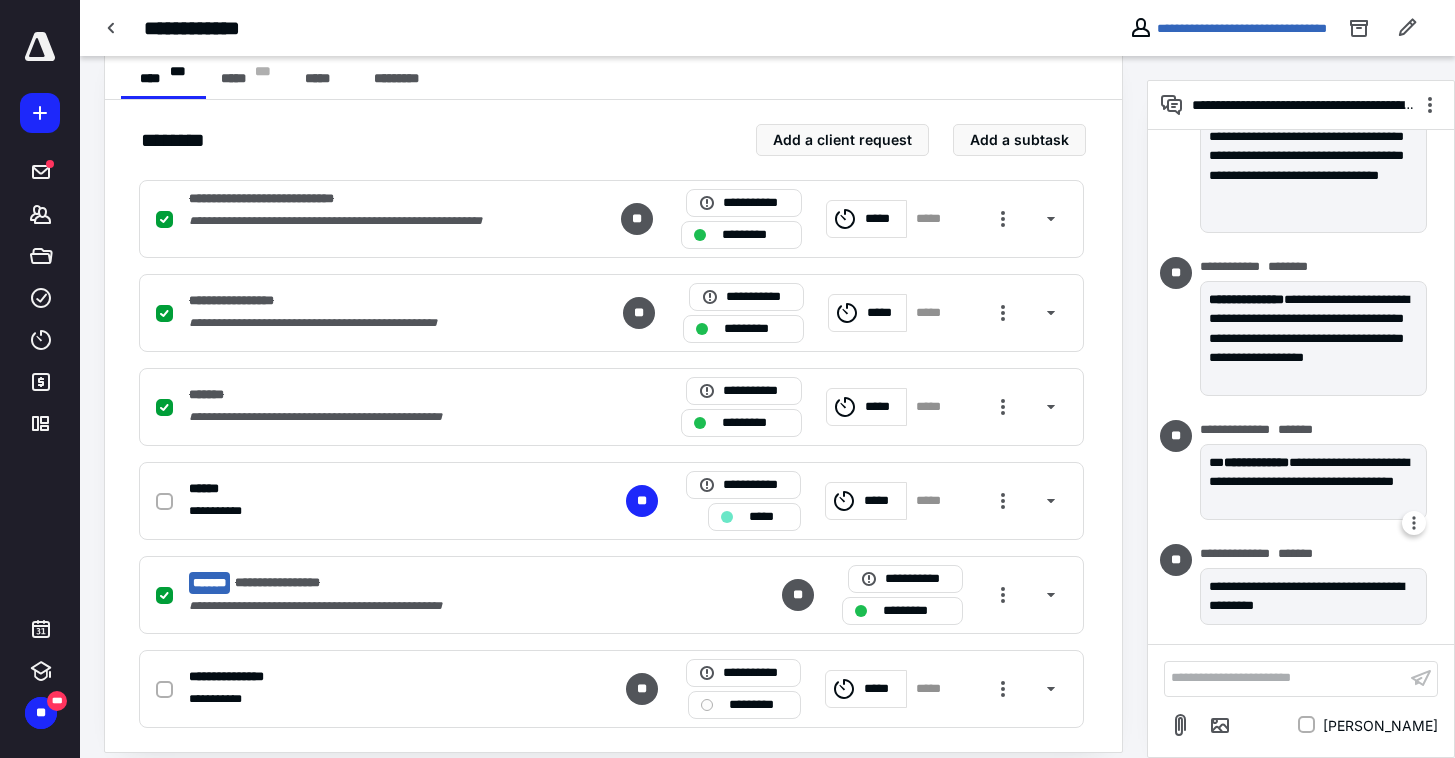 scroll, scrollTop: 2104, scrollLeft: 0, axis: vertical 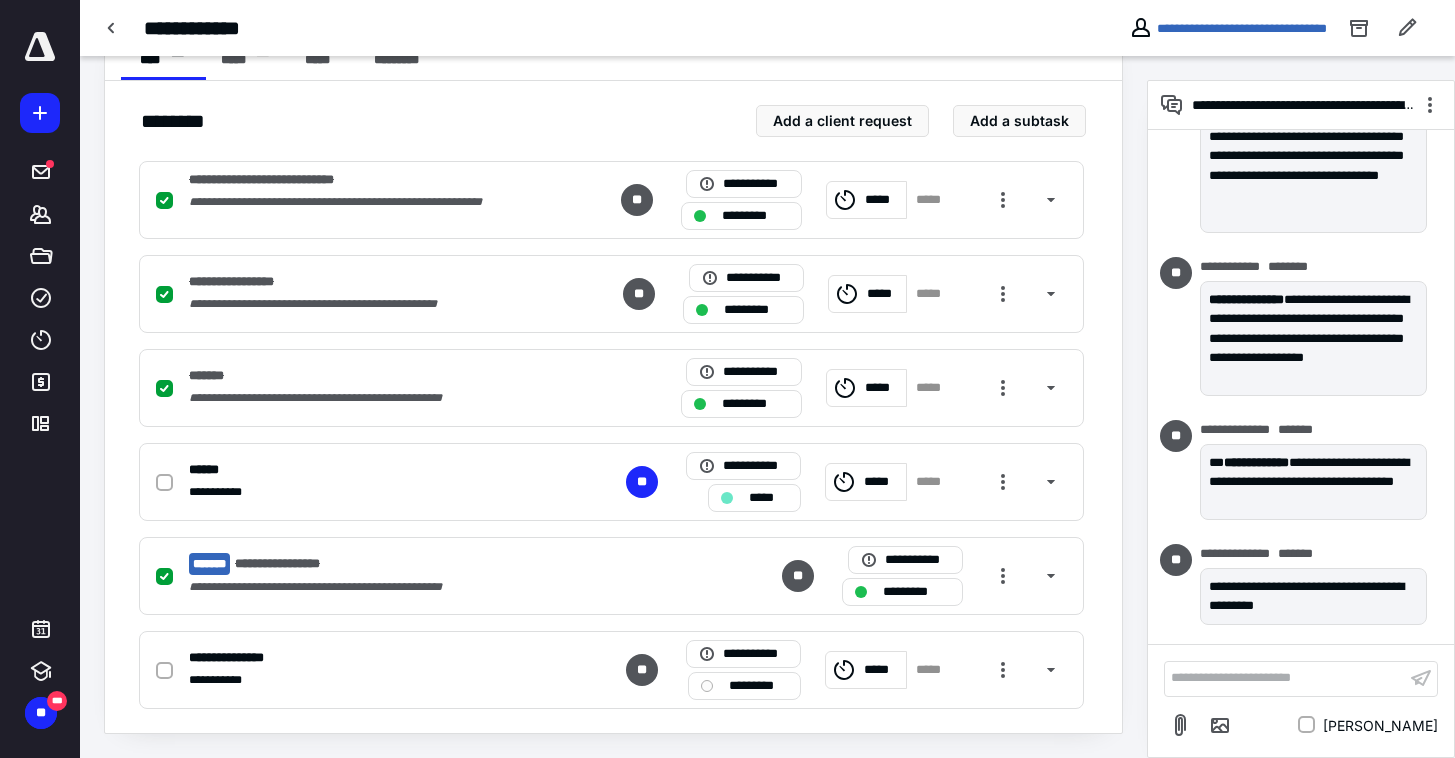 click on "**********" at bounding box center [613, 198] 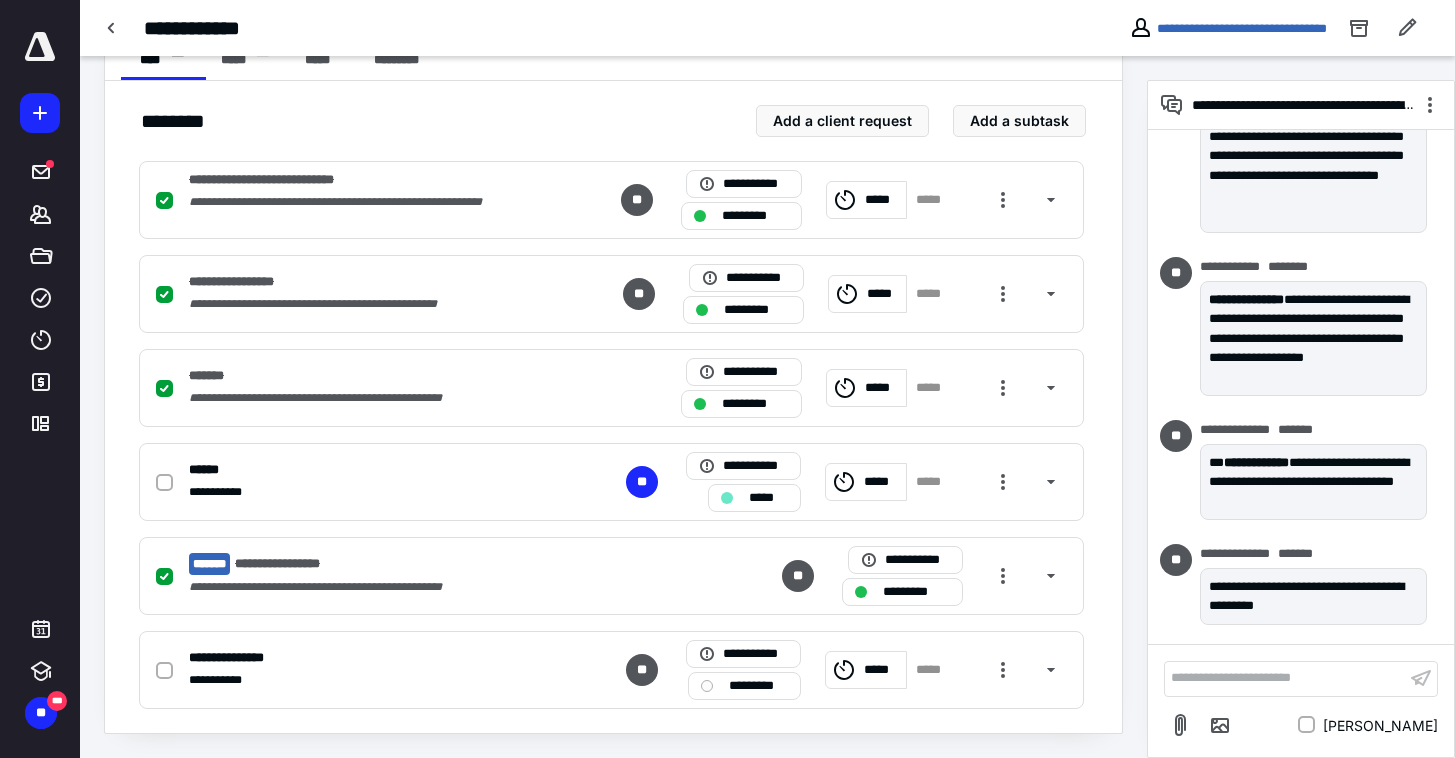 scroll, scrollTop: 412, scrollLeft: 0, axis: vertical 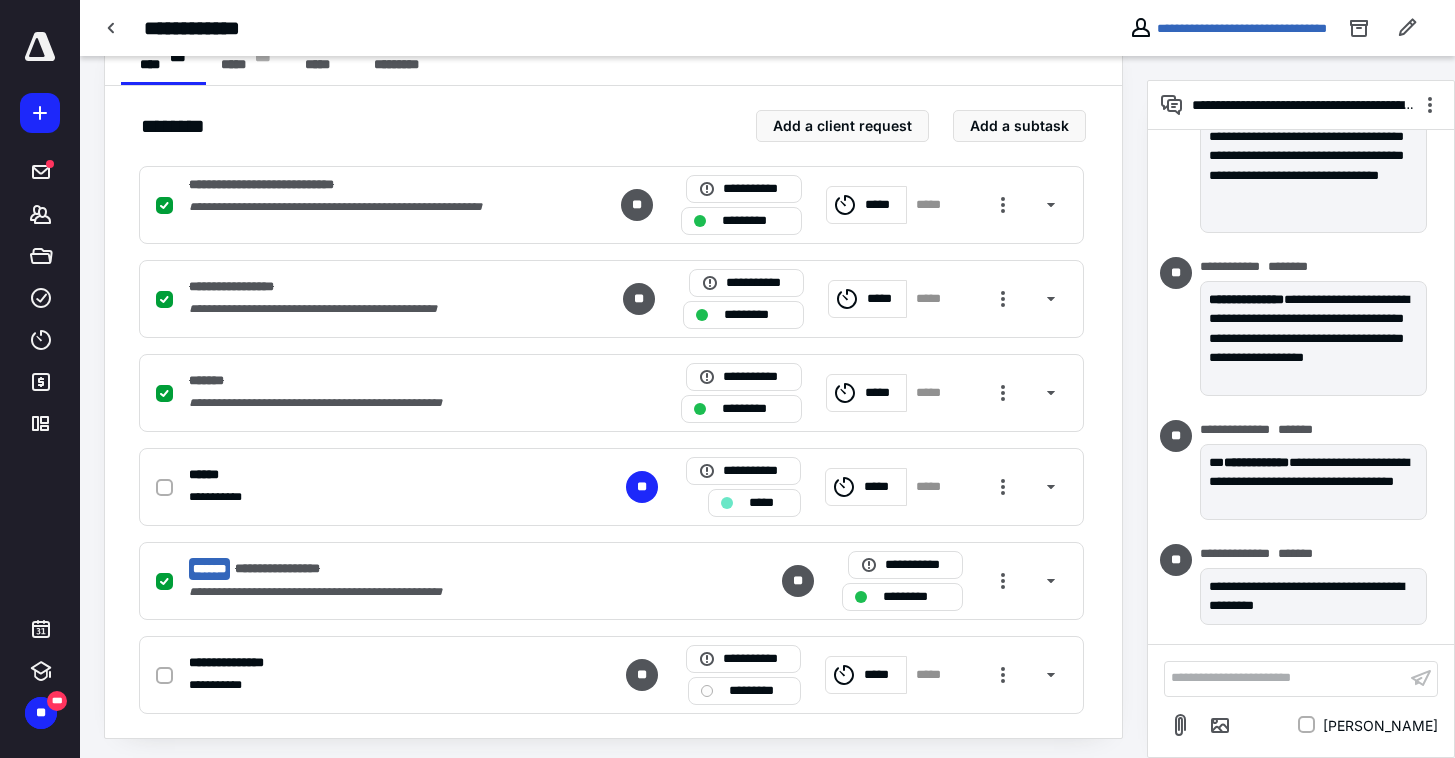 click on "**********" at bounding box center [613, 412] 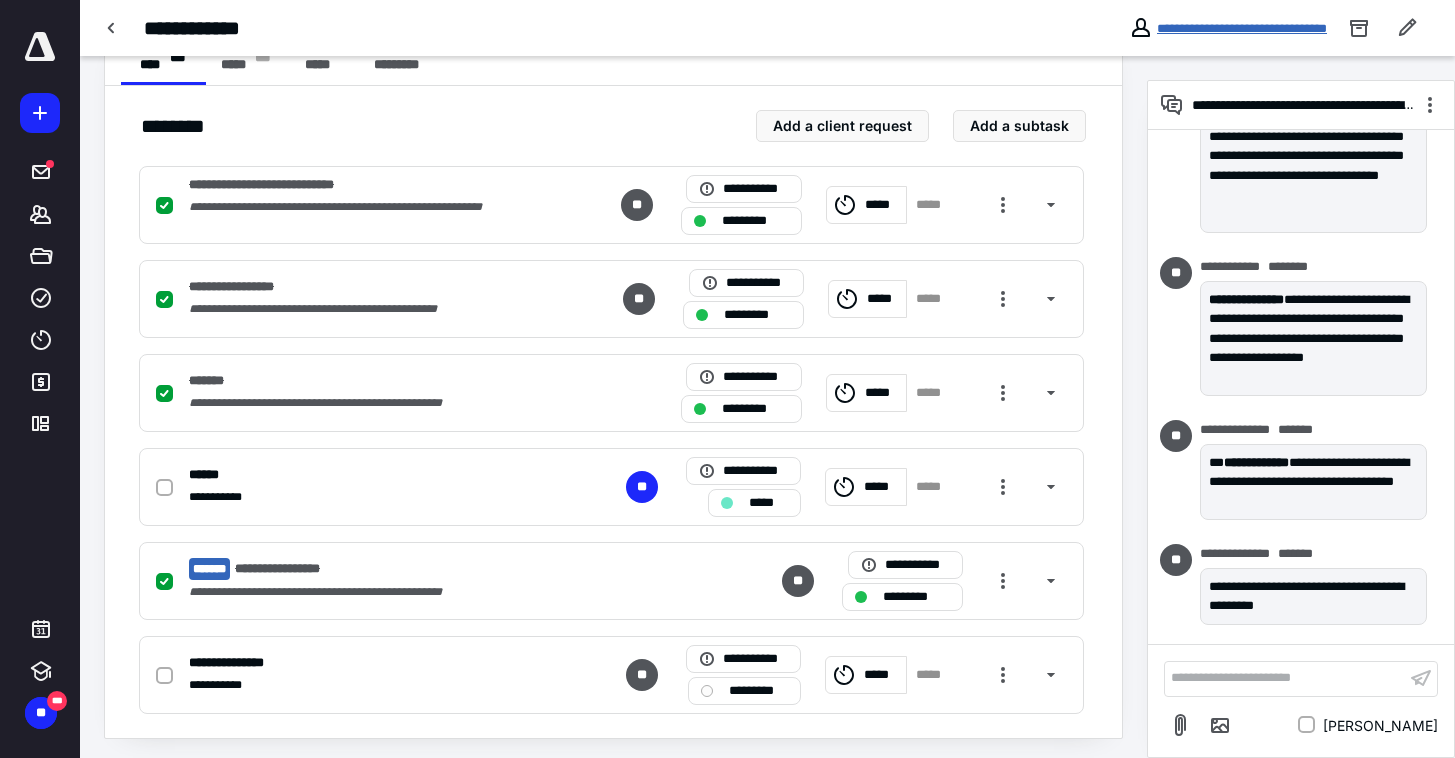 click on "**********" at bounding box center (1242, 28) 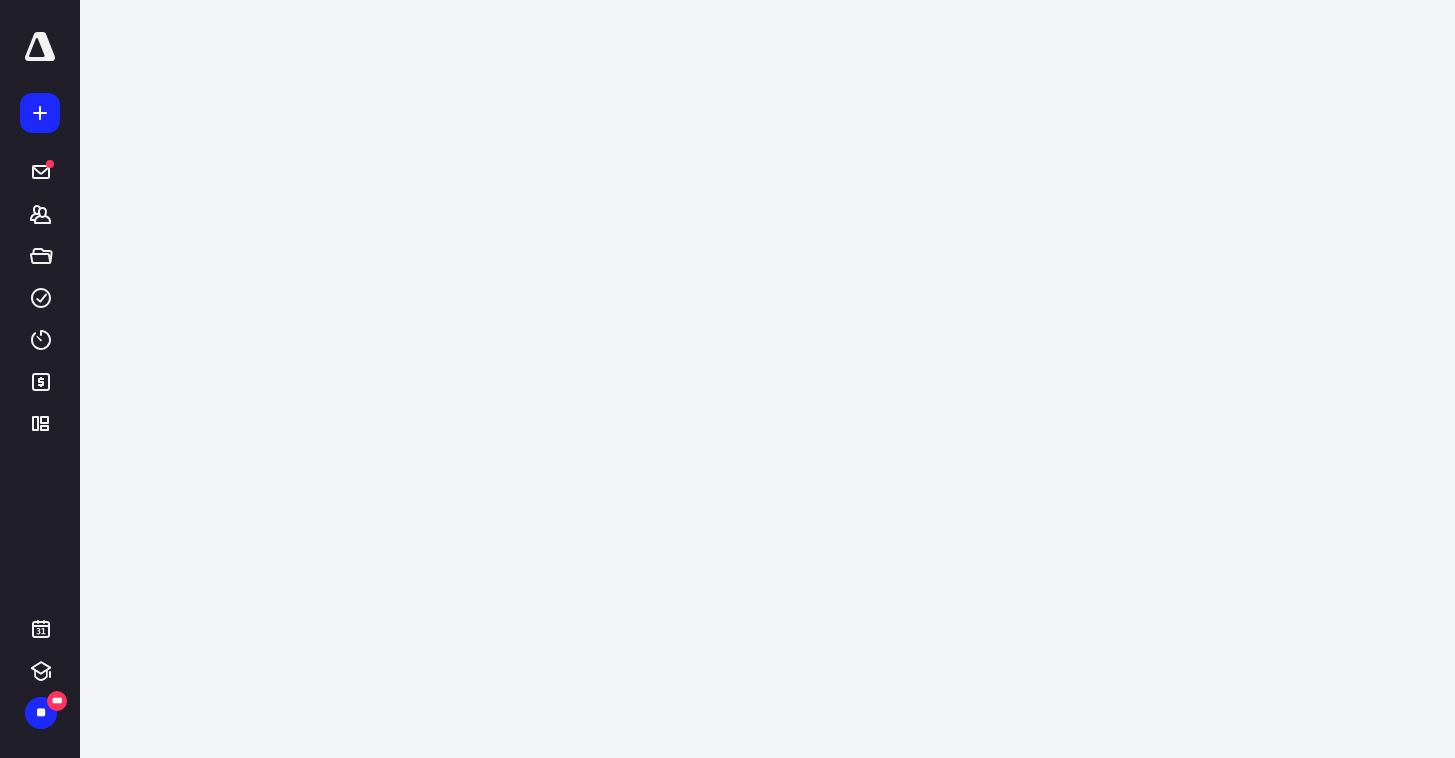 scroll, scrollTop: 0, scrollLeft: 0, axis: both 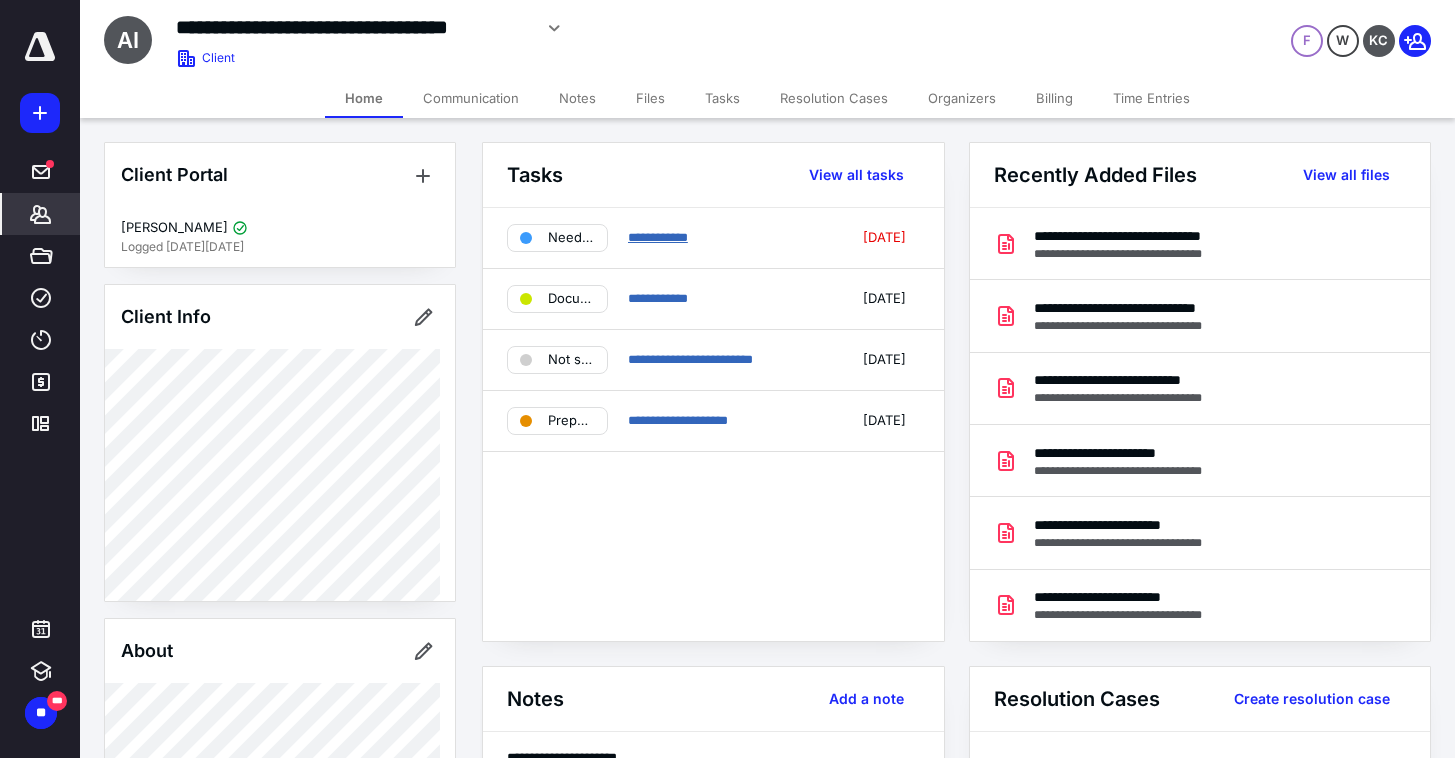 click on "**********" at bounding box center [658, 237] 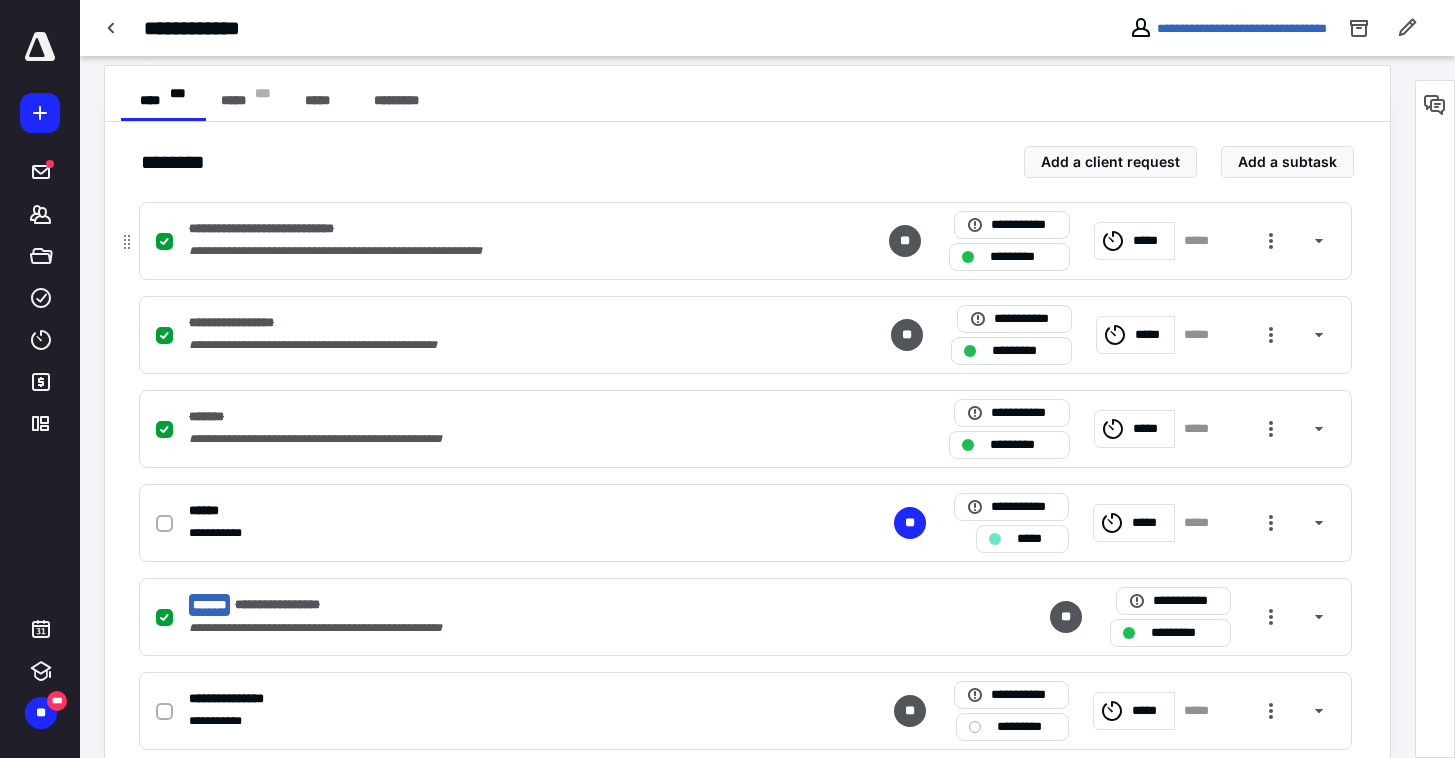 scroll, scrollTop: 417, scrollLeft: 0, axis: vertical 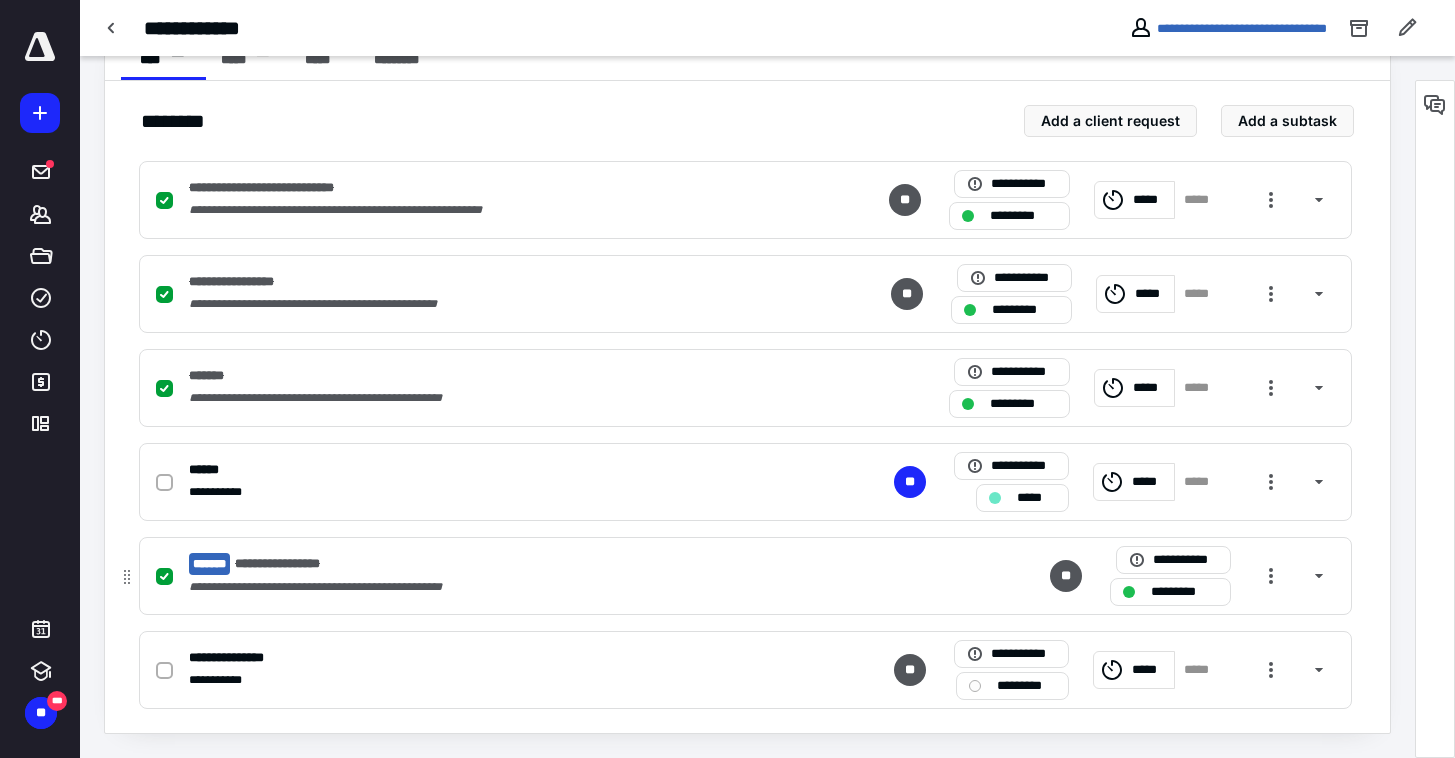 drag, startPoint x: 747, startPoint y: 573, endPoint x: 764, endPoint y: 601, distance: 32.75668 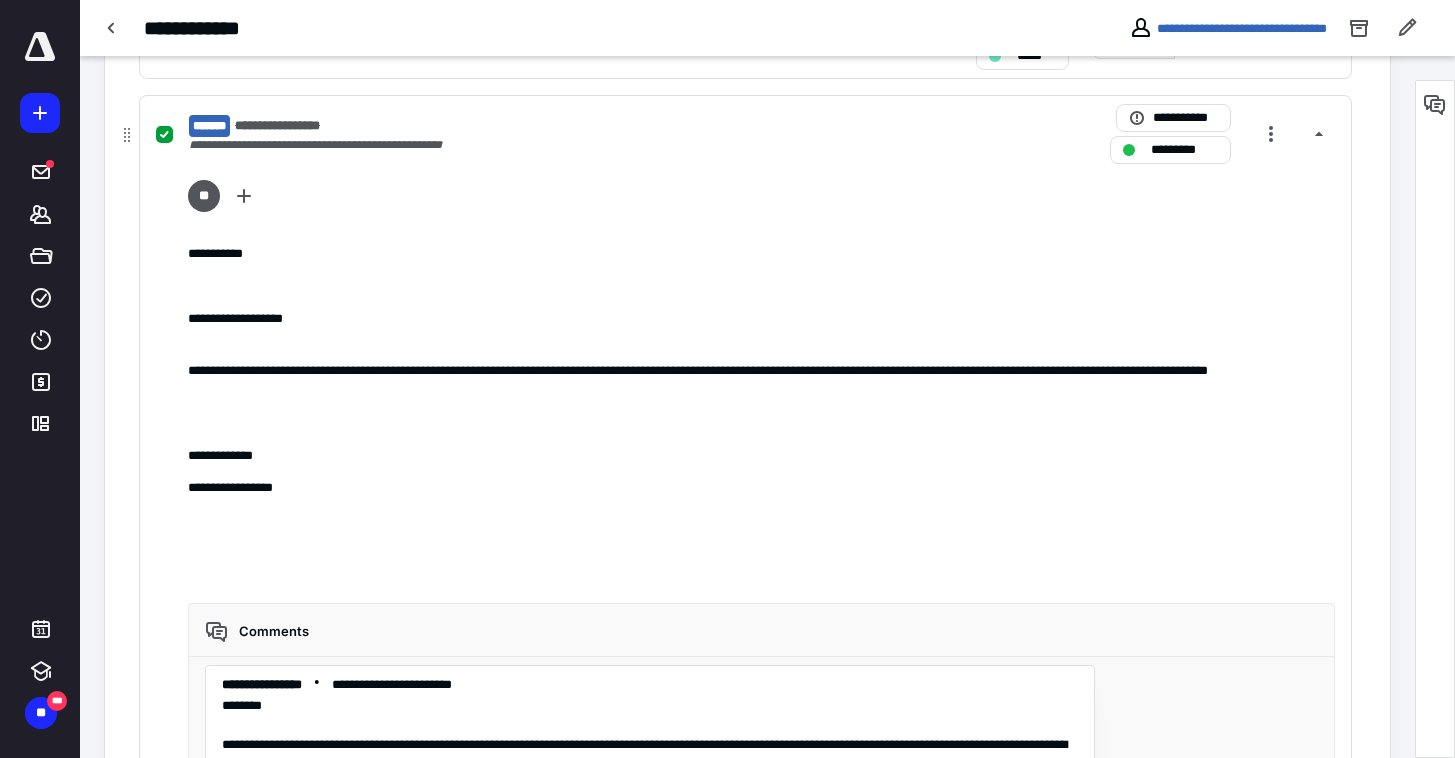 scroll, scrollTop: 785, scrollLeft: 0, axis: vertical 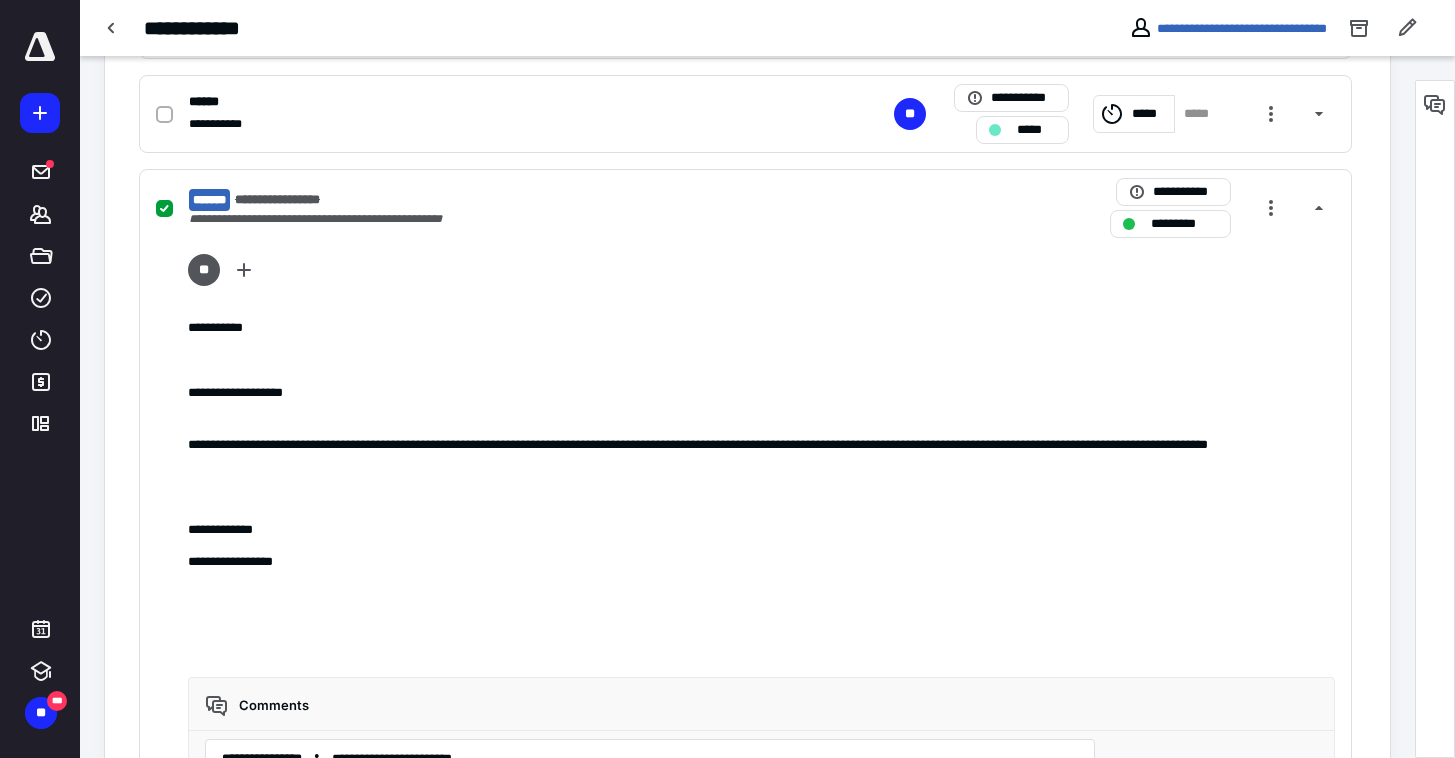 click on "**********" at bounding box center (483, 219) 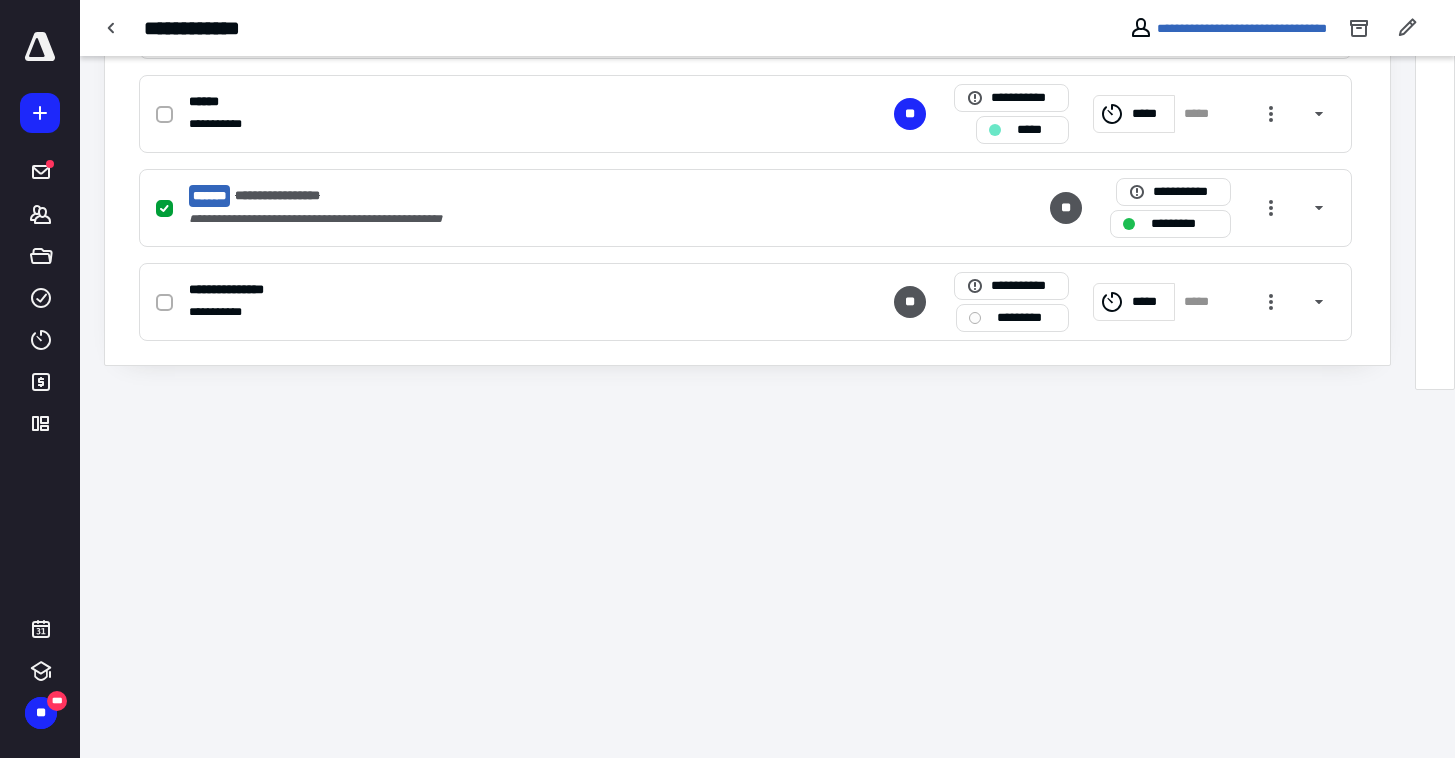 scroll, scrollTop: 417, scrollLeft: 0, axis: vertical 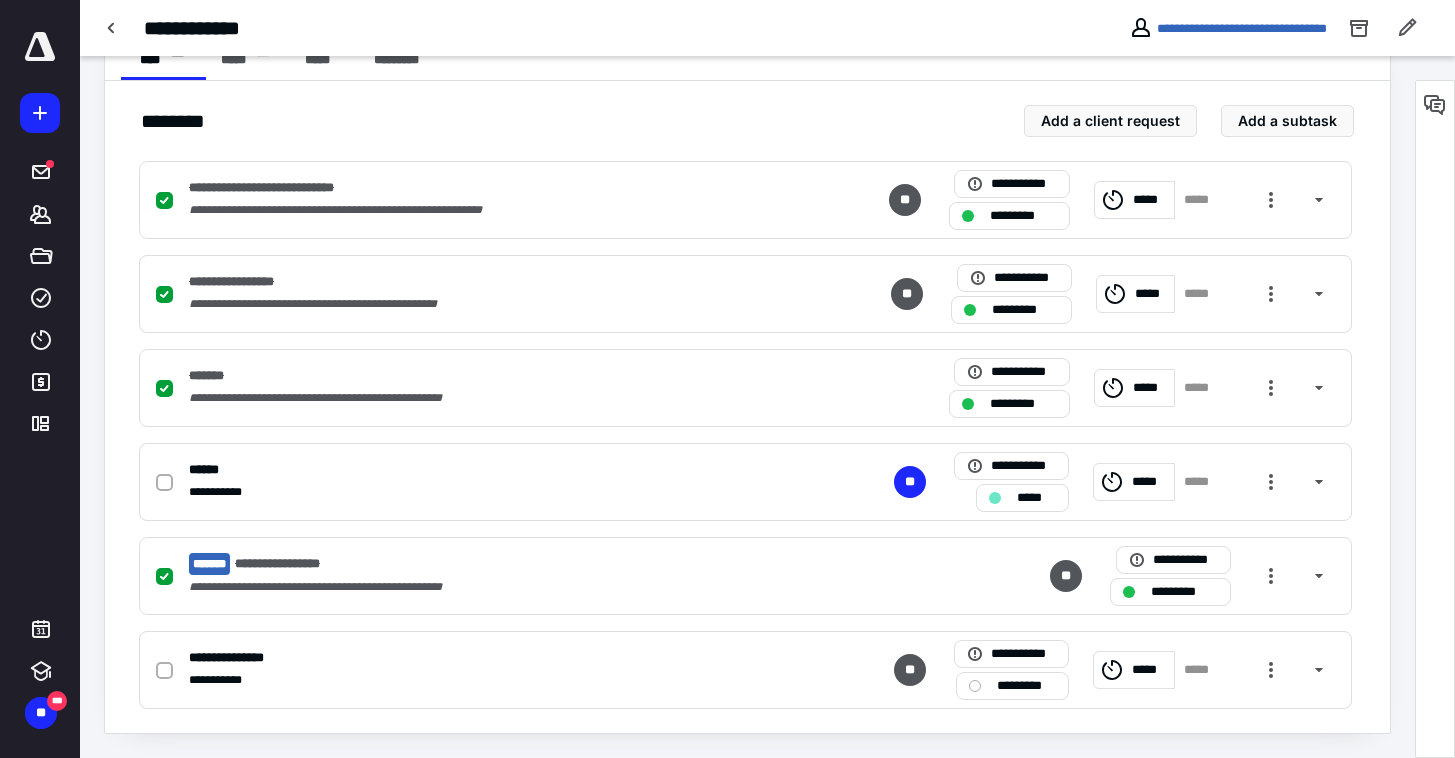 click on "**********" at bounding box center [747, 407] 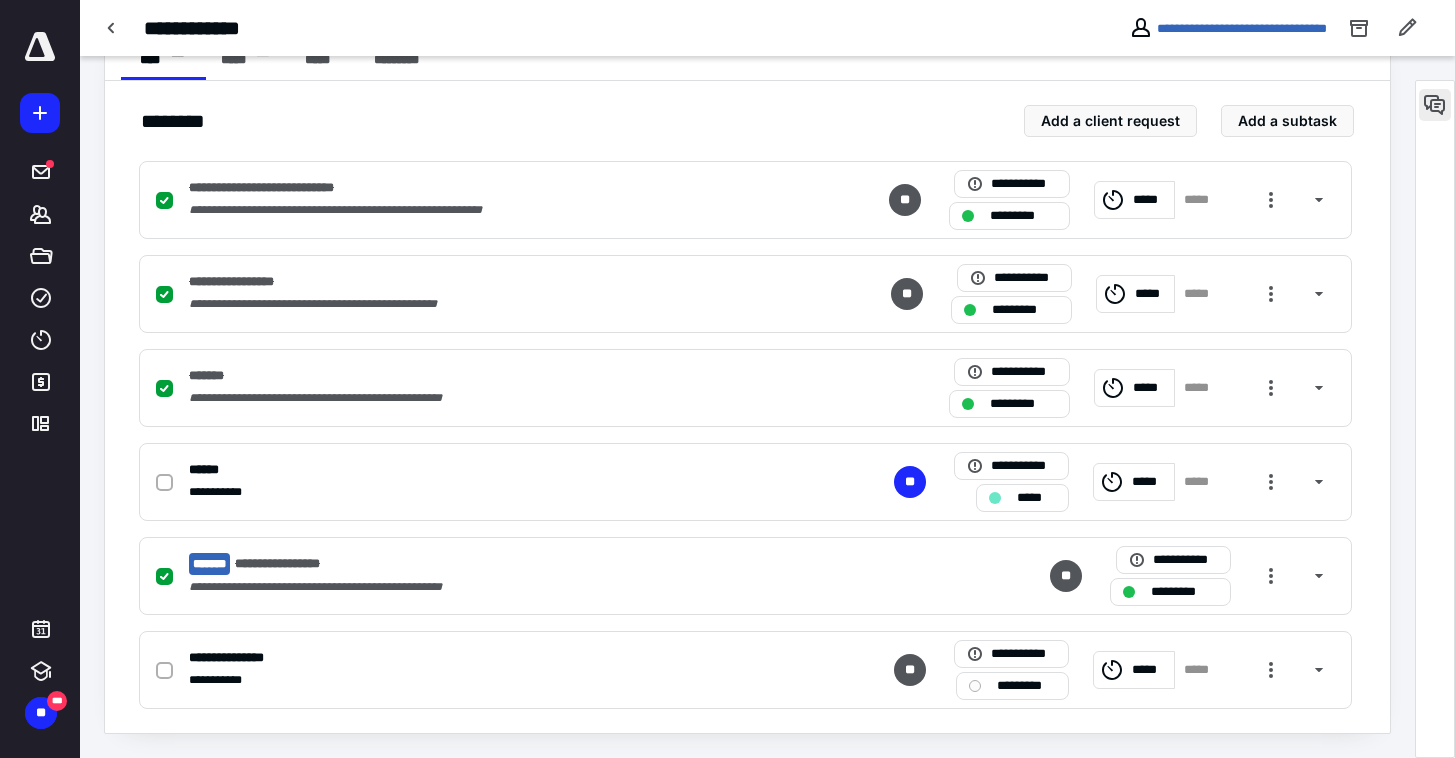 click at bounding box center (1435, 105) 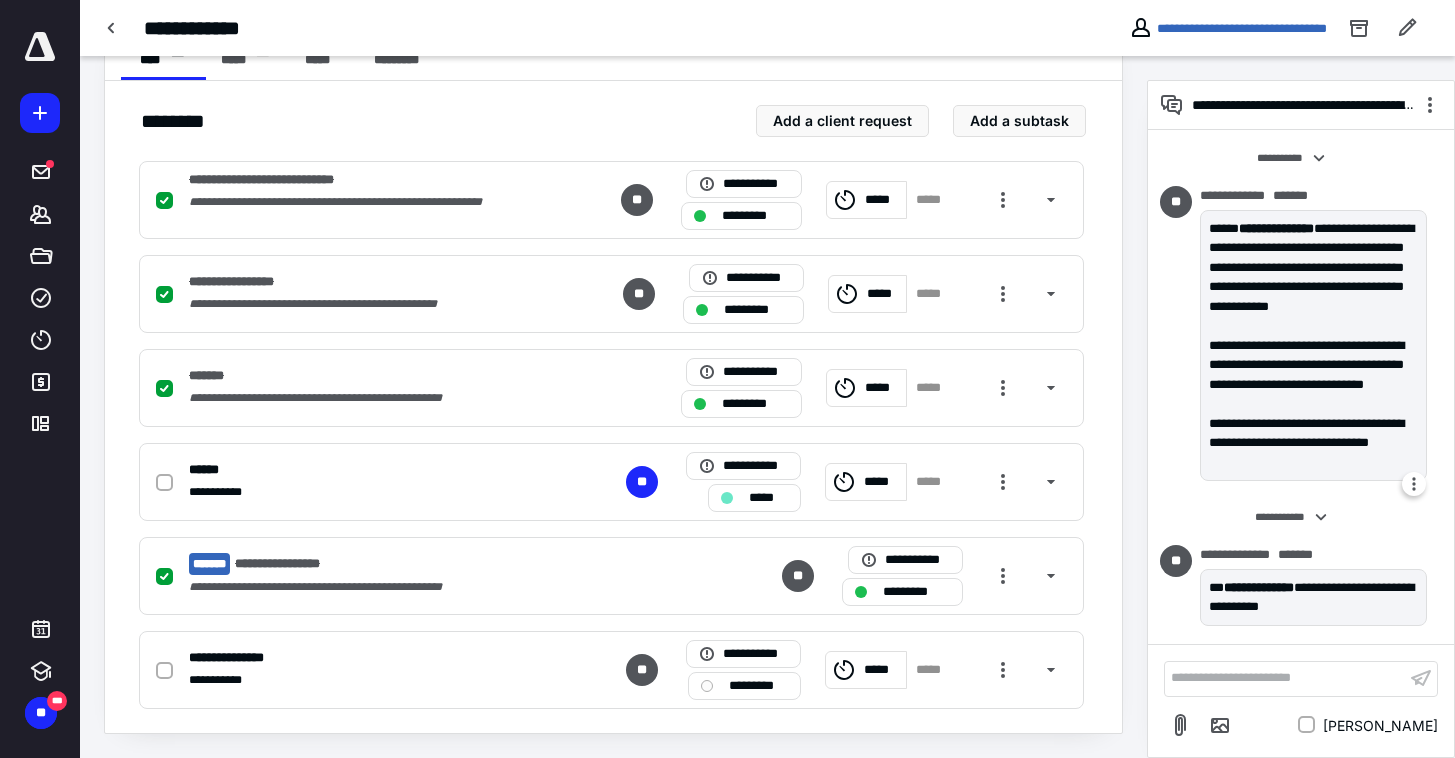 scroll, scrollTop: 2104, scrollLeft: 0, axis: vertical 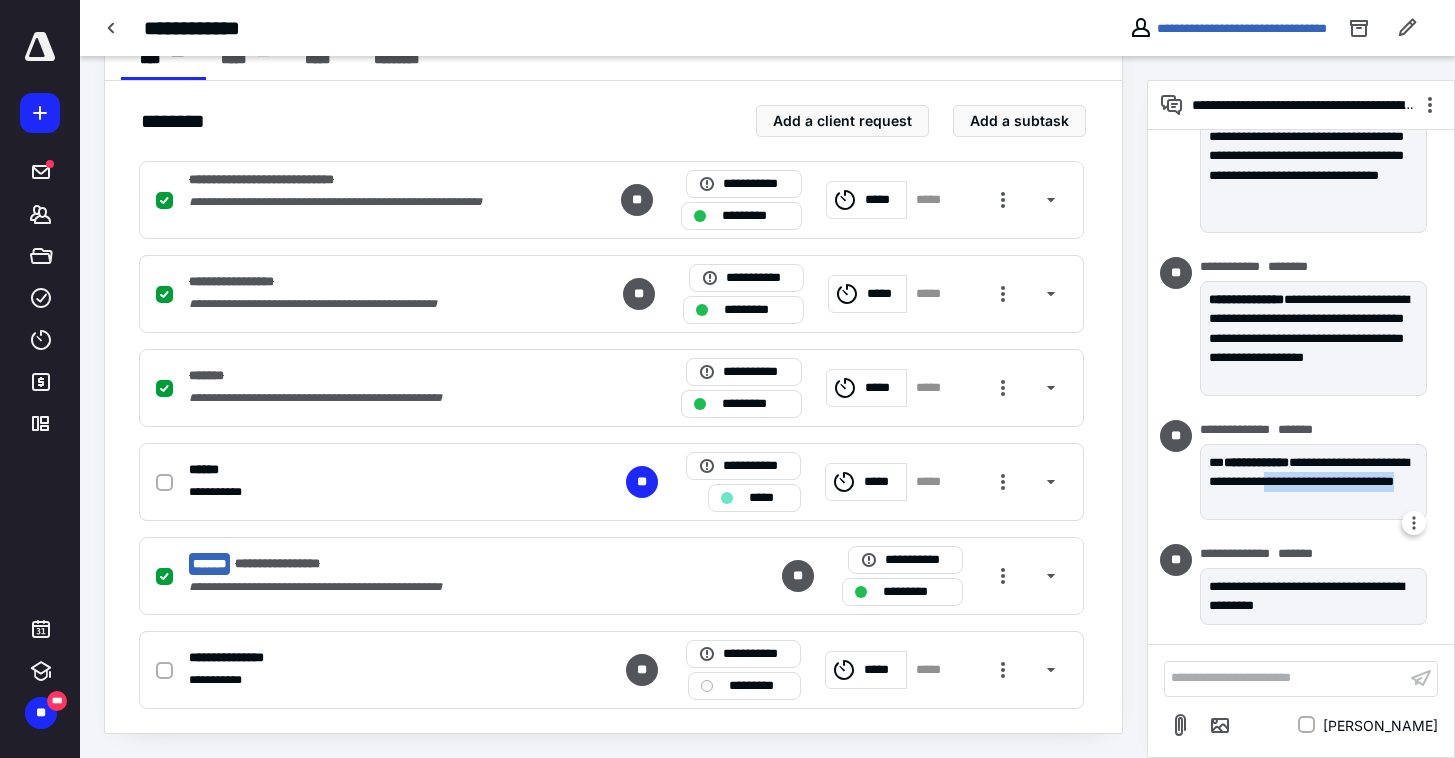 drag, startPoint x: 1312, startPoint y: 480, endPoint x: 1327, endPoint y: 496, distance: 21.931713 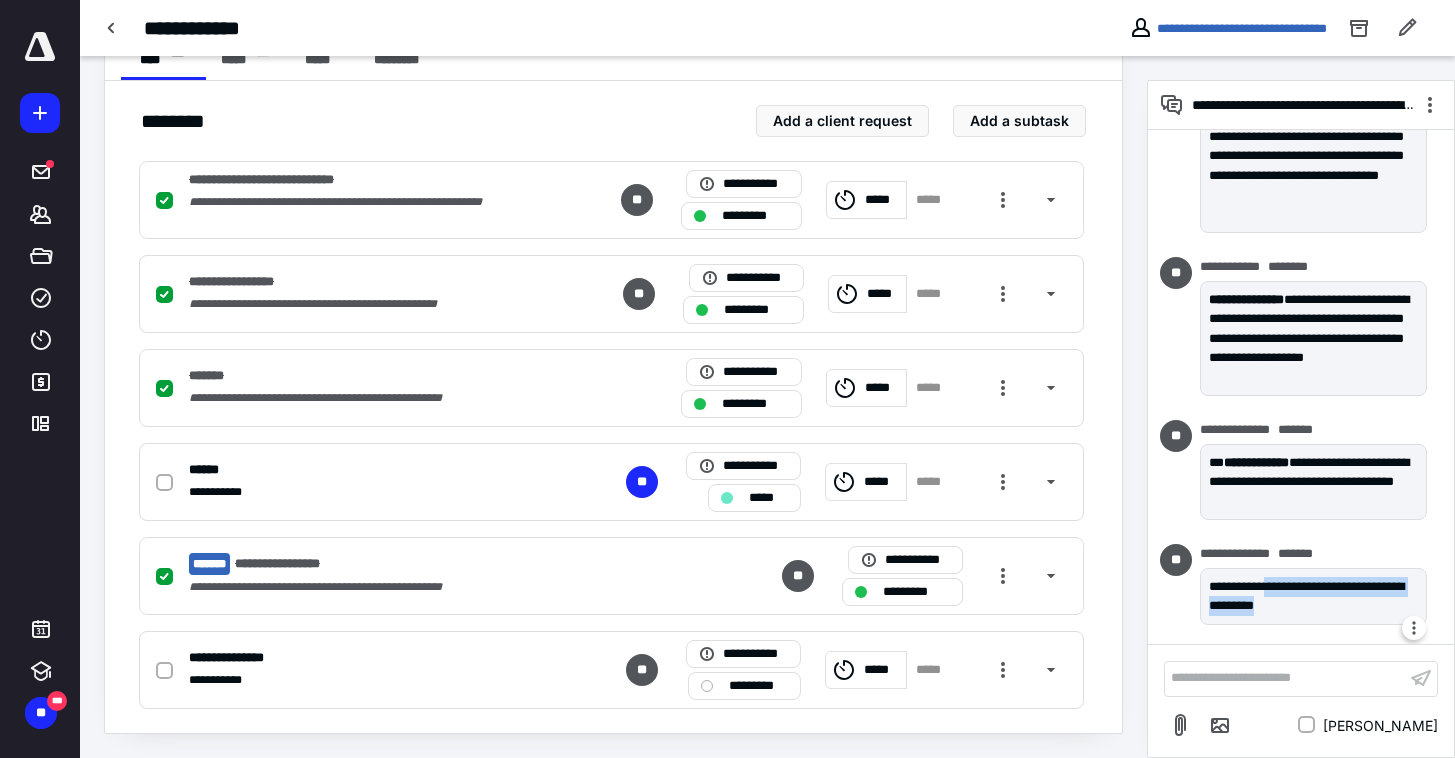 drag, startPoint x: 1270, startPoint y: 581, endPoint x: 1324, endPoint y: 618, distance: 65.459915 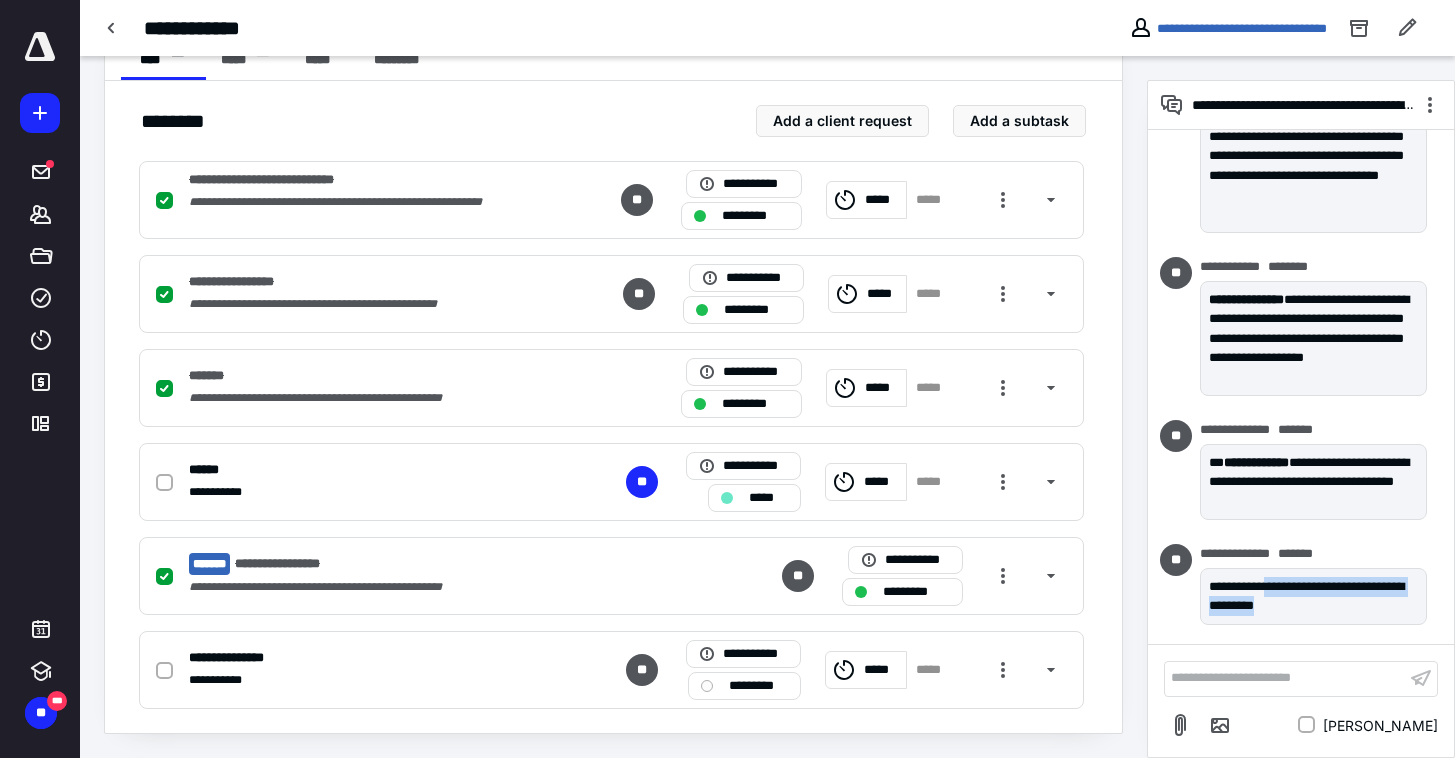 click on "**********" at bounding box center (1301, 387) 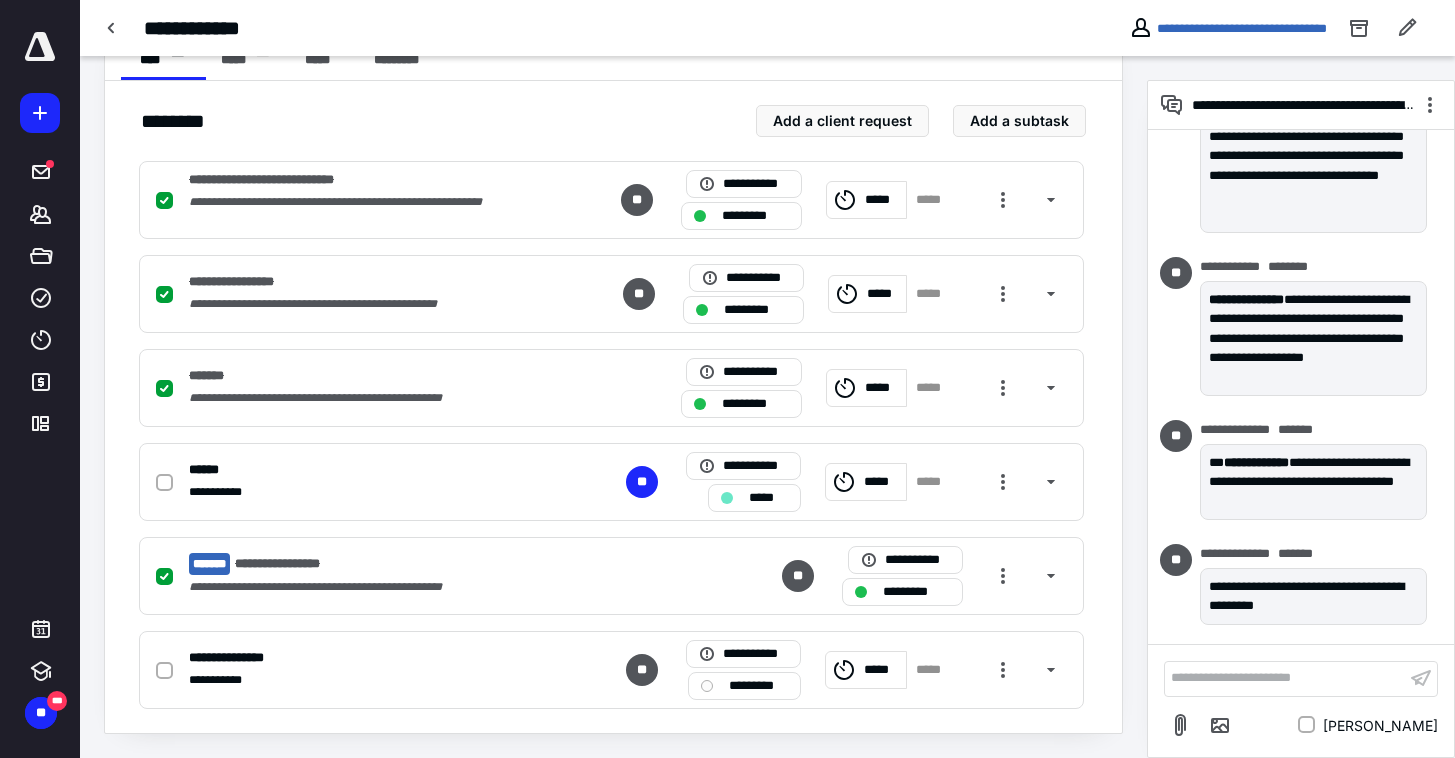 click on "**********" at bounding box center [613, 379] 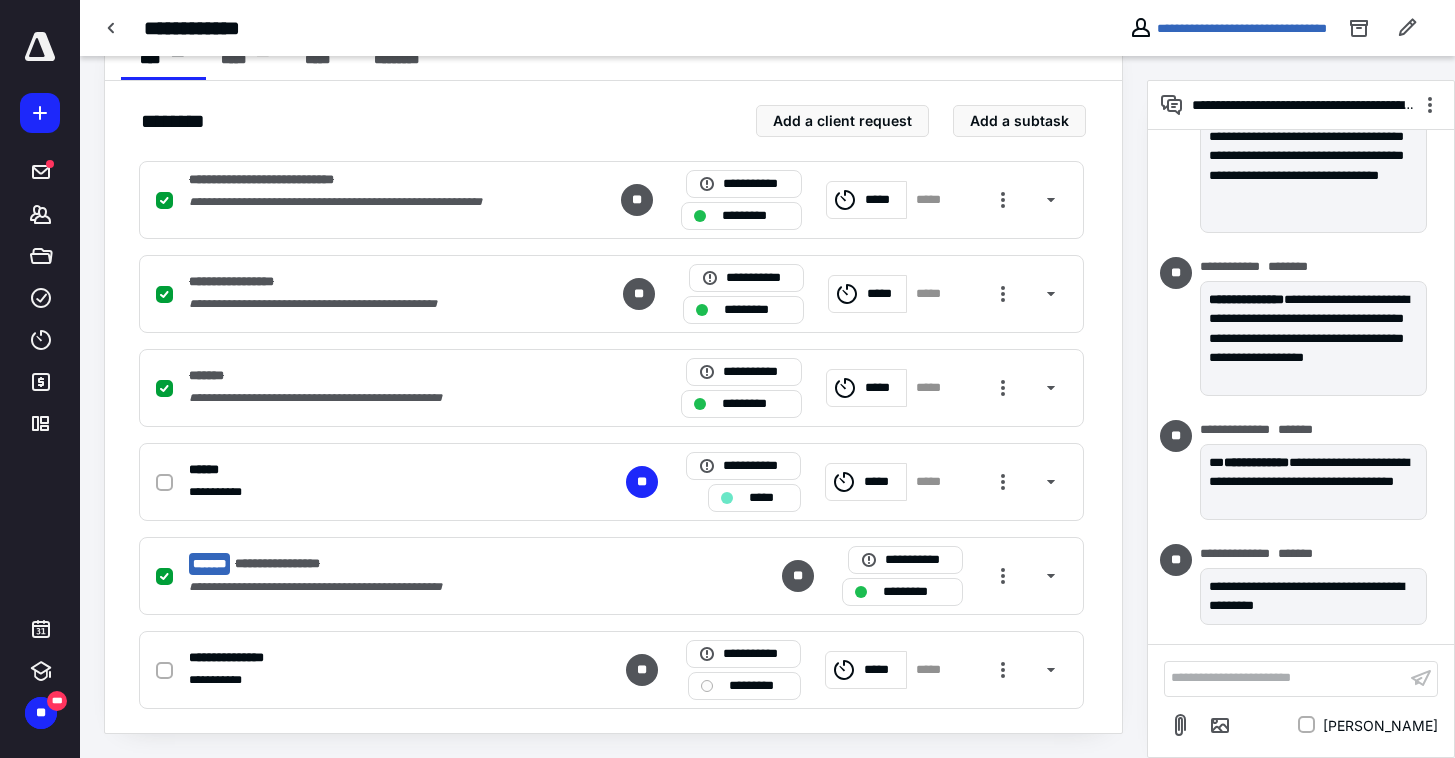 click on "**********" at bounding box center [613, 198] 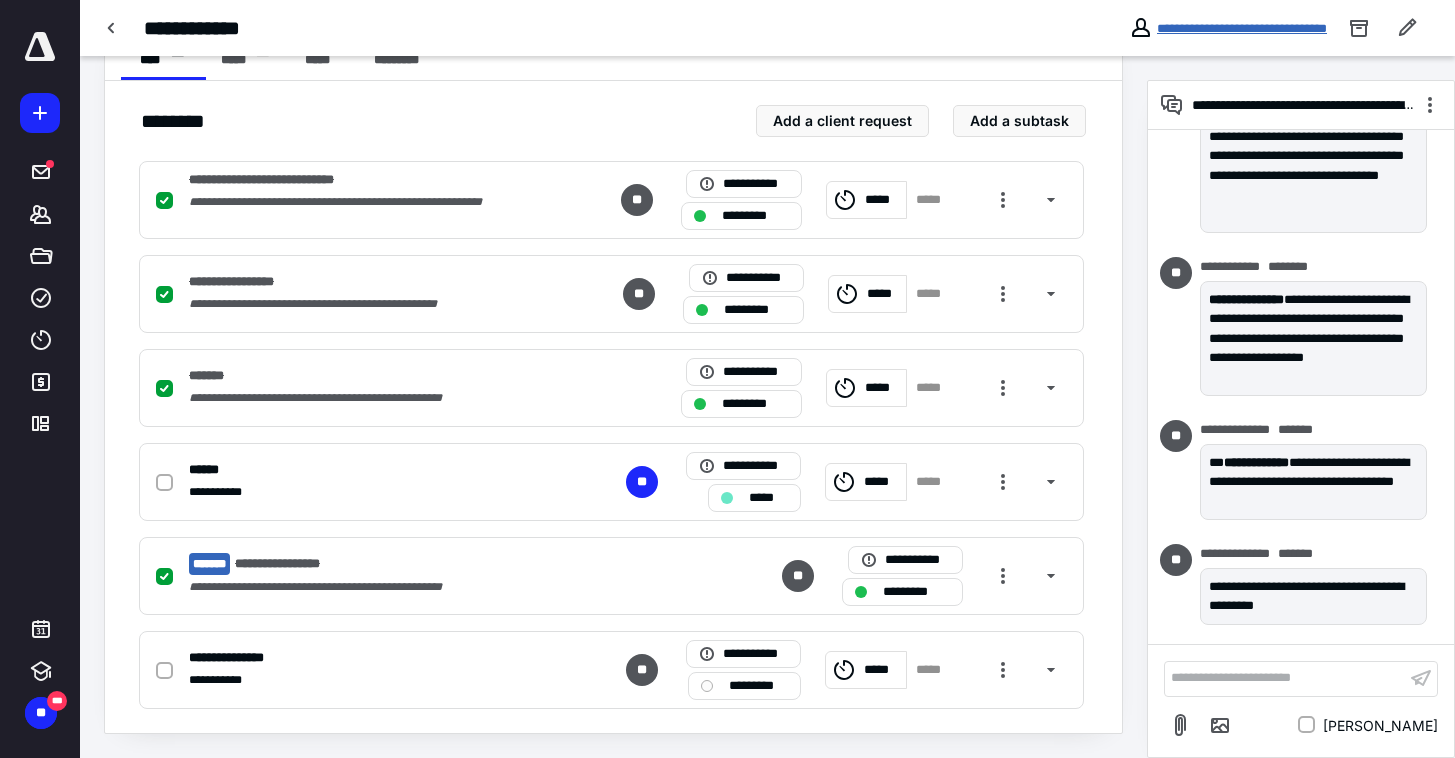 click on "**********" at bounding box center (1242, 28) 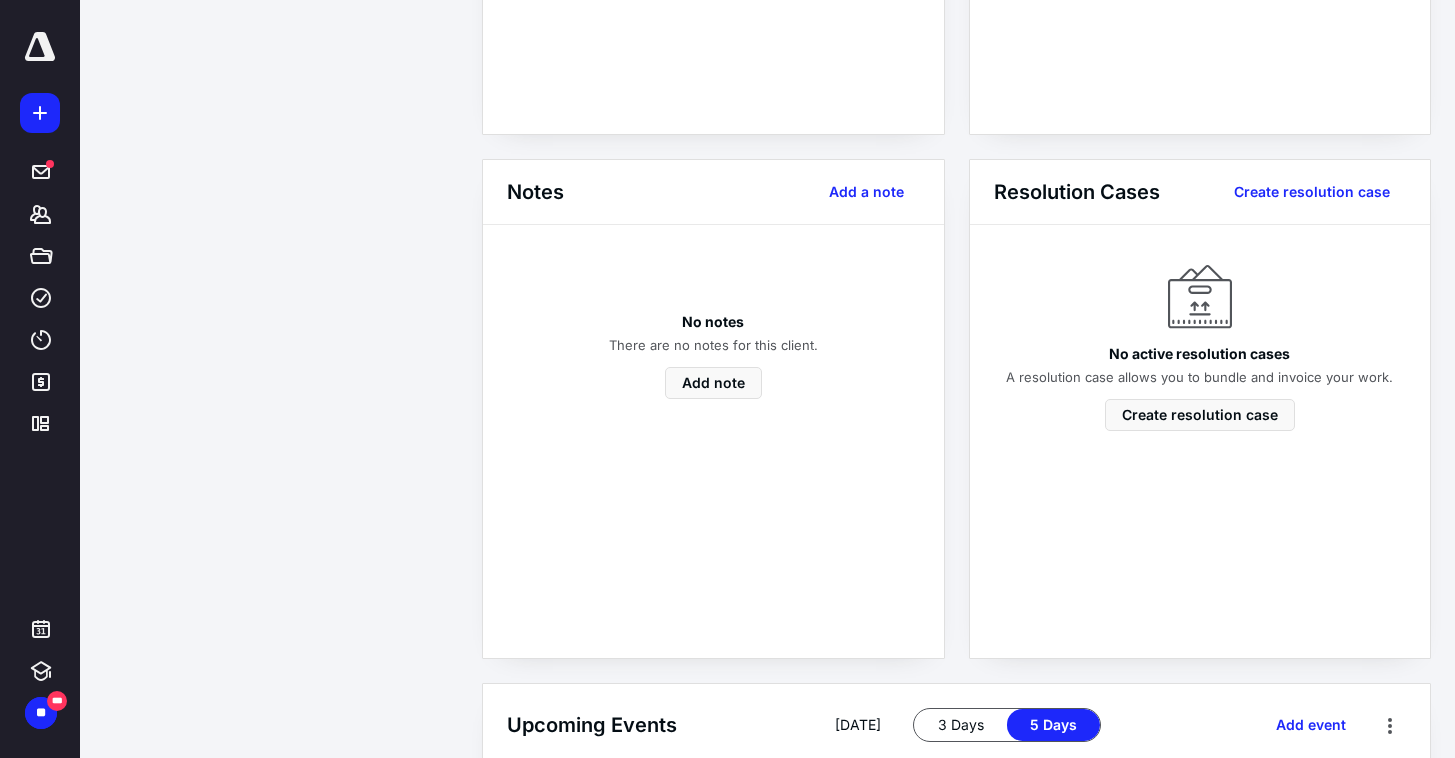 scroll, scrollTop: 0, scrollLeft: 0, axis: both 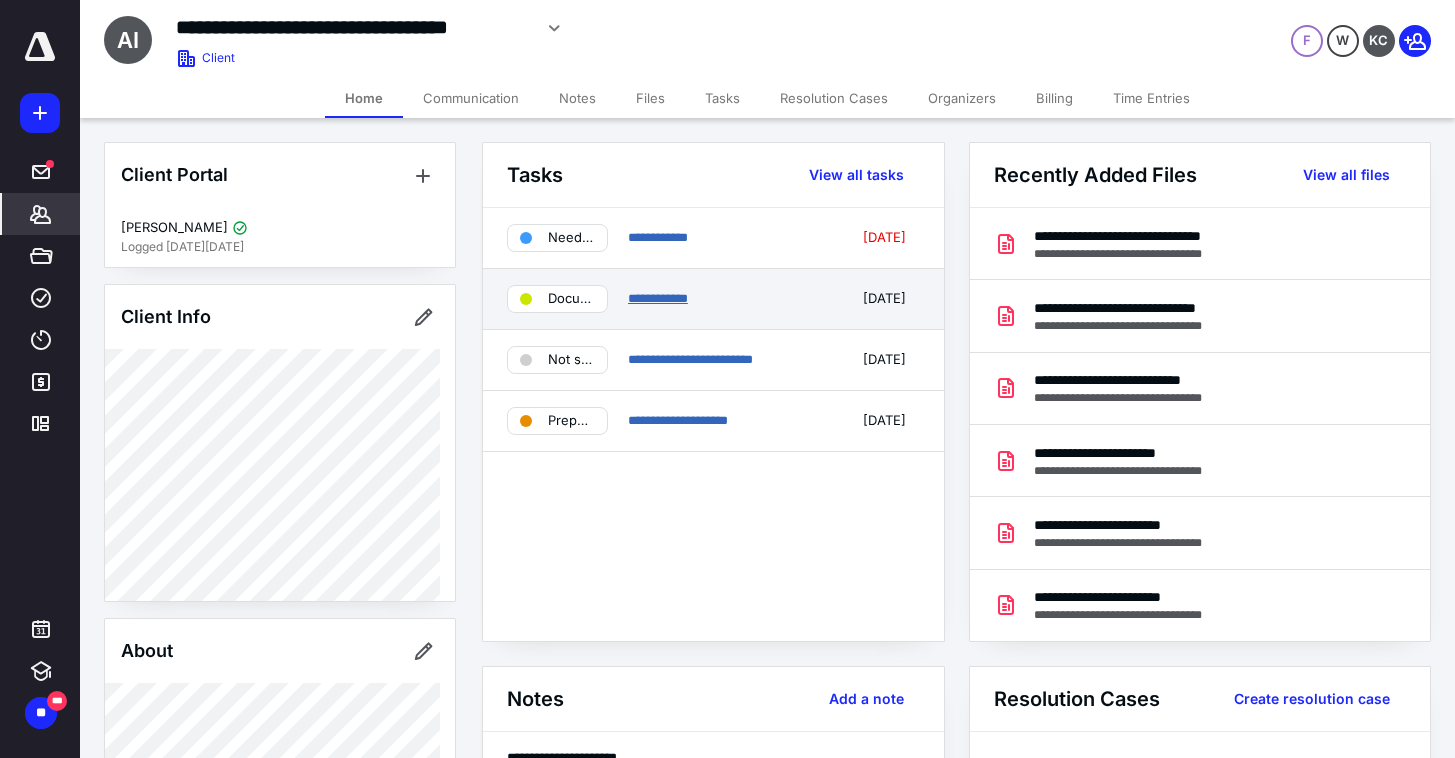 click on "**********" at bounding box center [658, 298] 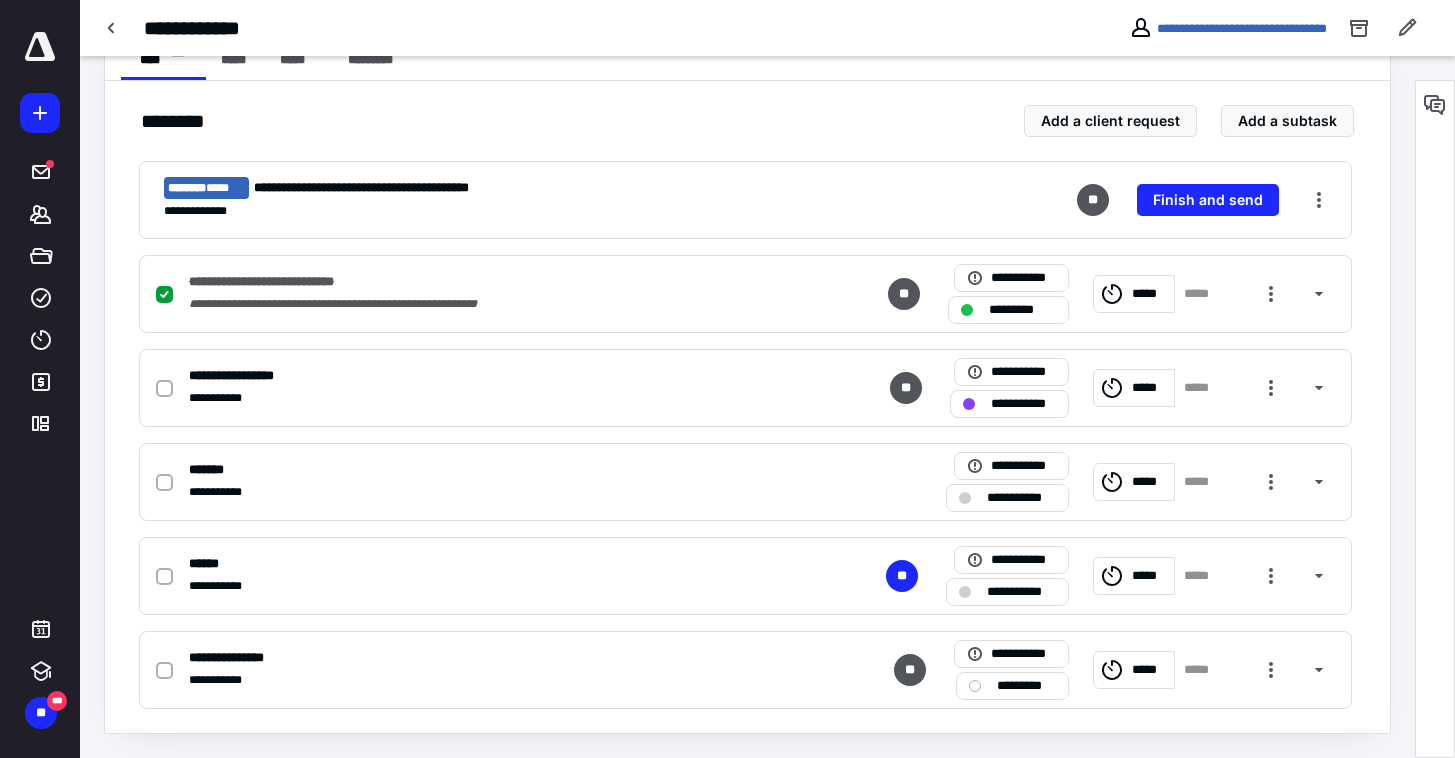 scroll, scrollTop: 0, scrollLeft: 0, axis: both 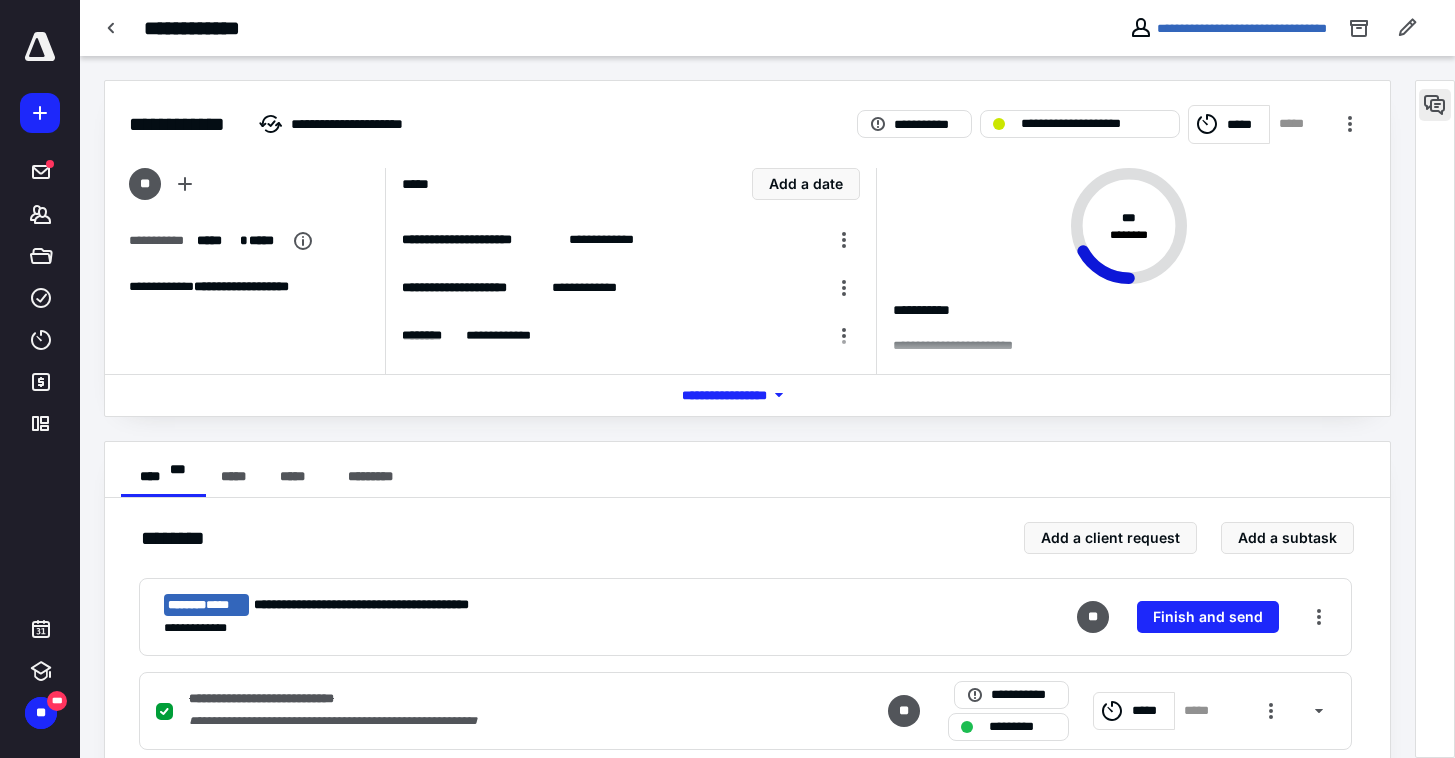 click at bounding box center [1435, 105] 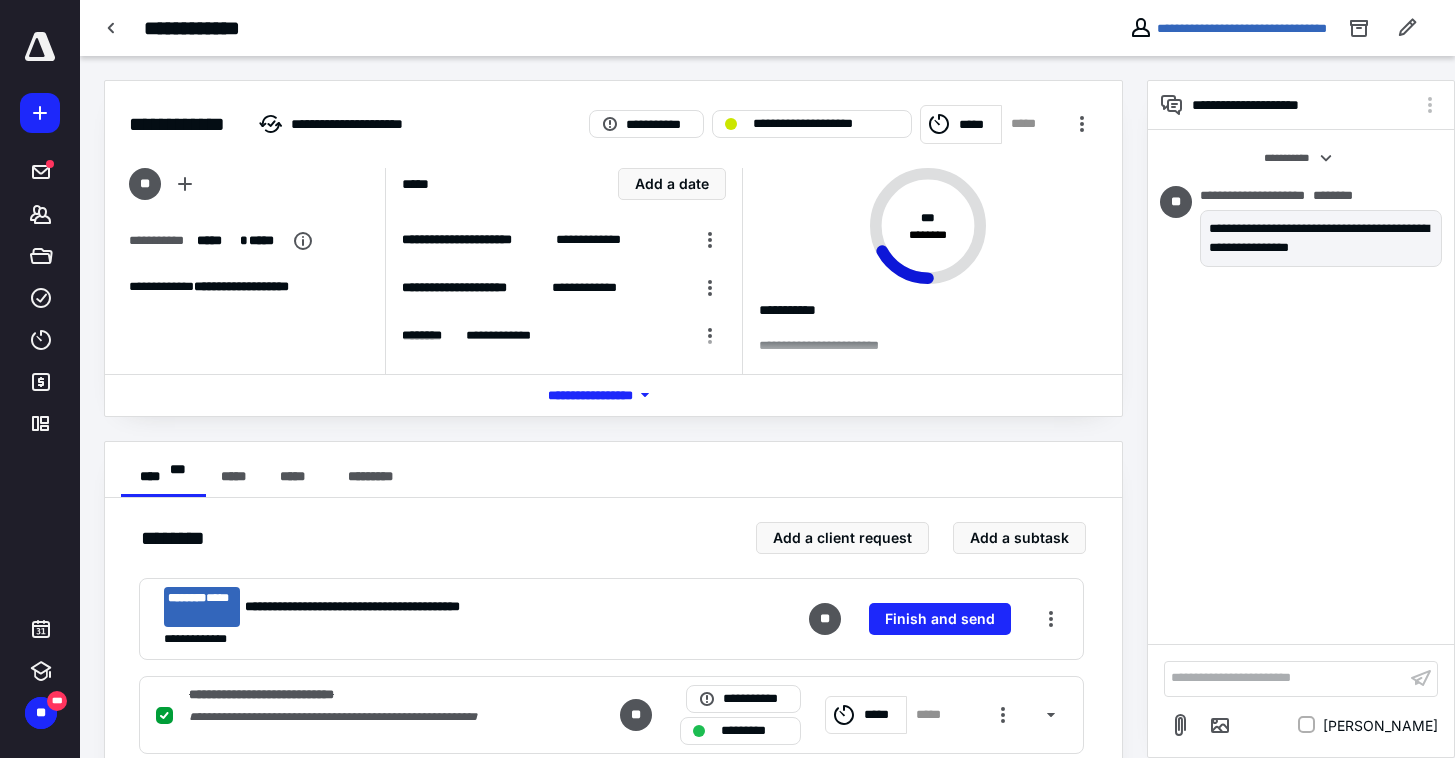 click on "**********" at bounding box center (1285, 678) 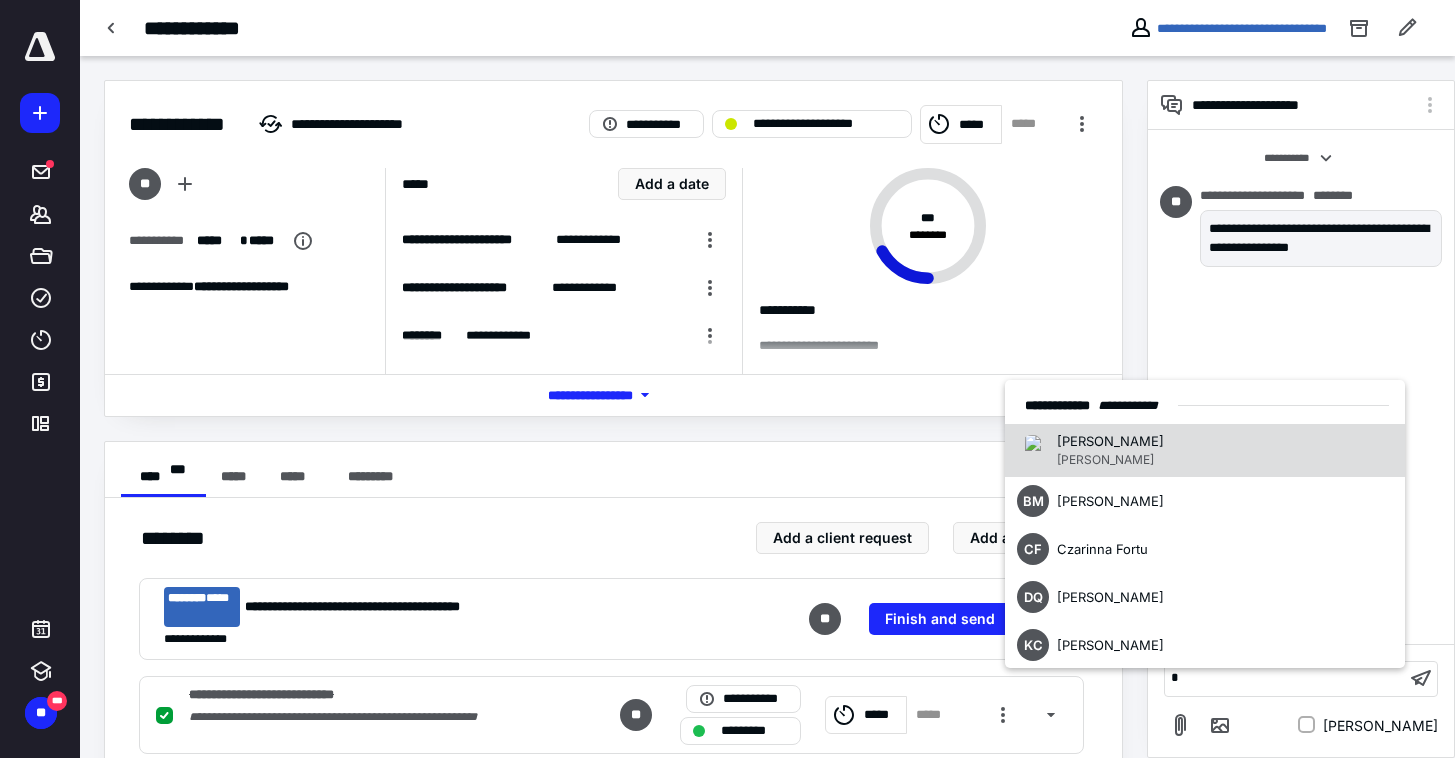 type 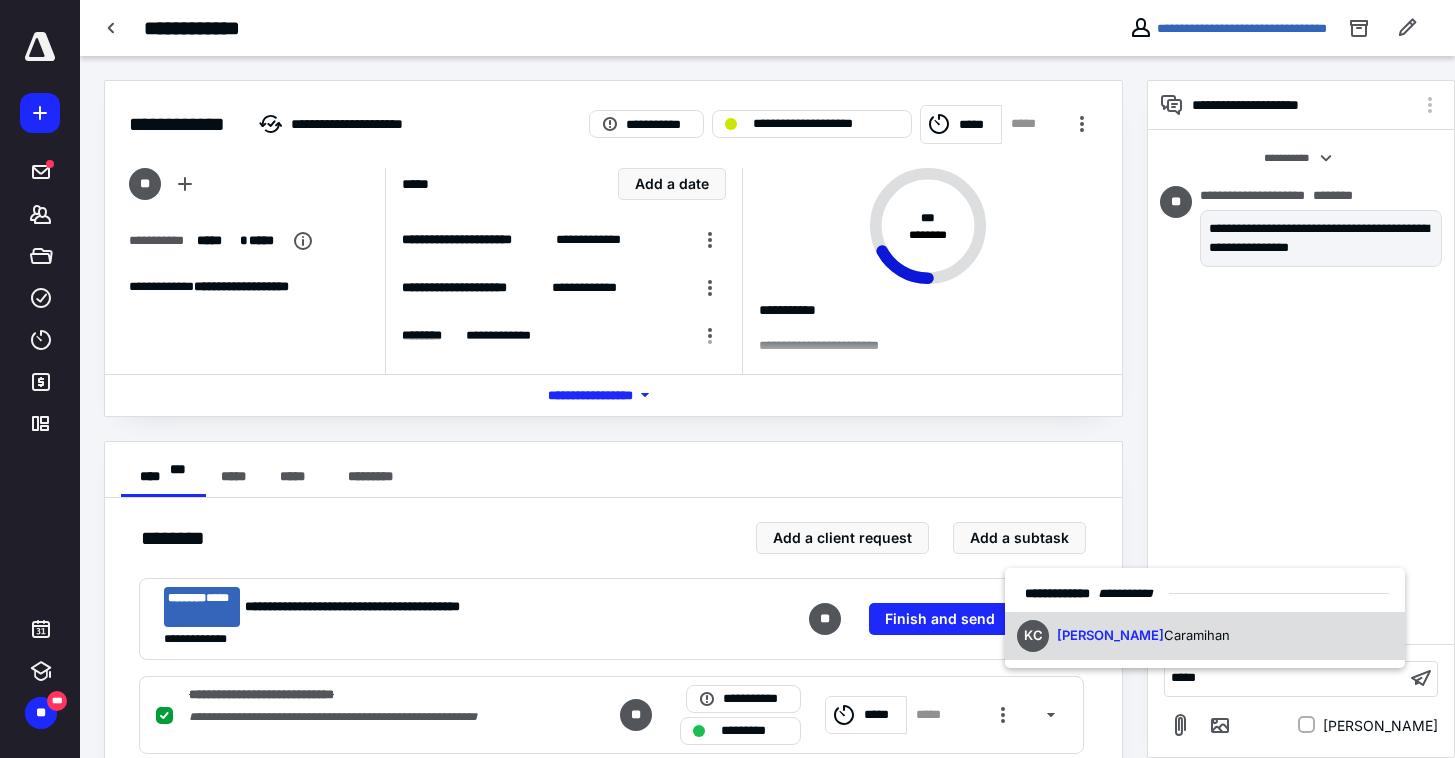 click on "KC Kate  Caramihan" at bounding box center [1205, 636] 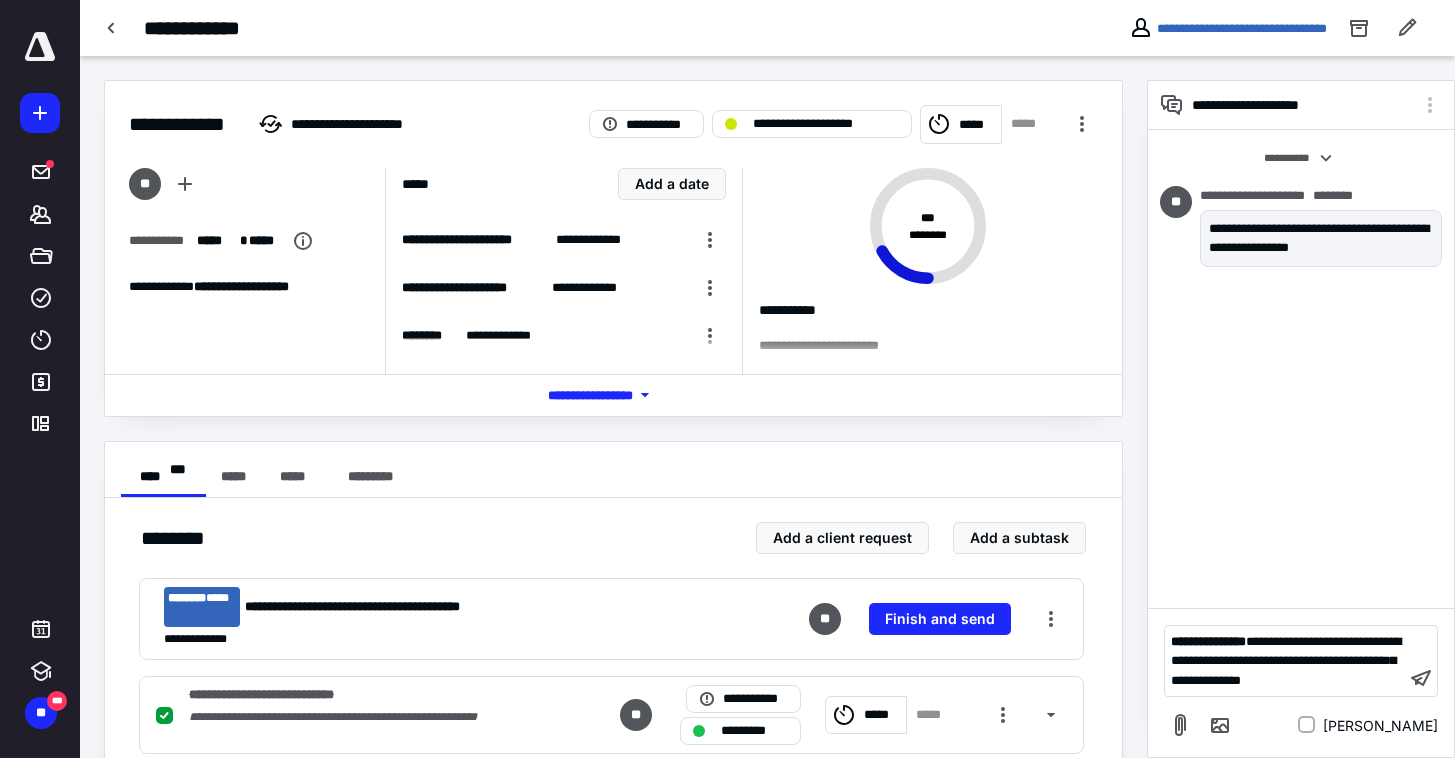 click on "**********" at bounding box center [1286, 661] 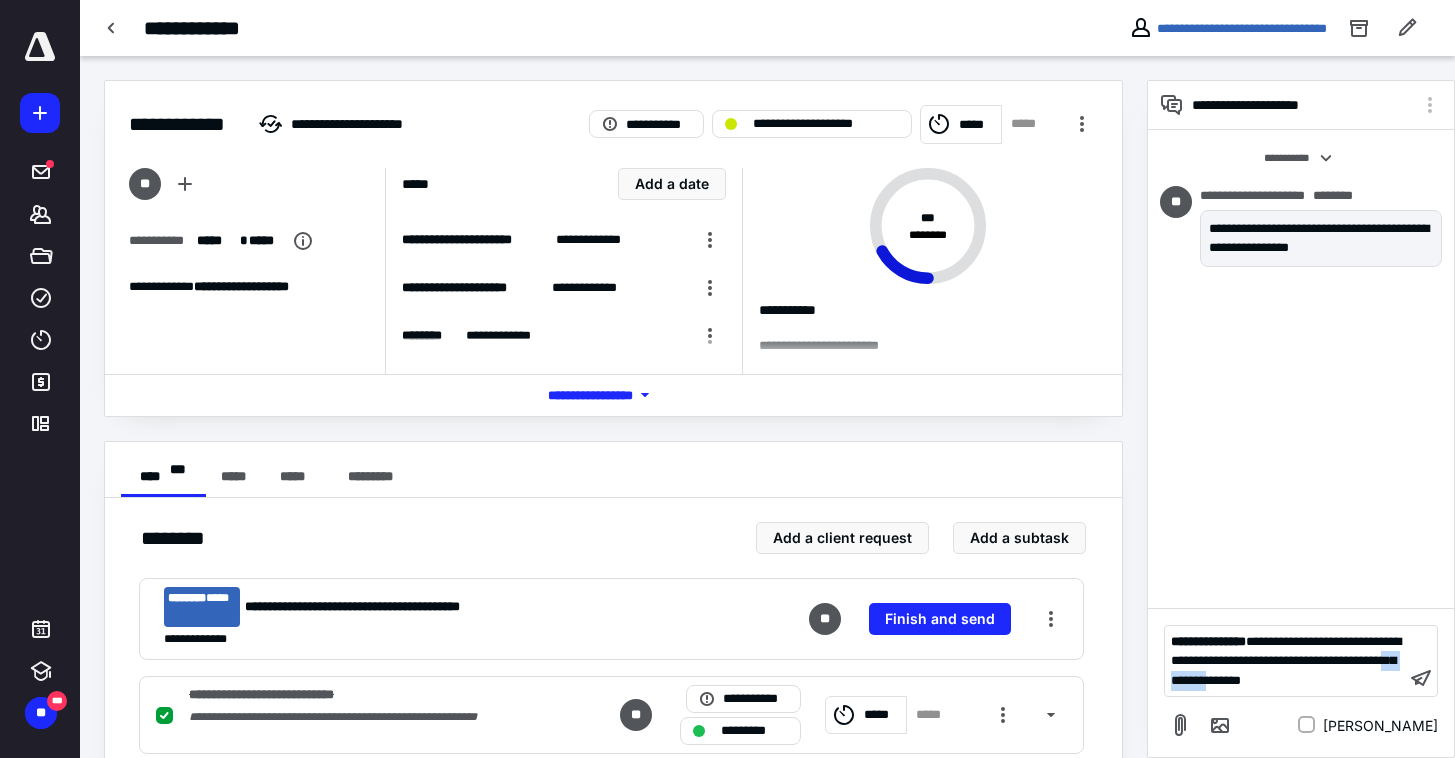 click on "**********" at bounding box center (1286, 661) 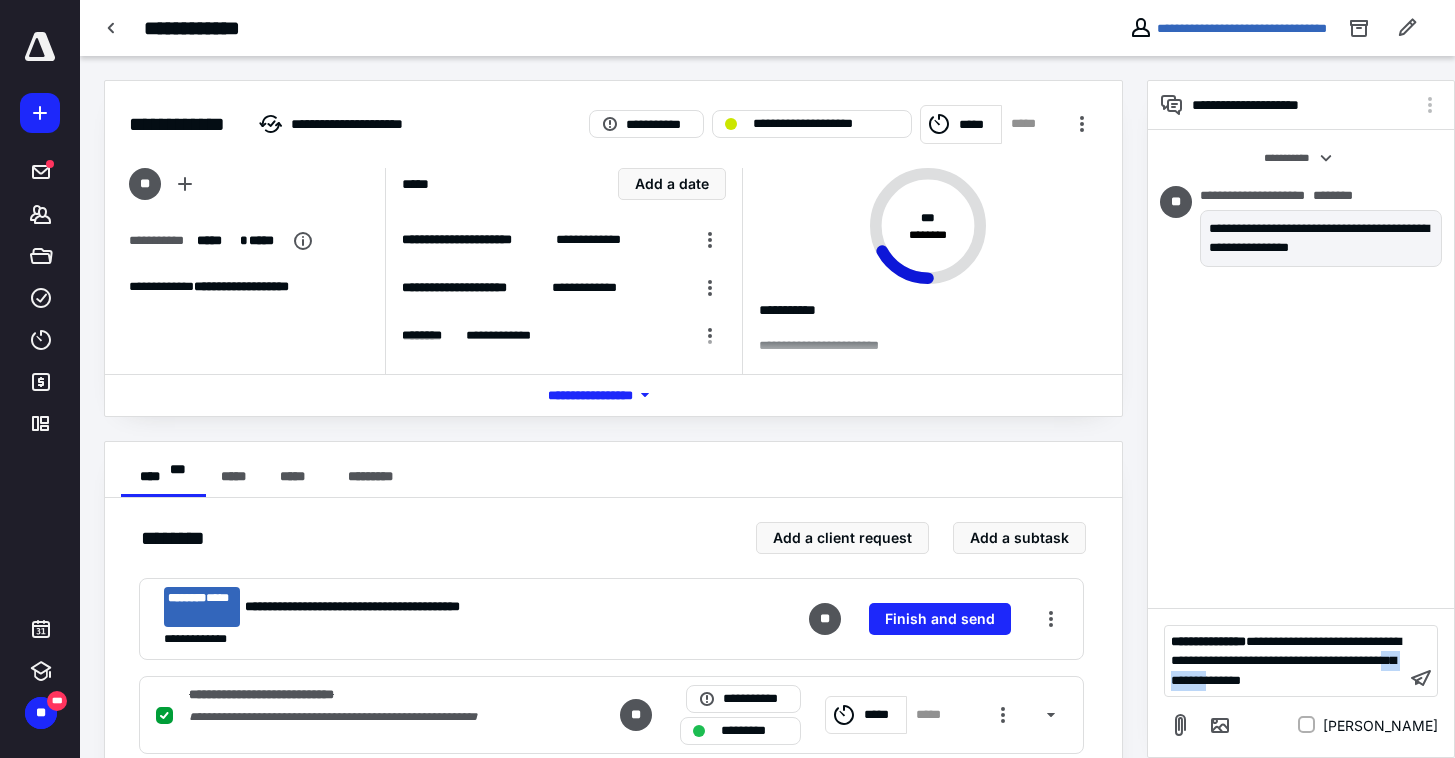 click on "**********" at bounding box center (1286, 661) 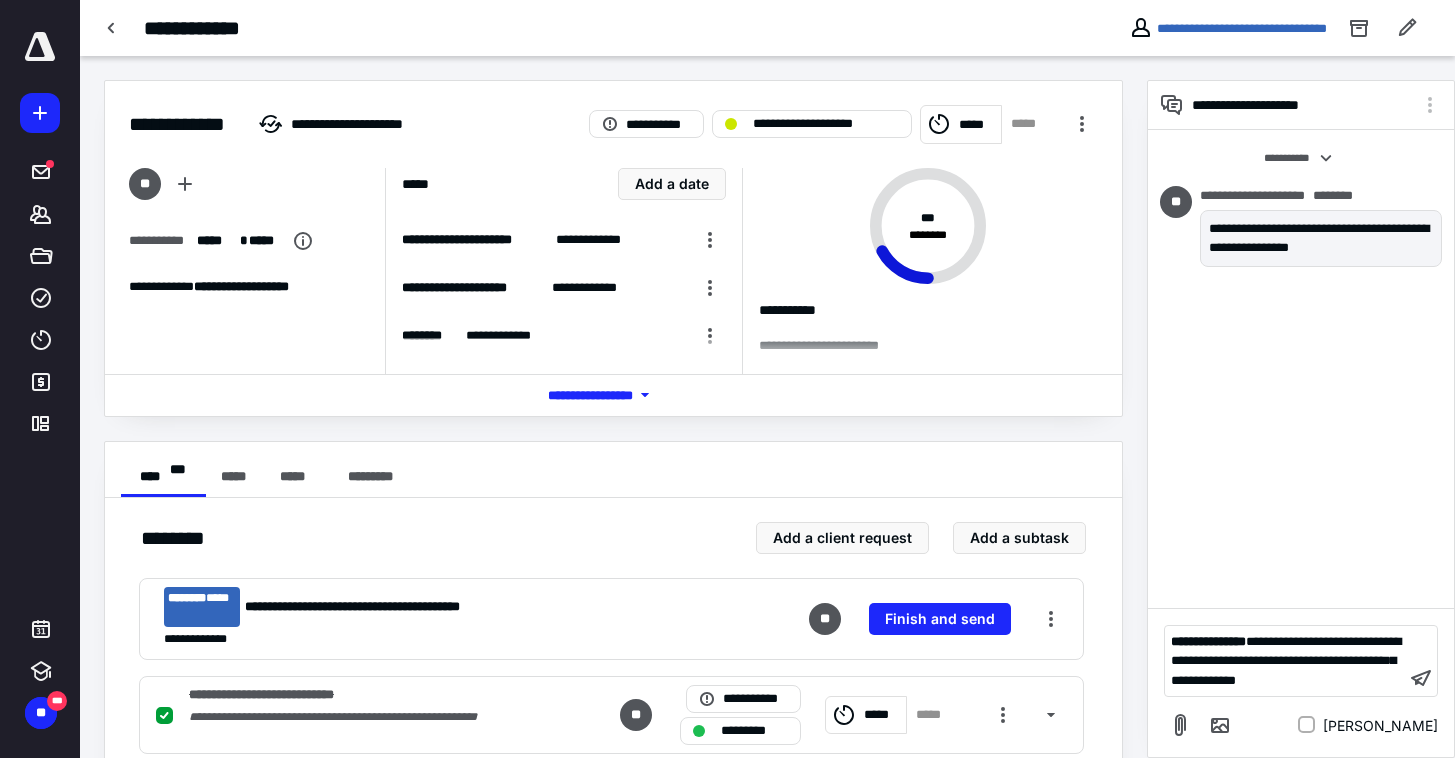 click on "**********" at bounding box center [1286, 661] 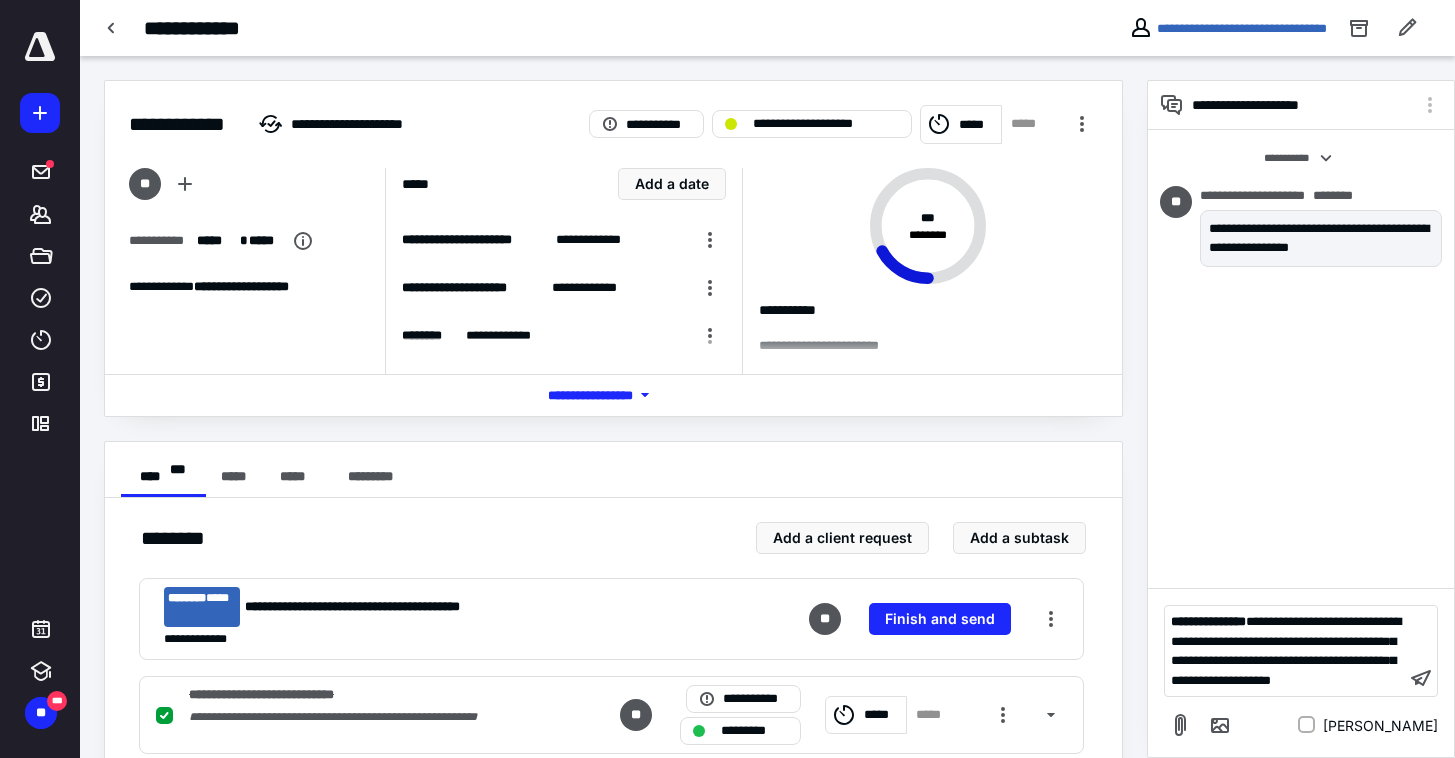 click on "**** * * * ***** ***** *********" at bounding box center [613, 470] 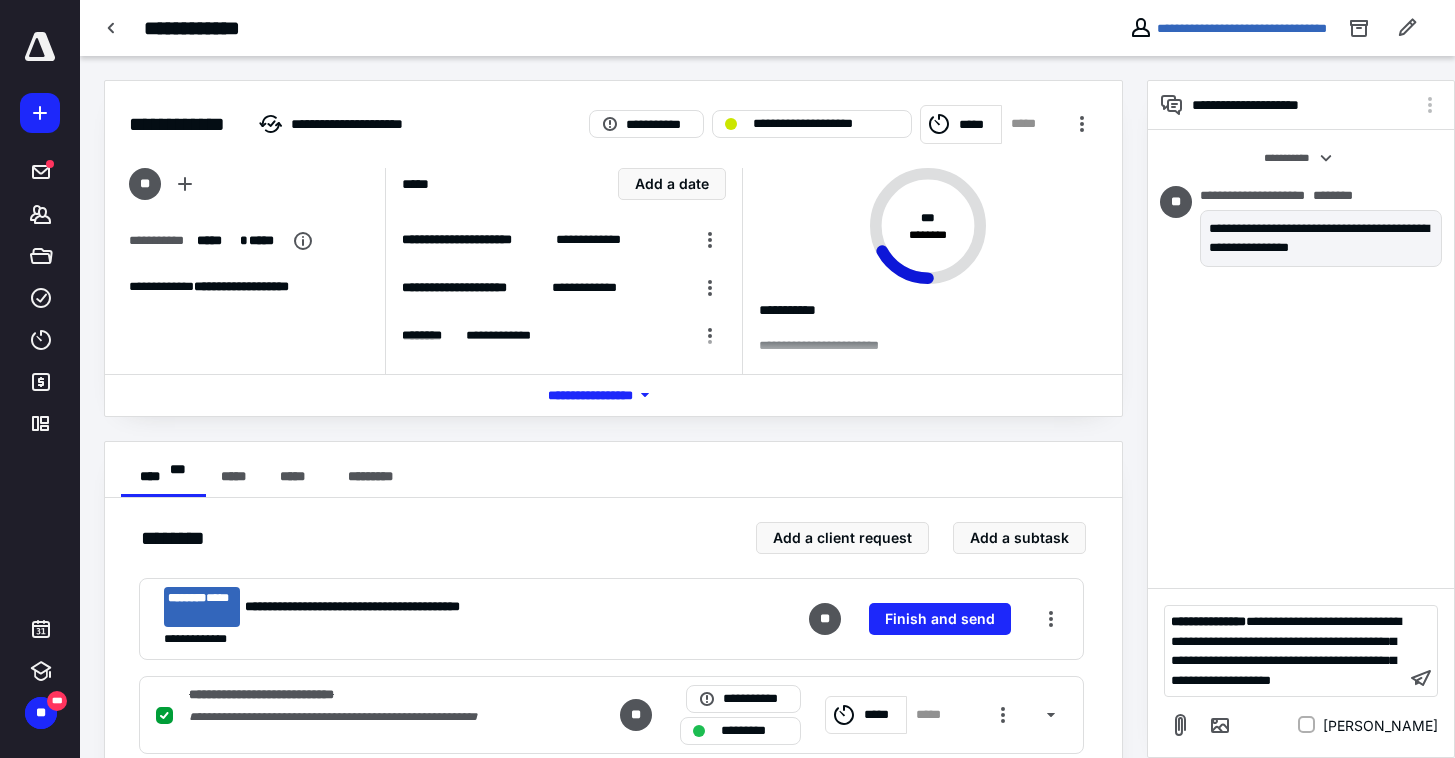 click on "**********" at bounding box center [613, 271] 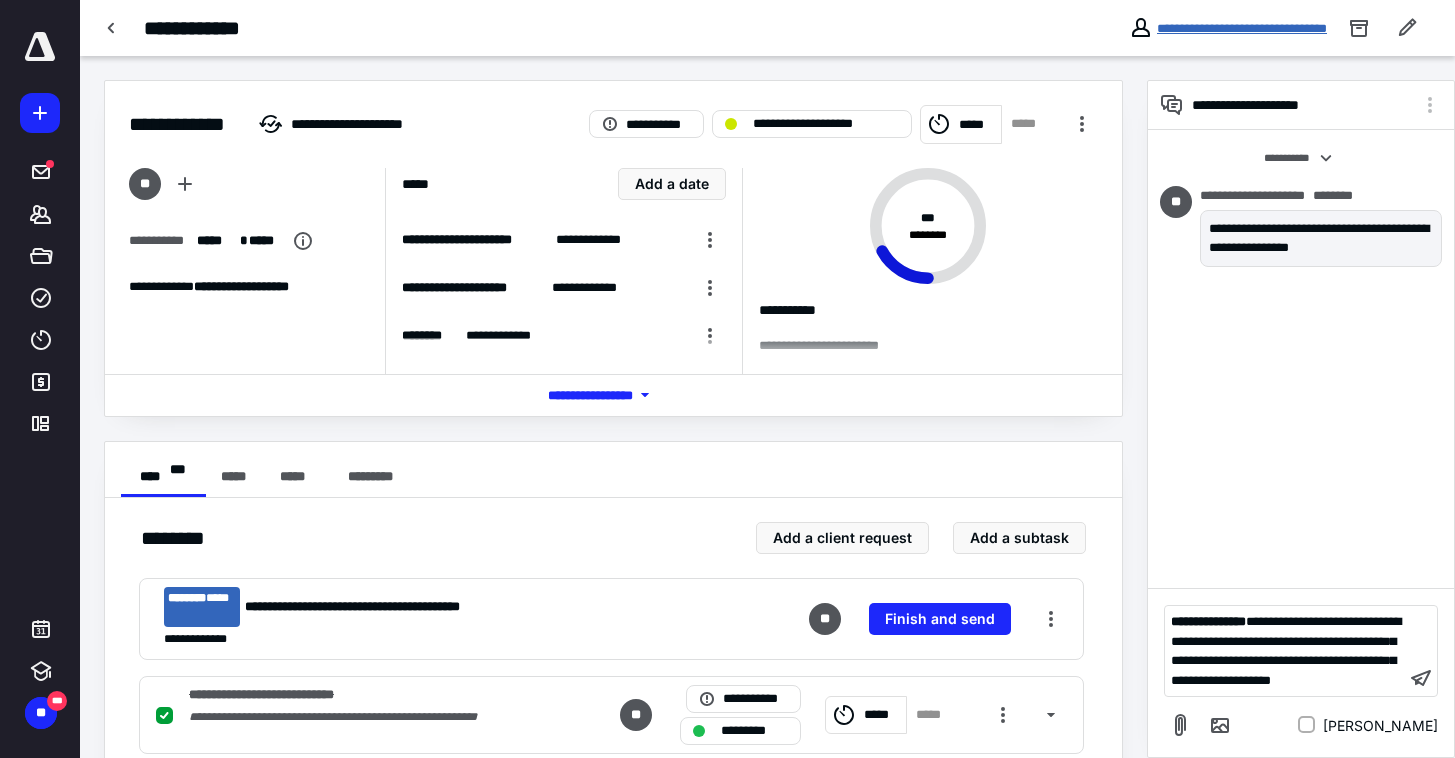 click on "**********" at bounding box center [1242, 28] 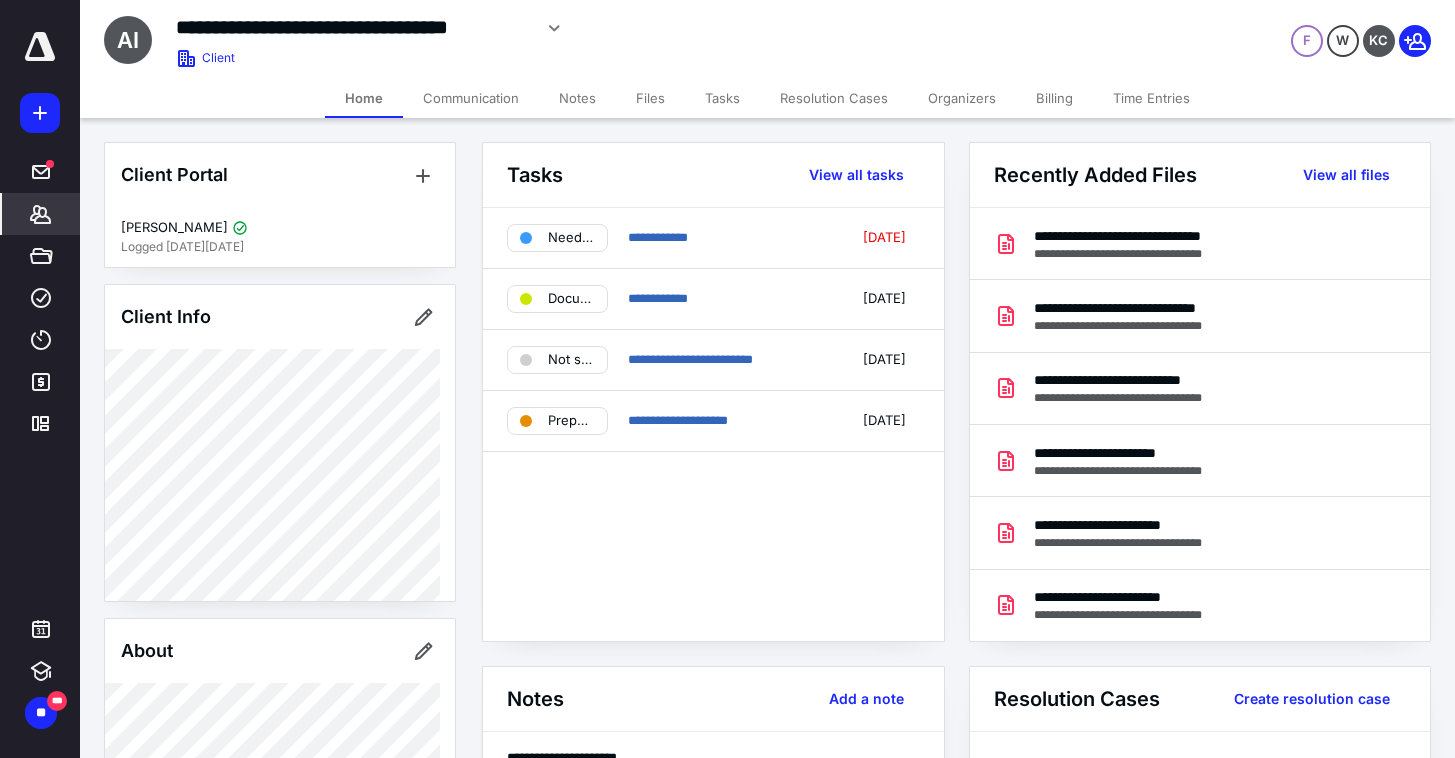 drag, startPoint x: 709, startPoint y: 580, endPoint x: 678, endPoint y: 579, distance: 31.016125 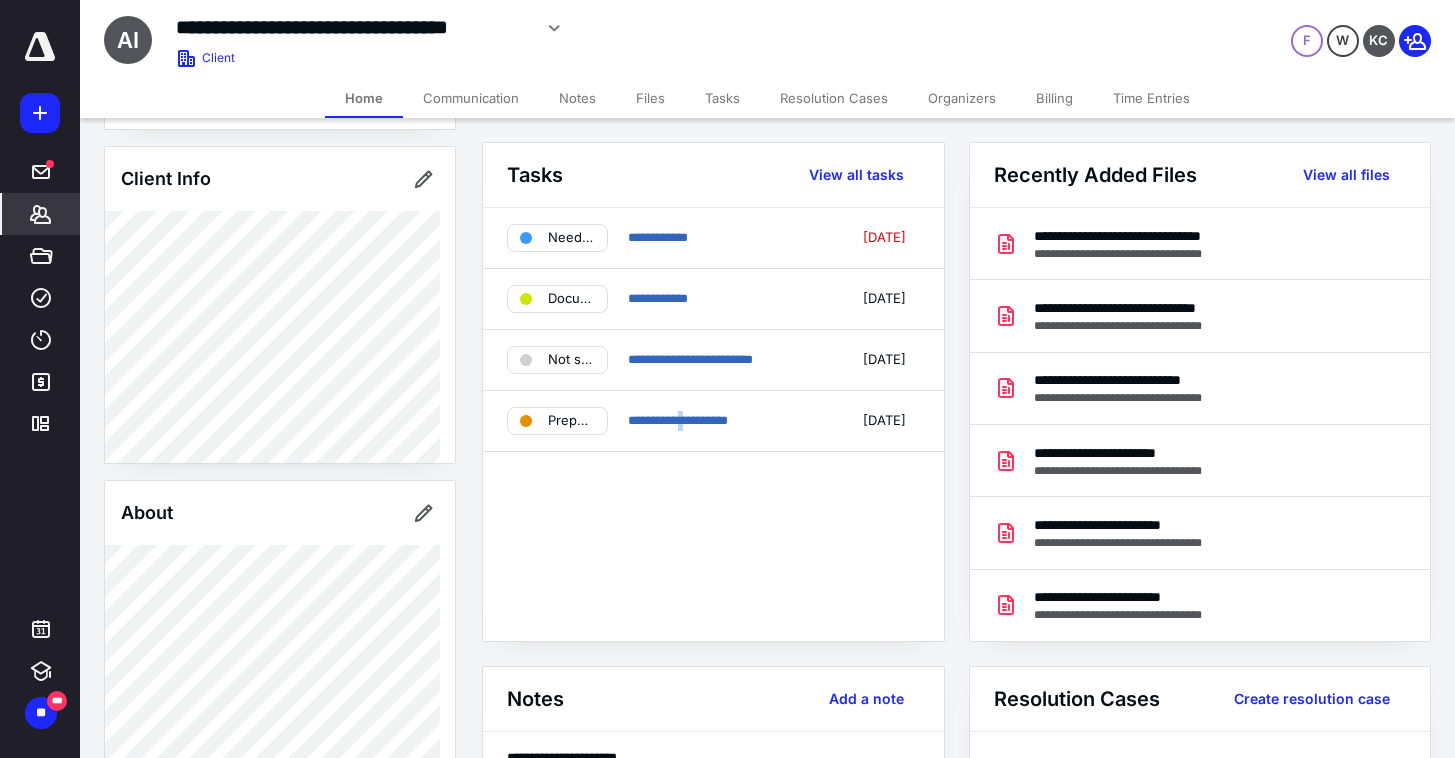 scroll, scrollTop: 137, scrollLeft: 0, axis: vertical 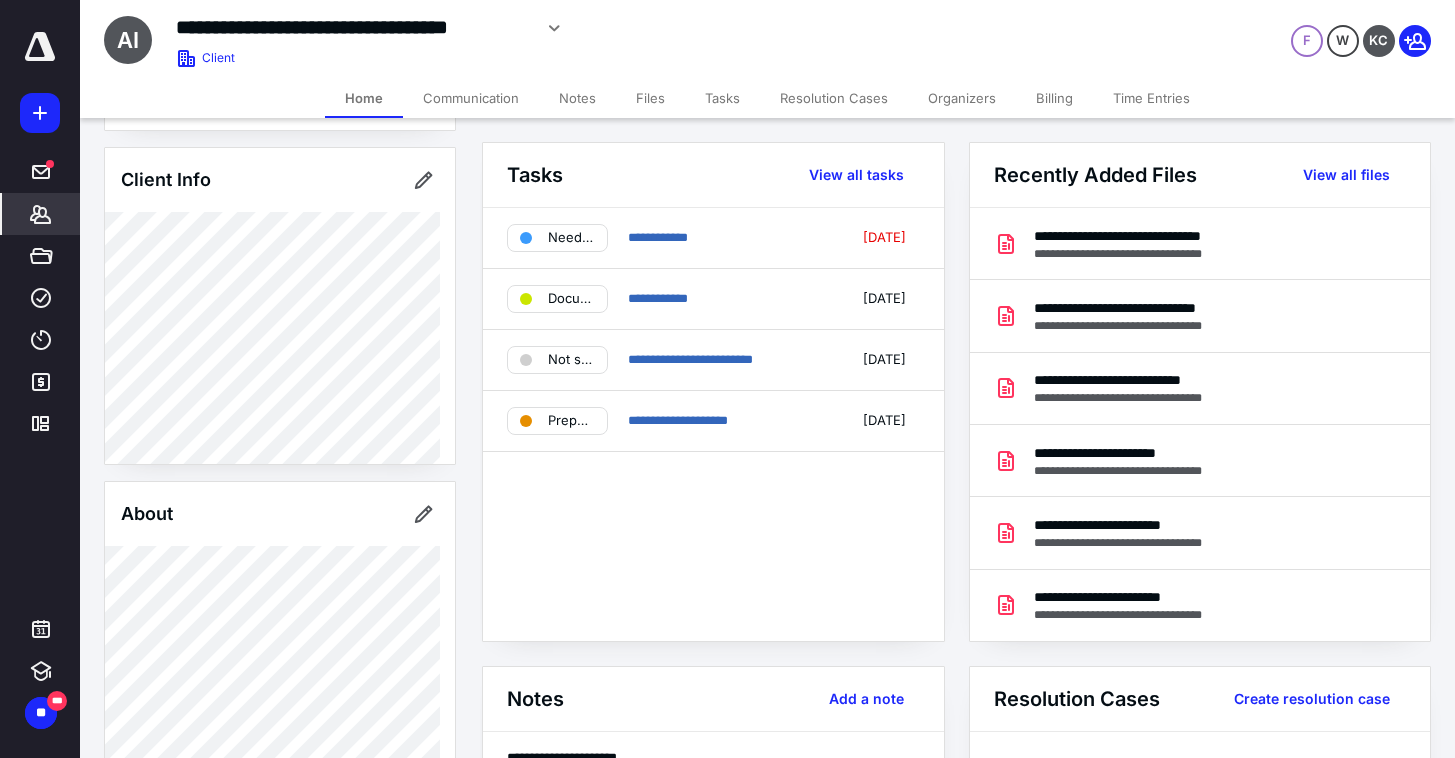 click on "**********" at bounding box center (713, 424) 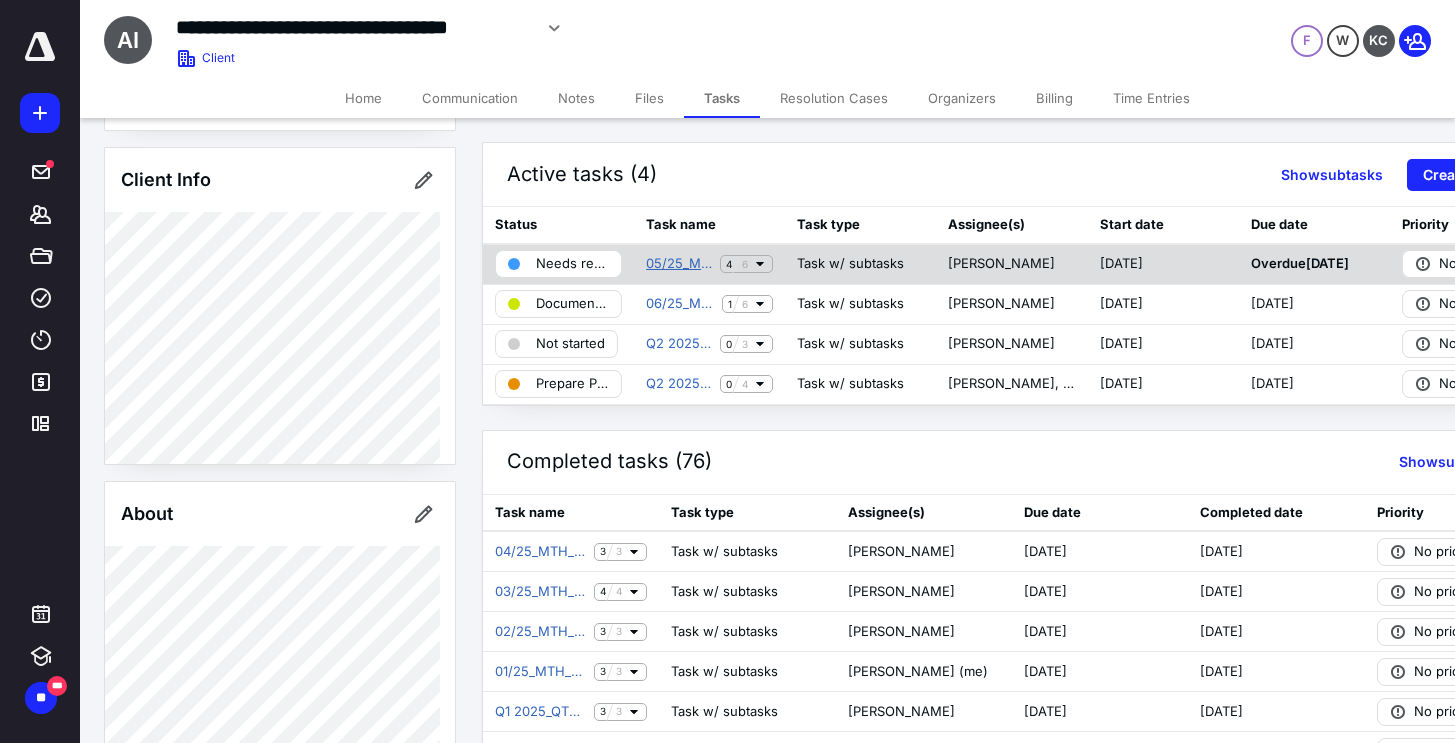 click on "05/25_MTH_BK" at bounding box center [679, 264] 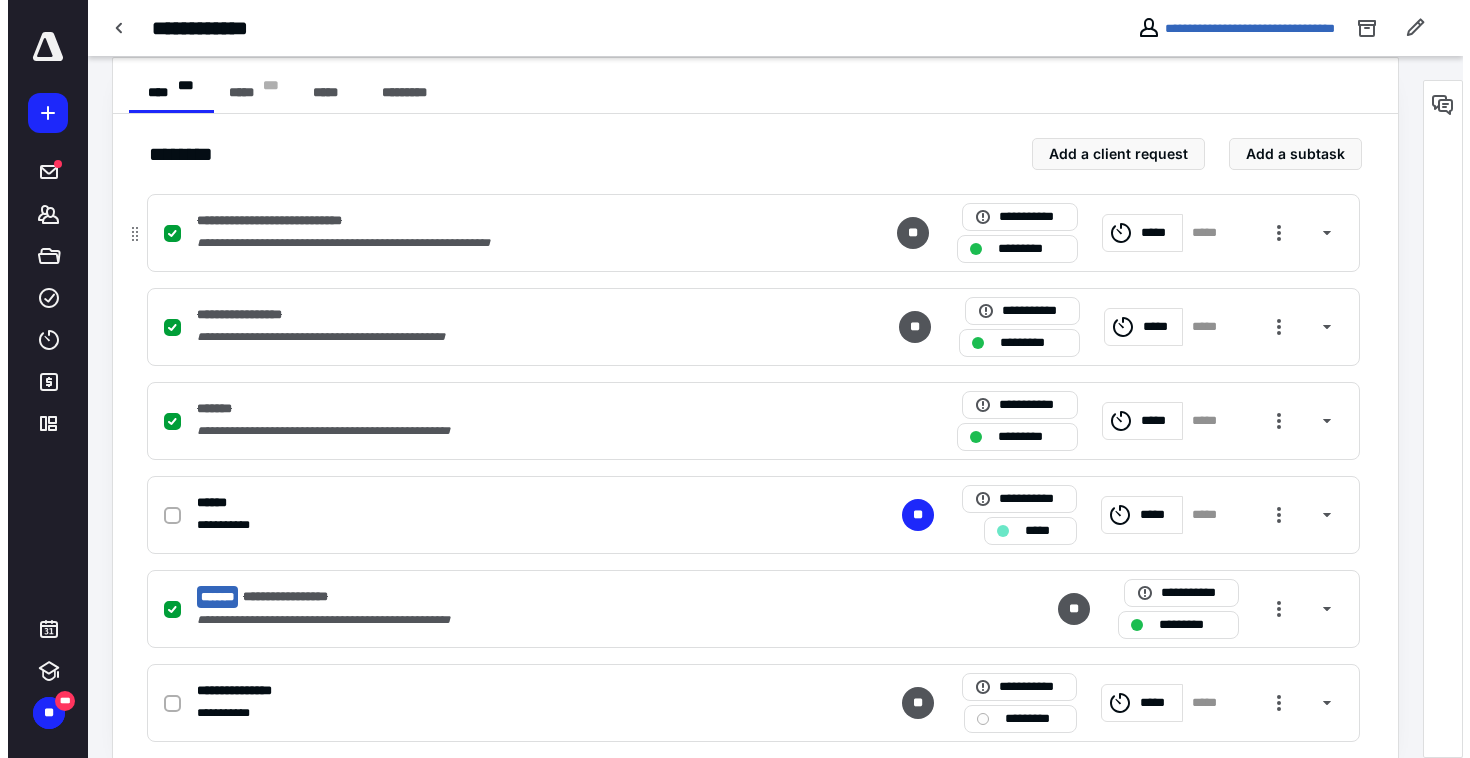 scroll, scrollTop: 417, scrollLeft: 0, axis: vertical 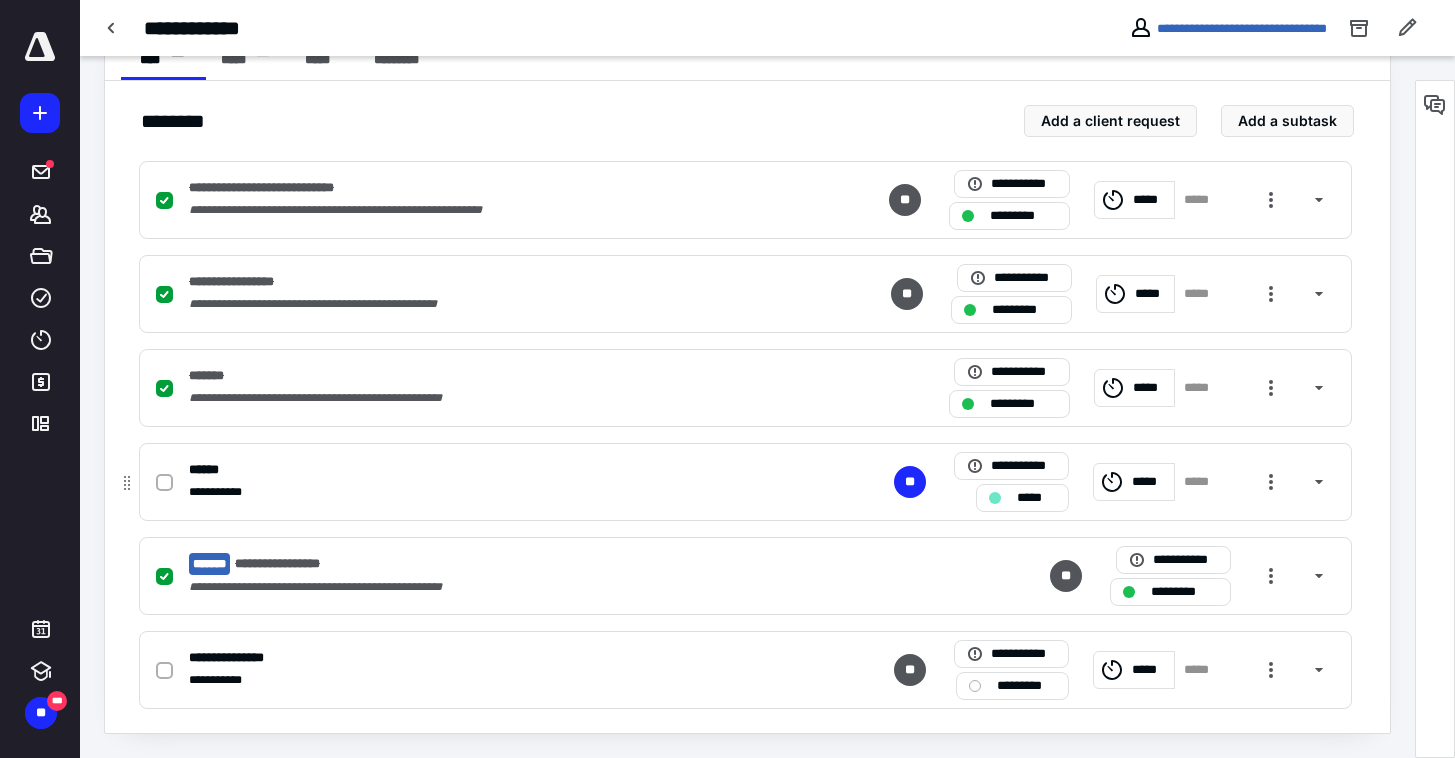 click on "*****" at bounding box center [1150, 482] 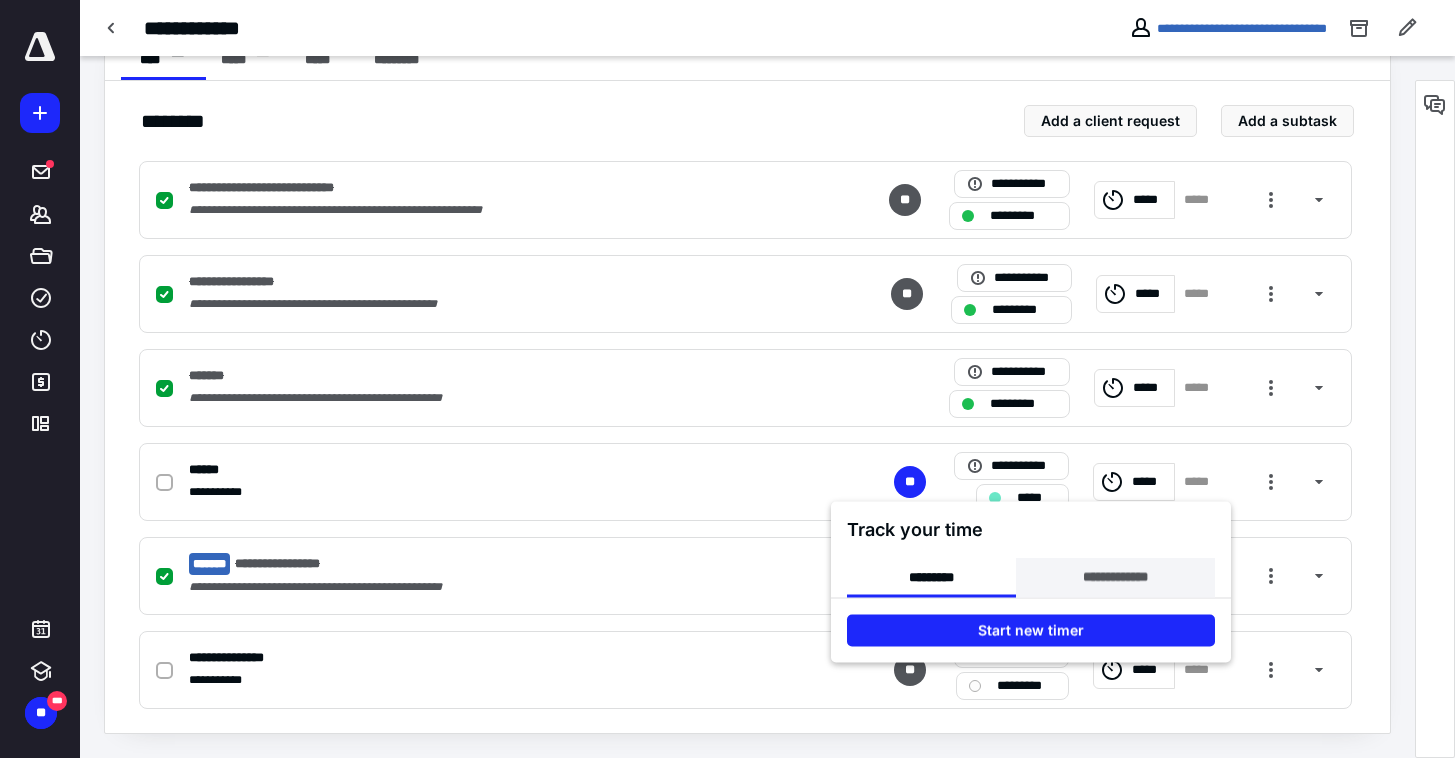 click on "**********" at bounding box center (1115, 578) 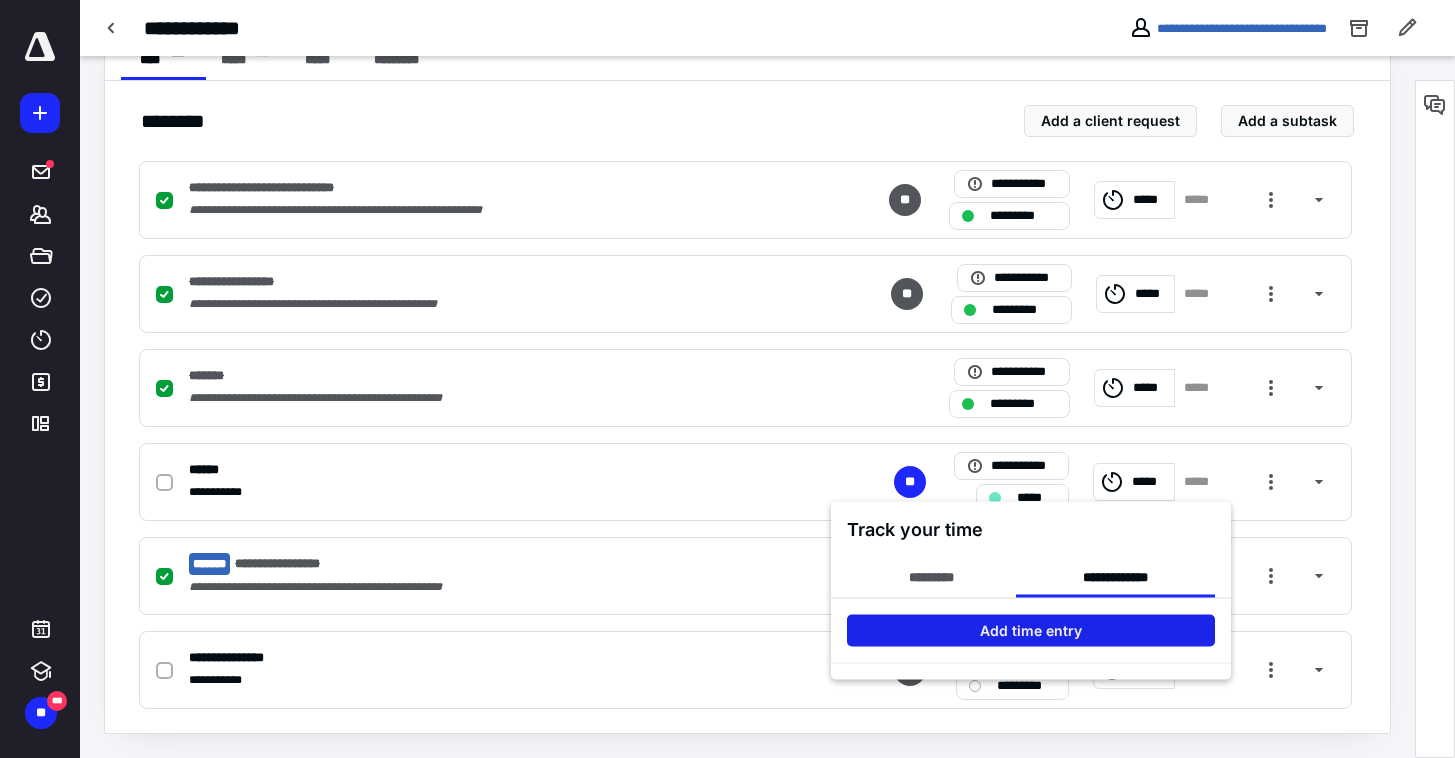 click on "Add time entry" at bounding box center (1031, 631) 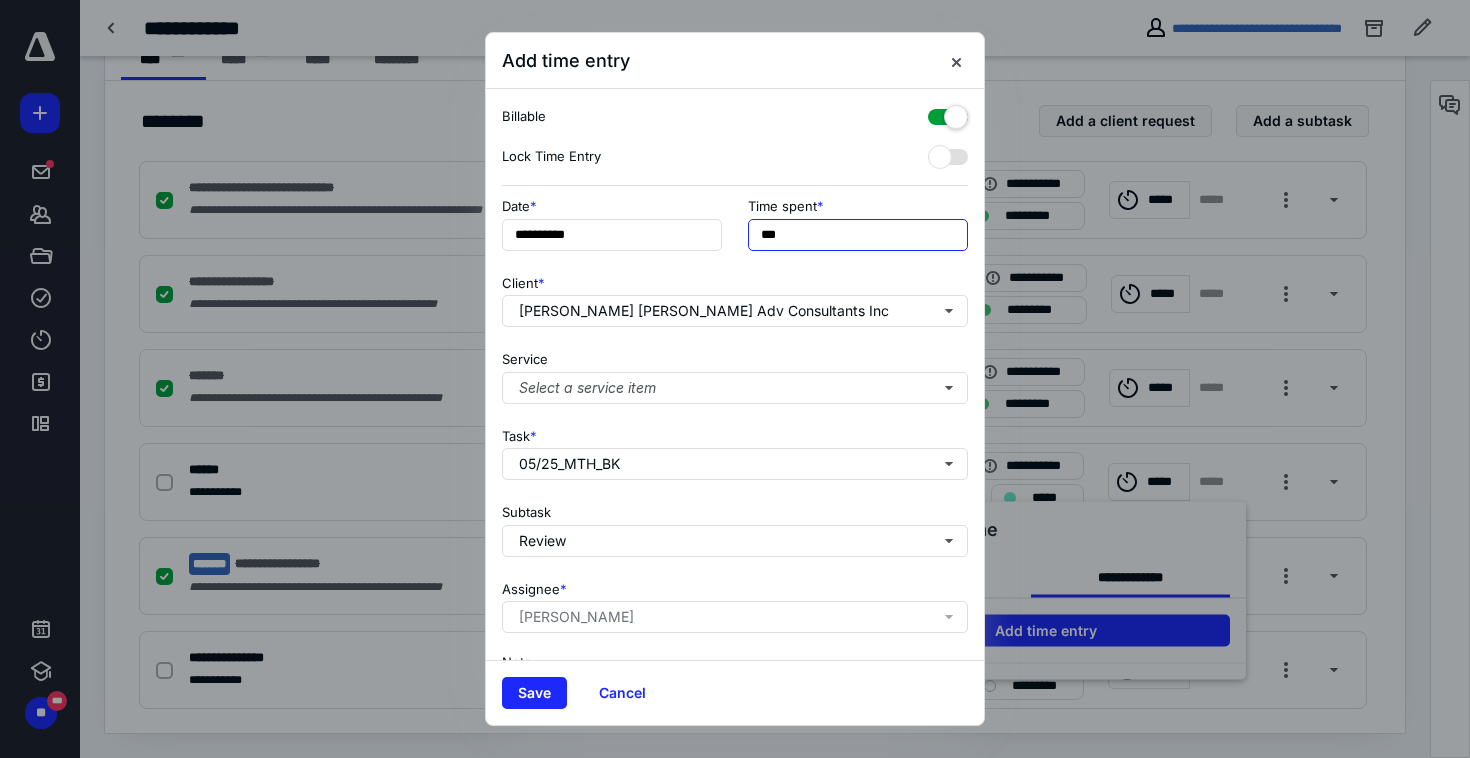 drag, startPoint x: 784, startPoint y: 235, endPoint x: 754, endPoint y: 234, distance: 30.016663 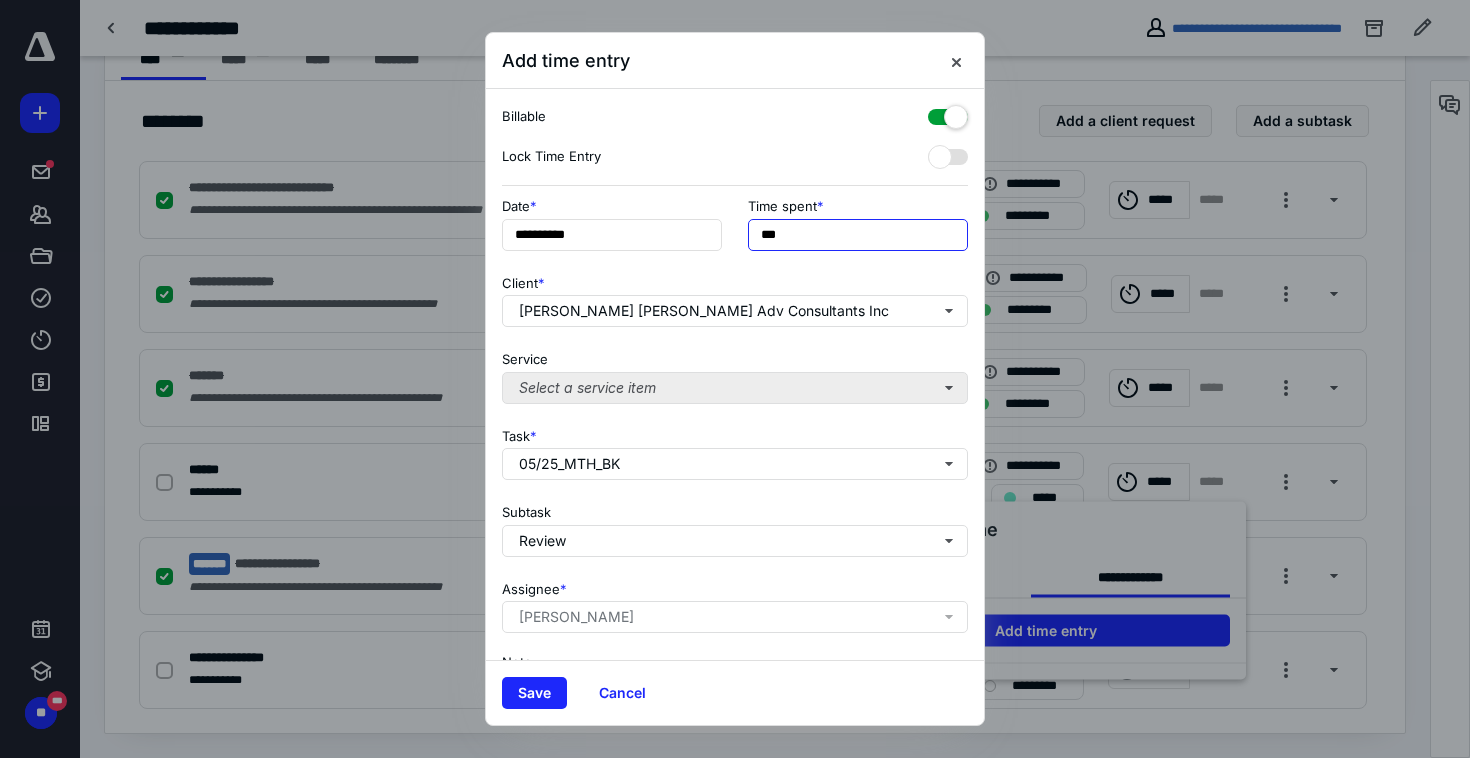 type on "***" 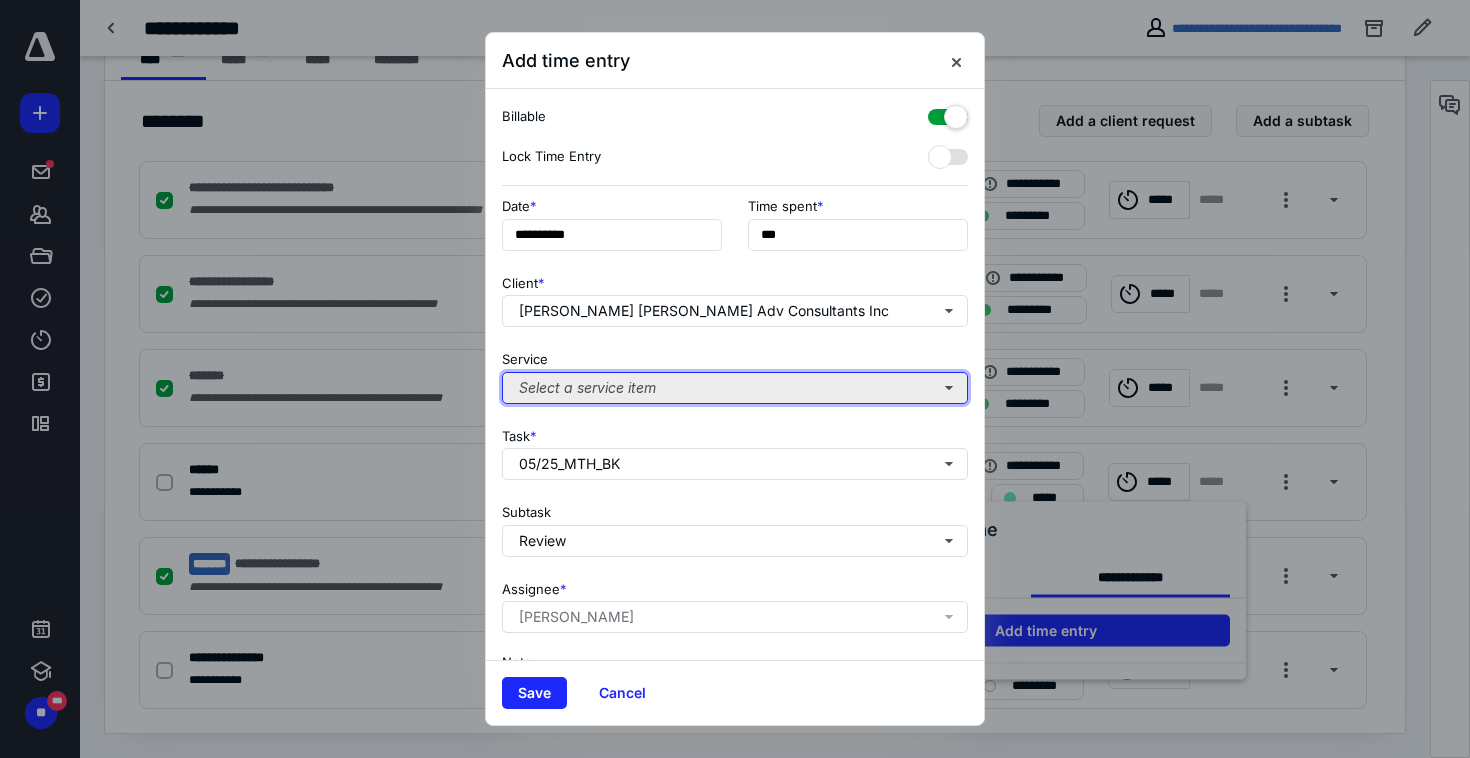 click on "Select a service item" at bounding box center [735, 388] 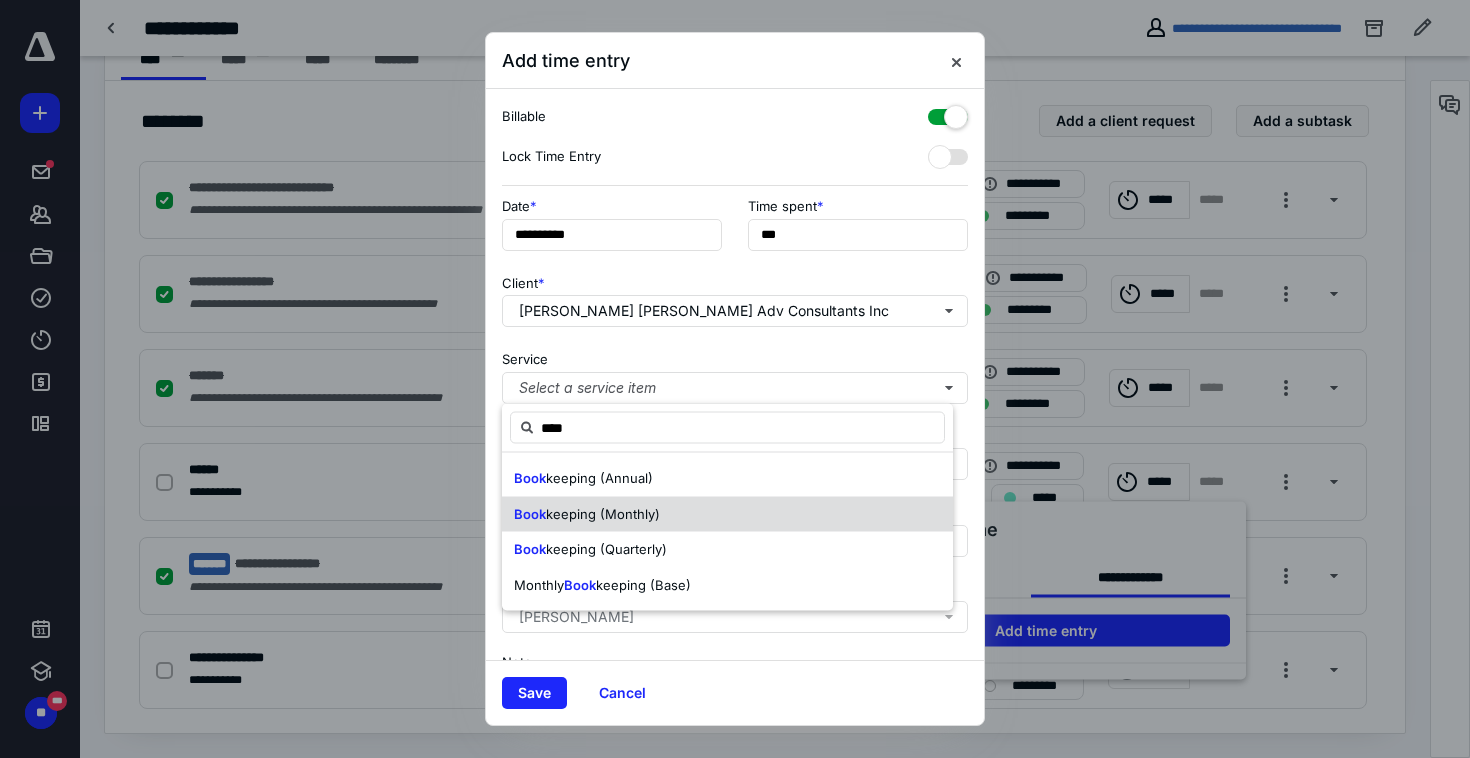 click on "keeping (Monthly)" at bounding box center (603, 513) 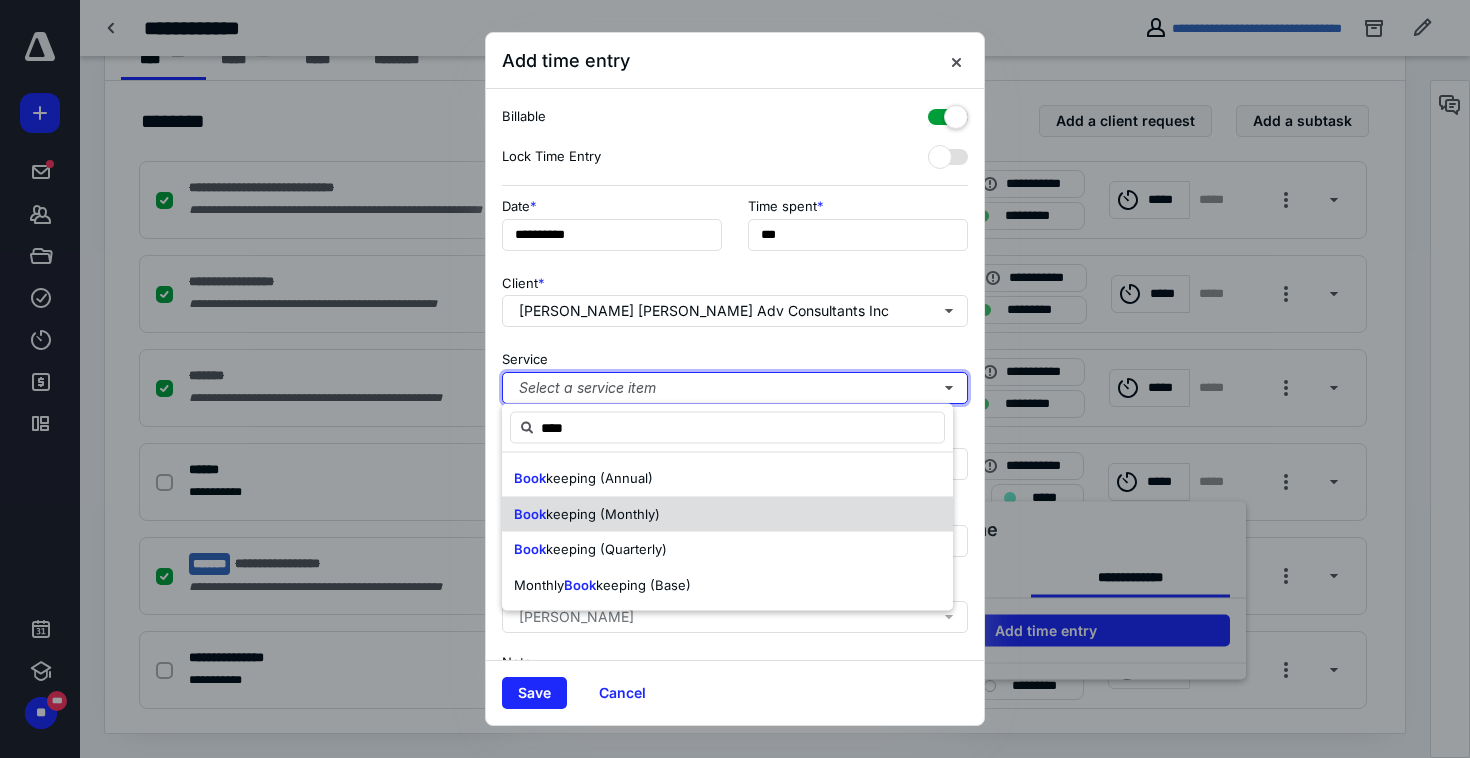 type 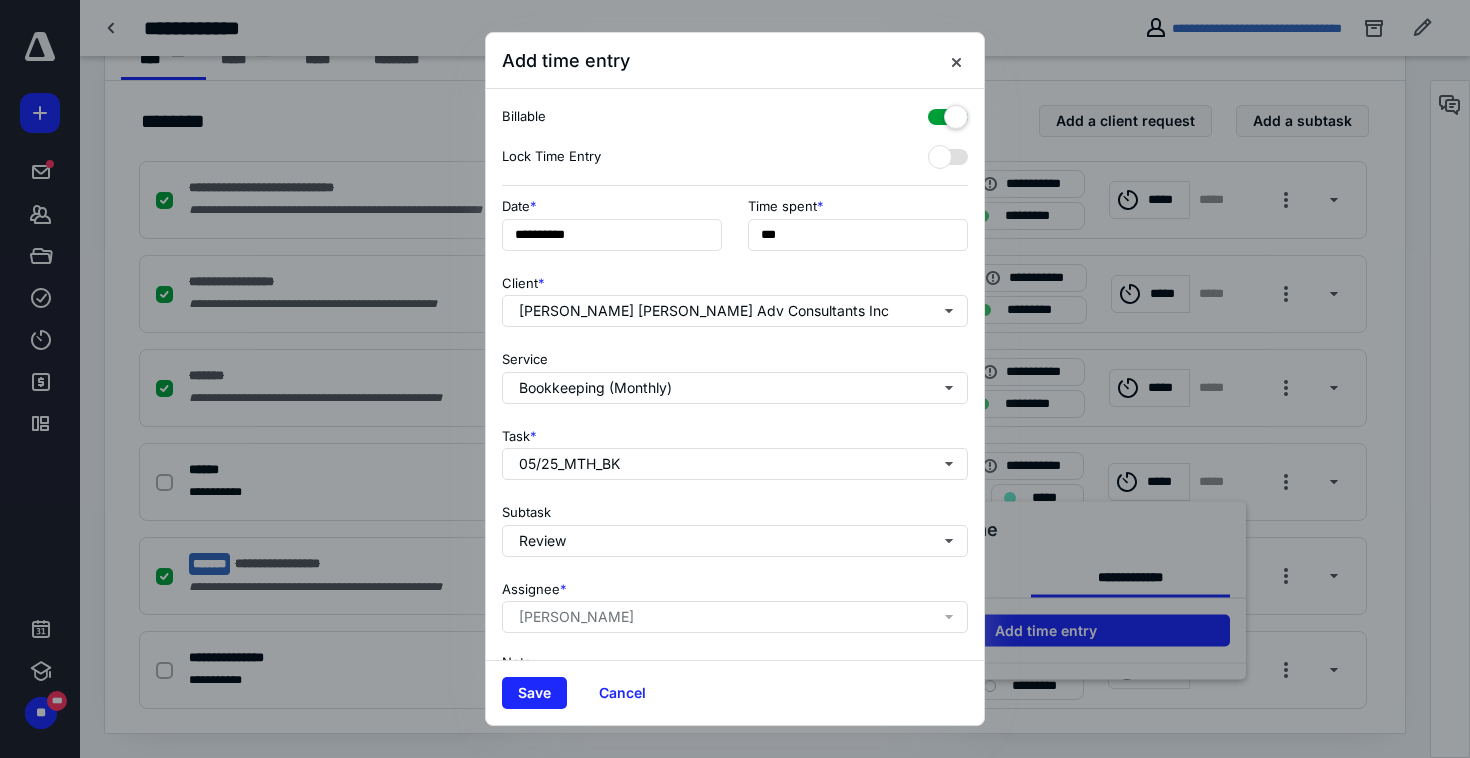 click on "Assignee * Kenneth Alito" at bounding box center (735, 603) 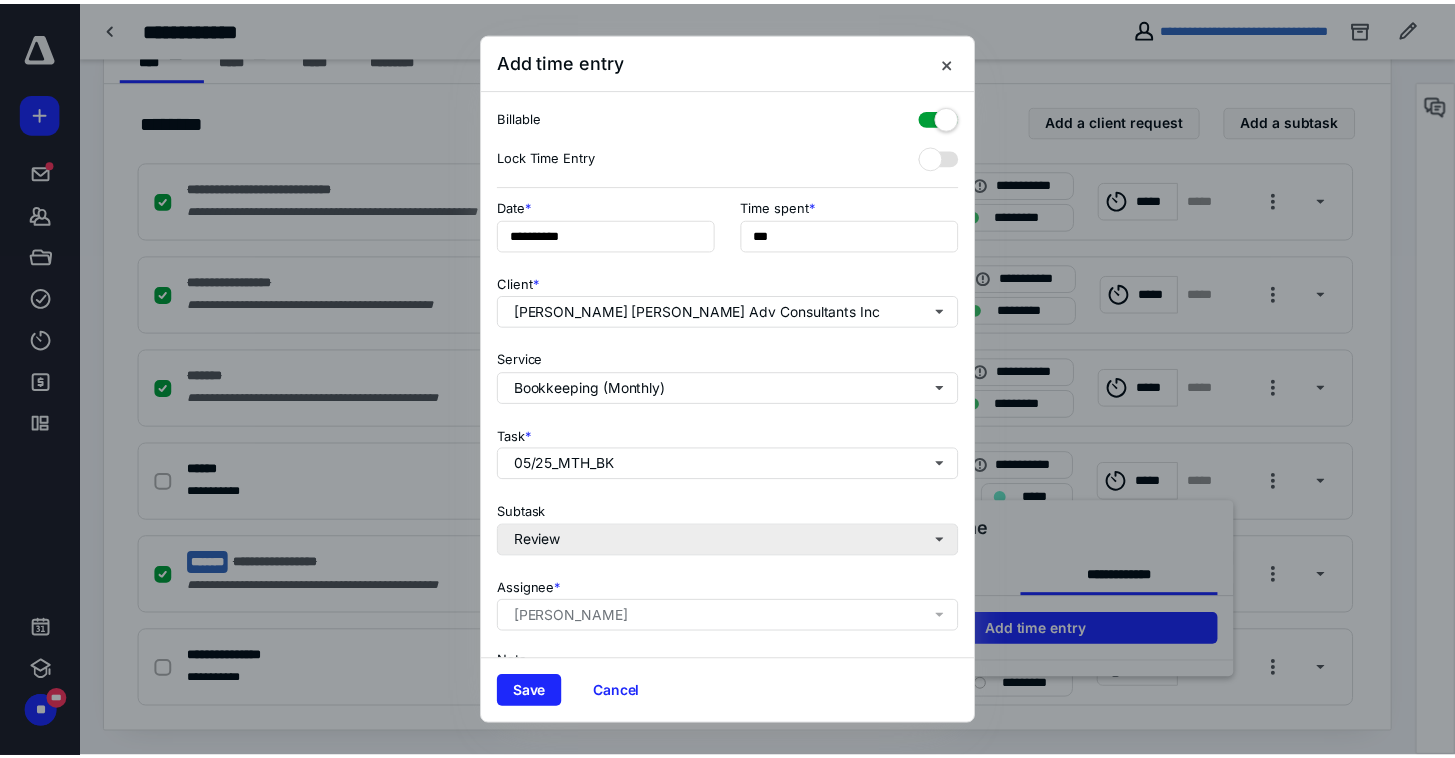 scroll, scrollTop: 143, scrollLeft: 0, axis: vertical 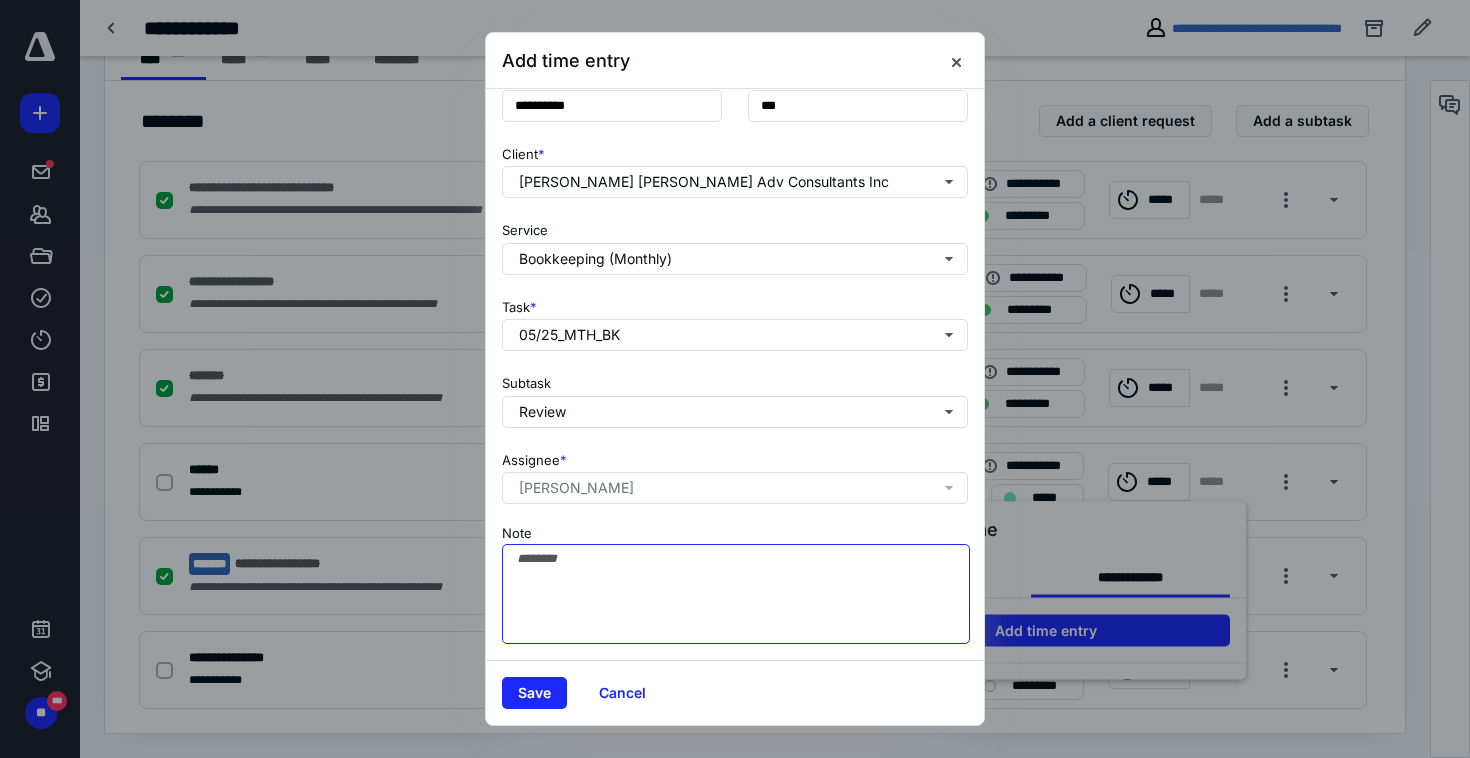 click on "Note" at bounding box center (736, 594) 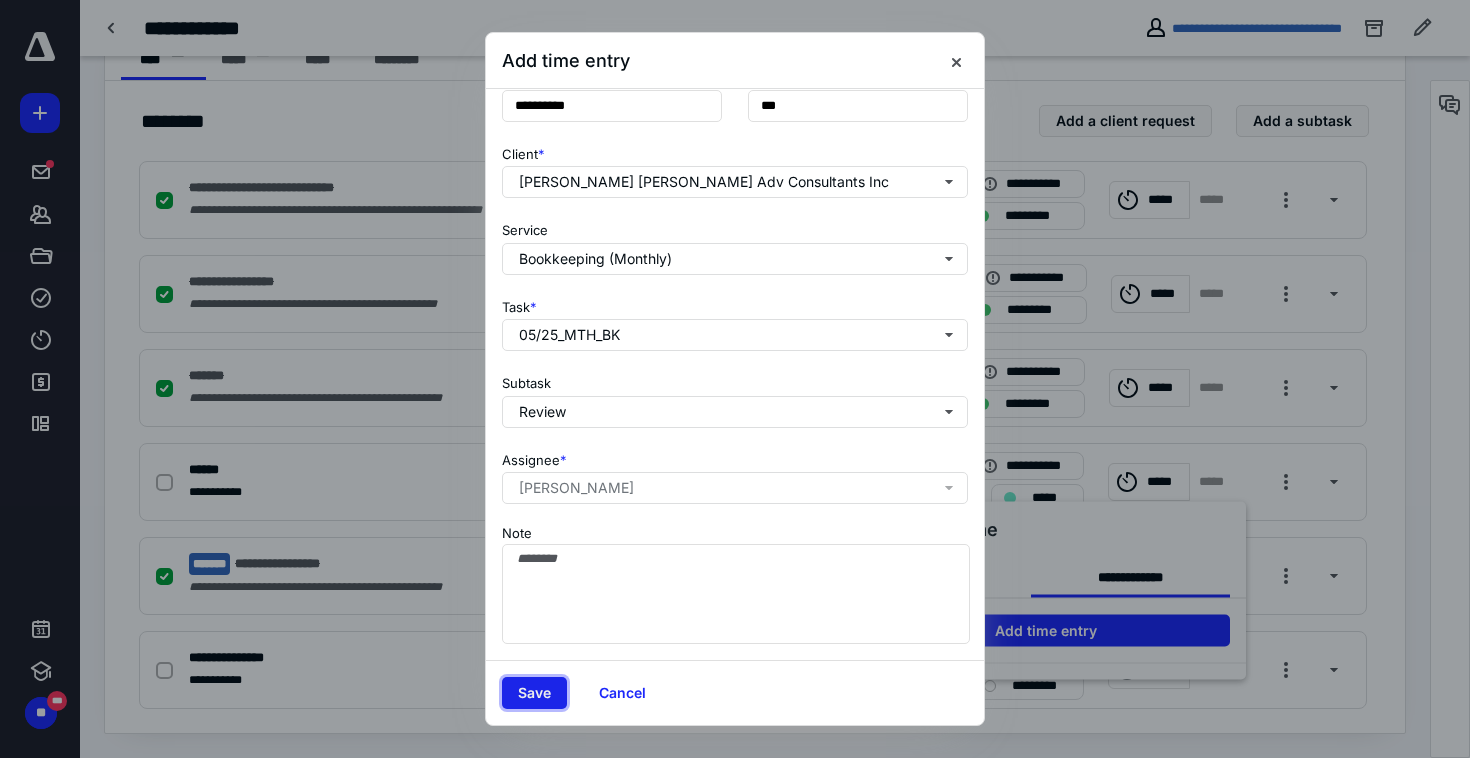 click on "Save" at bounding box center [534, 693] 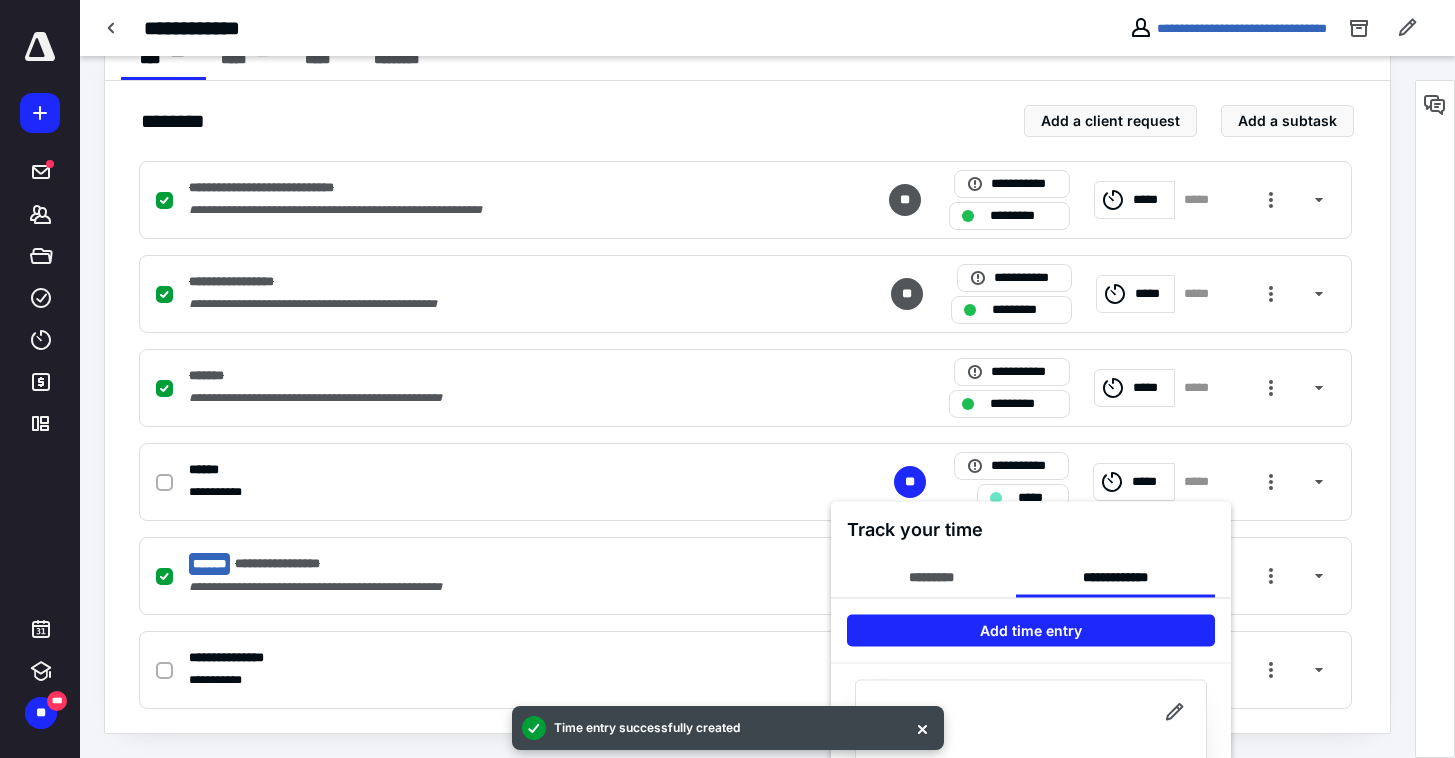 click at bounding box center [727, 379] 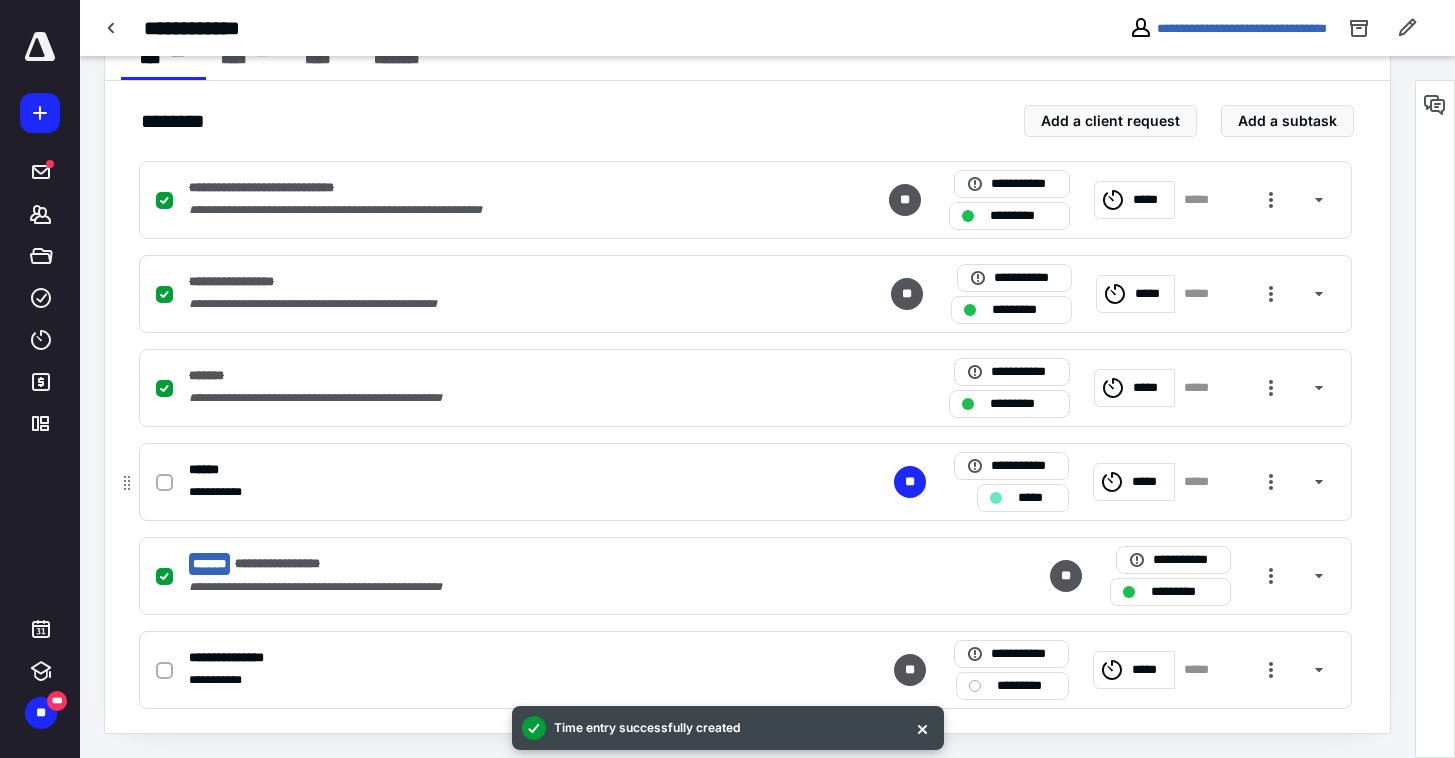 click 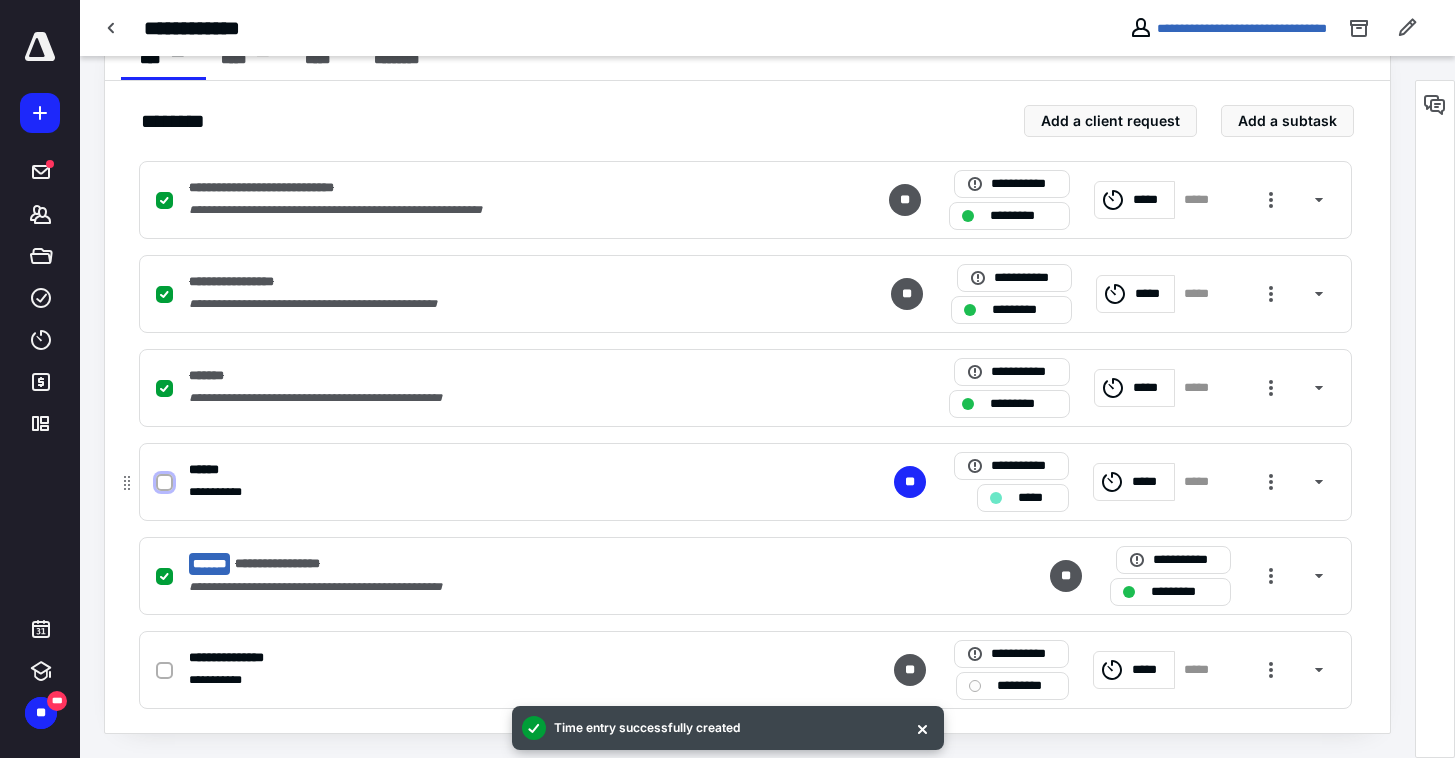 click at bounding box center [164, 483] 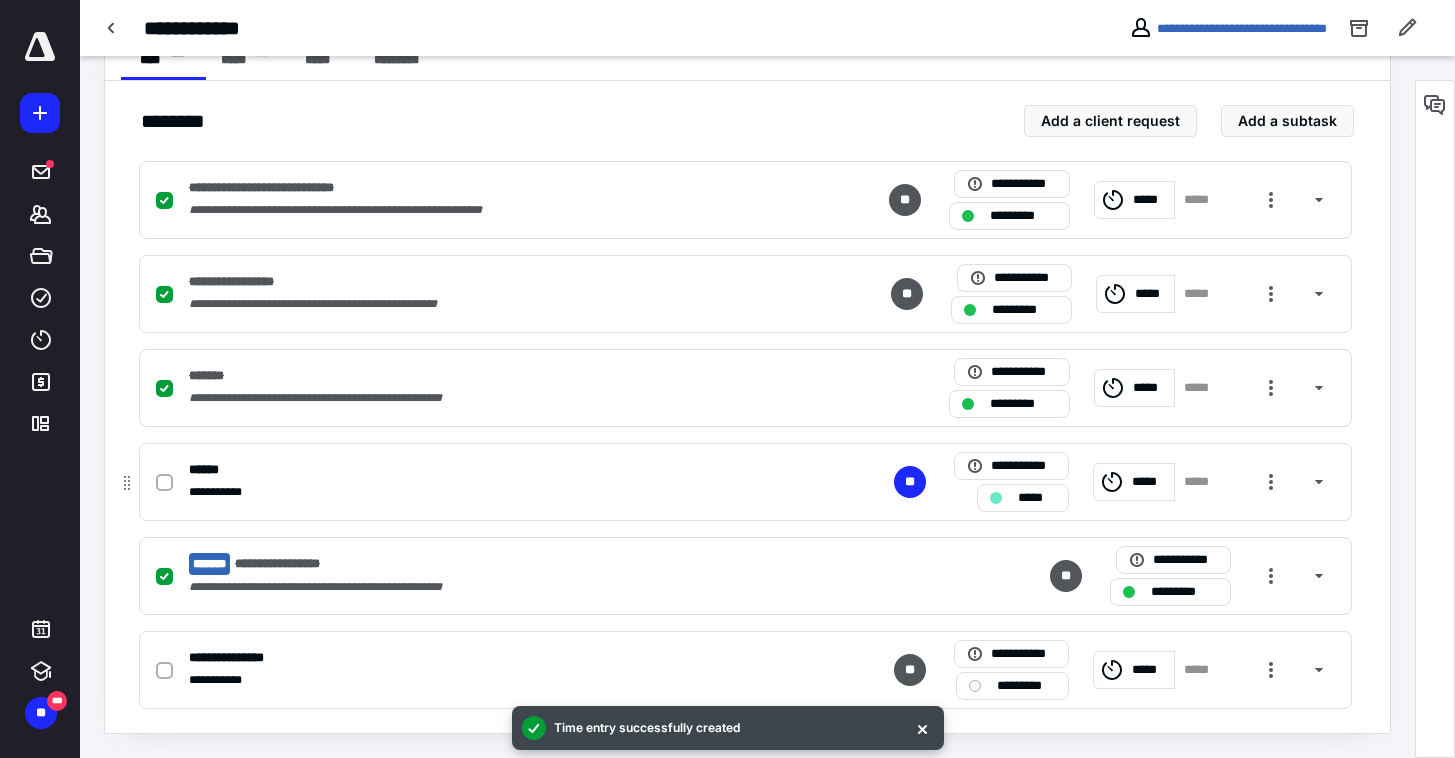 checkbox on "true" 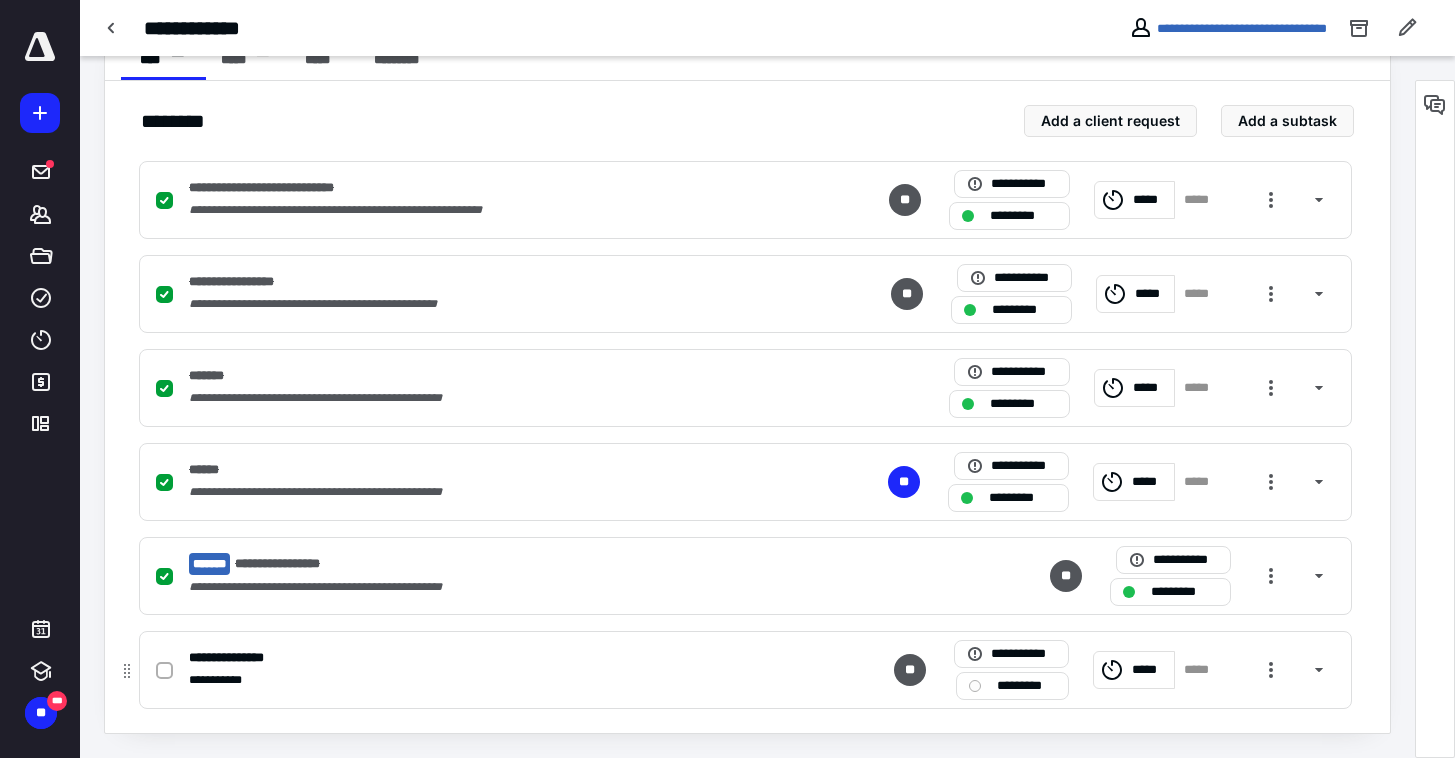 click on "*********" at bounding box center [1026, 686] 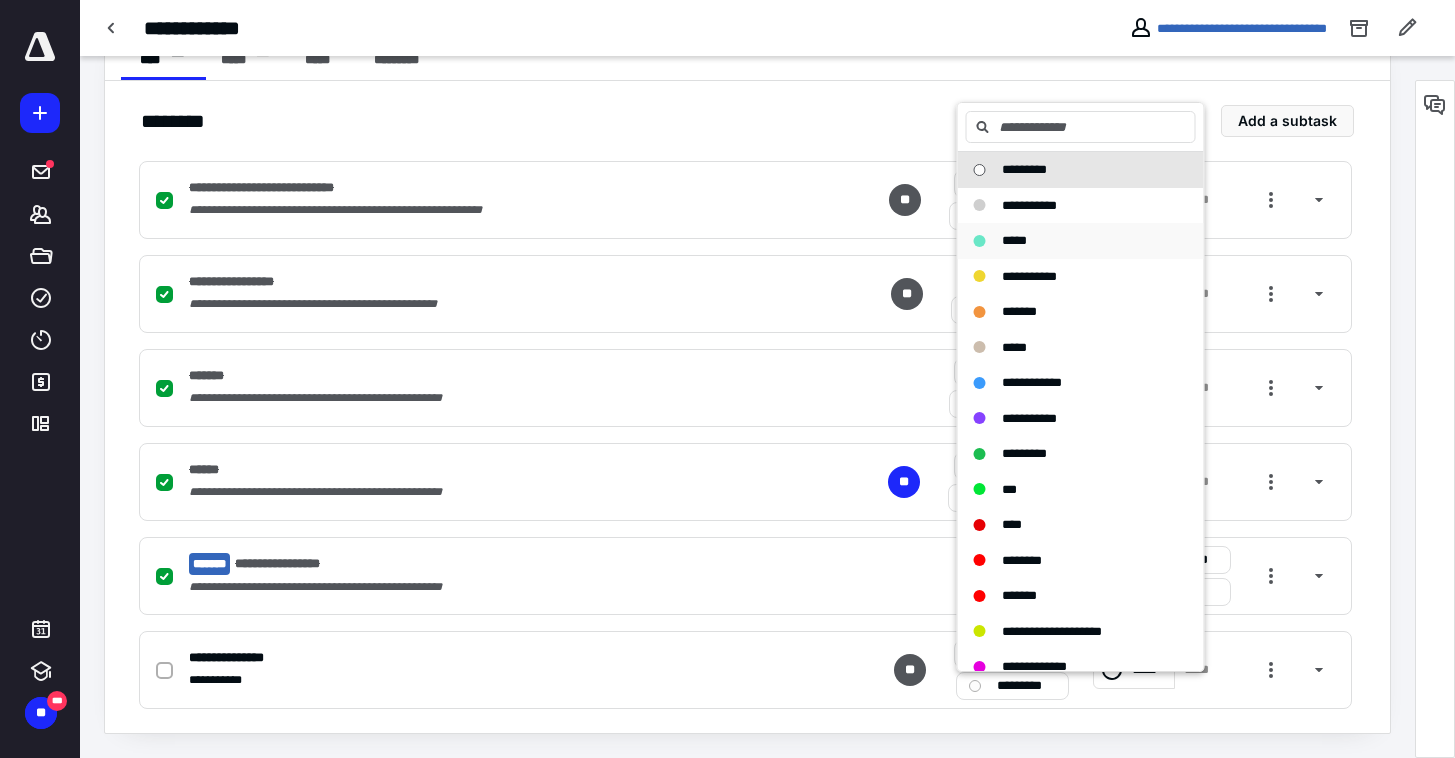 click on "*****" at bounding box center [1014, 240] 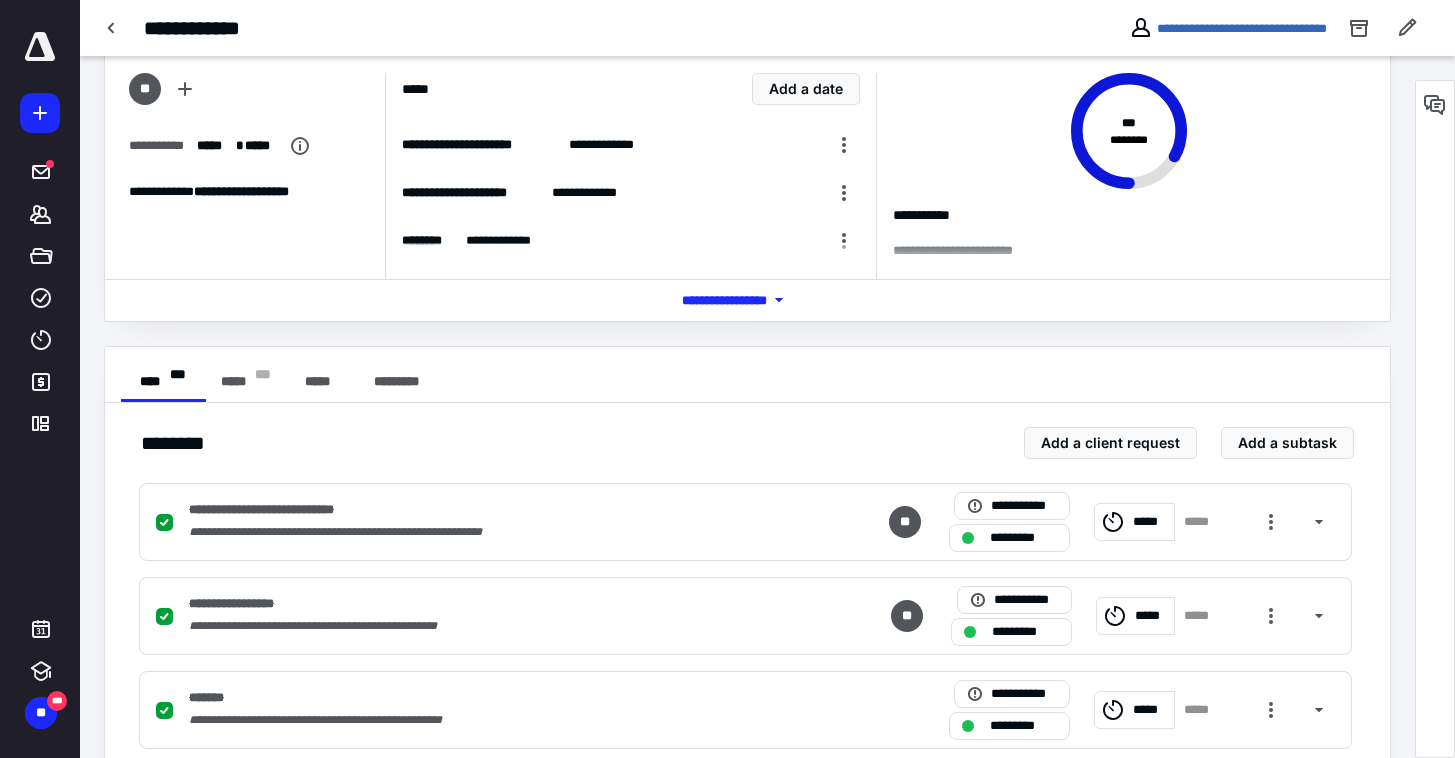 scroll, scrollTop: 0, scrollLeft: 0, axis: both 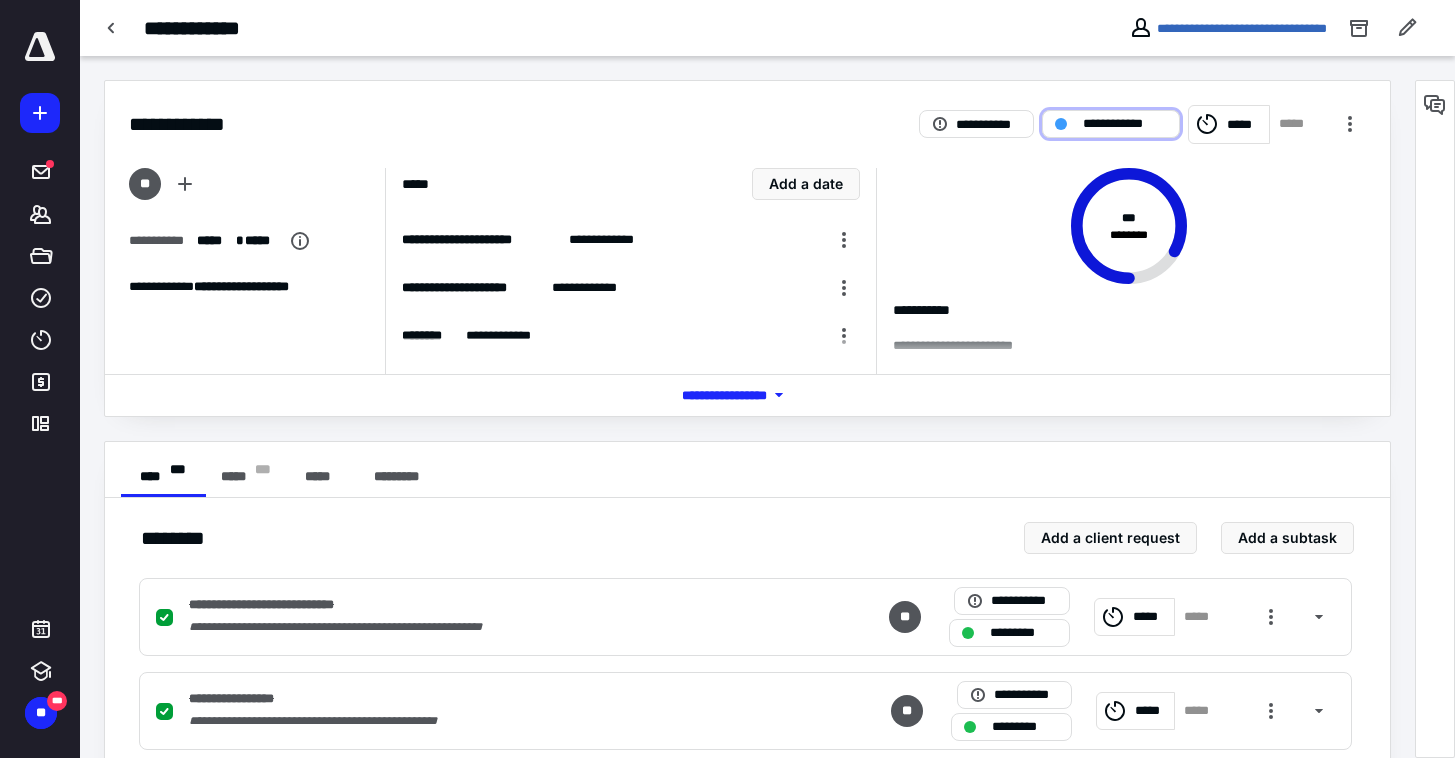click on "**********" at bounding box center [1125, 124] 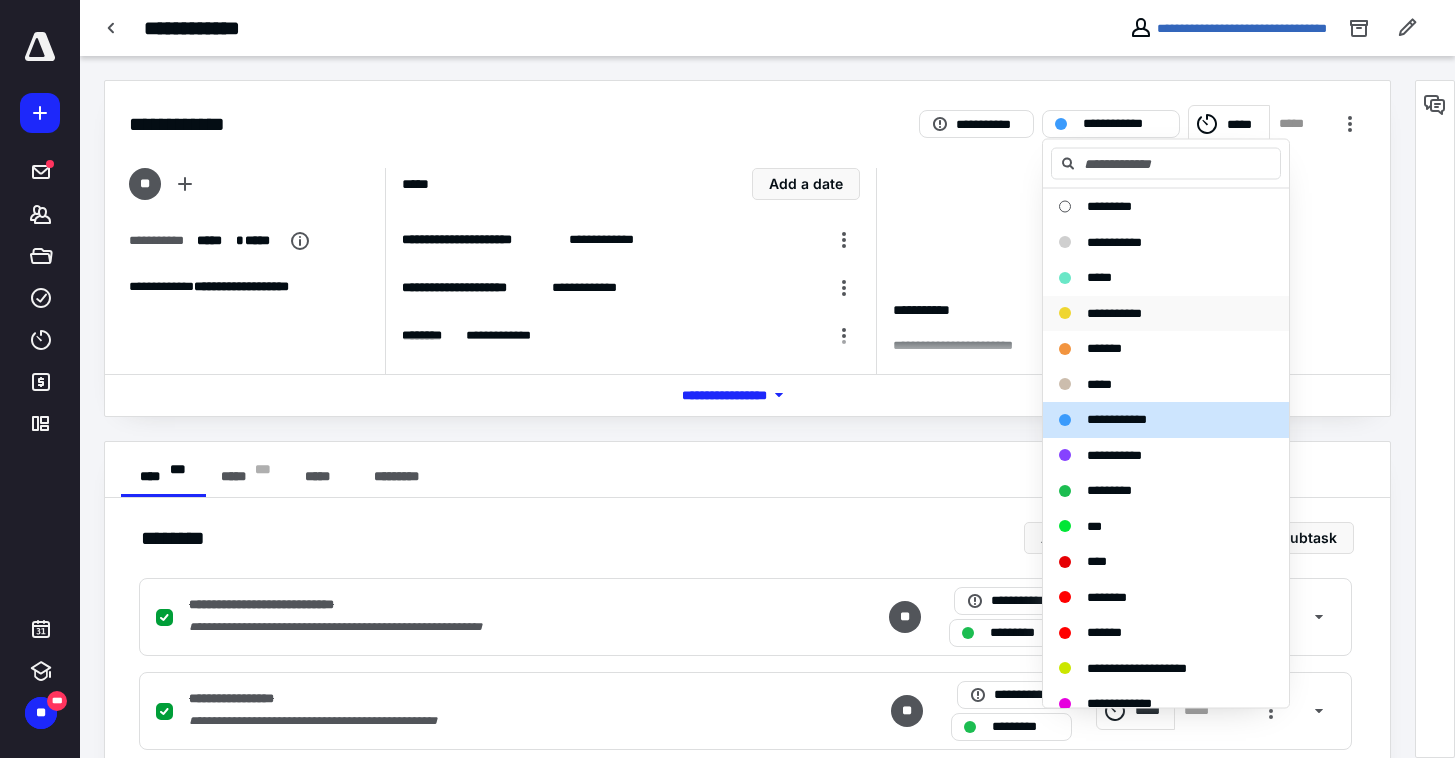 click on "**********" at bounding box center (1114, 312) 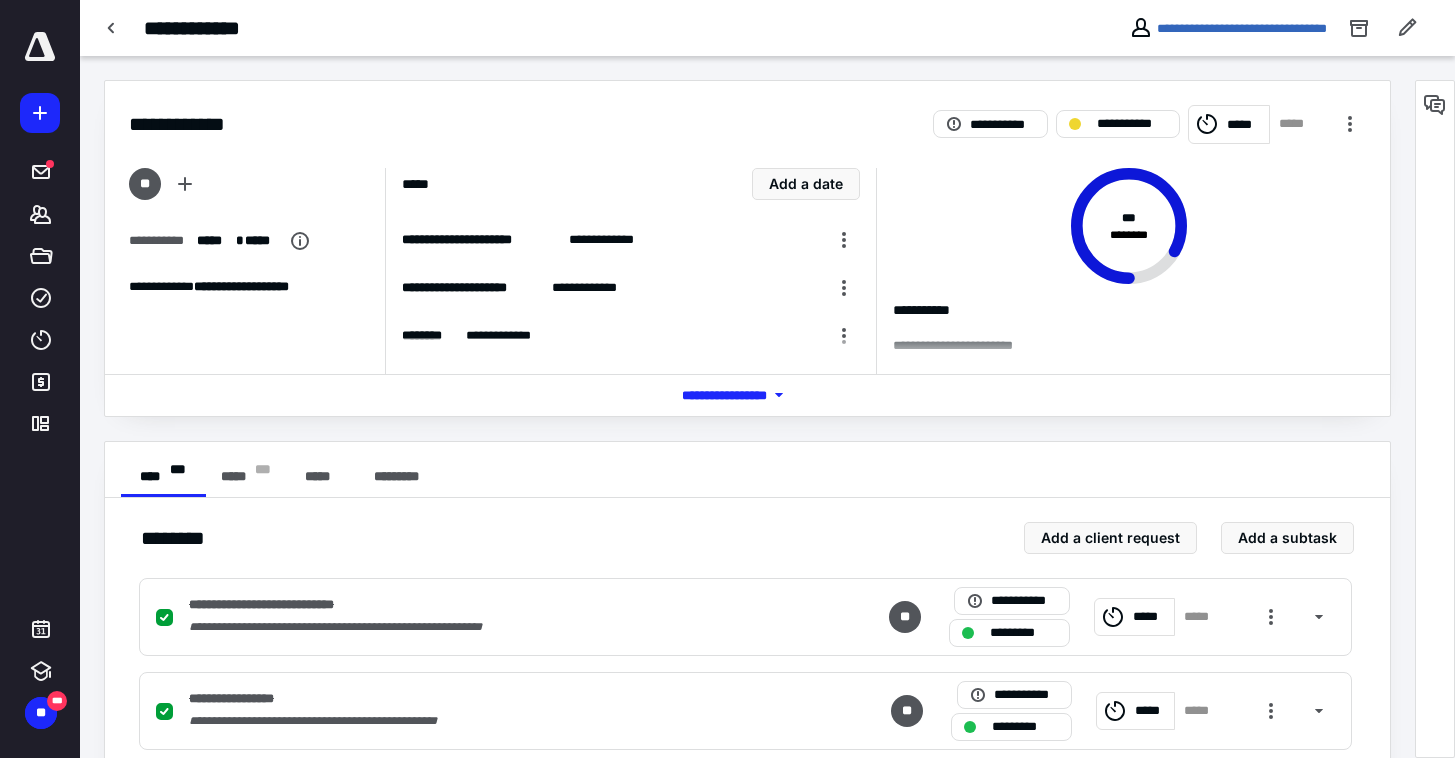 drag, startPoint x: 969, startPoint y: 224, endPoint x: 940, endPoint y: 219, distance: 29.427877 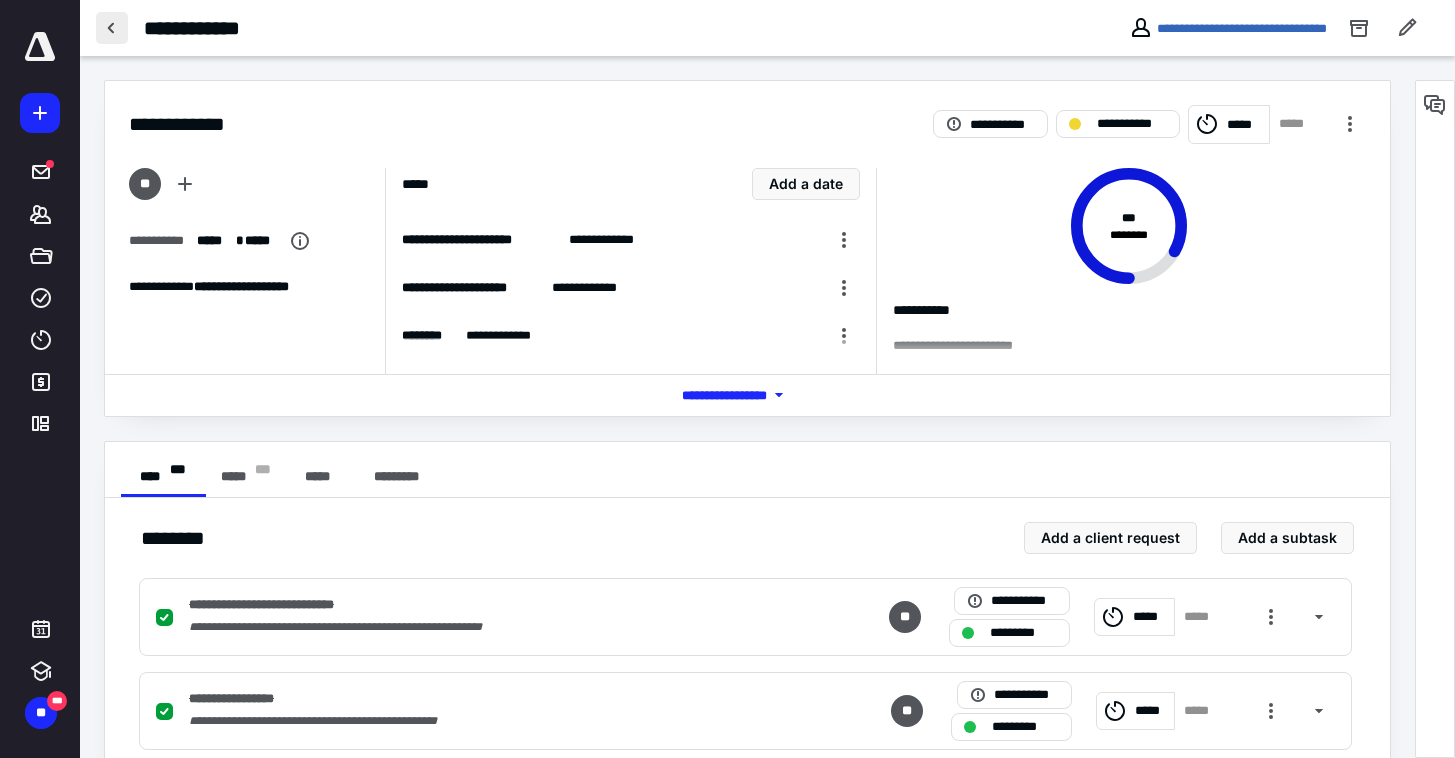 click at bounding box center [112, 28] 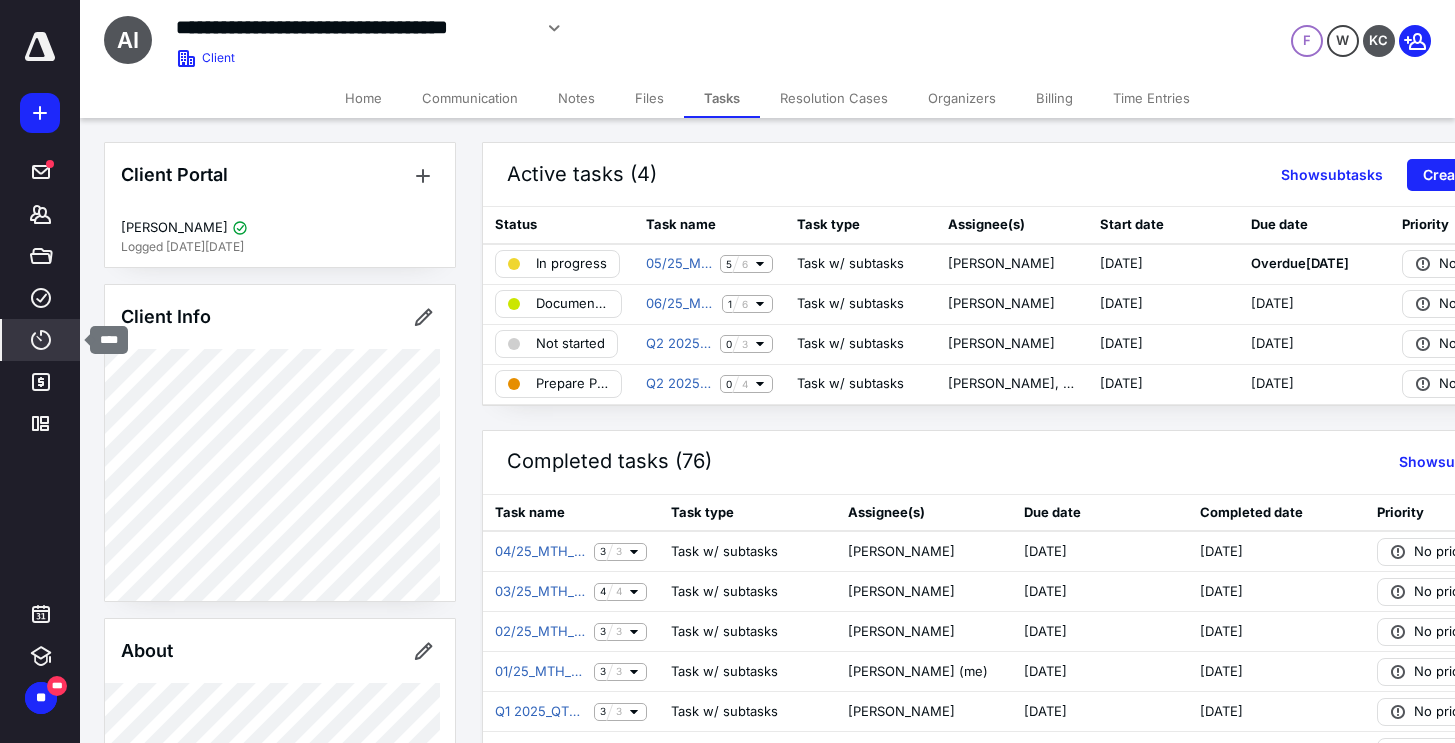 click 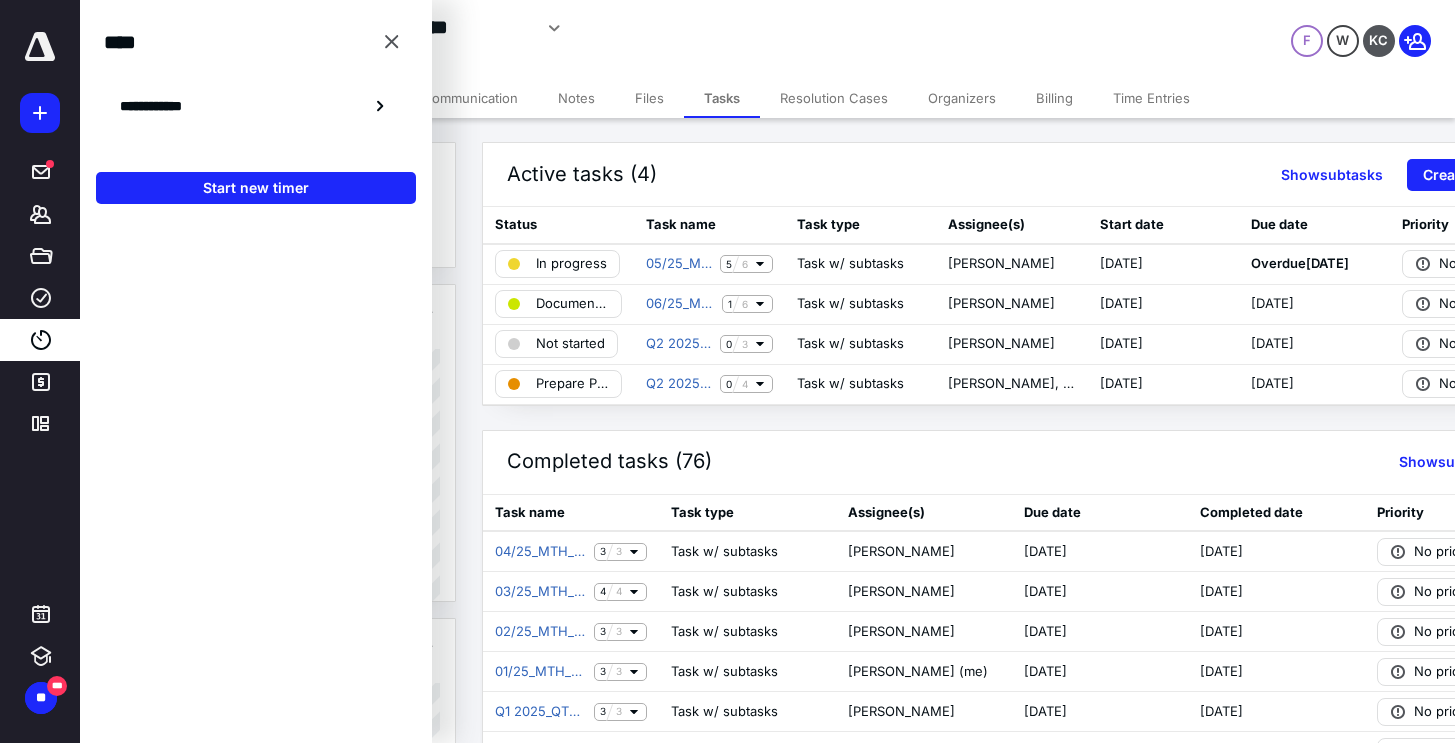 click on "**********" at bounding box center [256, 106] 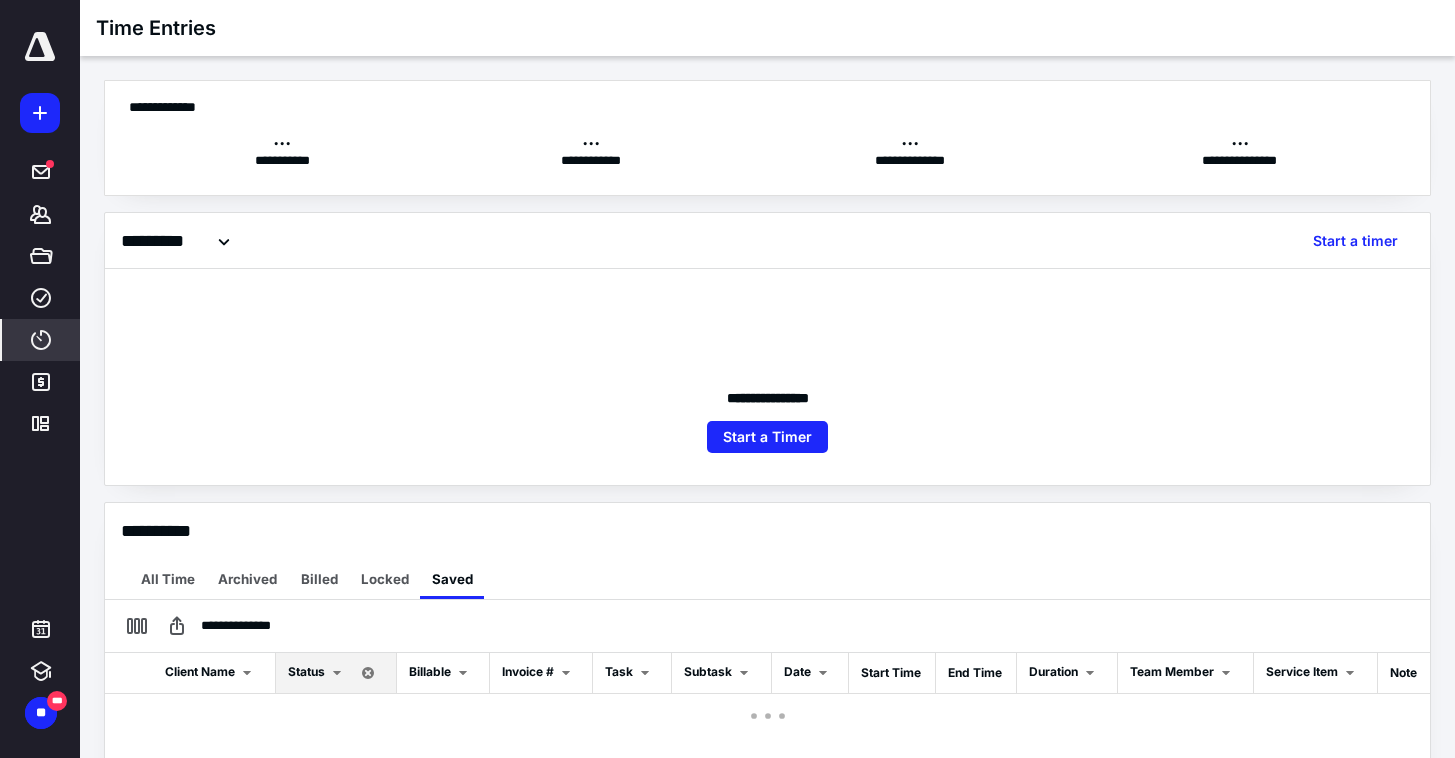 scroll, scrollTop: 0, scrollLeft: 0, axis: both 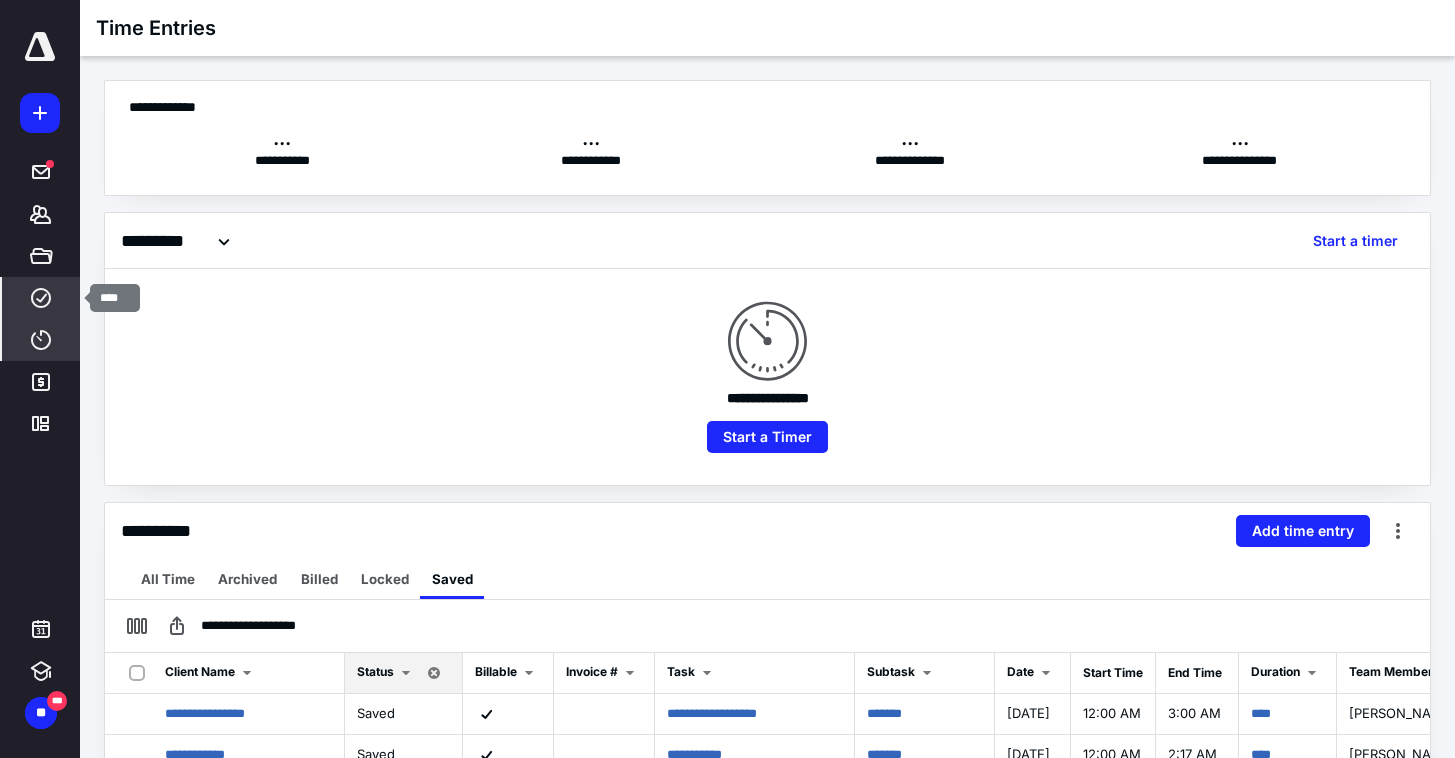 click 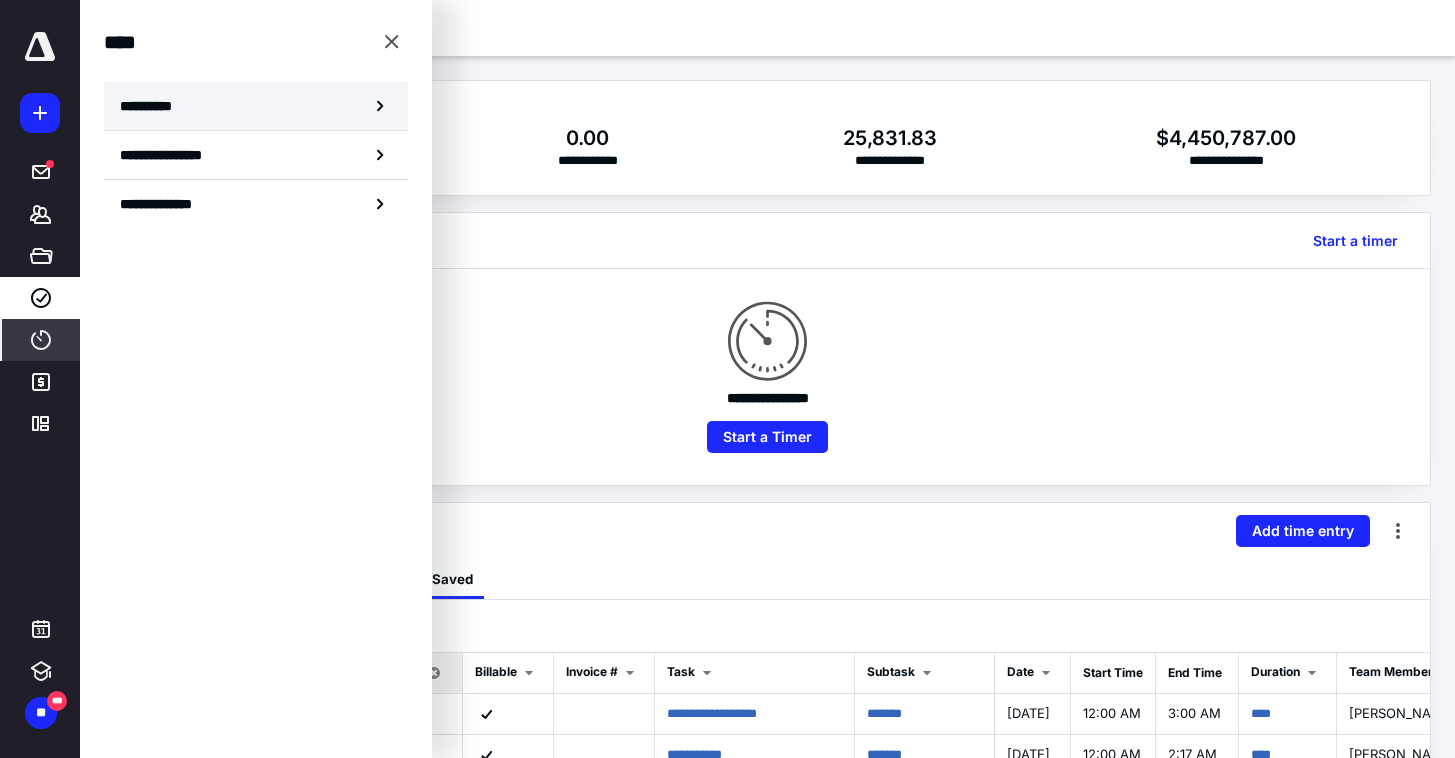 click on "**********" at bounding box center (256, 106) 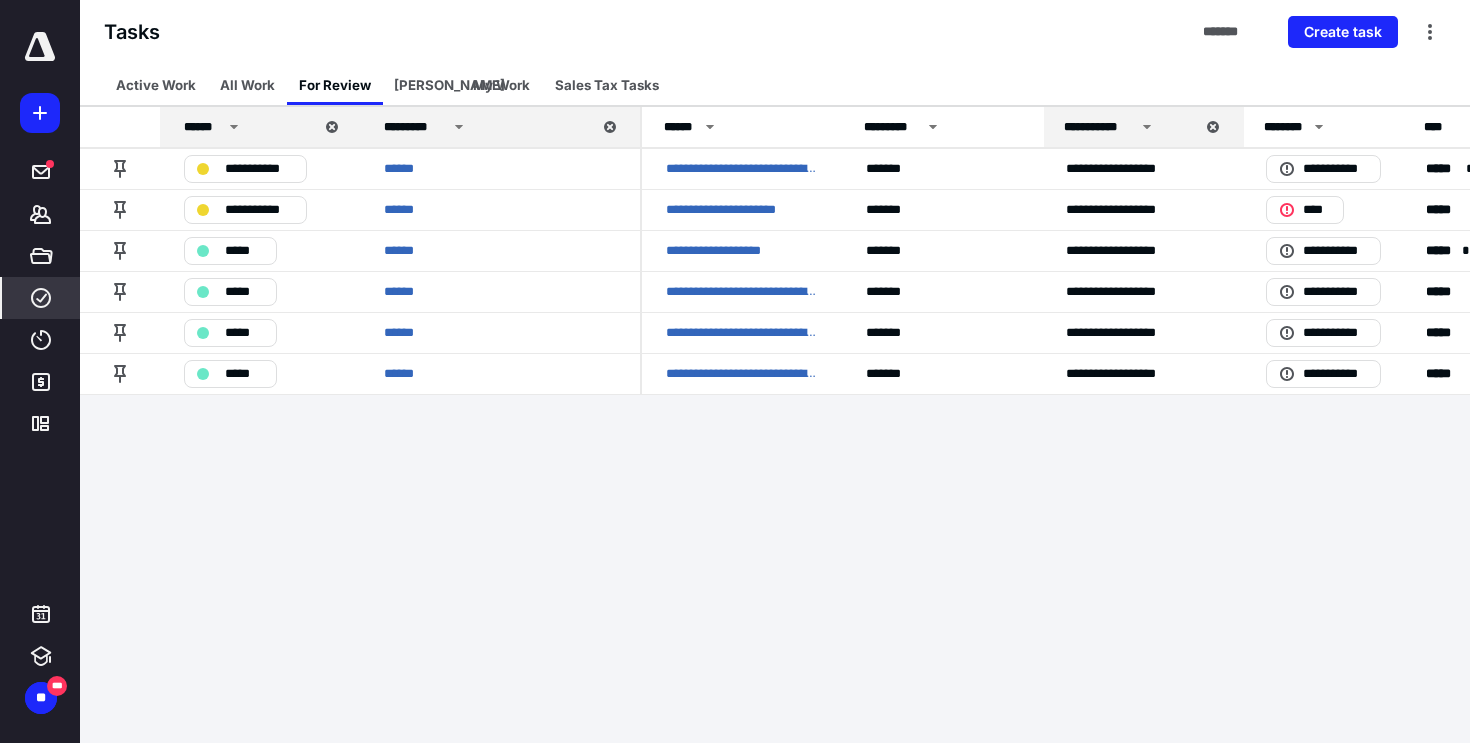 click on "**********" at bounding box center (735, 371) 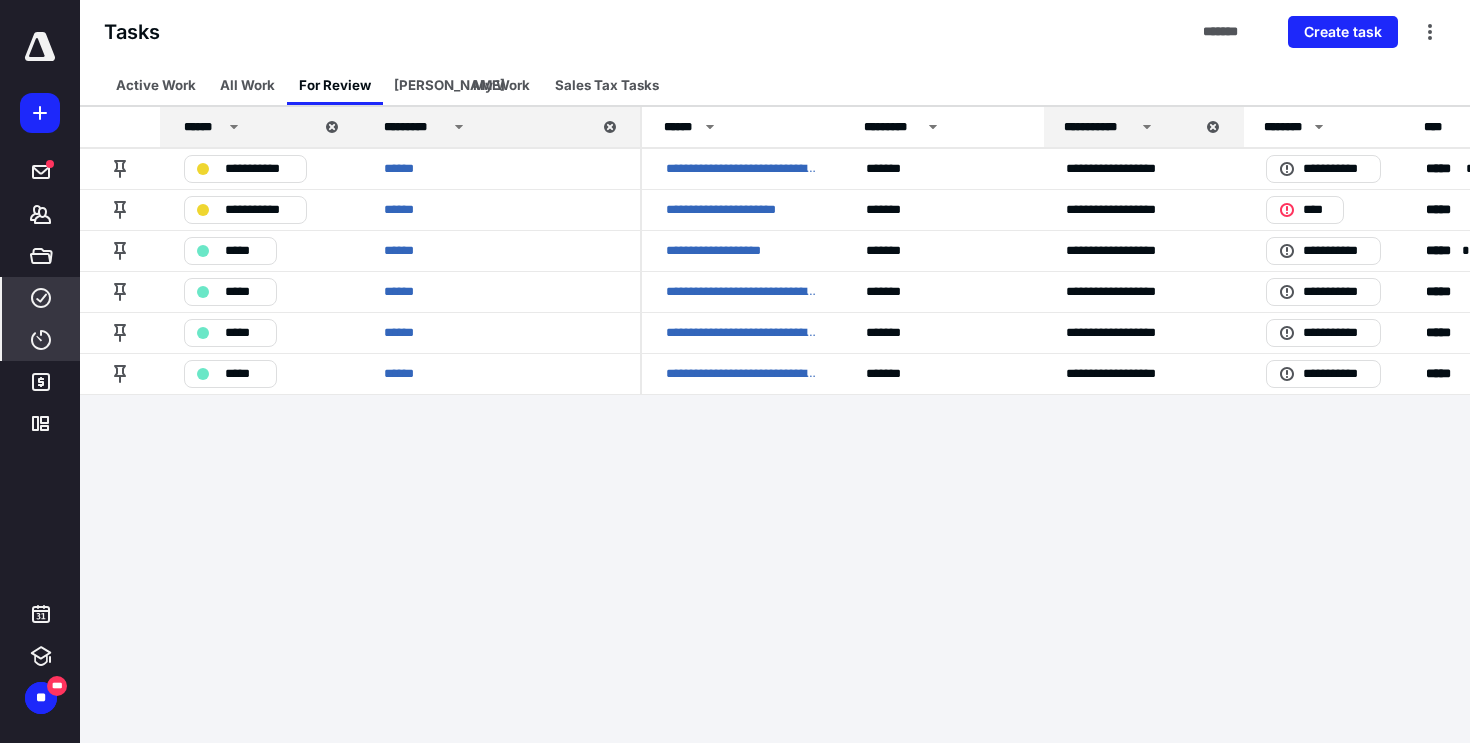 click 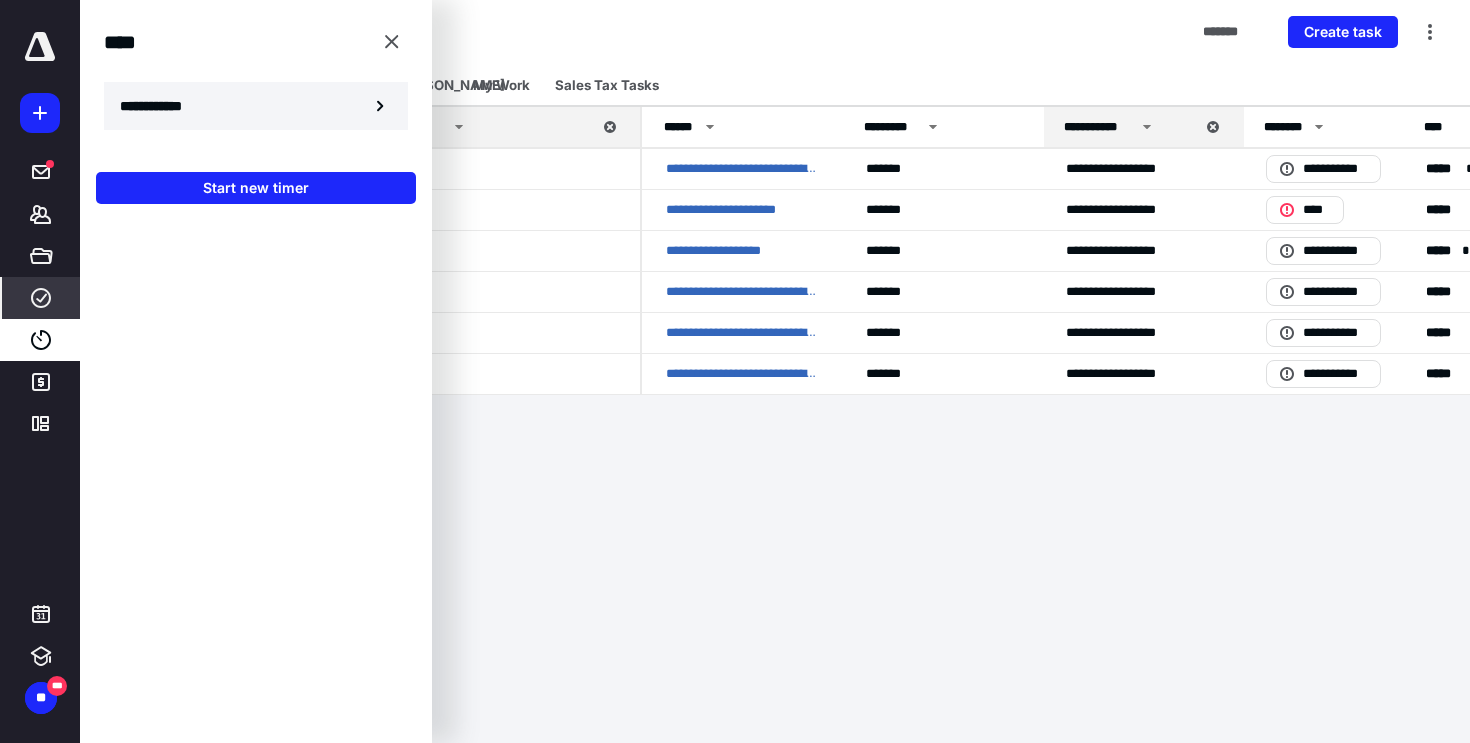 click on "**********" at bounding box center (162, 106) 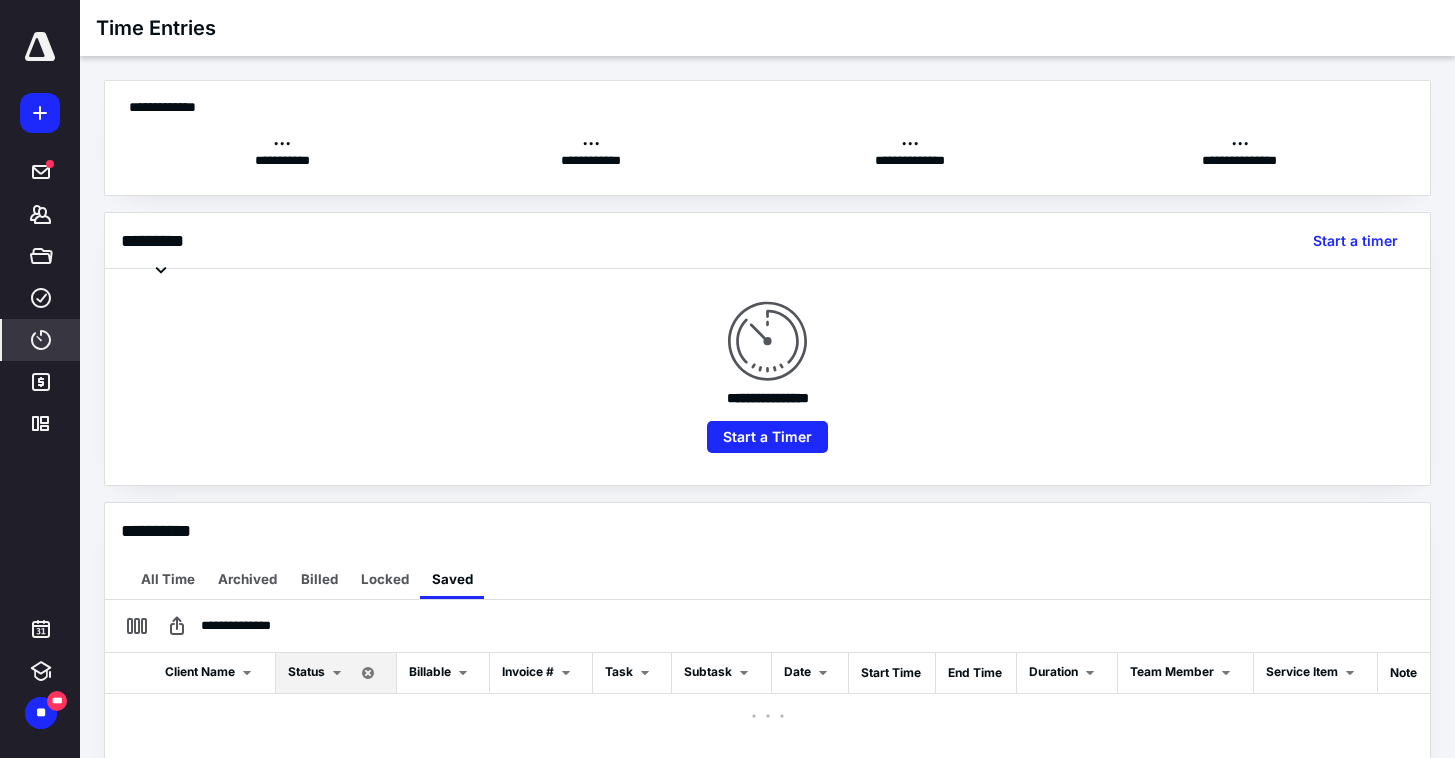 scroll, scrollTop: 0, scrollLeft: 0, axis: both 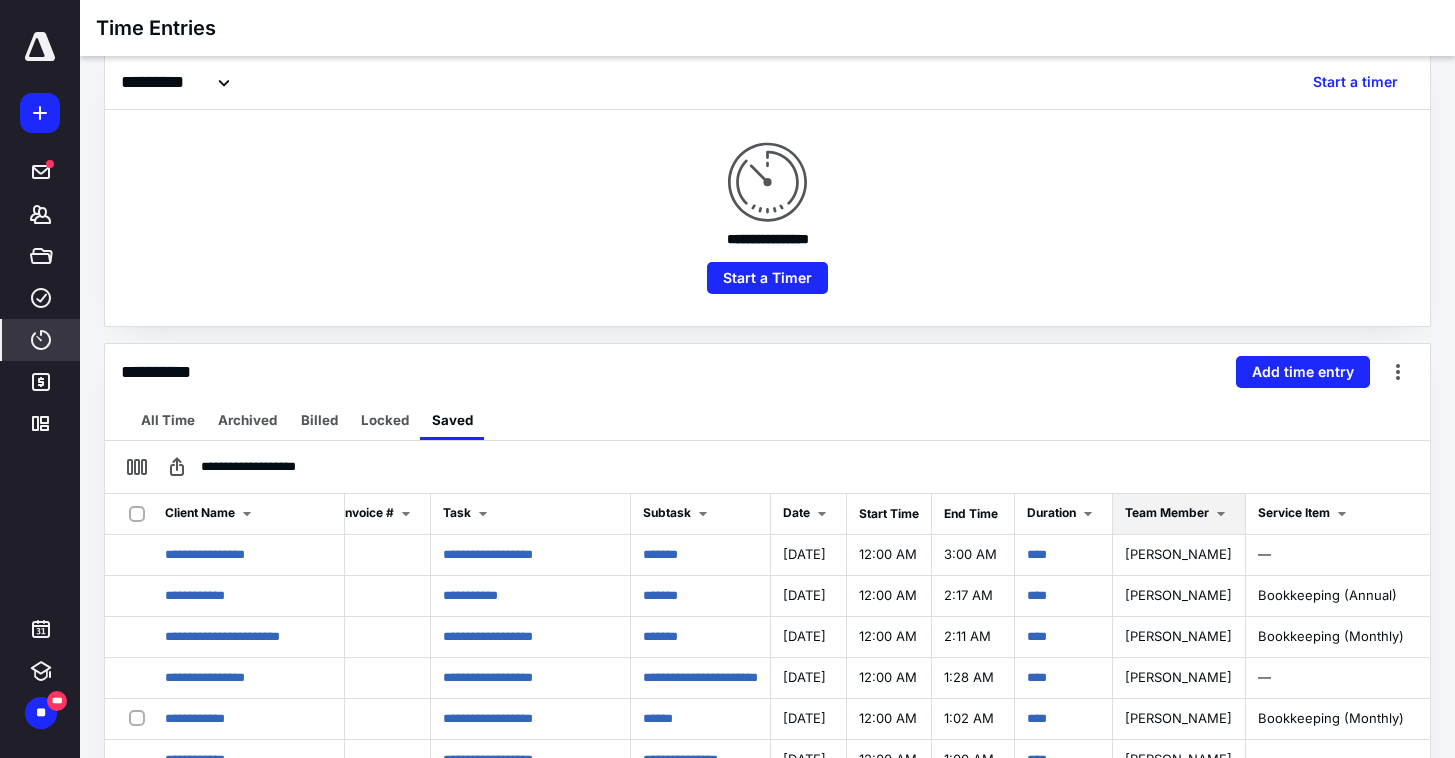 click on "Team Member" at bounding box center [1179, 514] 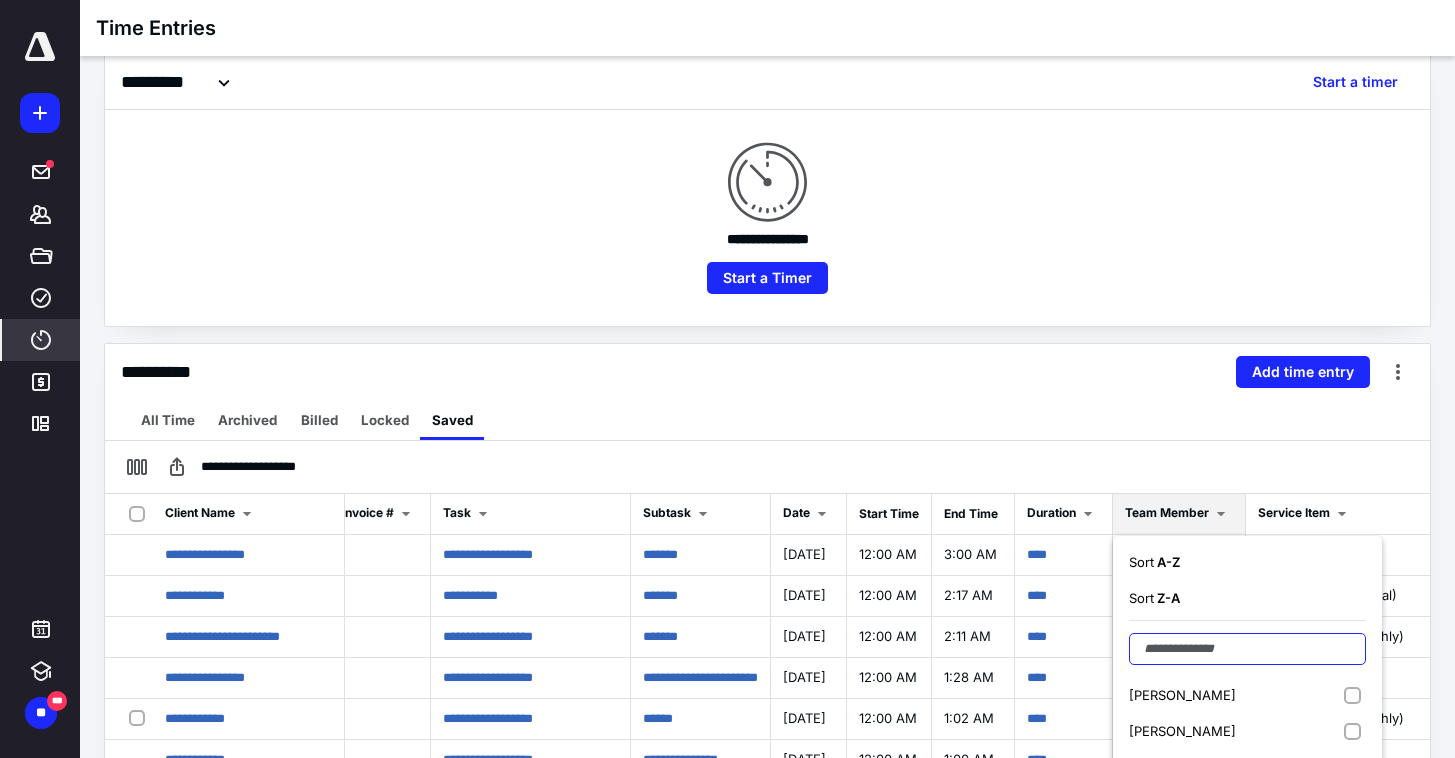 click at bounding box center [1247, 649] 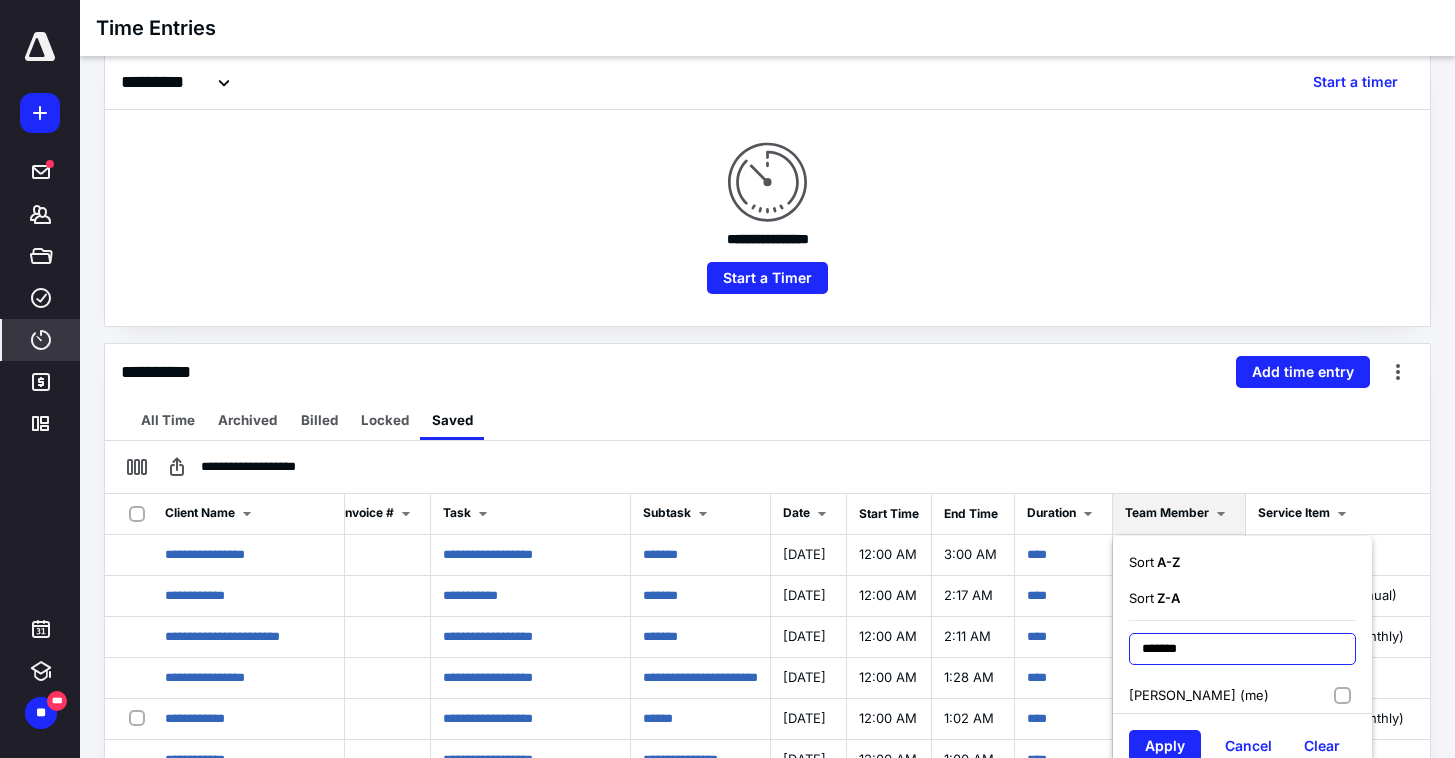 type on "*******" 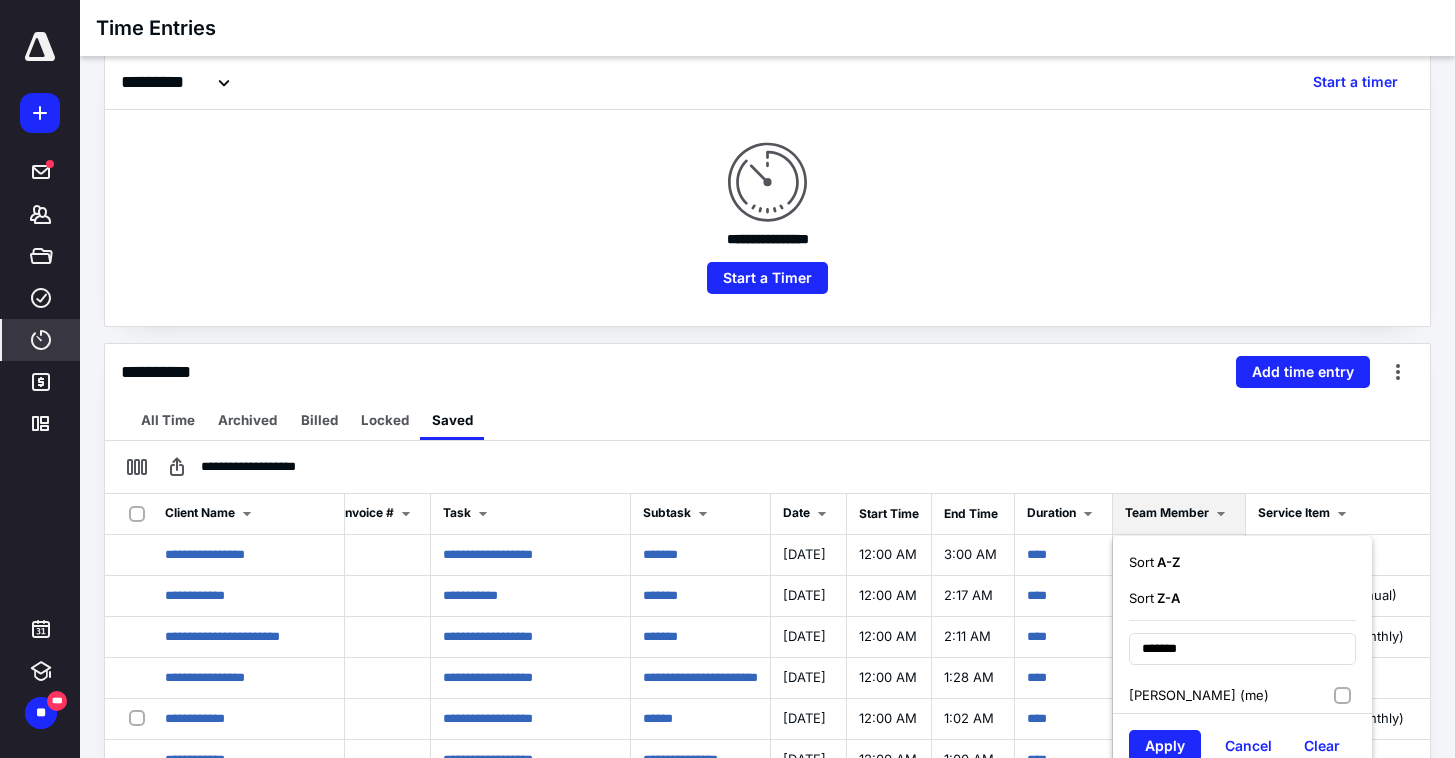drag, startPoint x: 1313, startPoint y: 696, endPoint x: 1298, endPoint y: 704, distance: 17 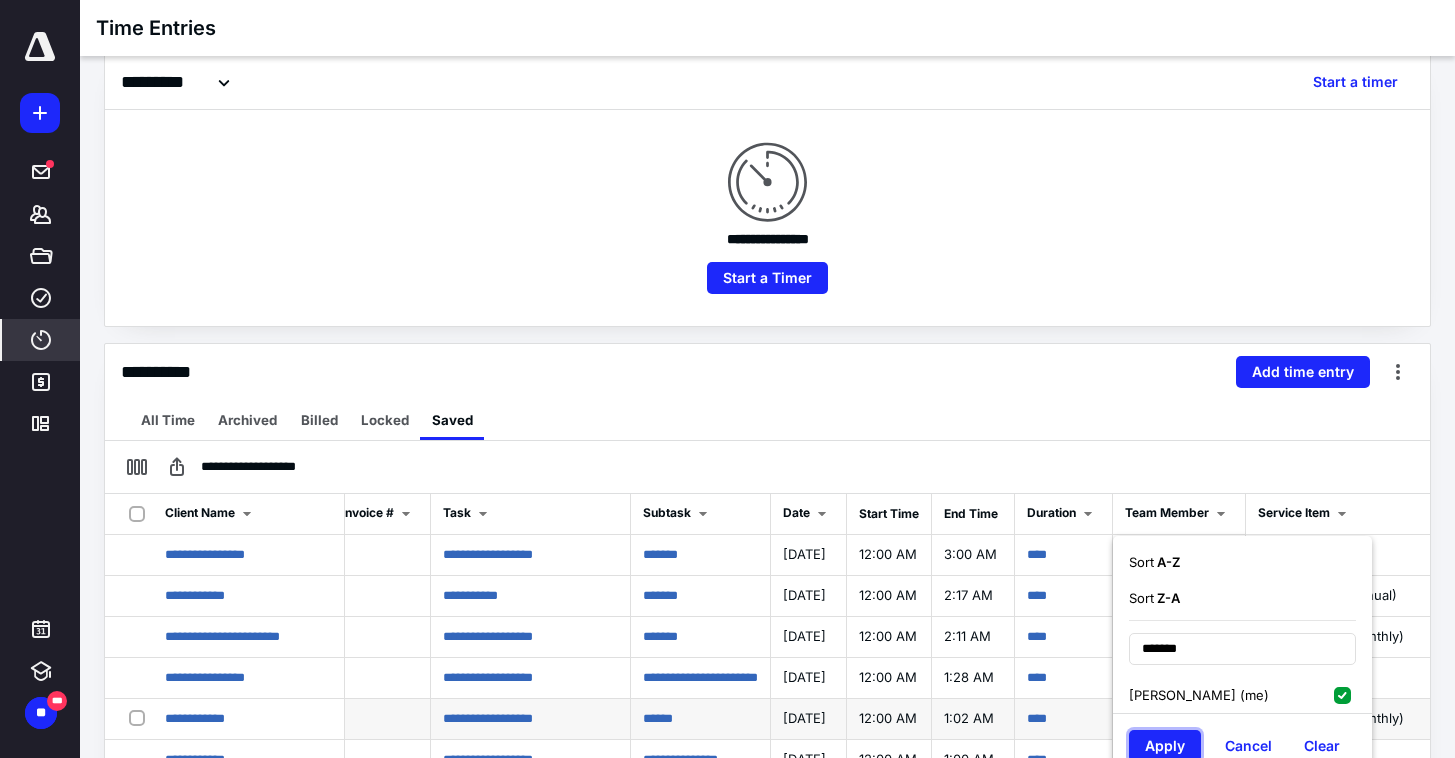 click on "Apply" at bounding box center (1165, 746) 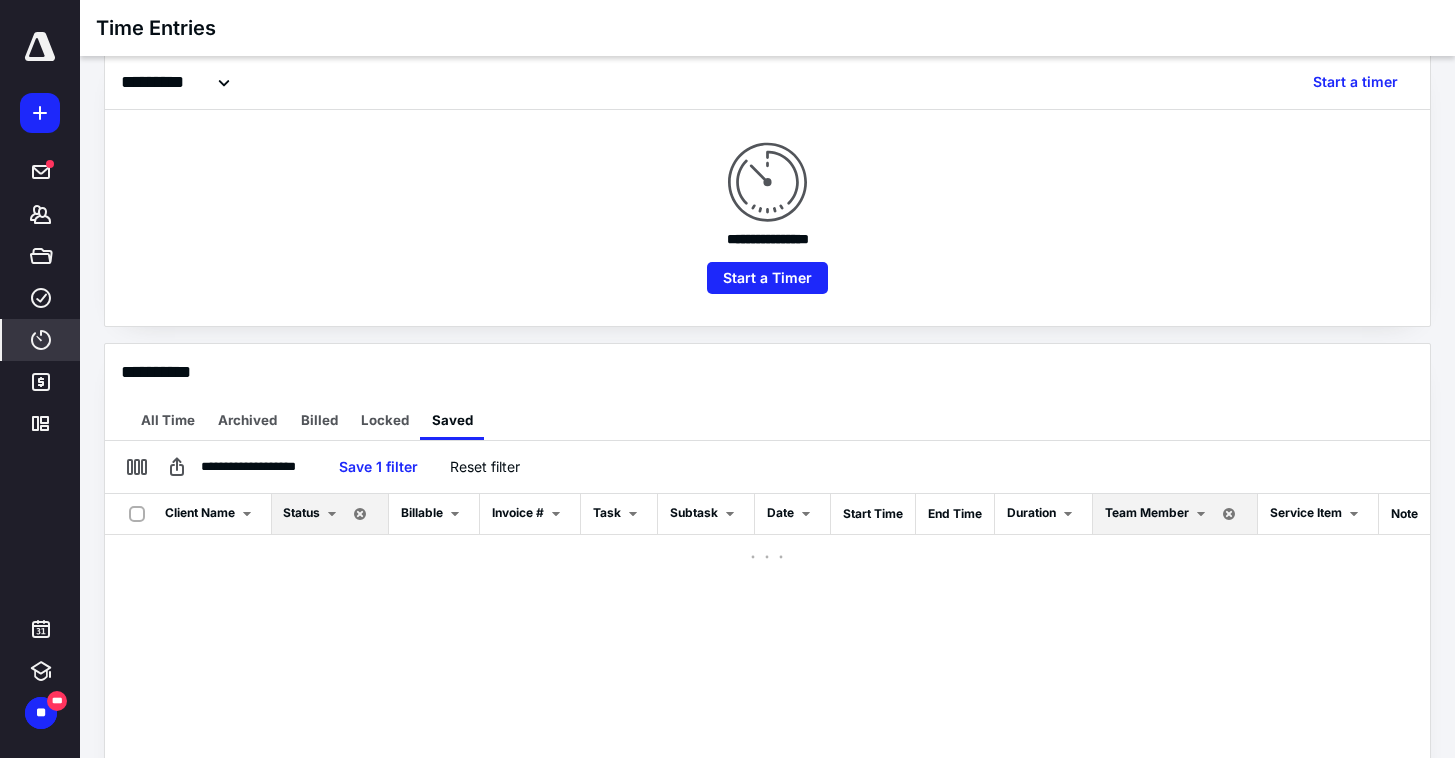 scroll, scrollTop: 0, scrollLeft: 10, axis: horizontal 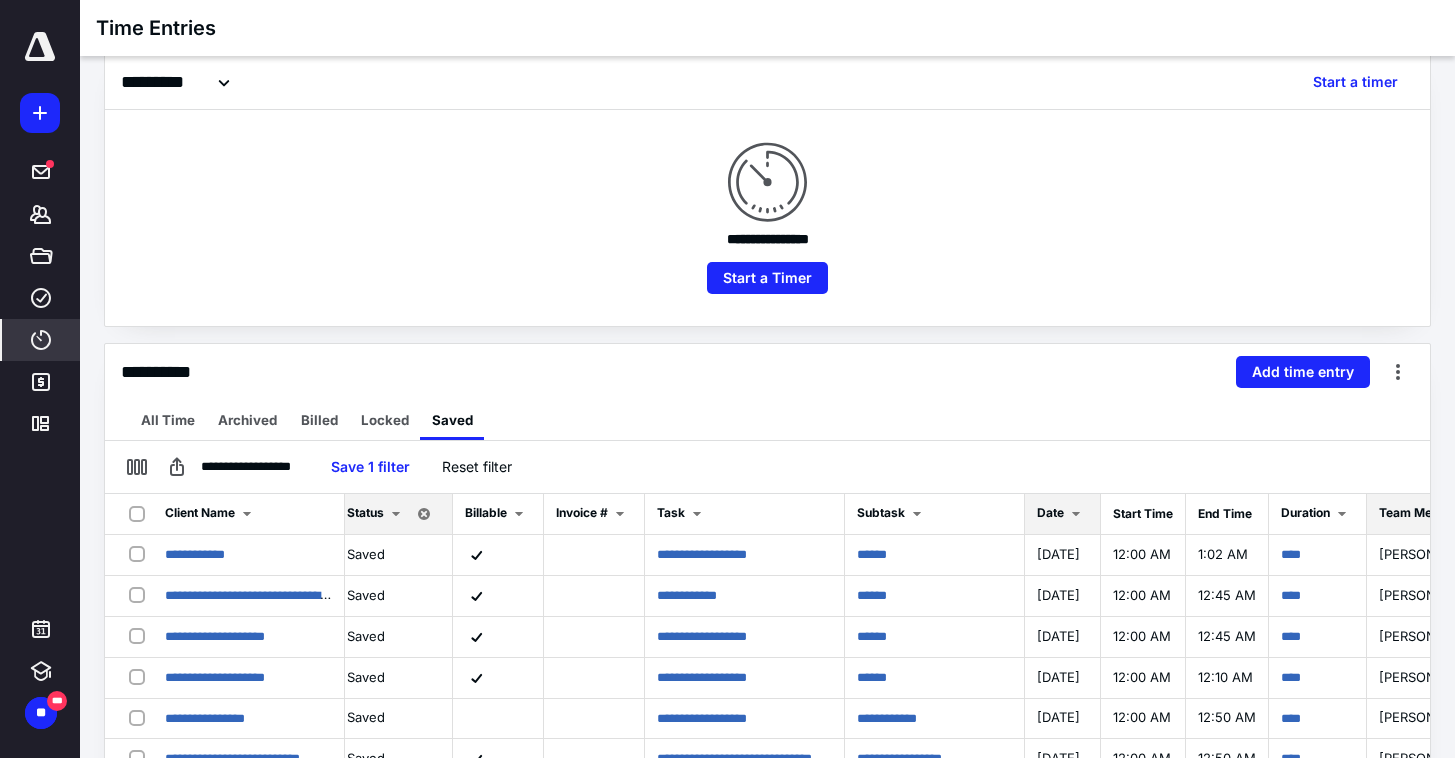click at bounding box center (1076, 514) 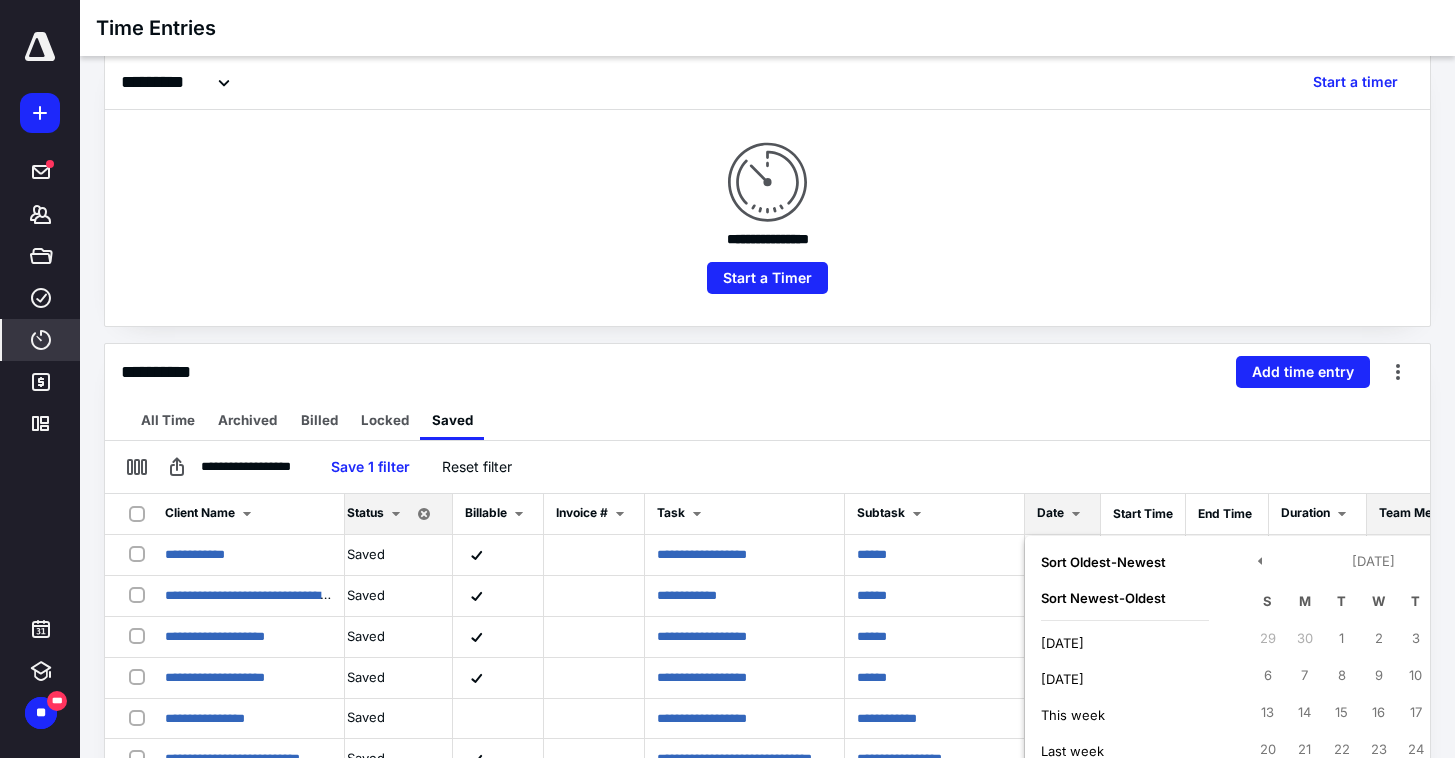 click on "This week" at bounding box center [1125, 715] 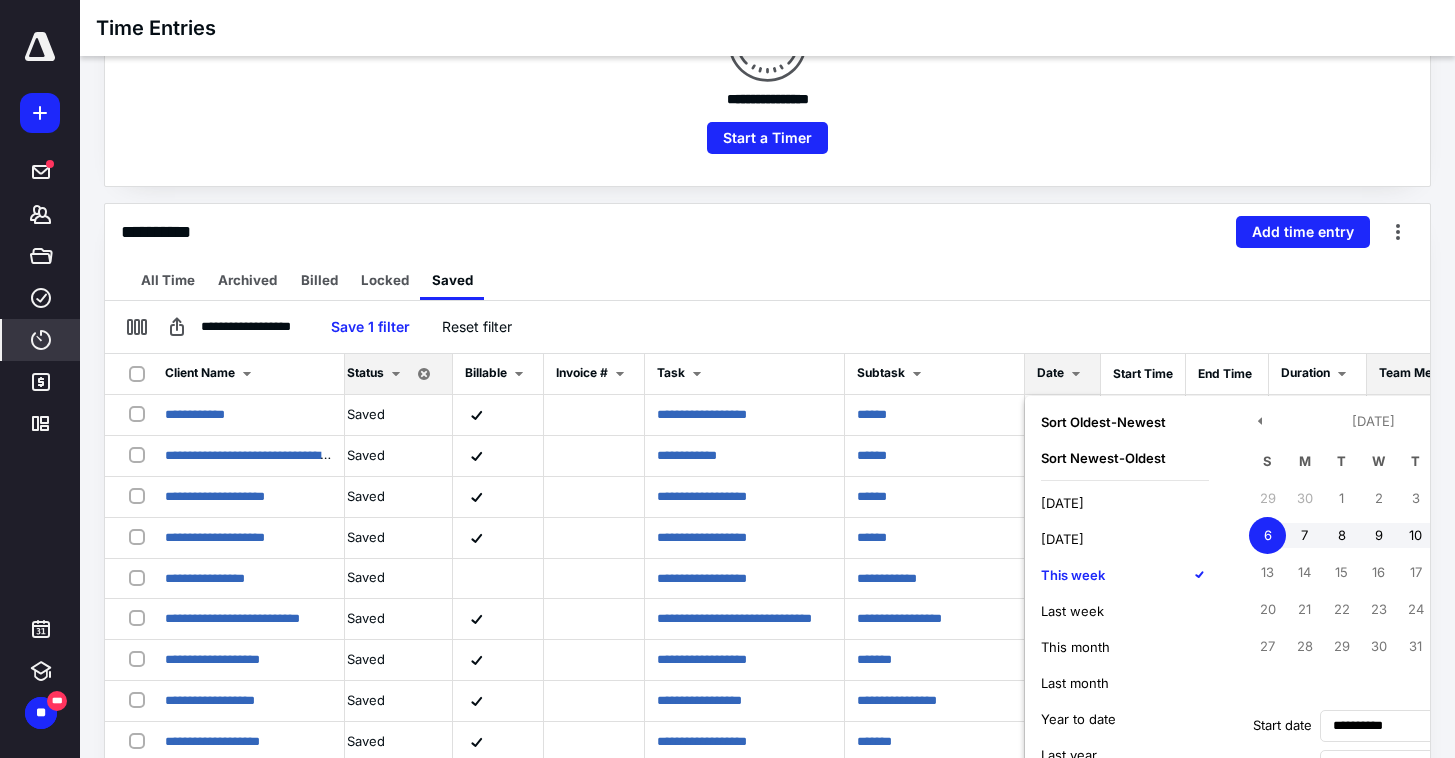 scroll, scrollTop: 319, scrollLeft: 0, axis: vertical 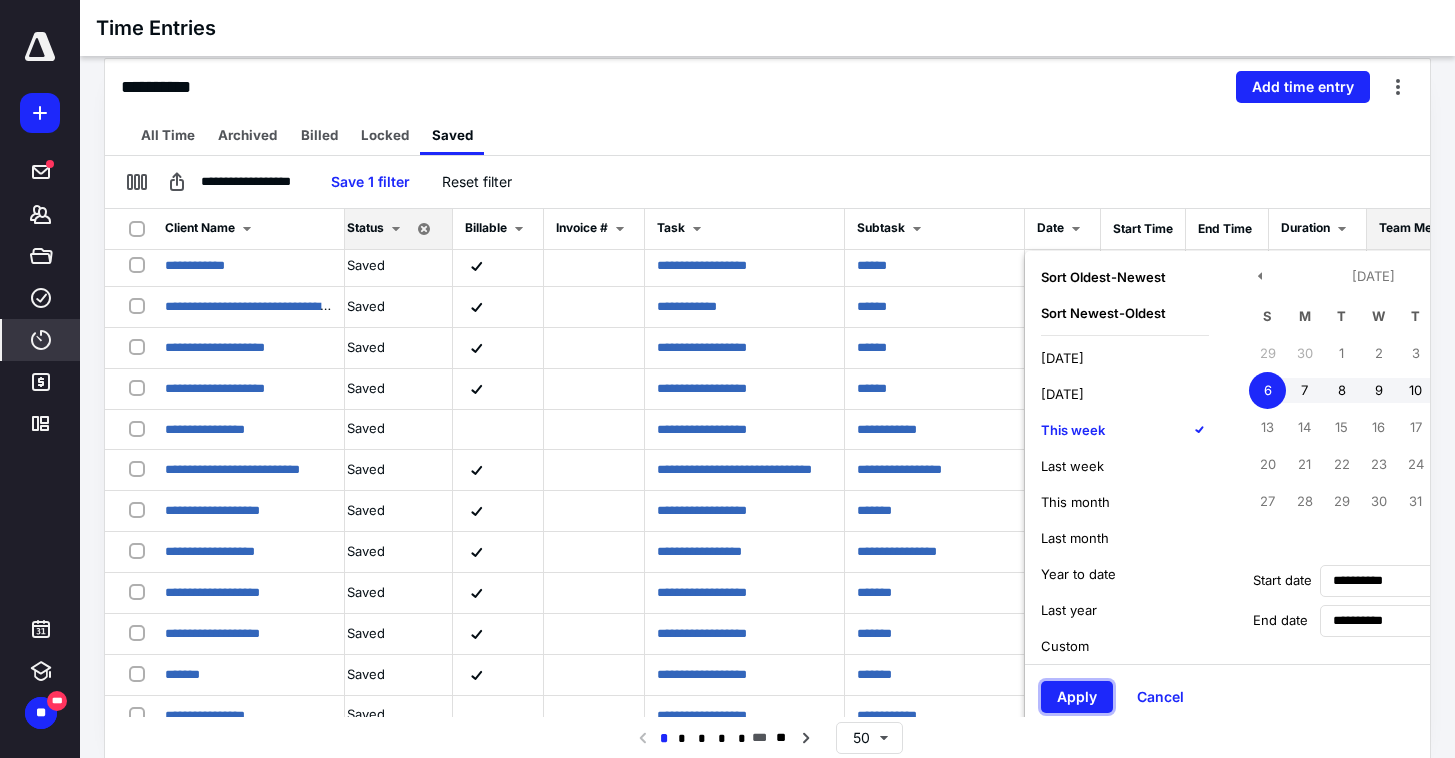 click on "Apply" at bounding box center [1077, 697] 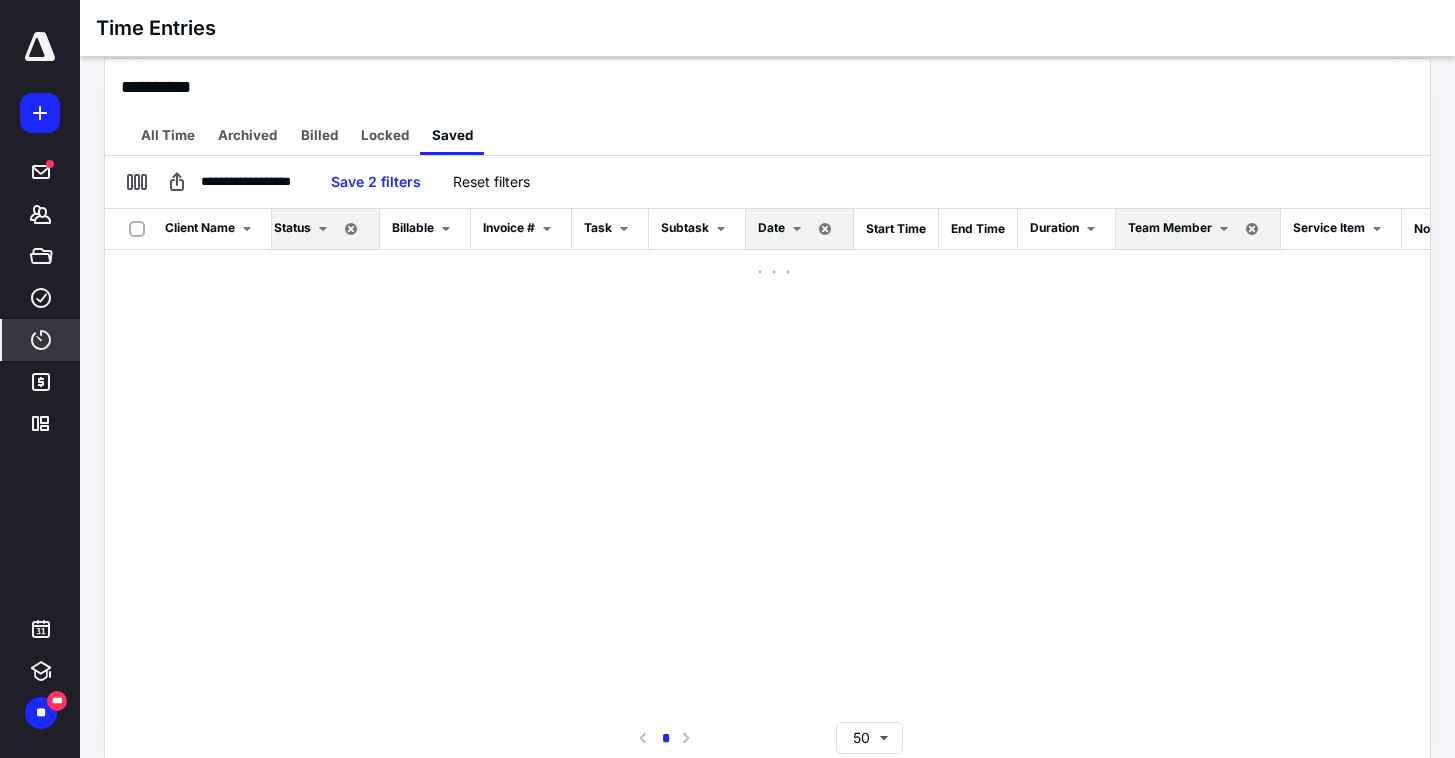 scroll, scrollTop: 0, scrollLeft: 10, axis: horizontal 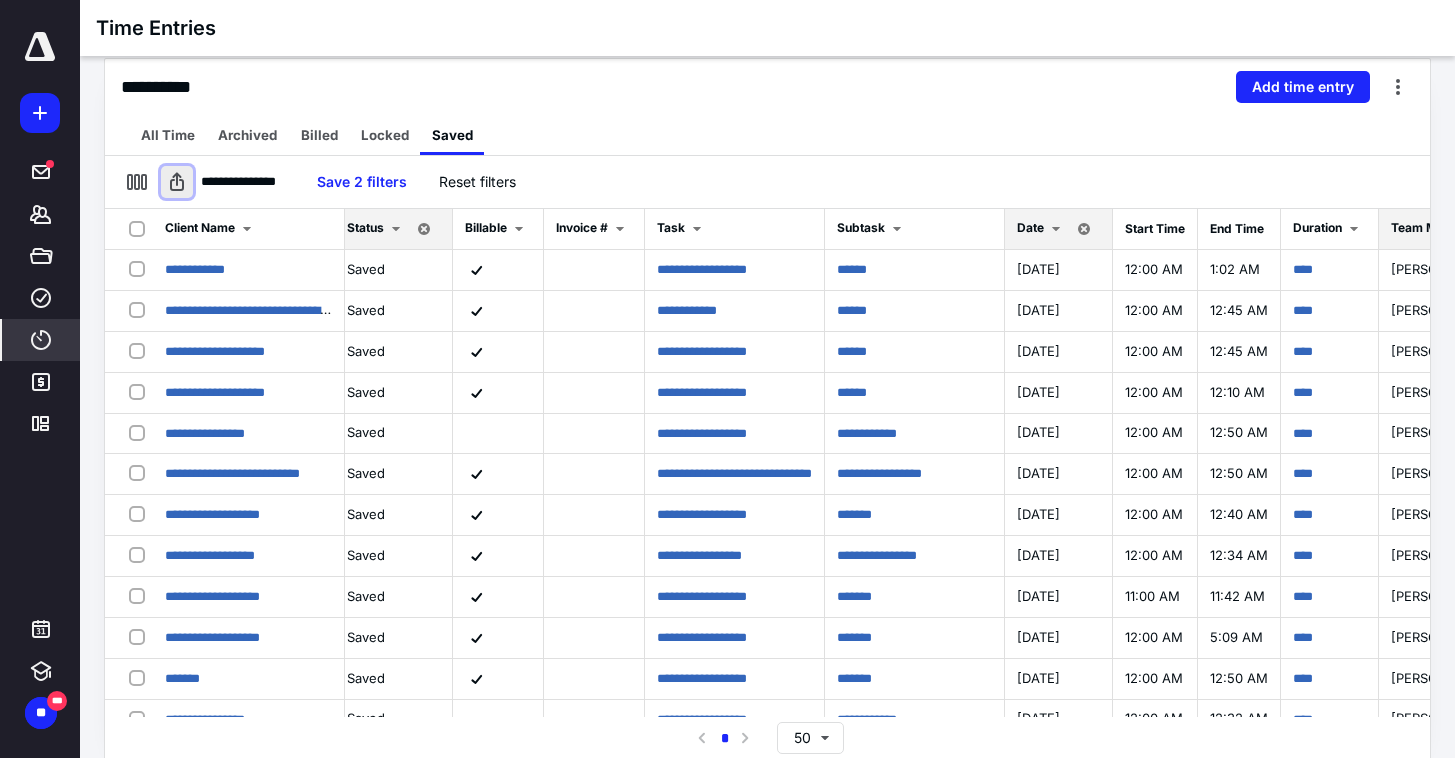 click at bounding box center [177, 182] 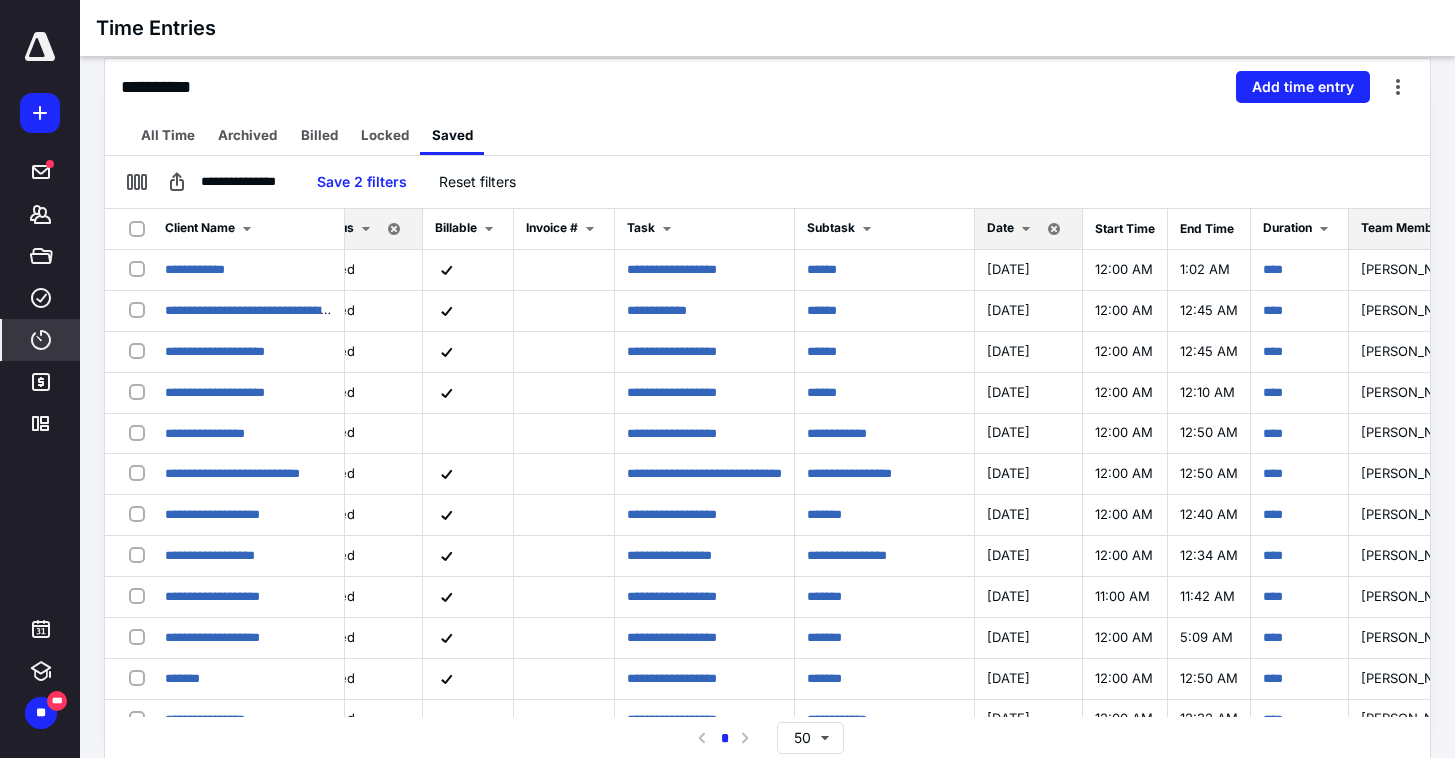 scroll, scrollTop: 0, scrollLeft: 43, axis: horizontal 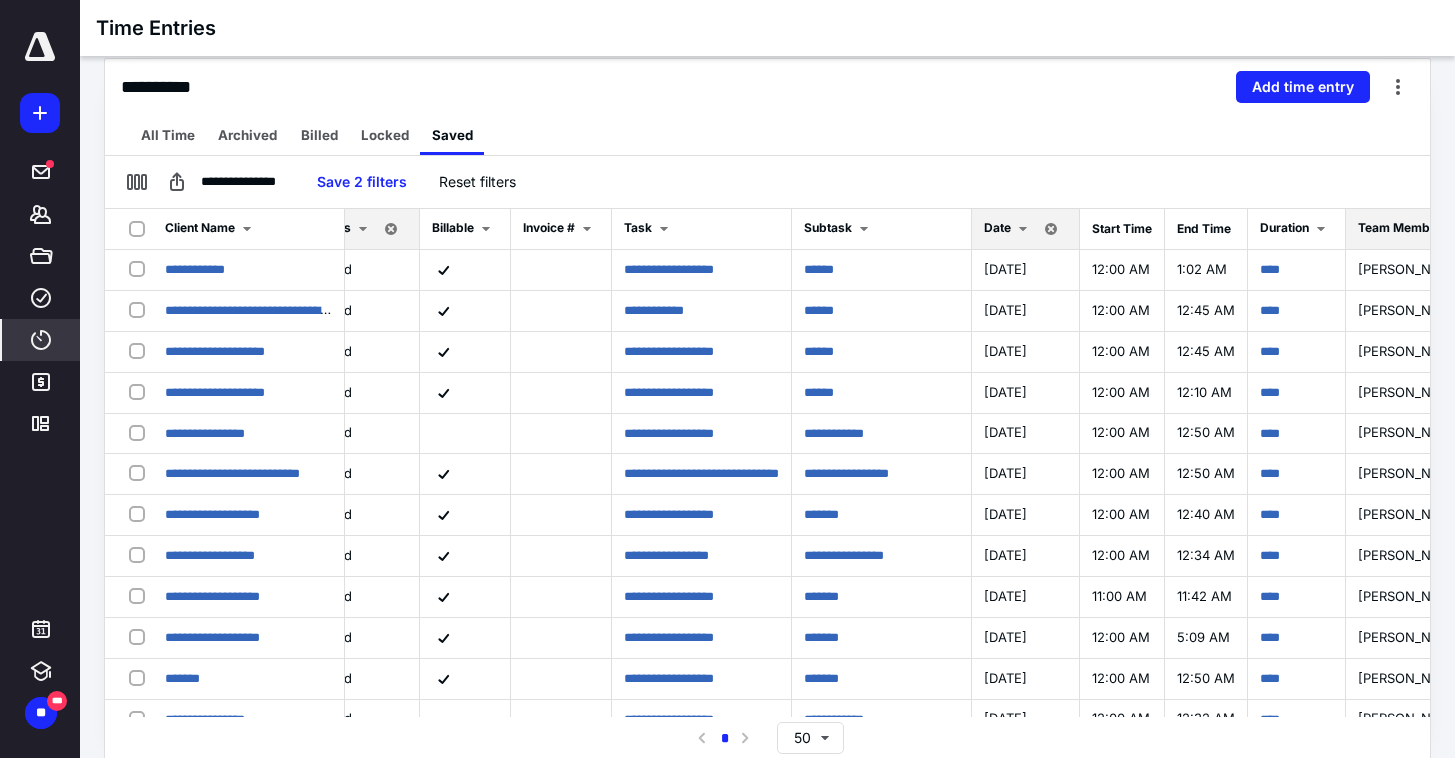 click on "All Time Archived Billed Locked Saved" at bounding box center [767, 135] 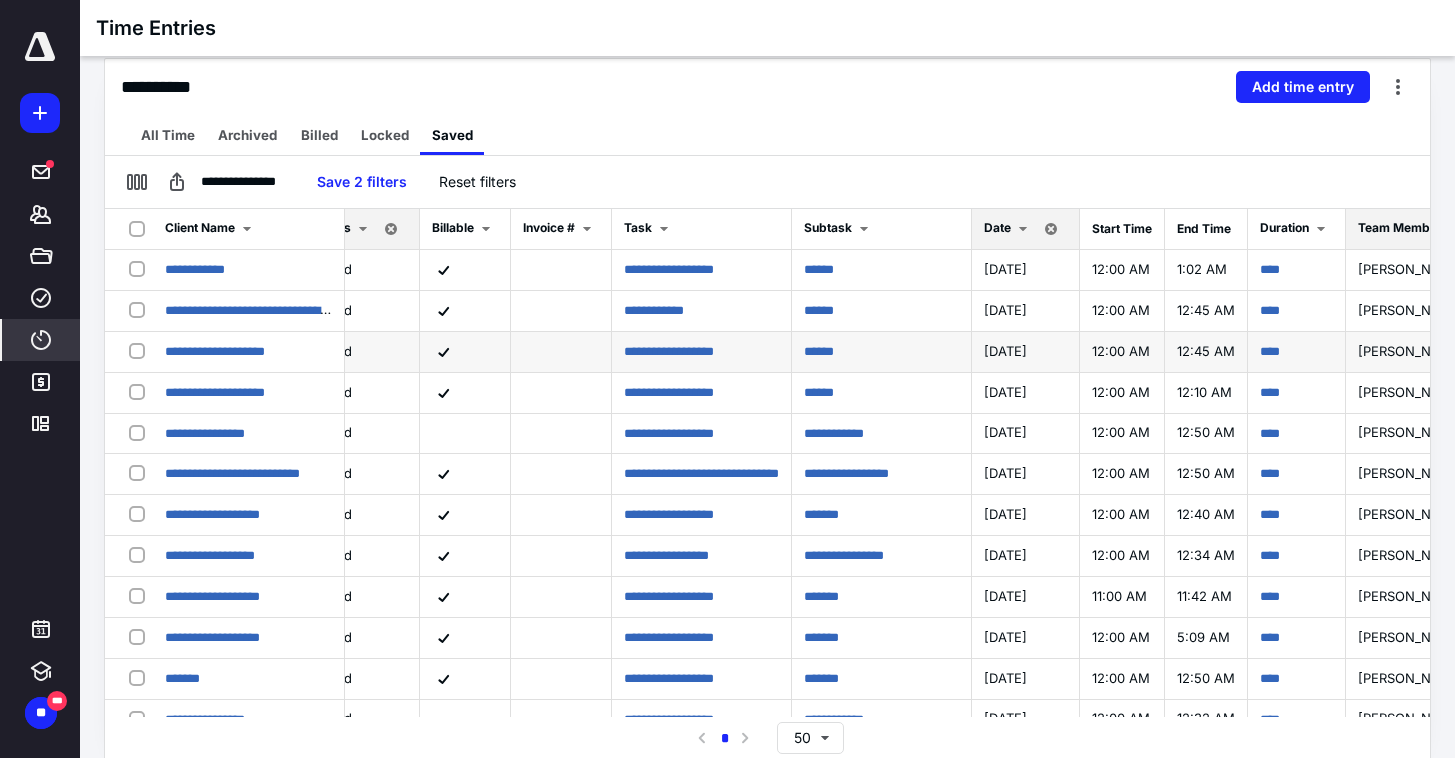 scroll, scrollTop: 0, scrollLeft: 0, axis: both 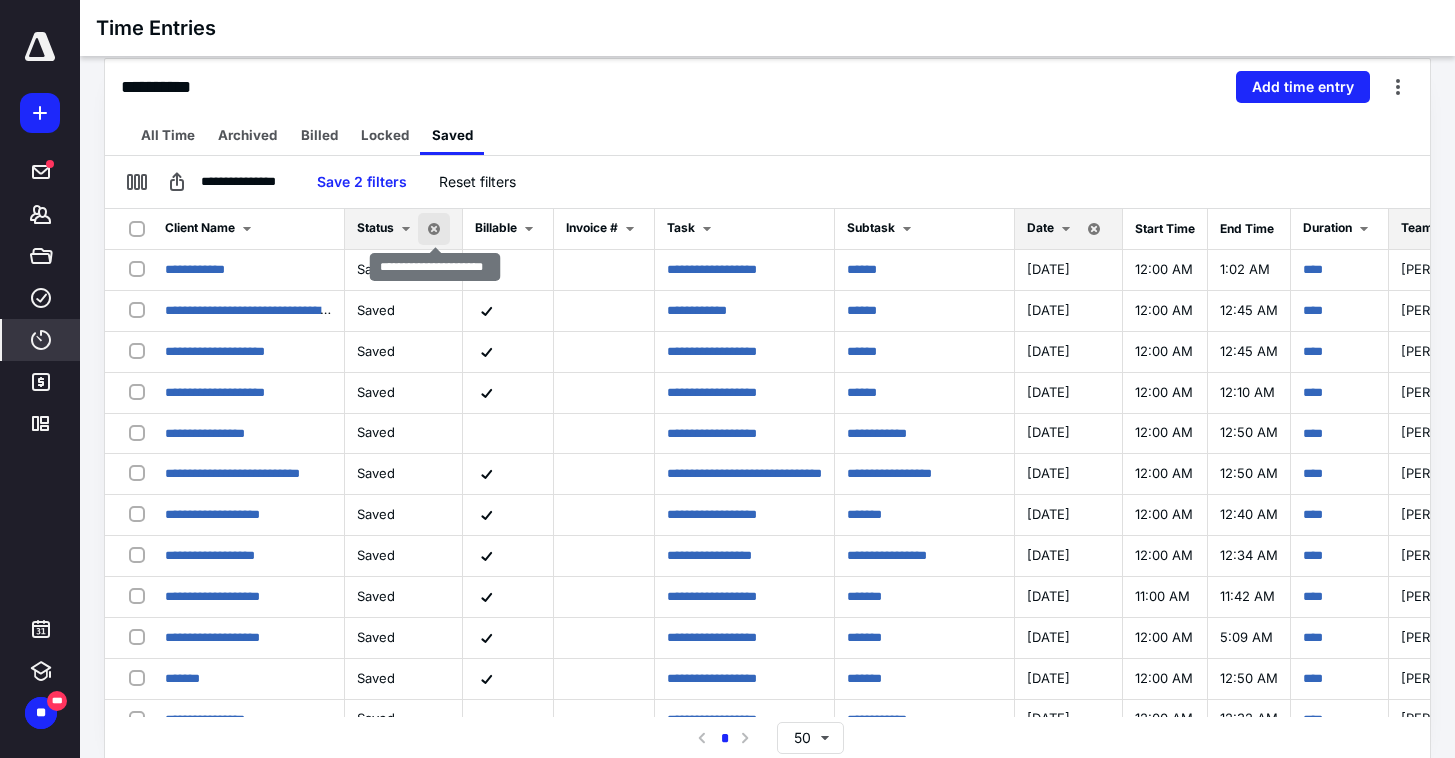 click at bounding box center (434, 229) 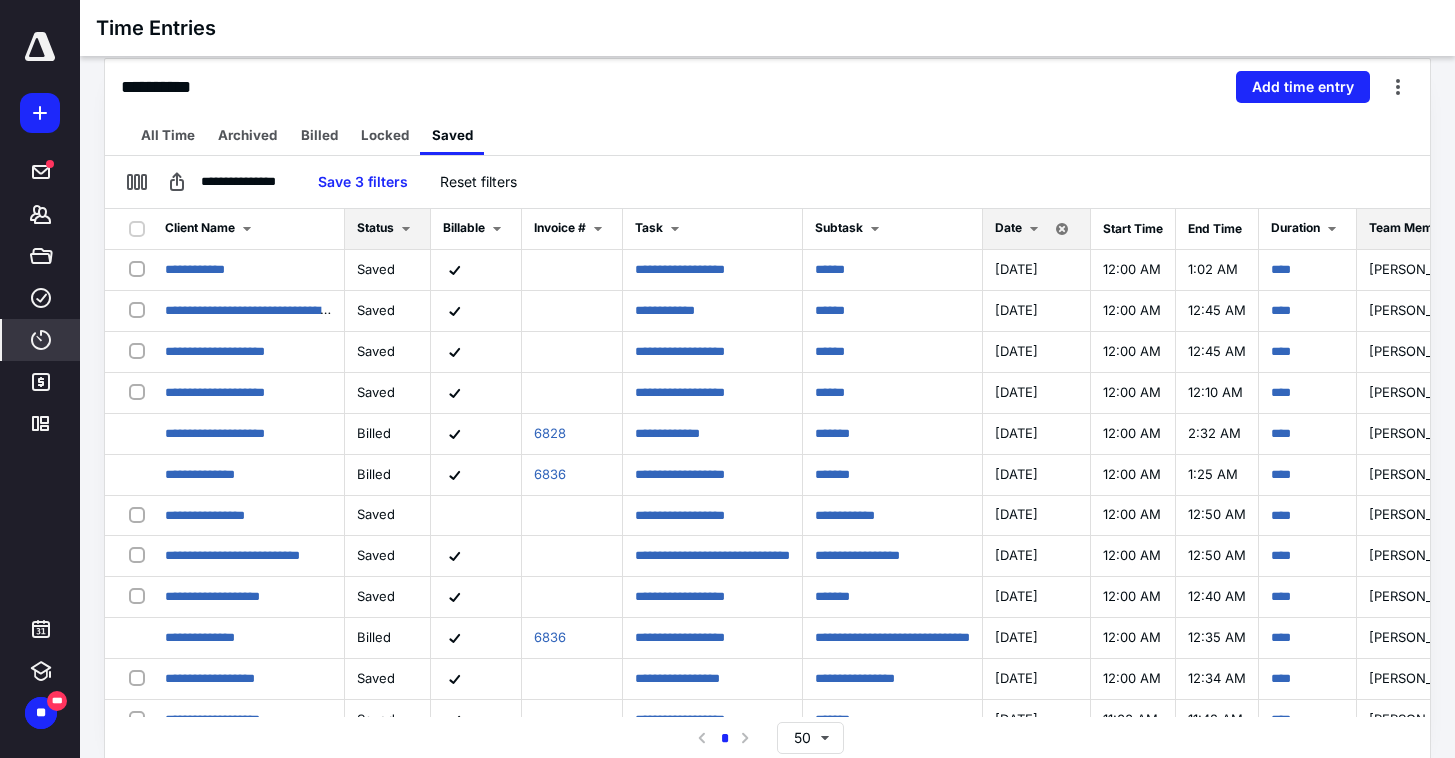 click at bounding box center (406, 229) 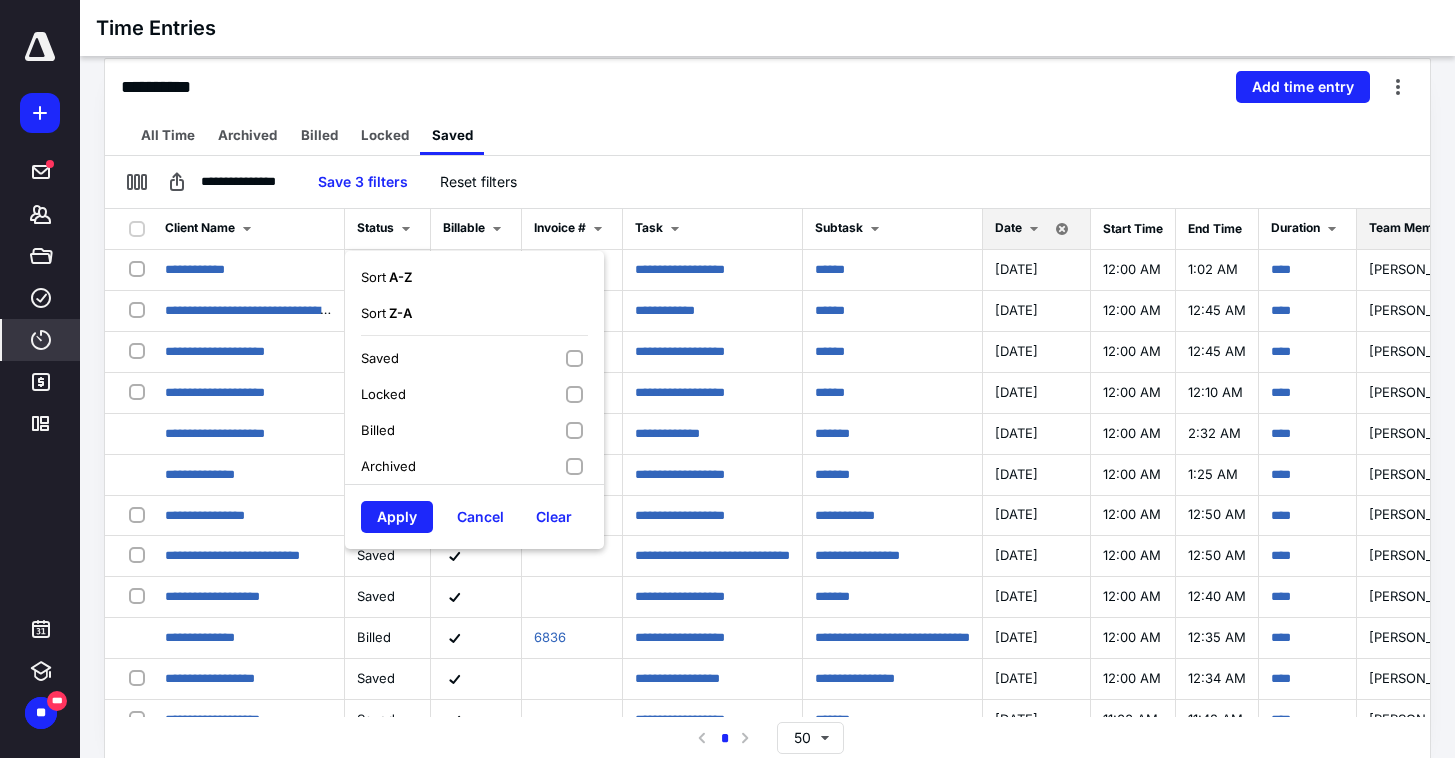 click on "**********" at bounding box center (767, 182) 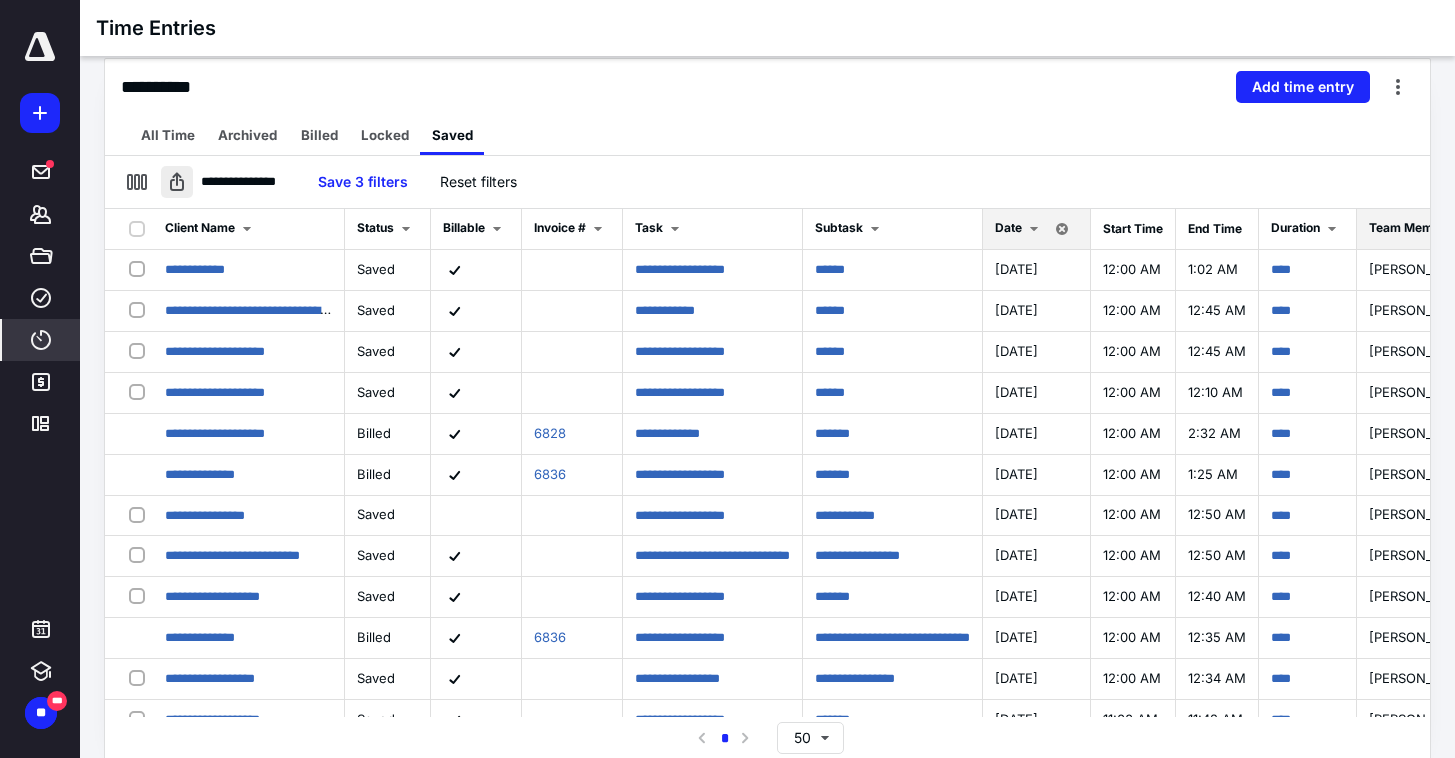 click at bounding box center [177, 182] 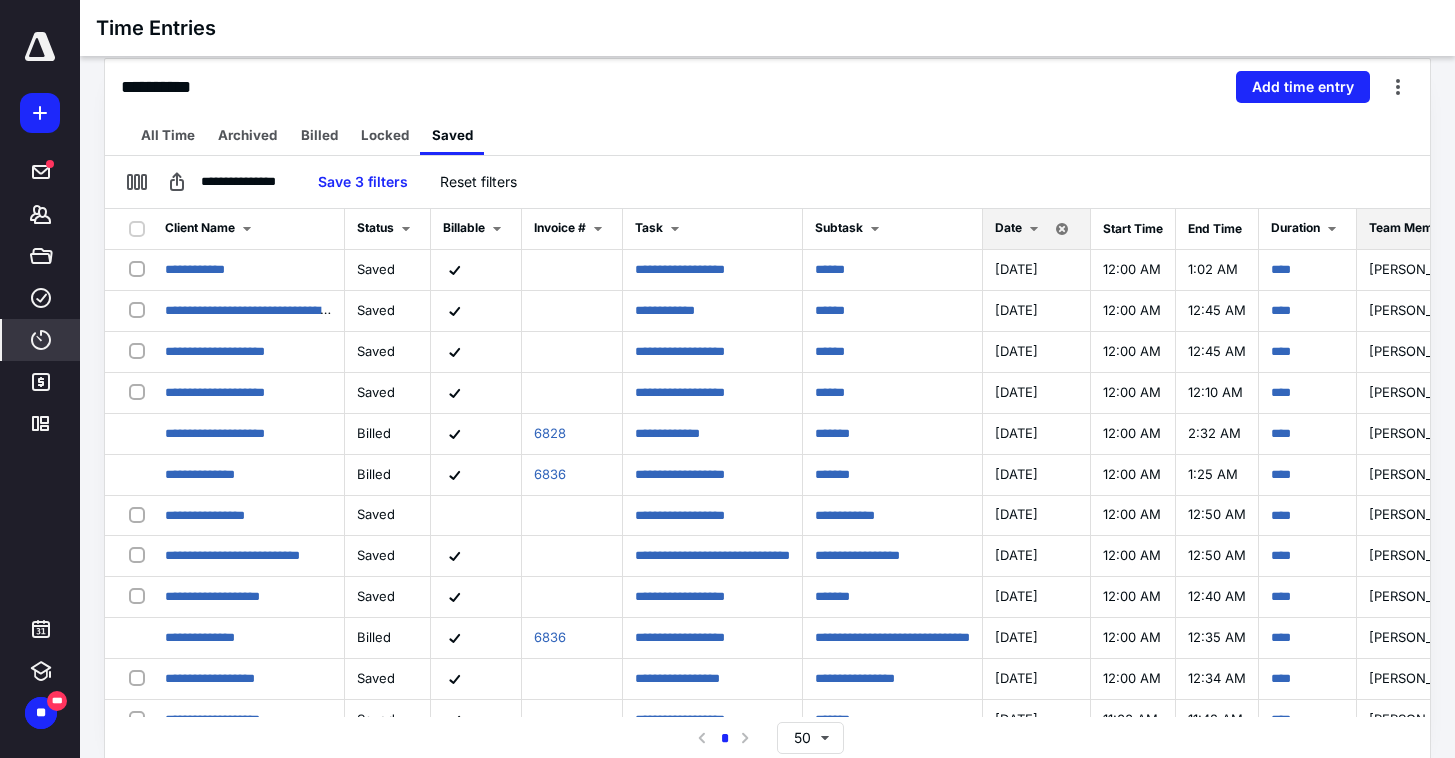 click on "All Time Archived Billed Locked Saved" at bounding box center (767, 135) 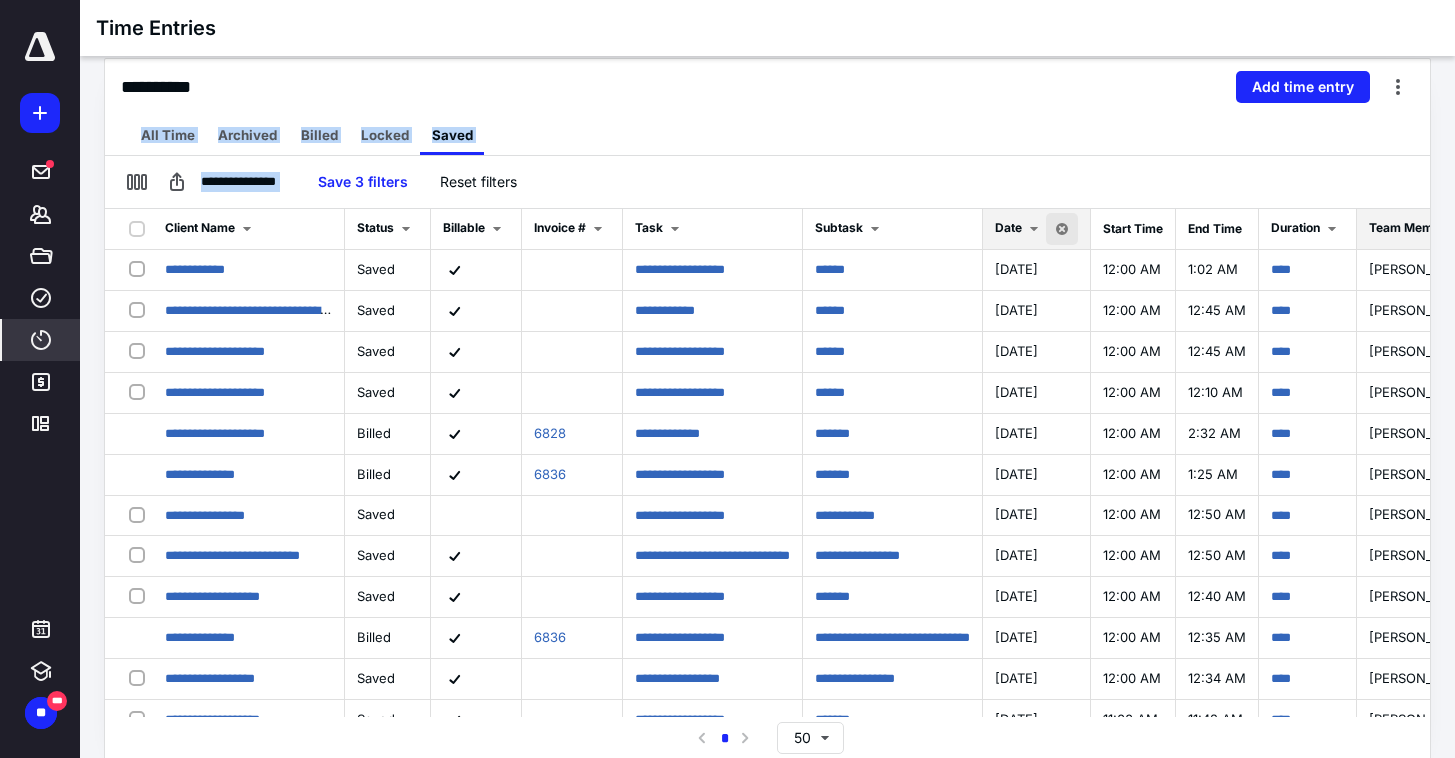 click at bounding box center (1062, 229) 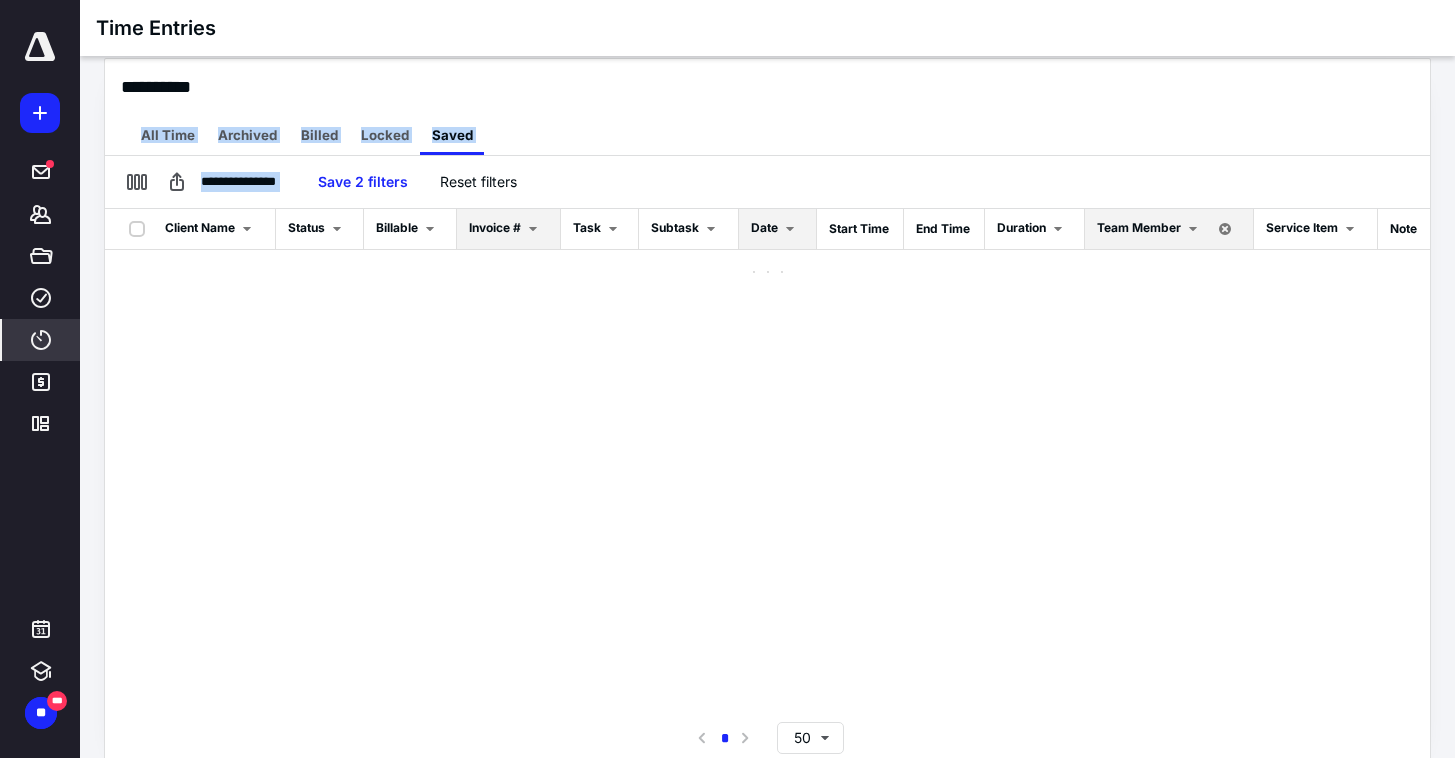 click on "**********" at bounding box center (767, 87) 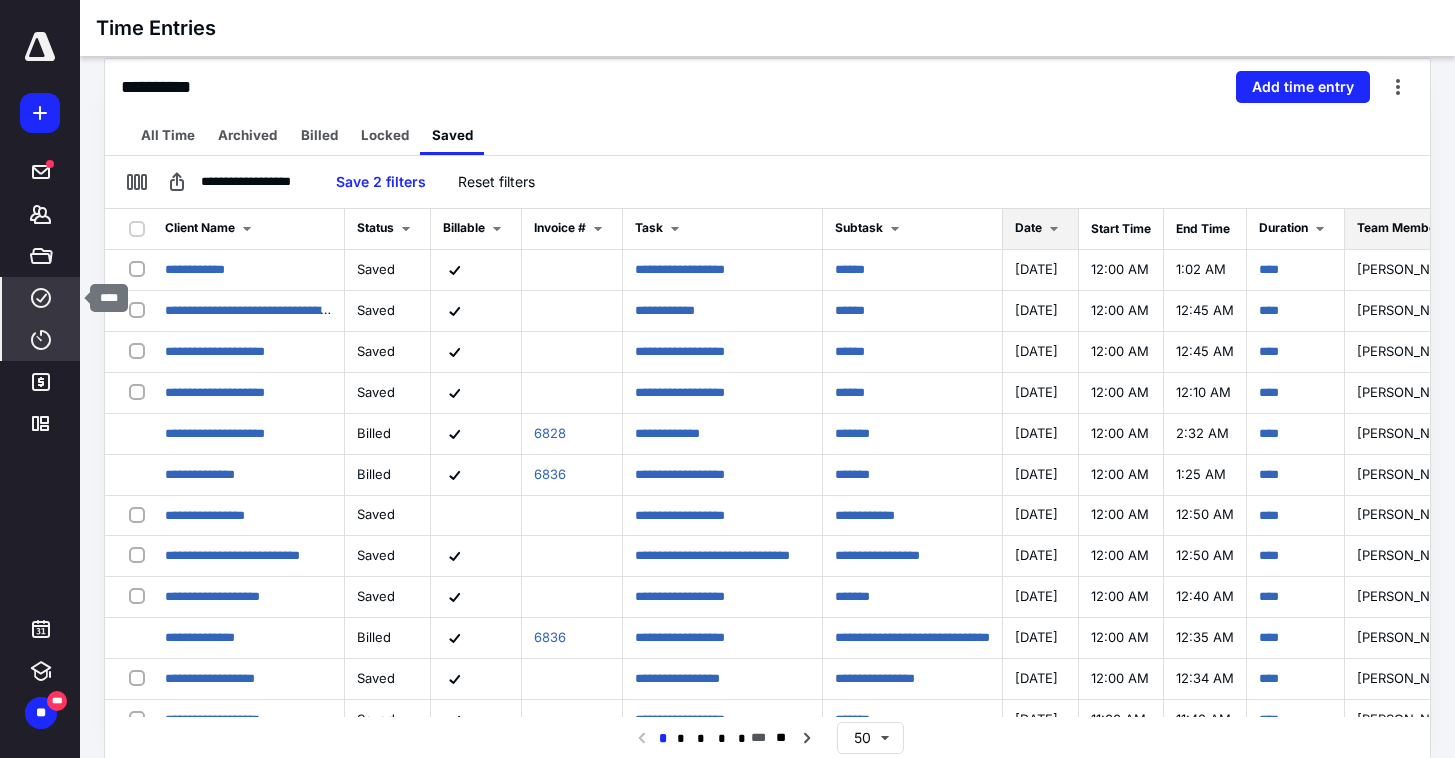 click 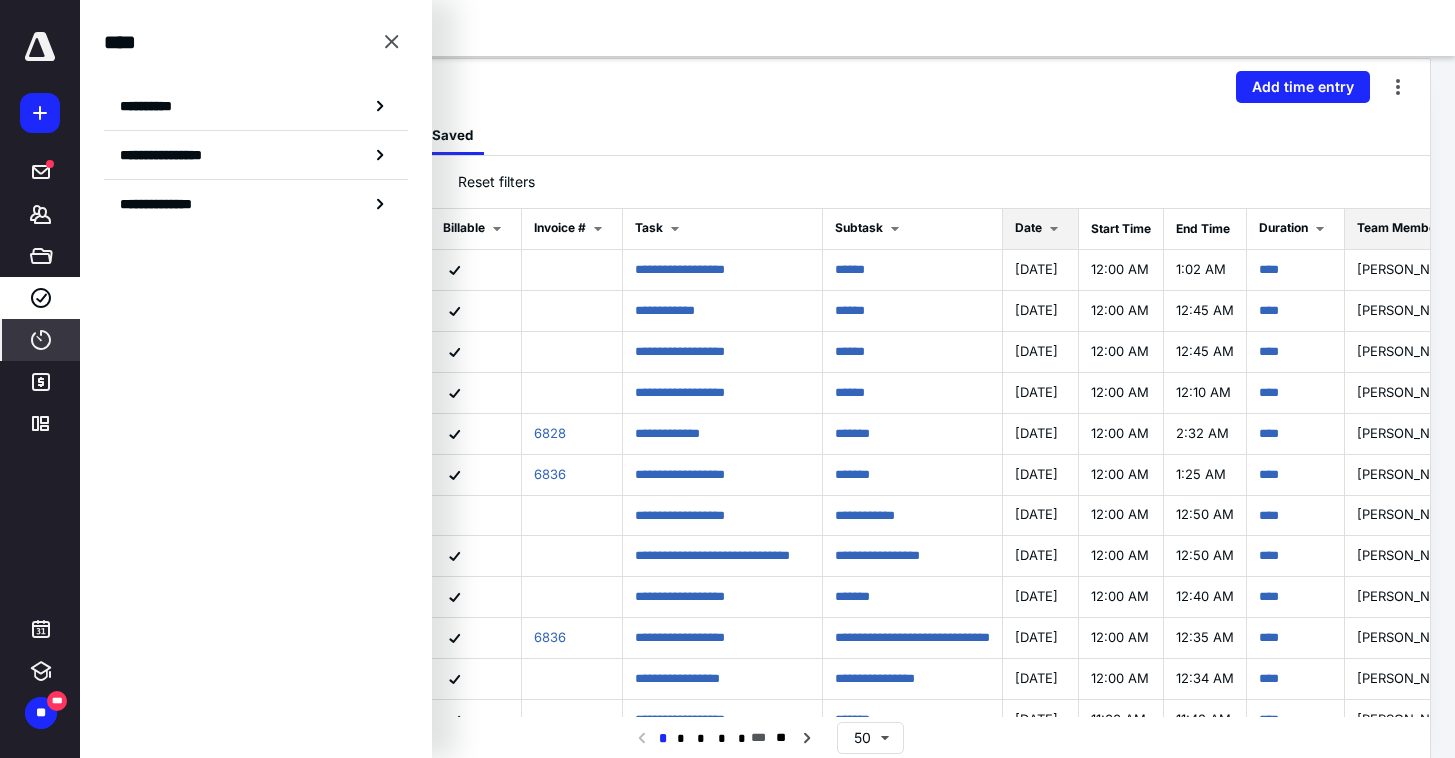 click on "**********" at bounding box center (256, 106) 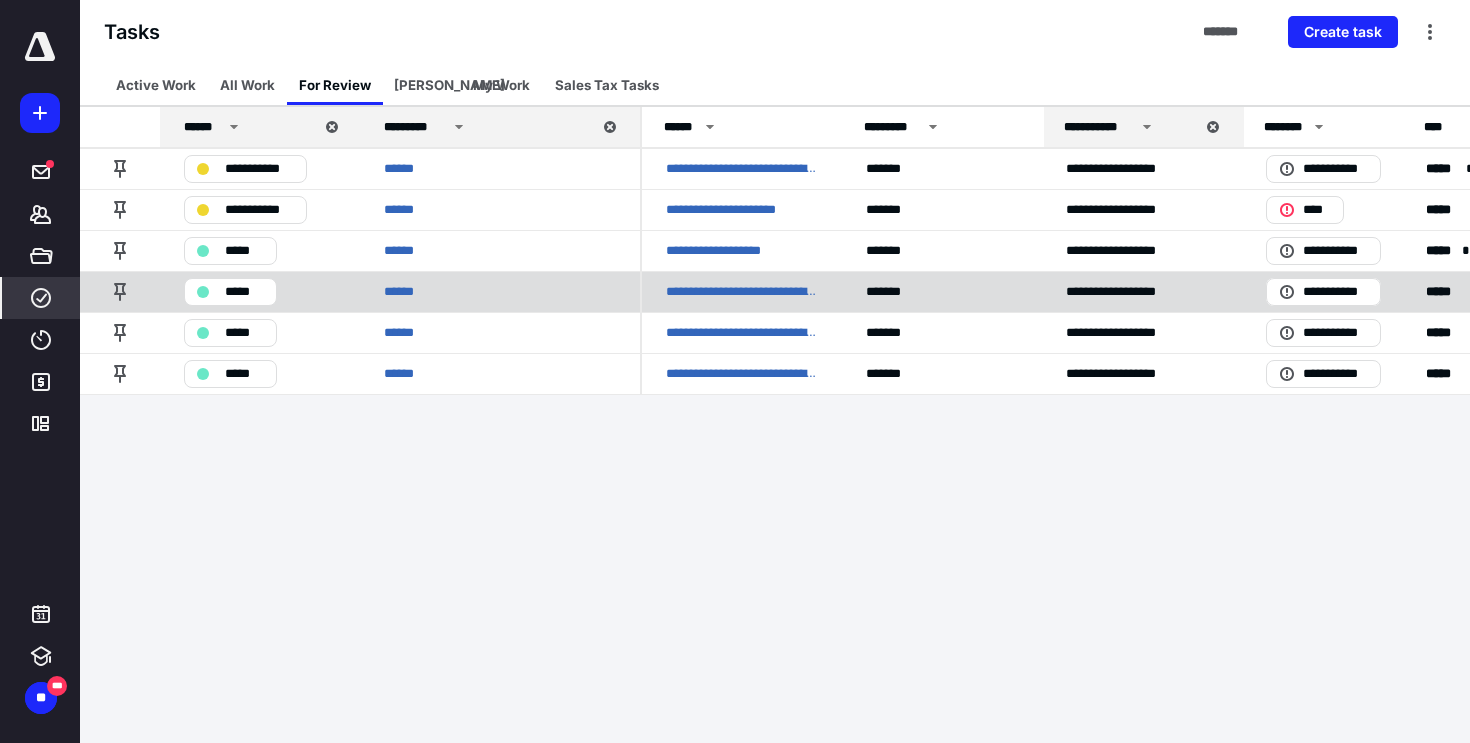click on "**********" at bounding box center (742, 292) 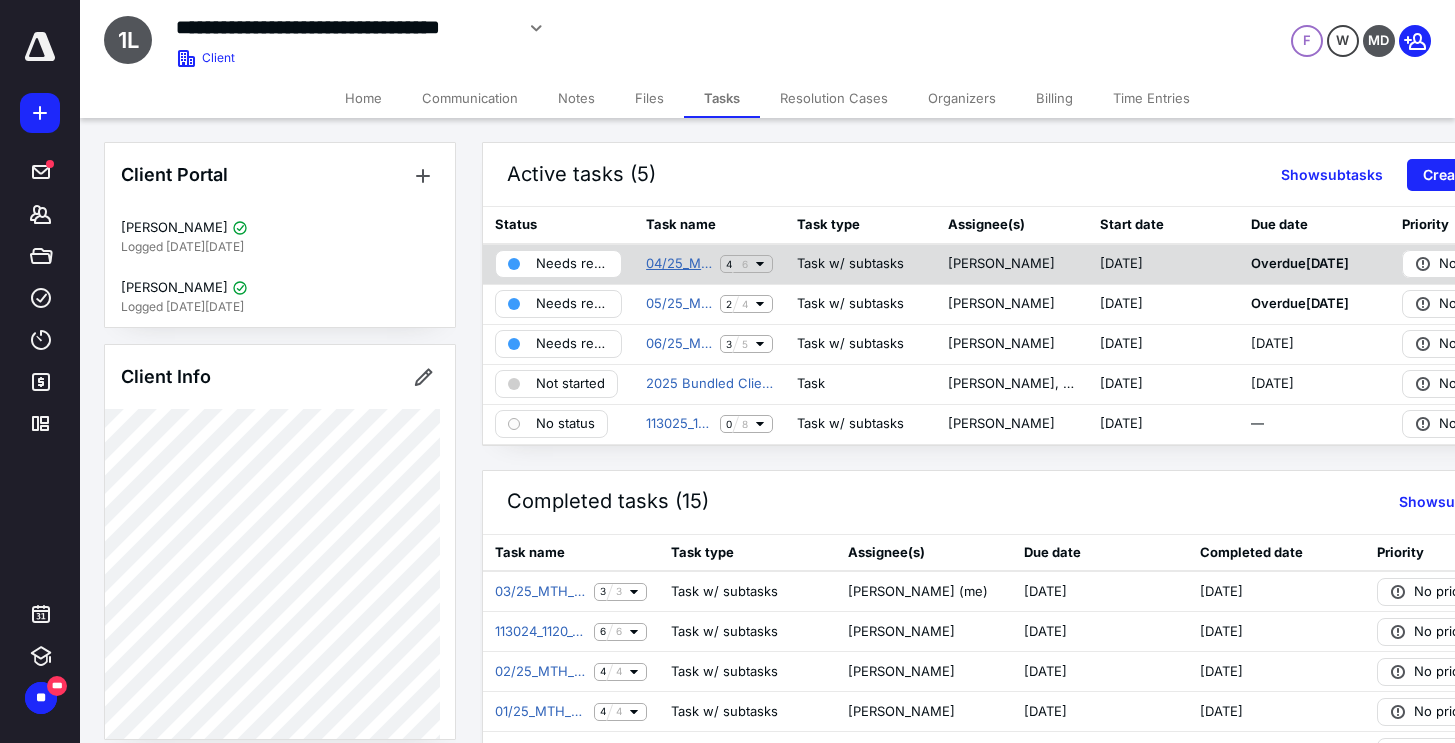 click on "04/25_MTH_BK" at bounding box center [679, 264] 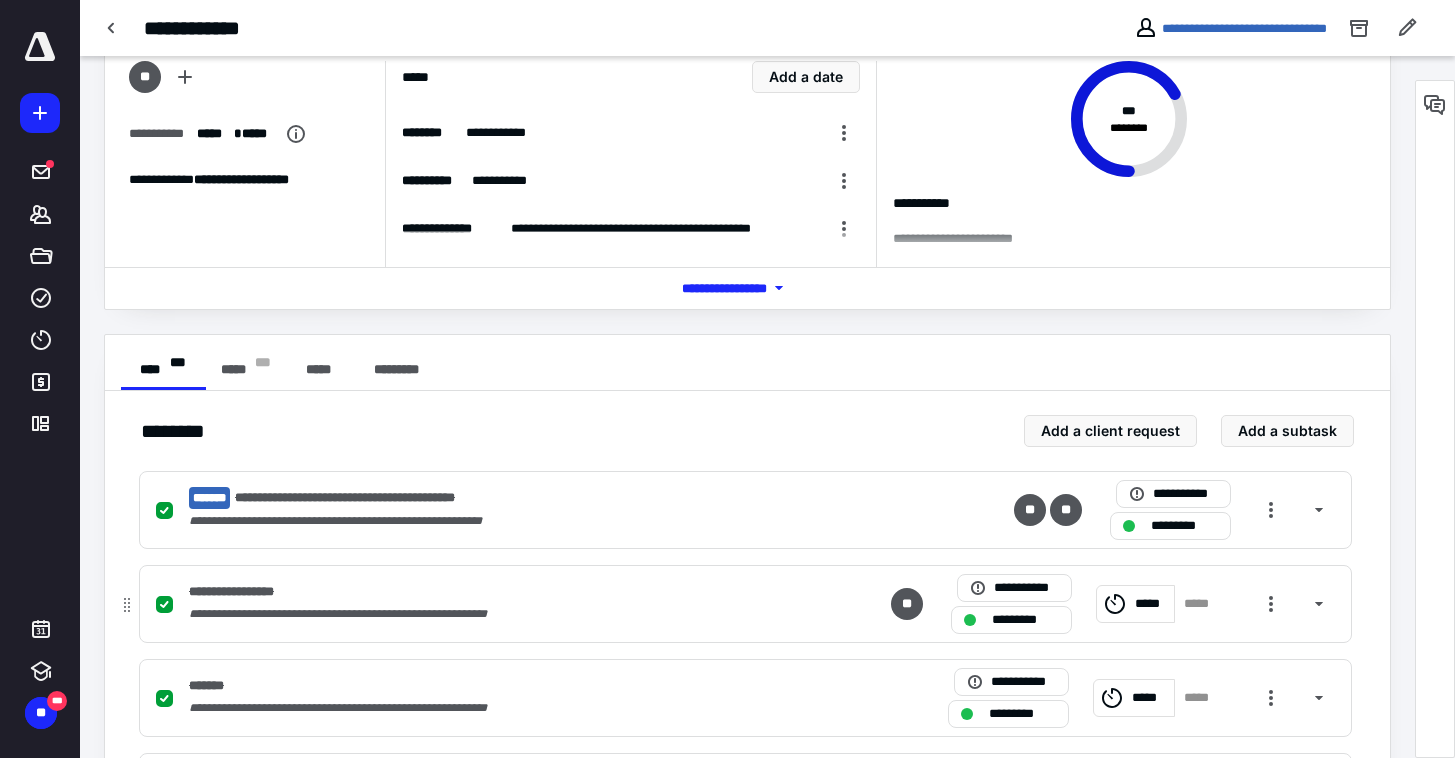 scroll, scrollTop: 0, scrollLeft: 0, axis: both 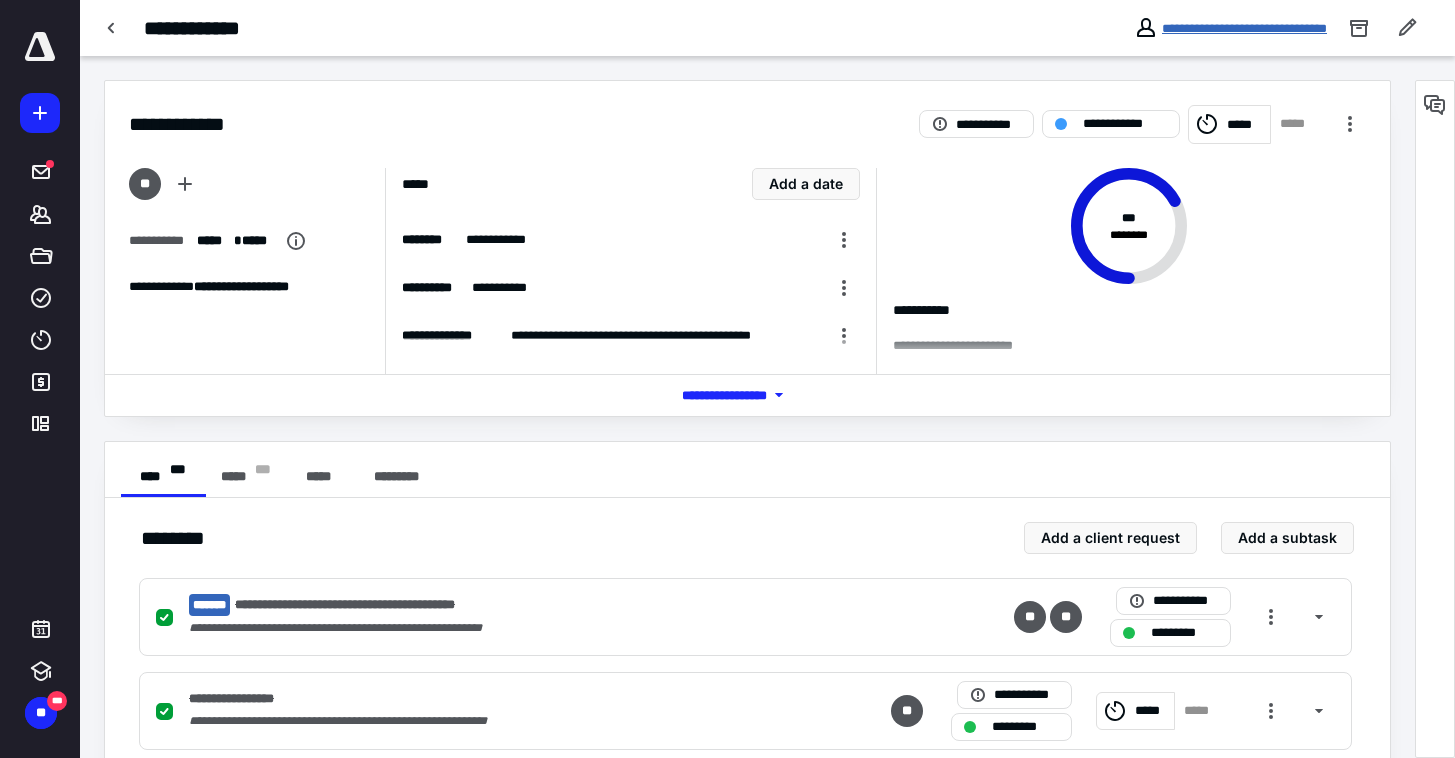 click on "**********" at bounding box center (1244, 28) 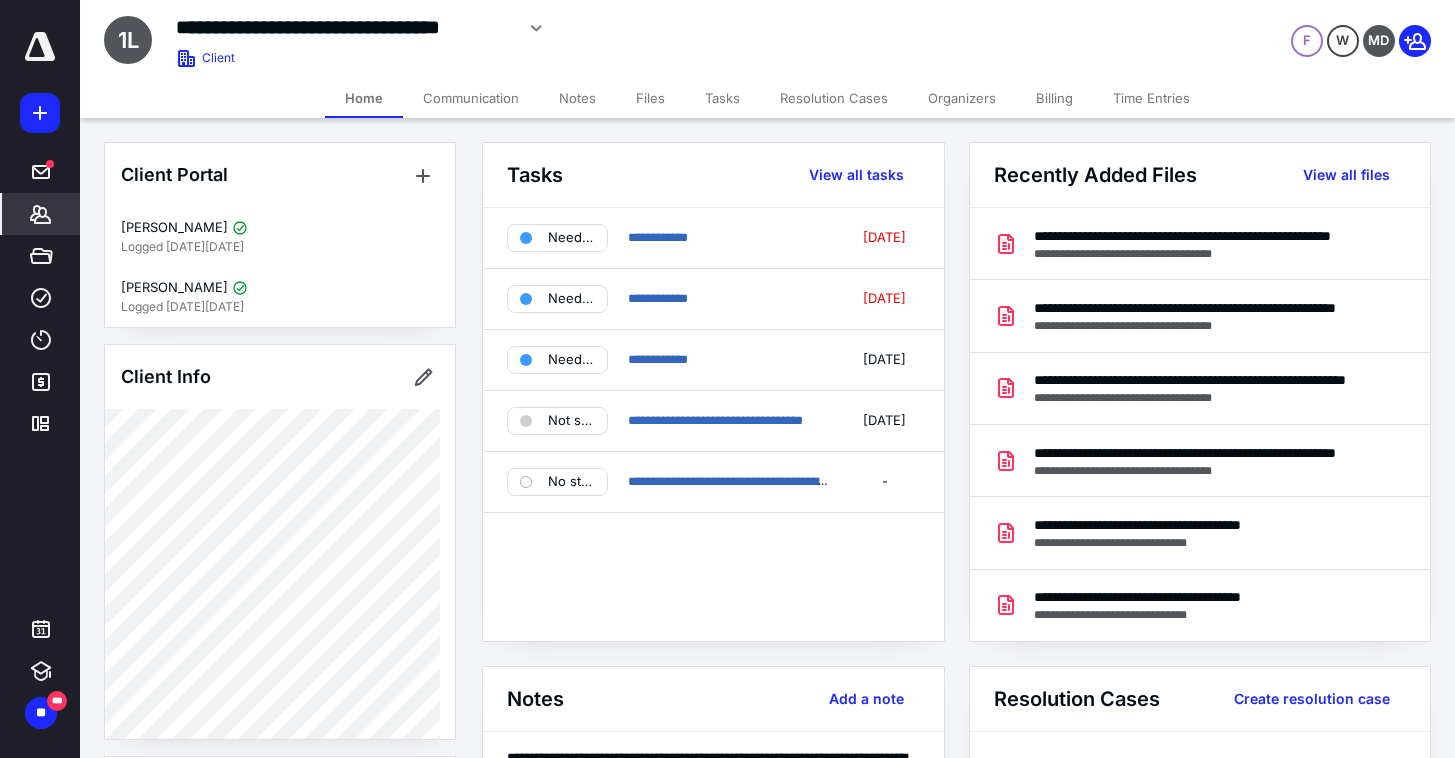click on "Tasks" at bounding box center (722, 98) 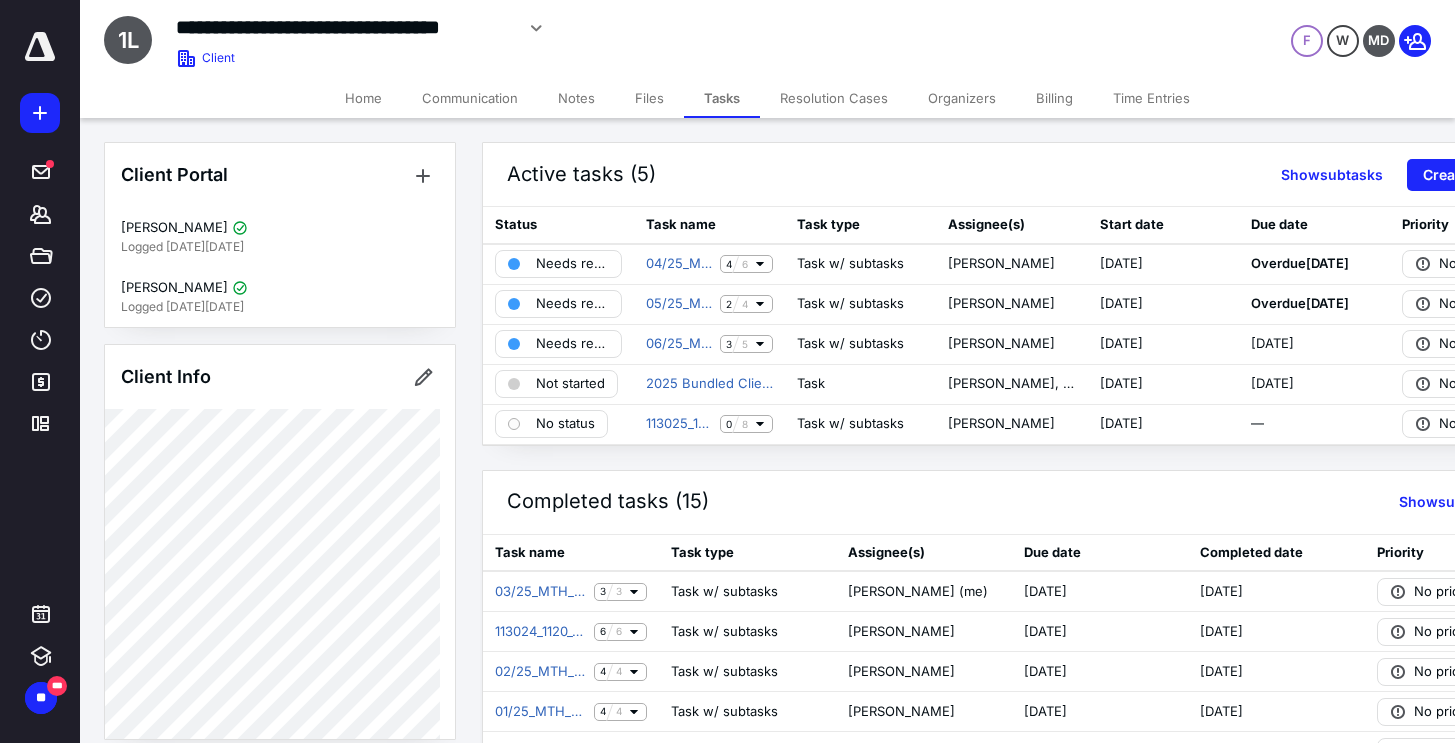 click on "Active   tasks   (5) Show  subtasks Create task" at bounding box center (1012, 175) 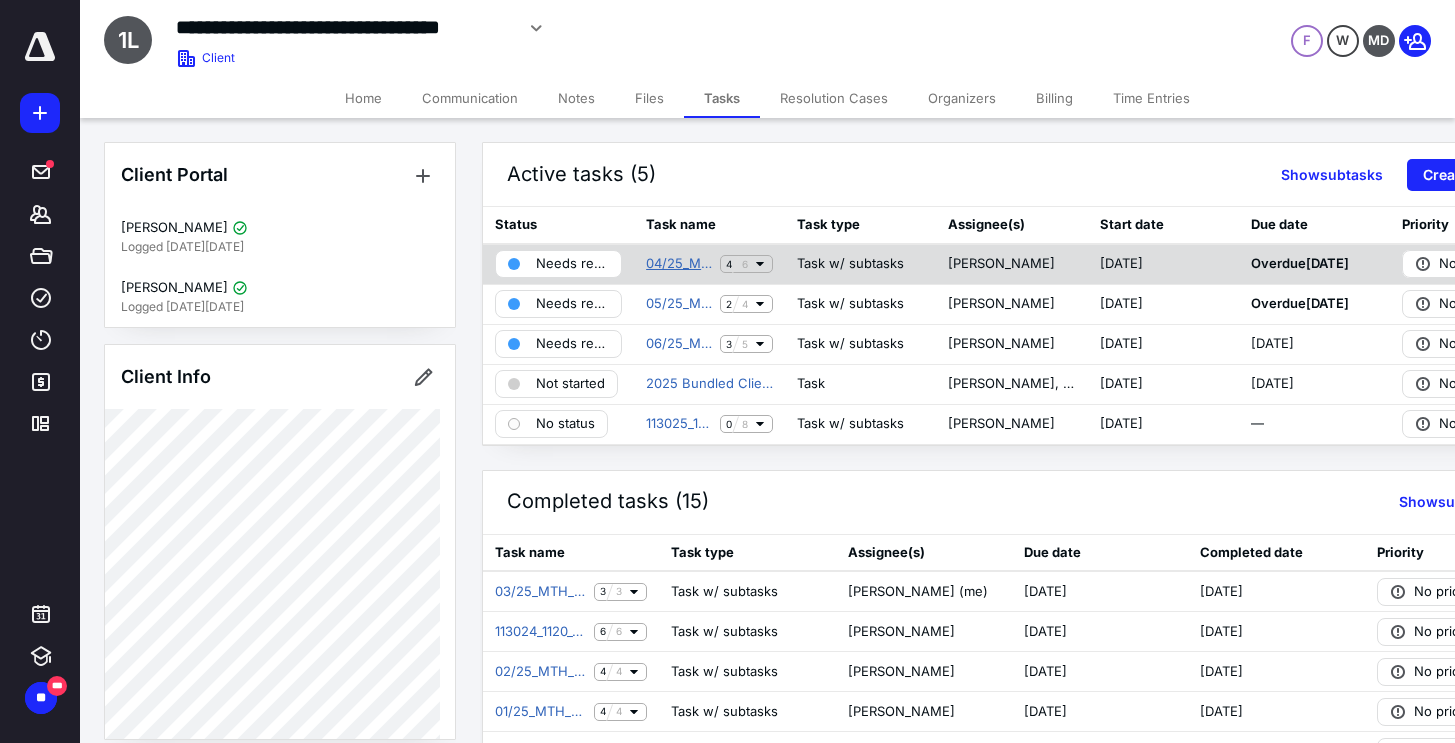 click on "04/25_MTH_BK" at bounding box center (679, 264) 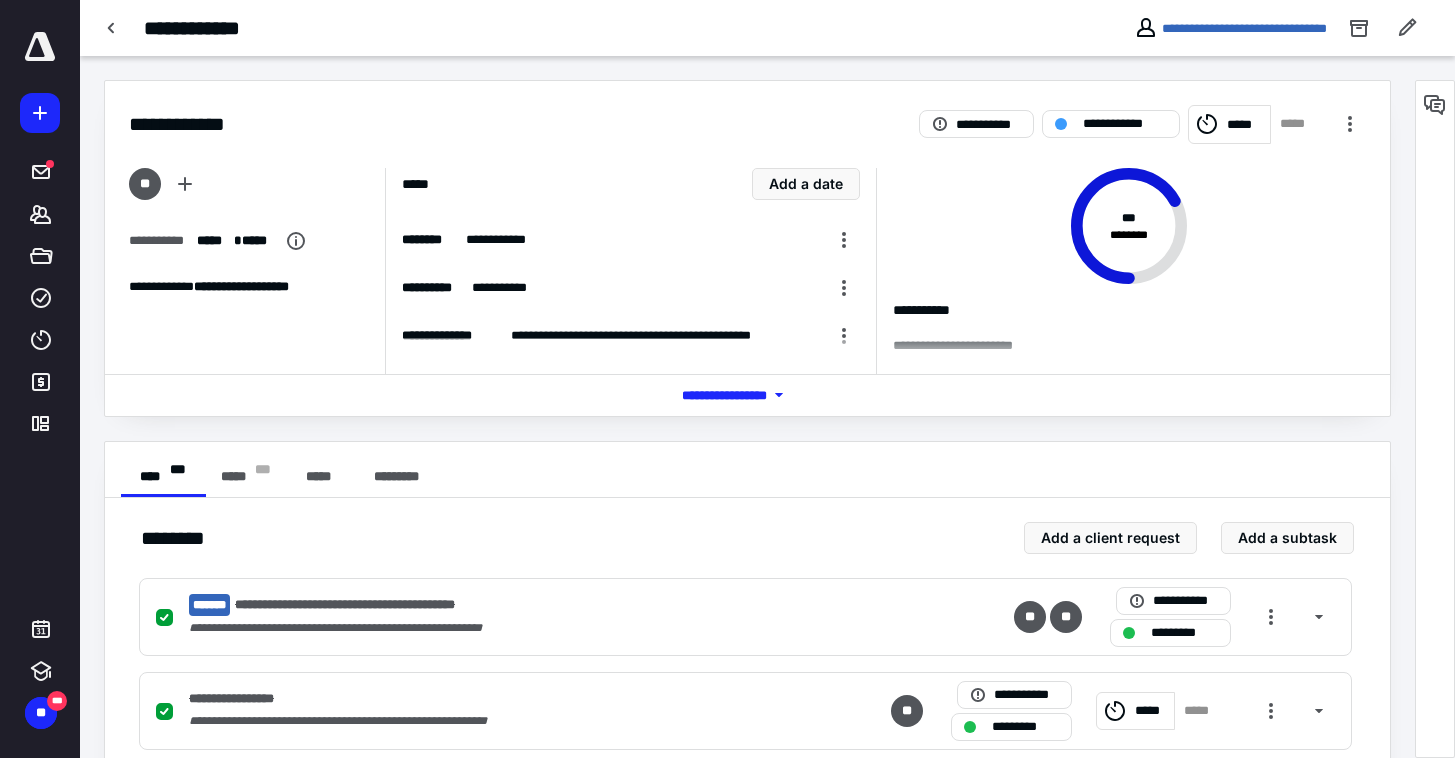 click on "**** * * * ***** * * * ***** *********" at bounding box center [747, 470] 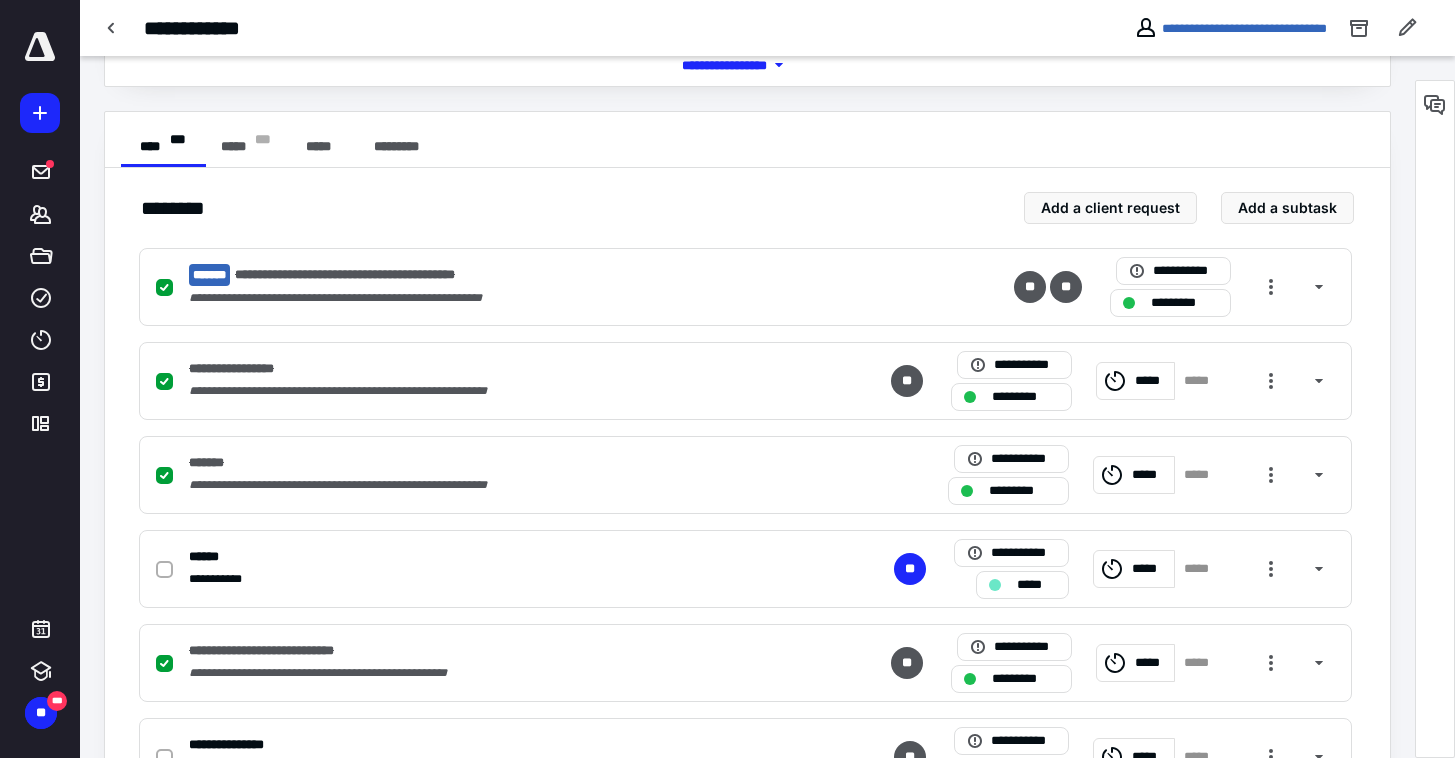 scroll, scrollTop: 417, scrollLeft: 0, axis: vertical 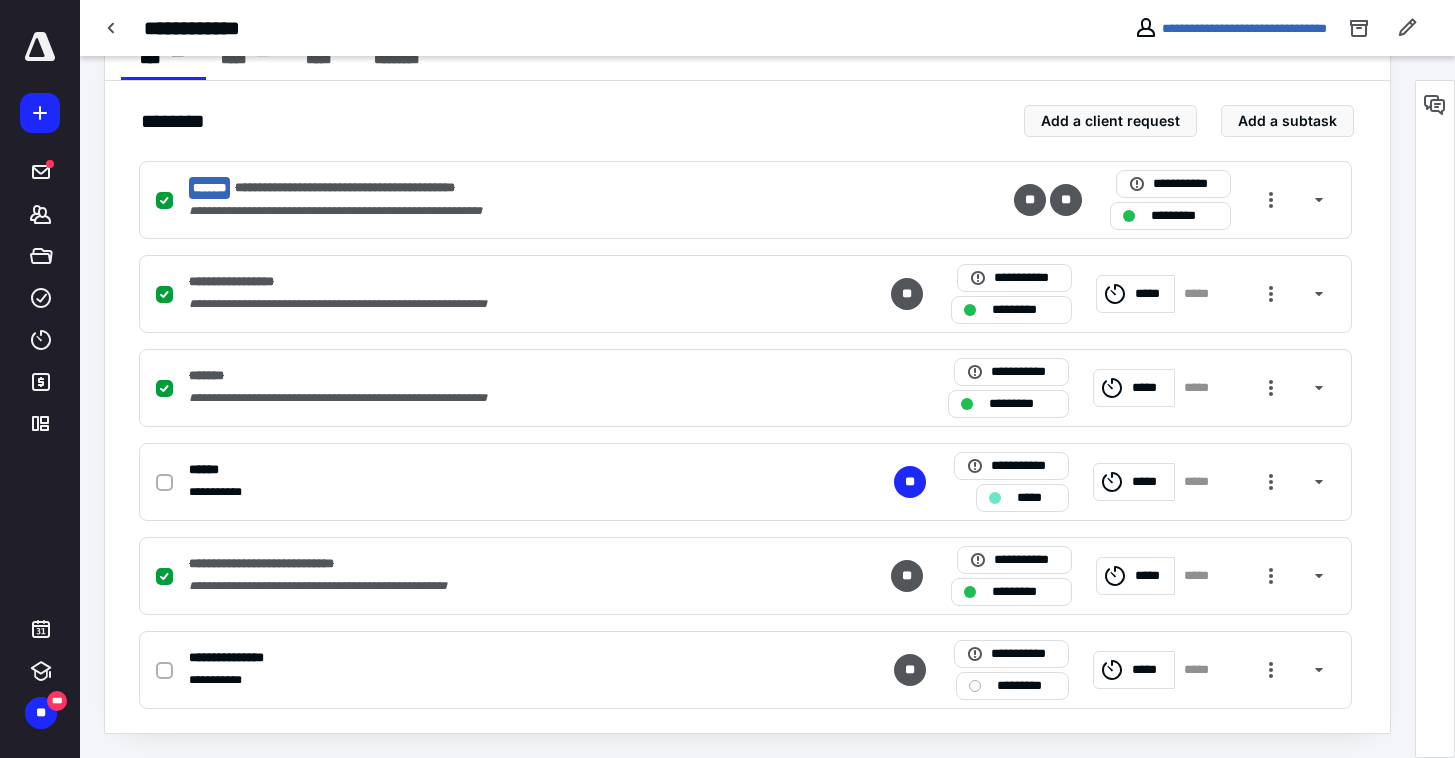 checkbox on "true" 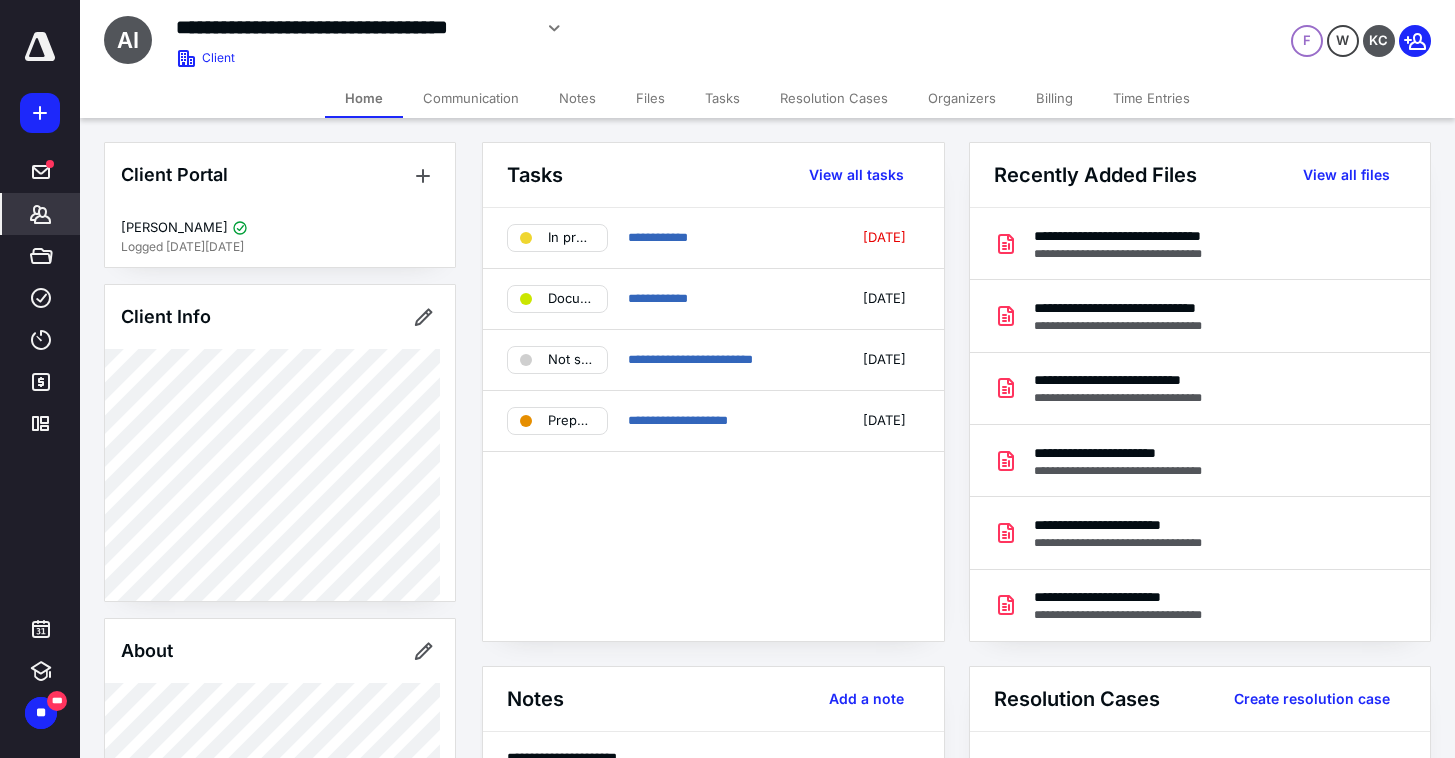 scroll, scrollTop: 0, scrollLeft: 0, axis: both 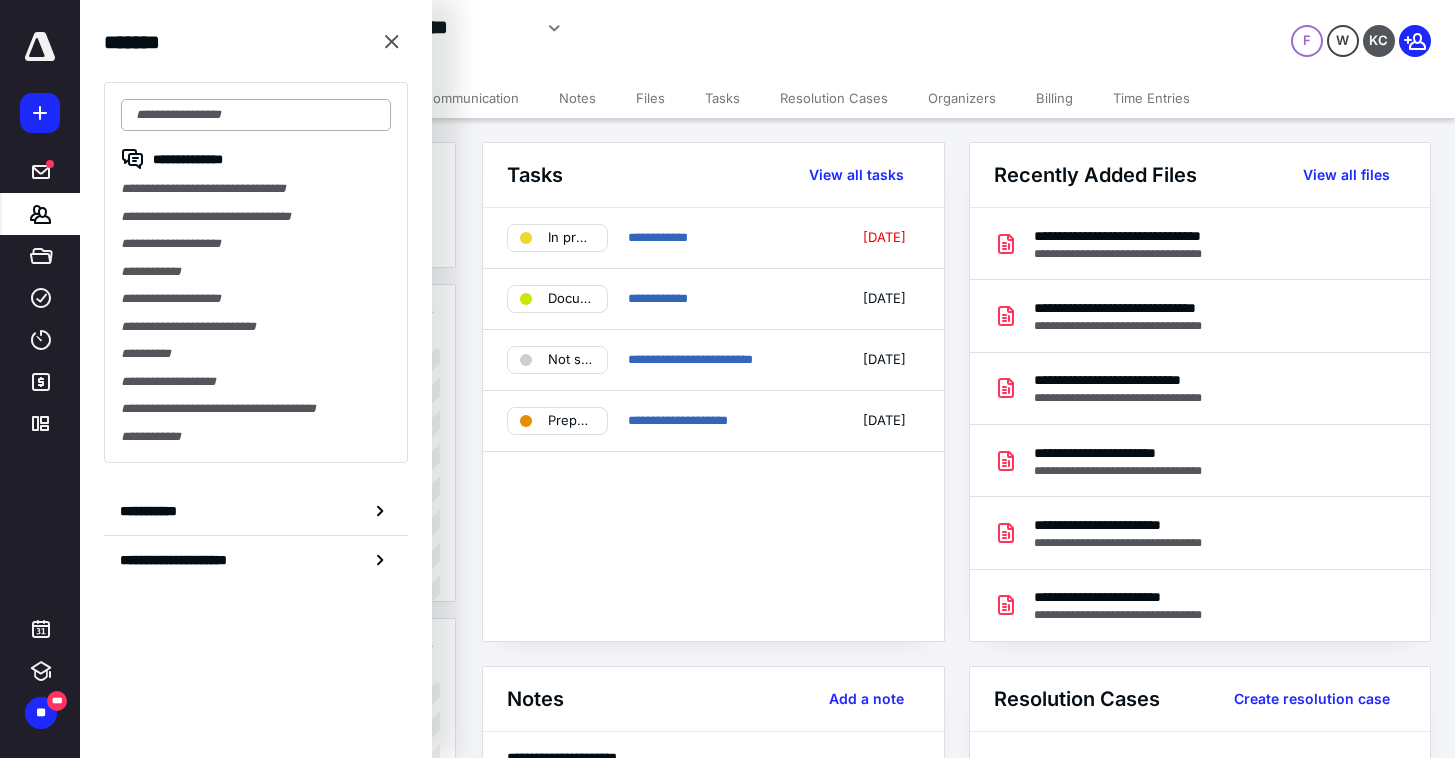 click at bounding box center [256, 115] 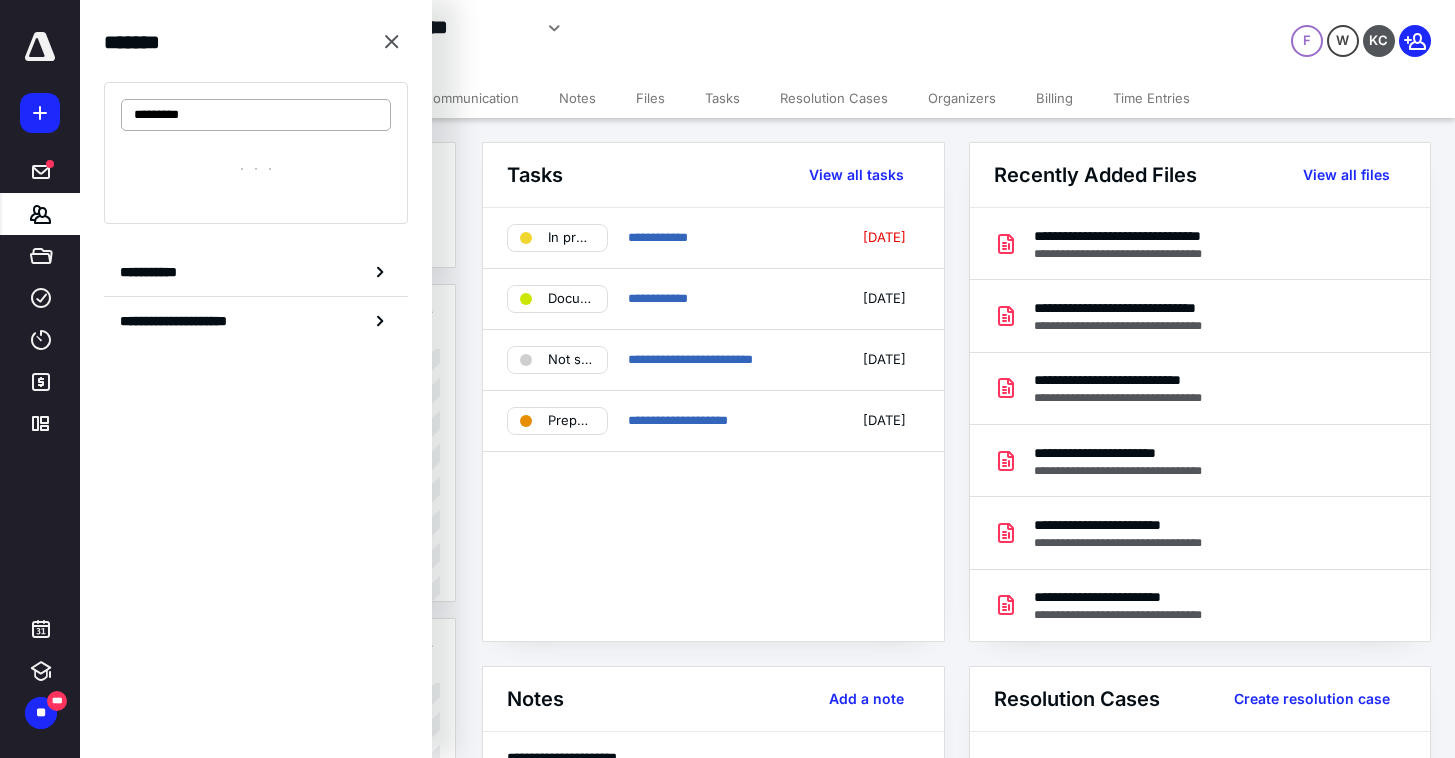 type on "**********" 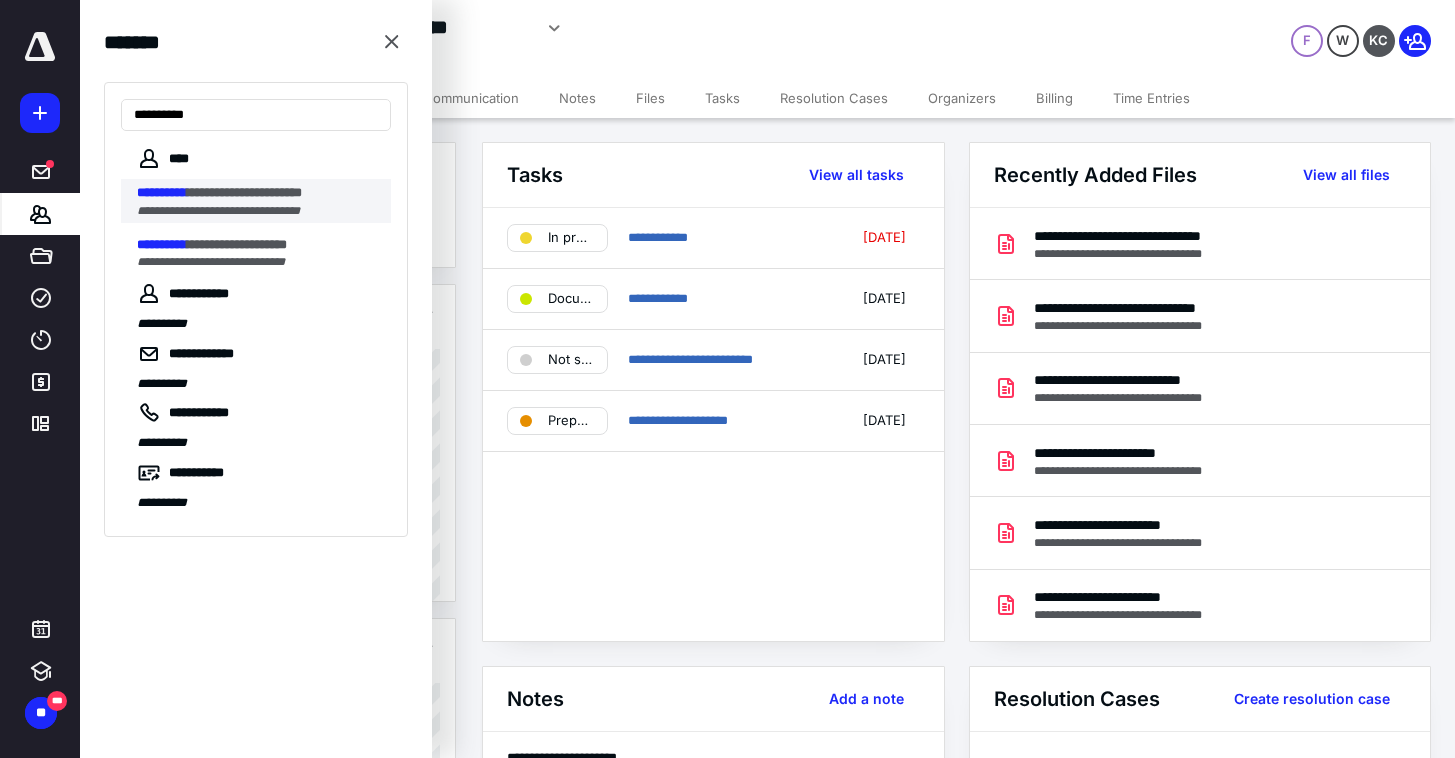 click on "**********" at bounding box center (218, 211) 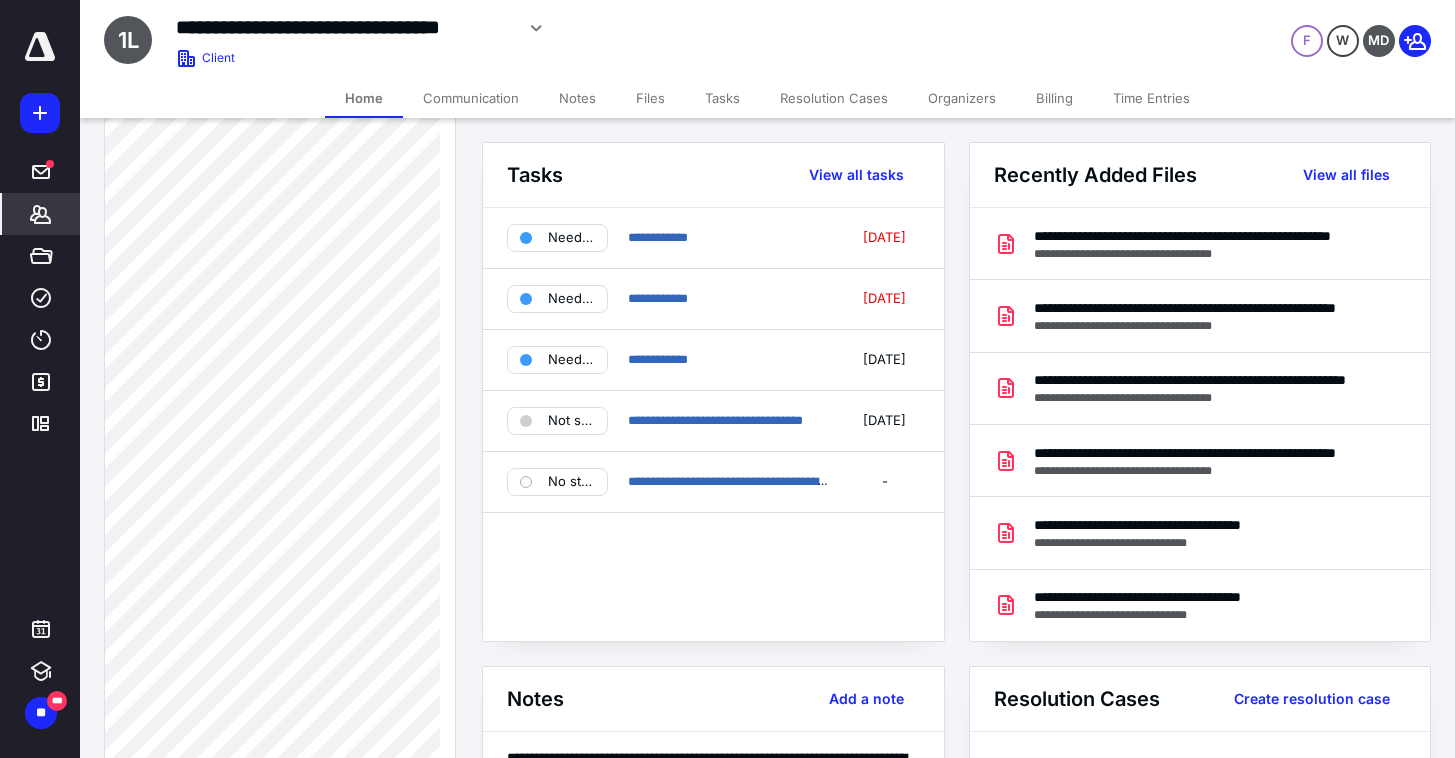 scroll, scrollTop: 869, scrollLeft: 0, axis: vertical 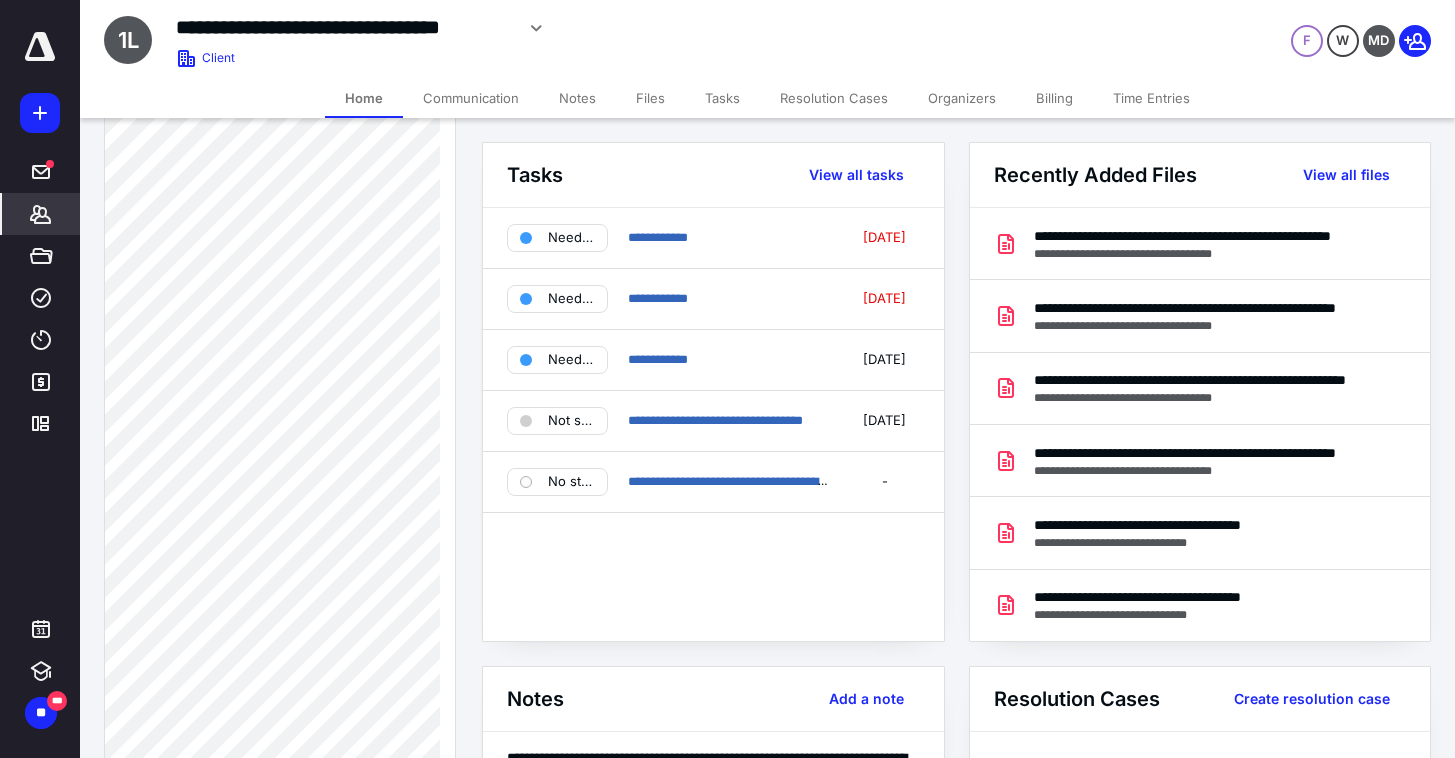 click on "**********" at bounding box center (713, 424) 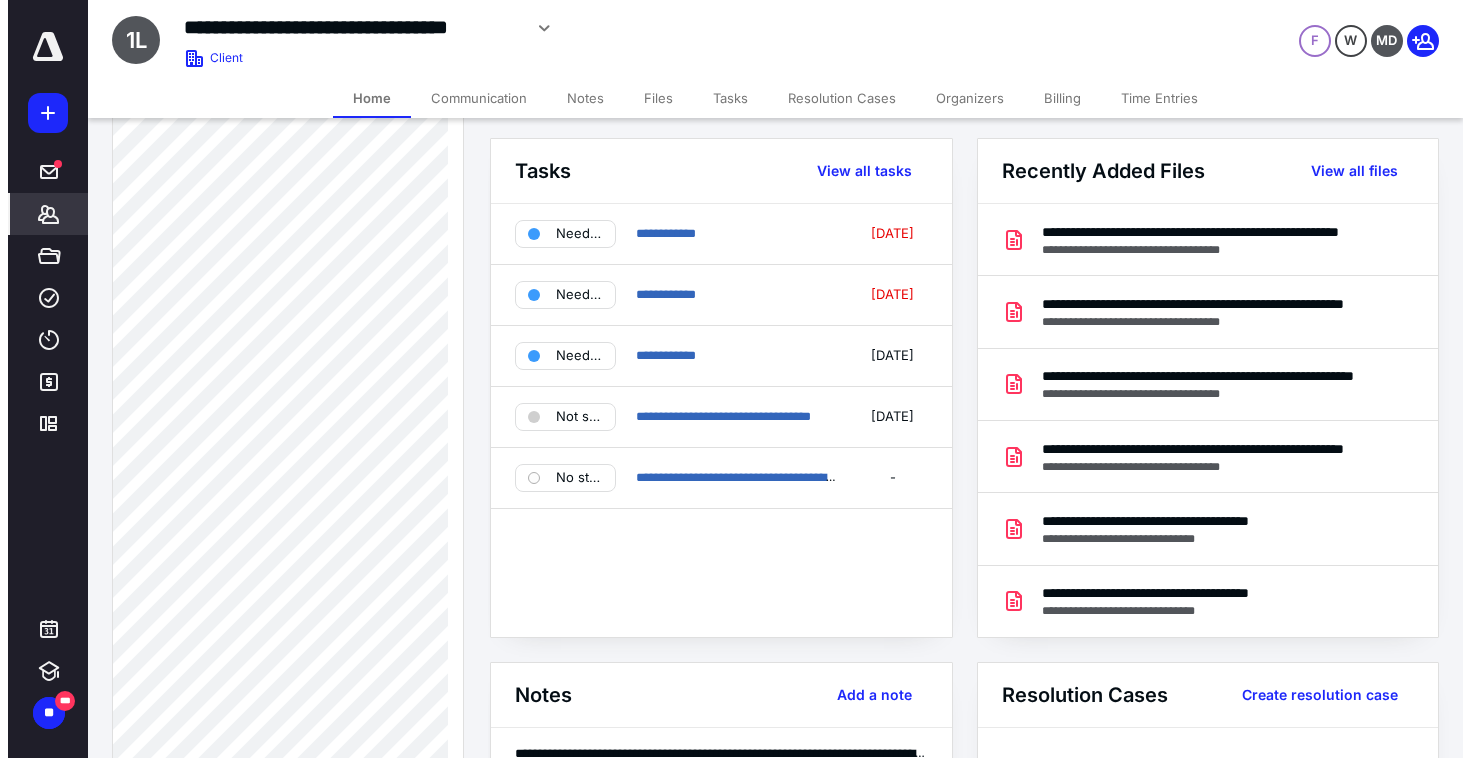 scroll, scrollTop: 0, scrollLeft: 0, axis: both 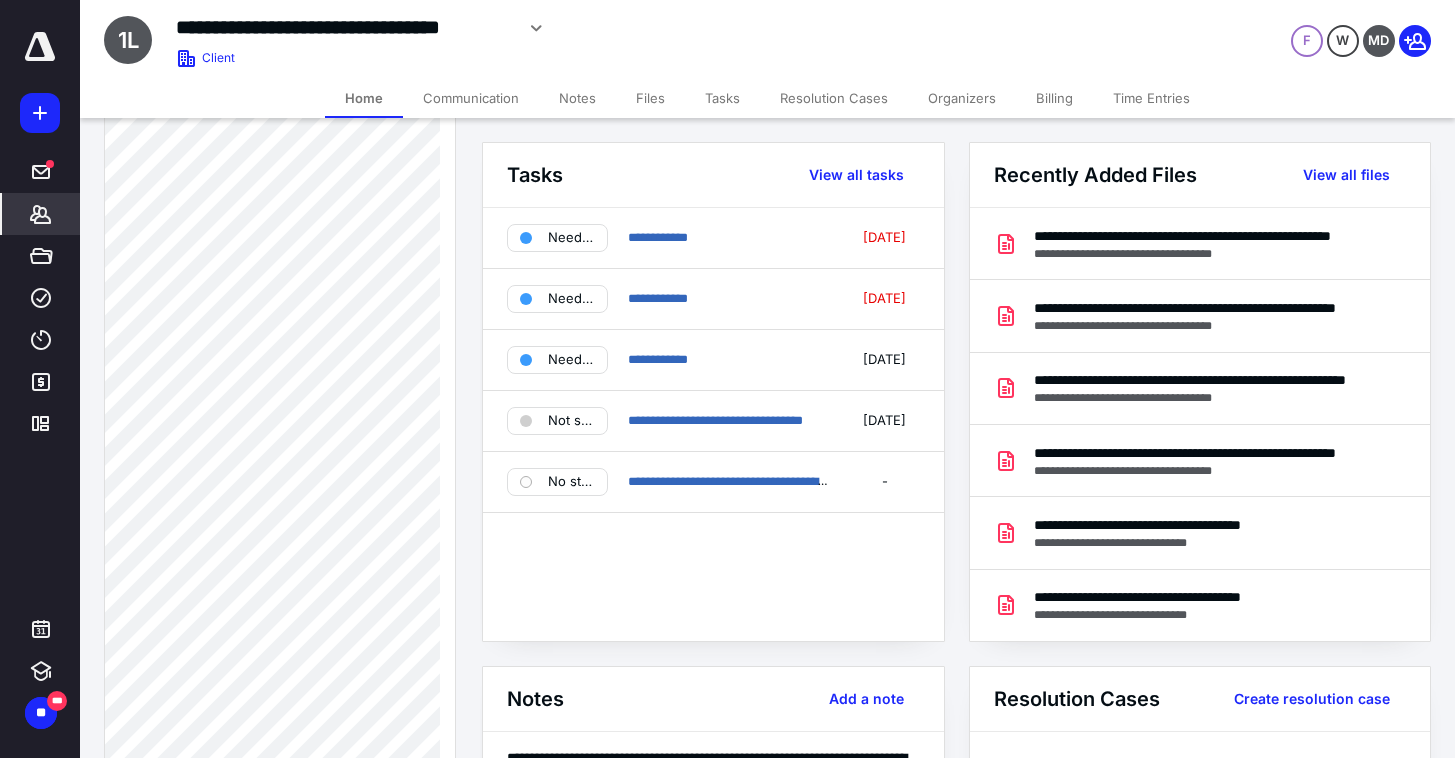 click on "Files" at bounding box center [650, 98] 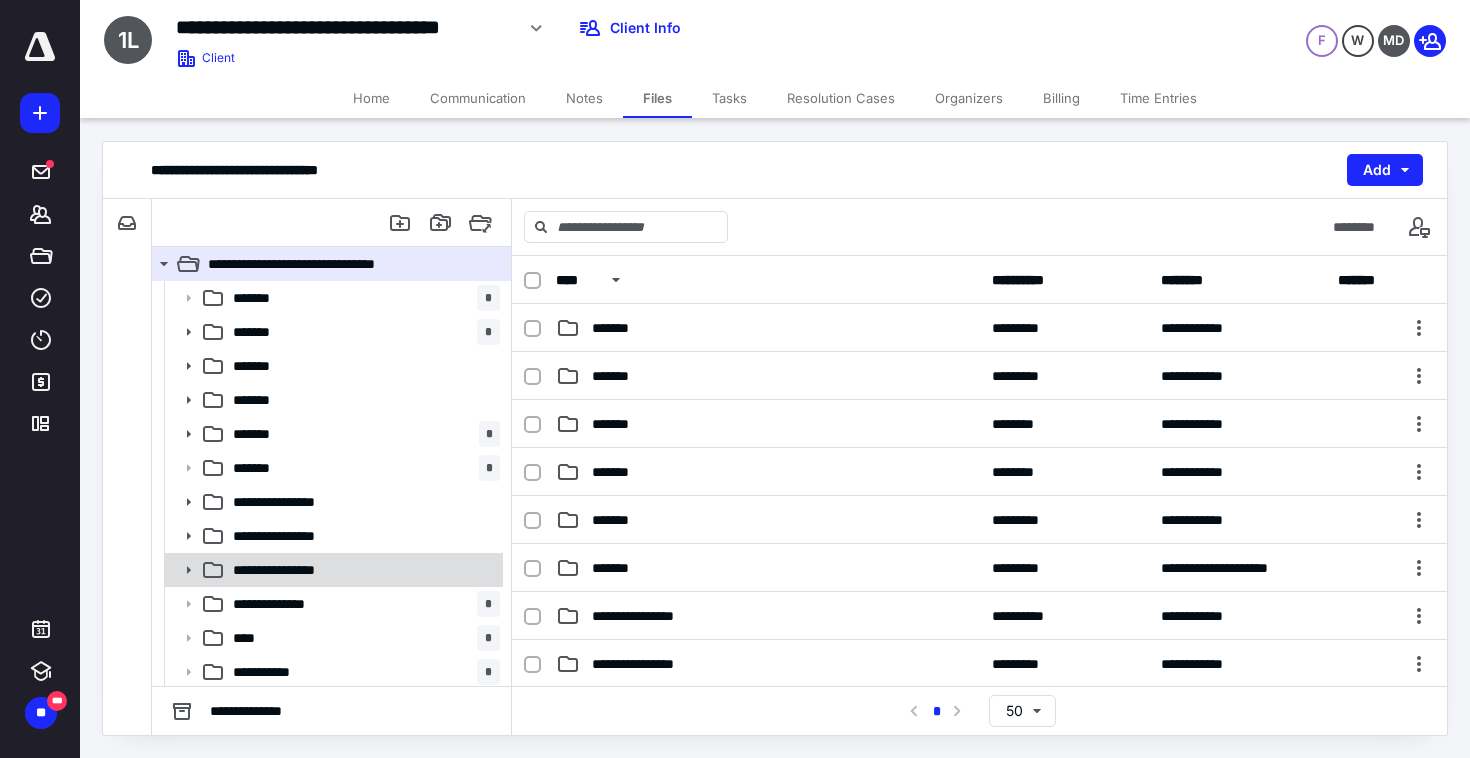 click 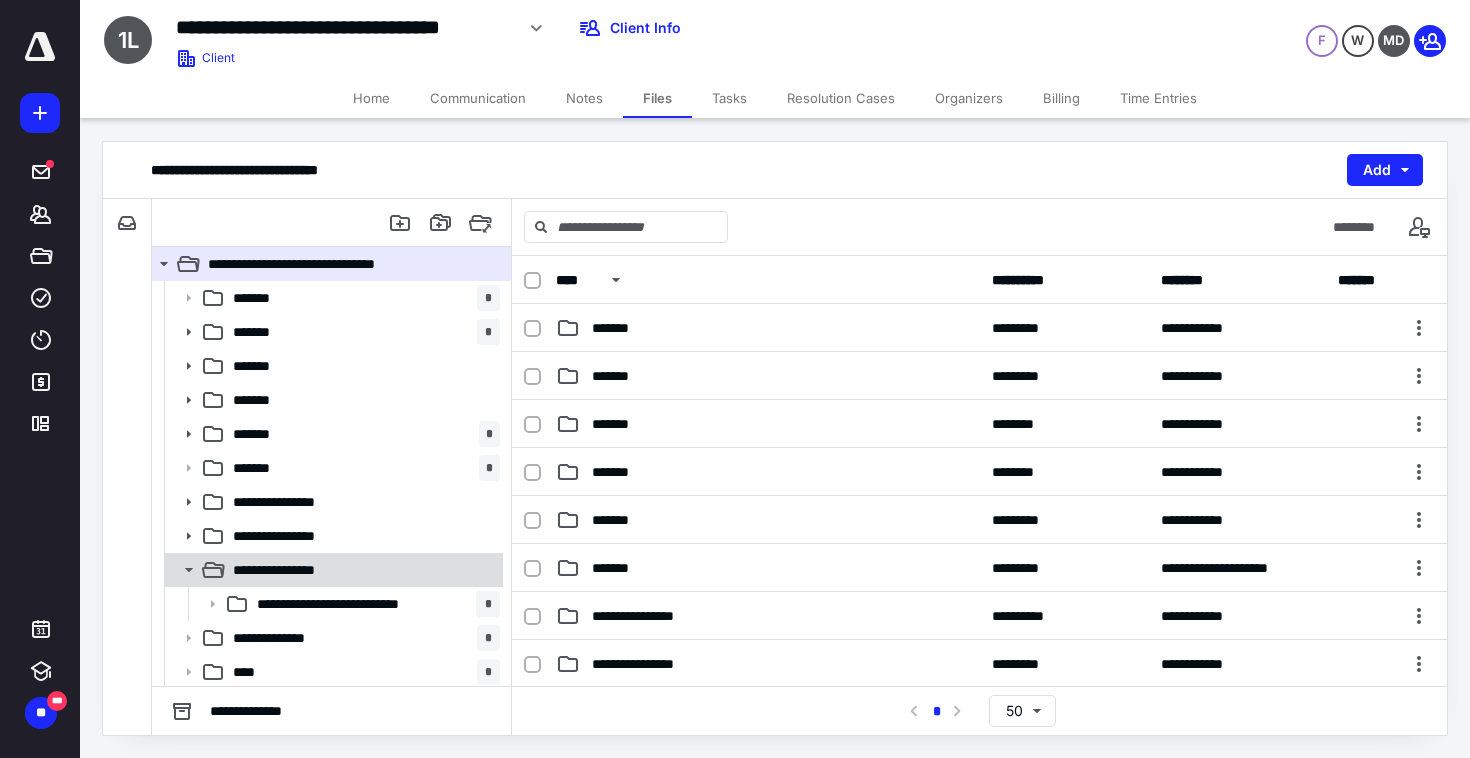 scroll, scrollTop: 37, scrollLeft: 0, axis: vertical 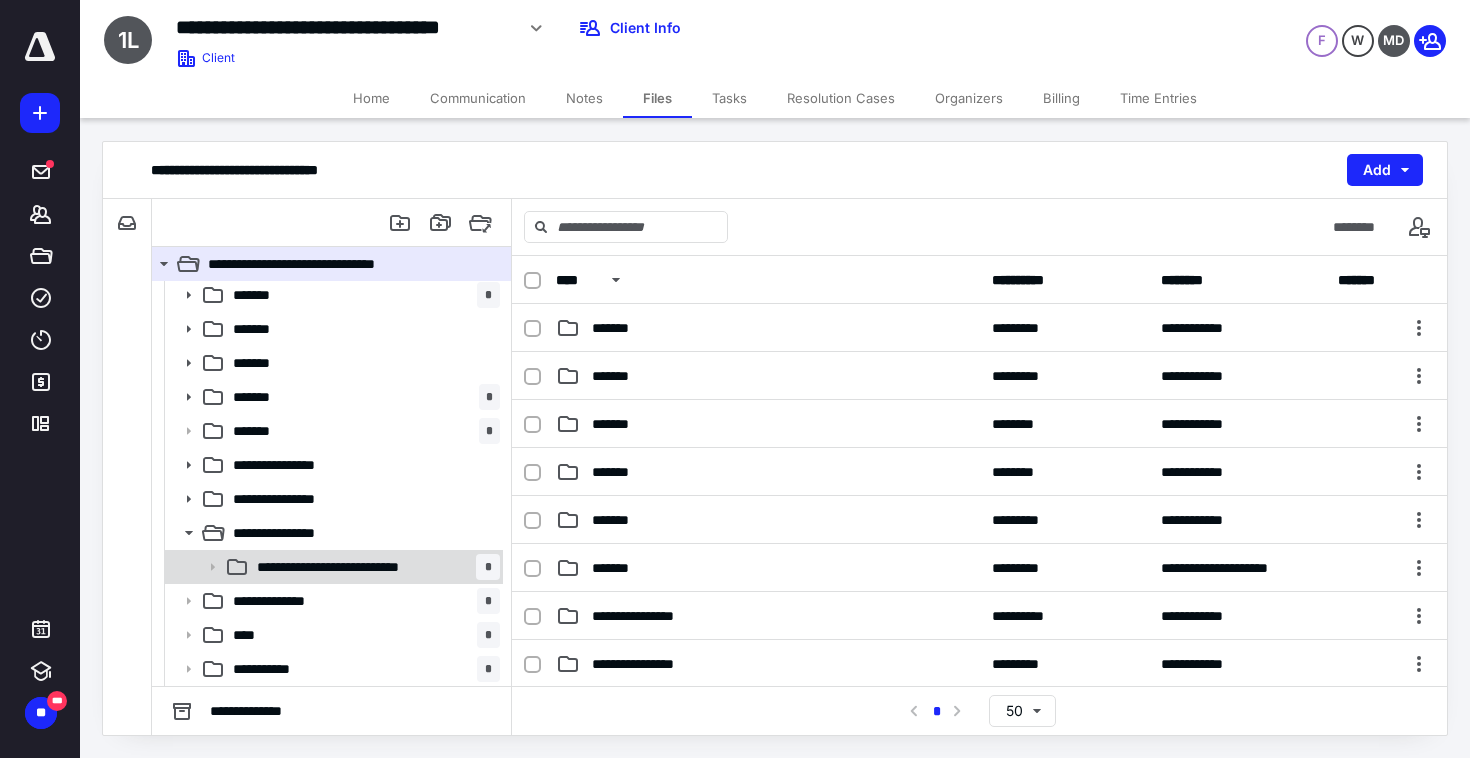 click 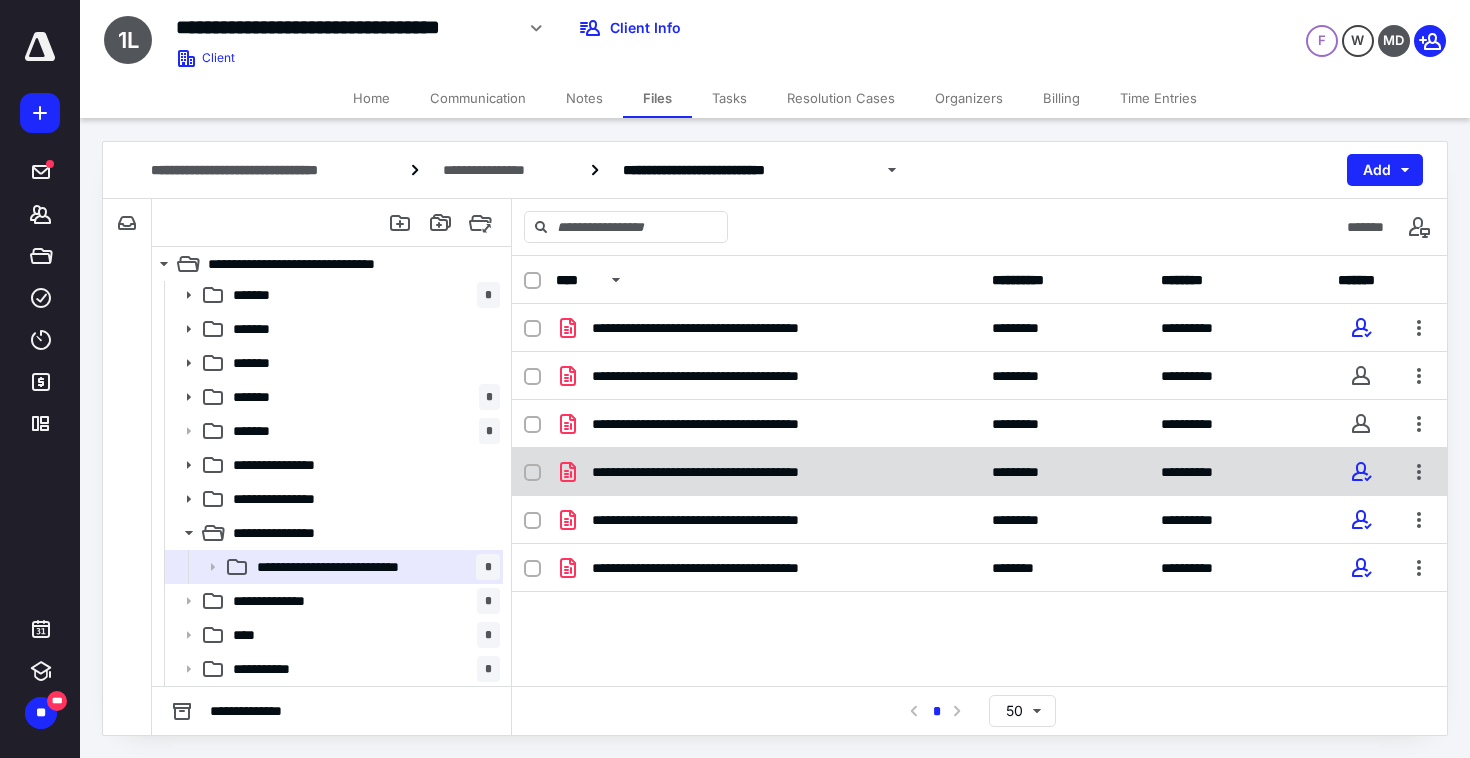 click on "**********" at bounding box center (761, 472) 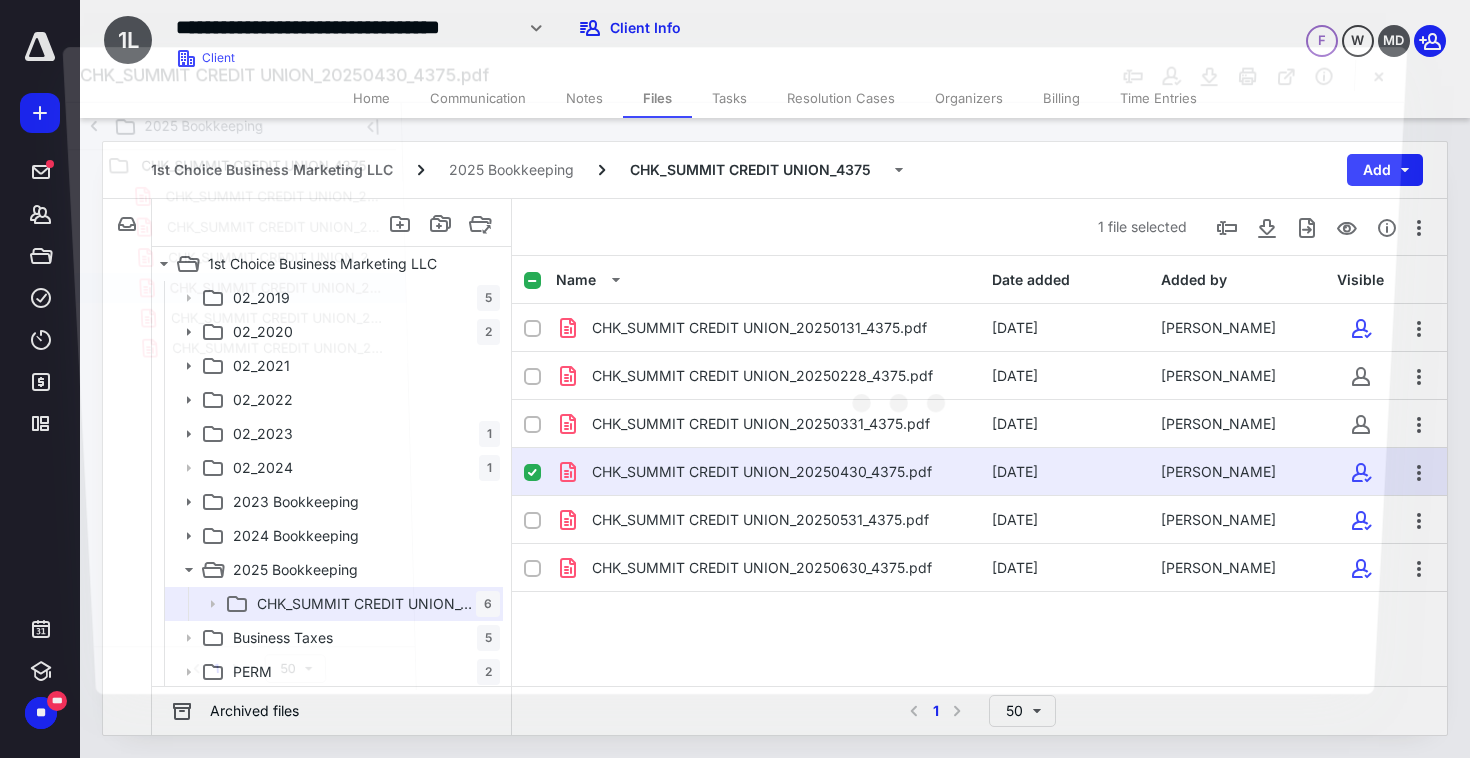 scroll, scrollTop: 37, scrollLeft: 0, axis: vertical 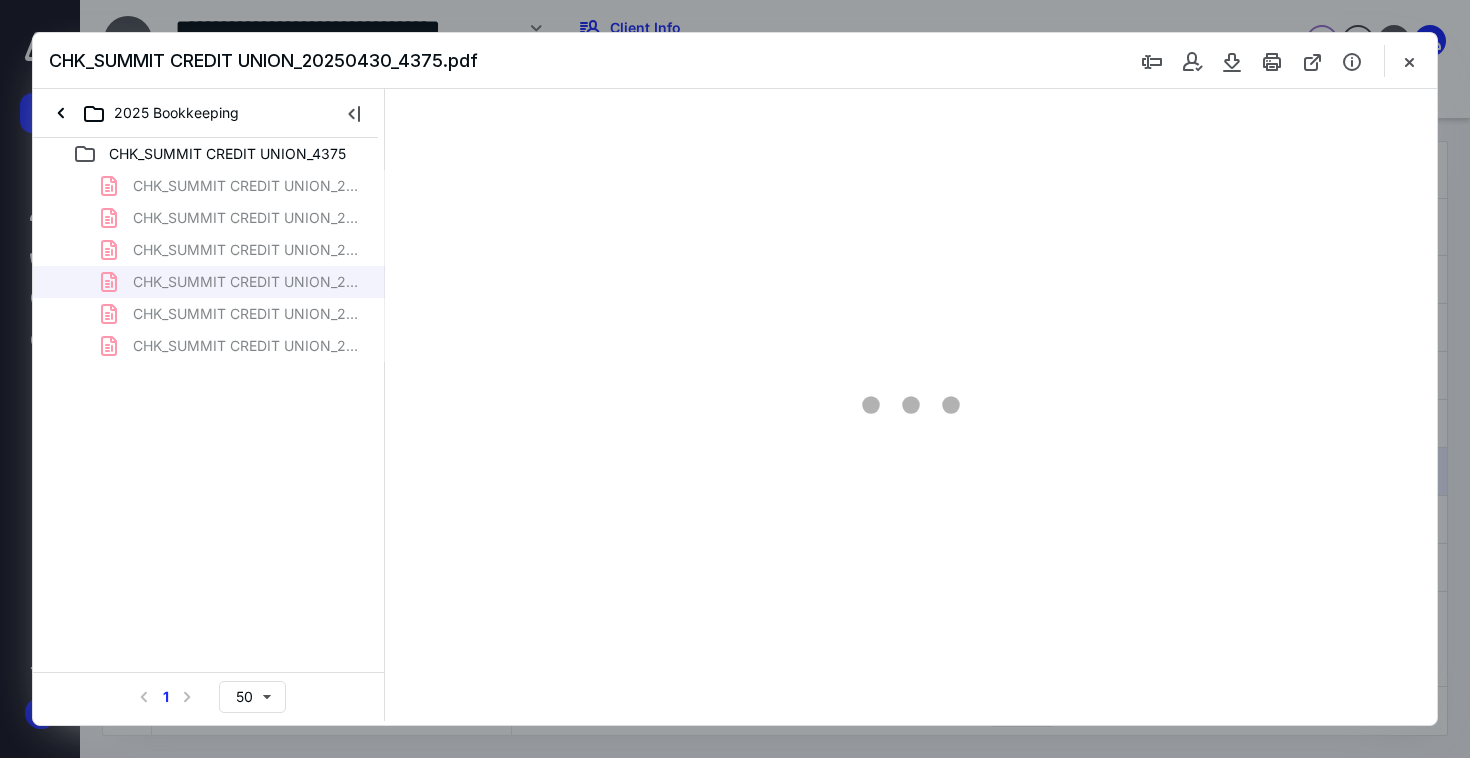 type on "168" 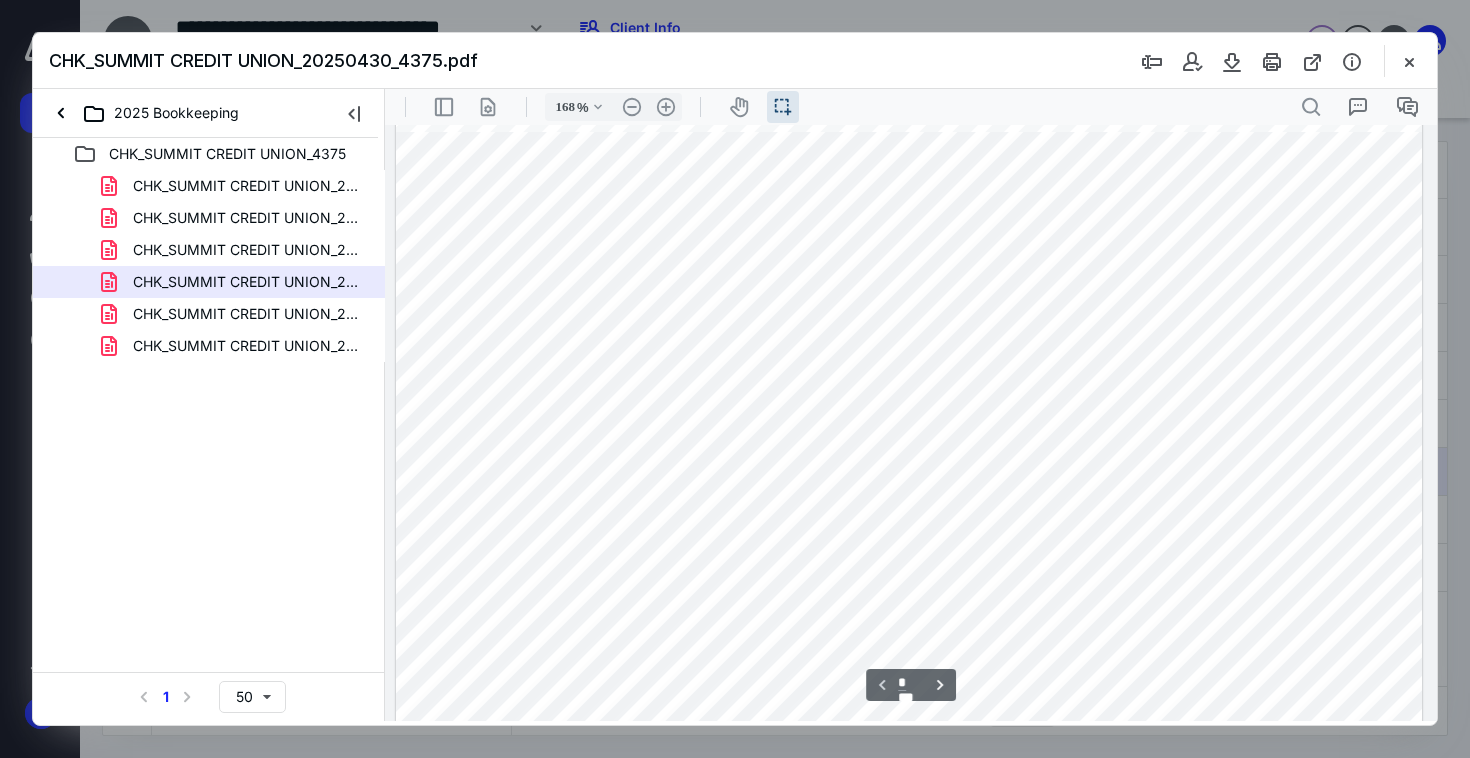 scroll, scrollTop: 619, scrollLeft: 0, axis: vertical 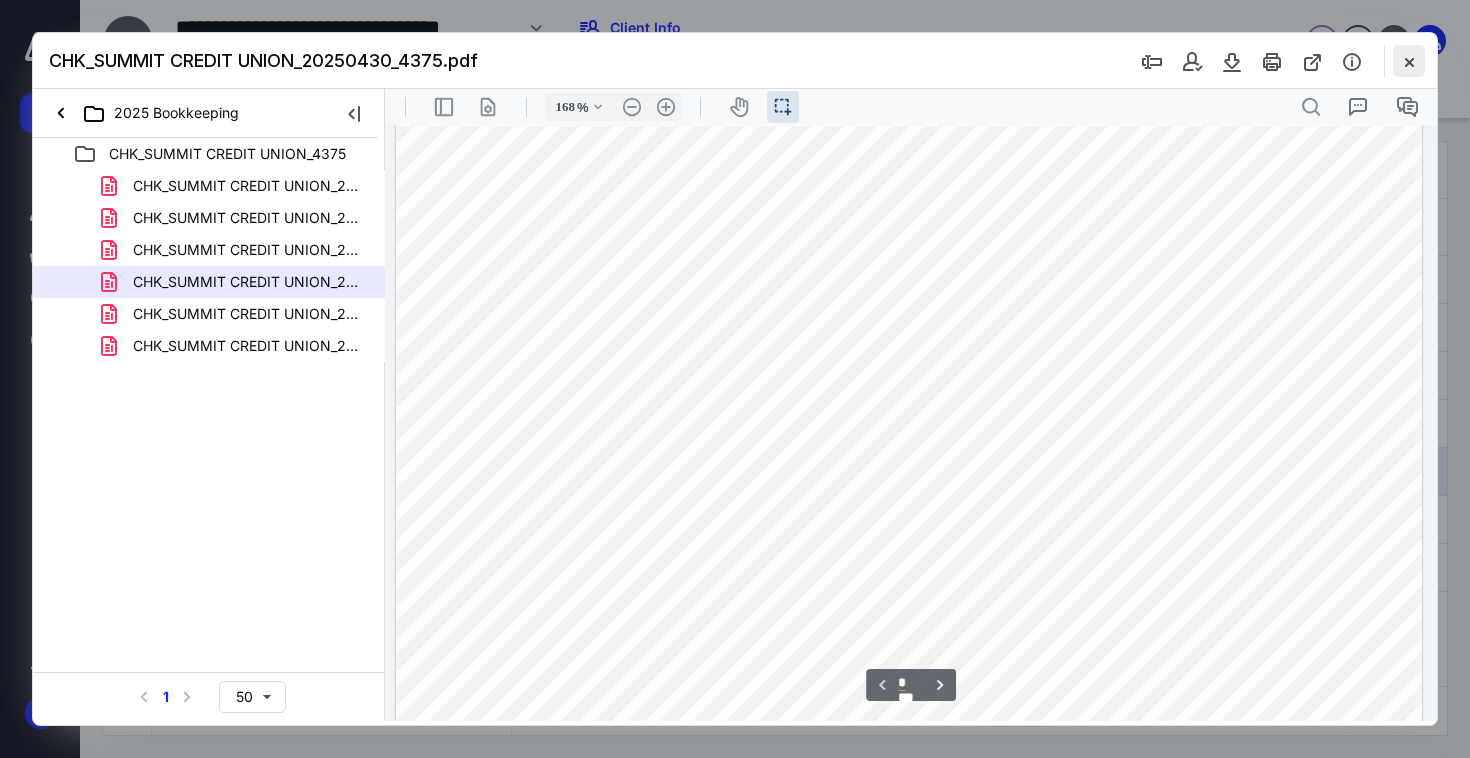 click at bounding box center [1409, 61] 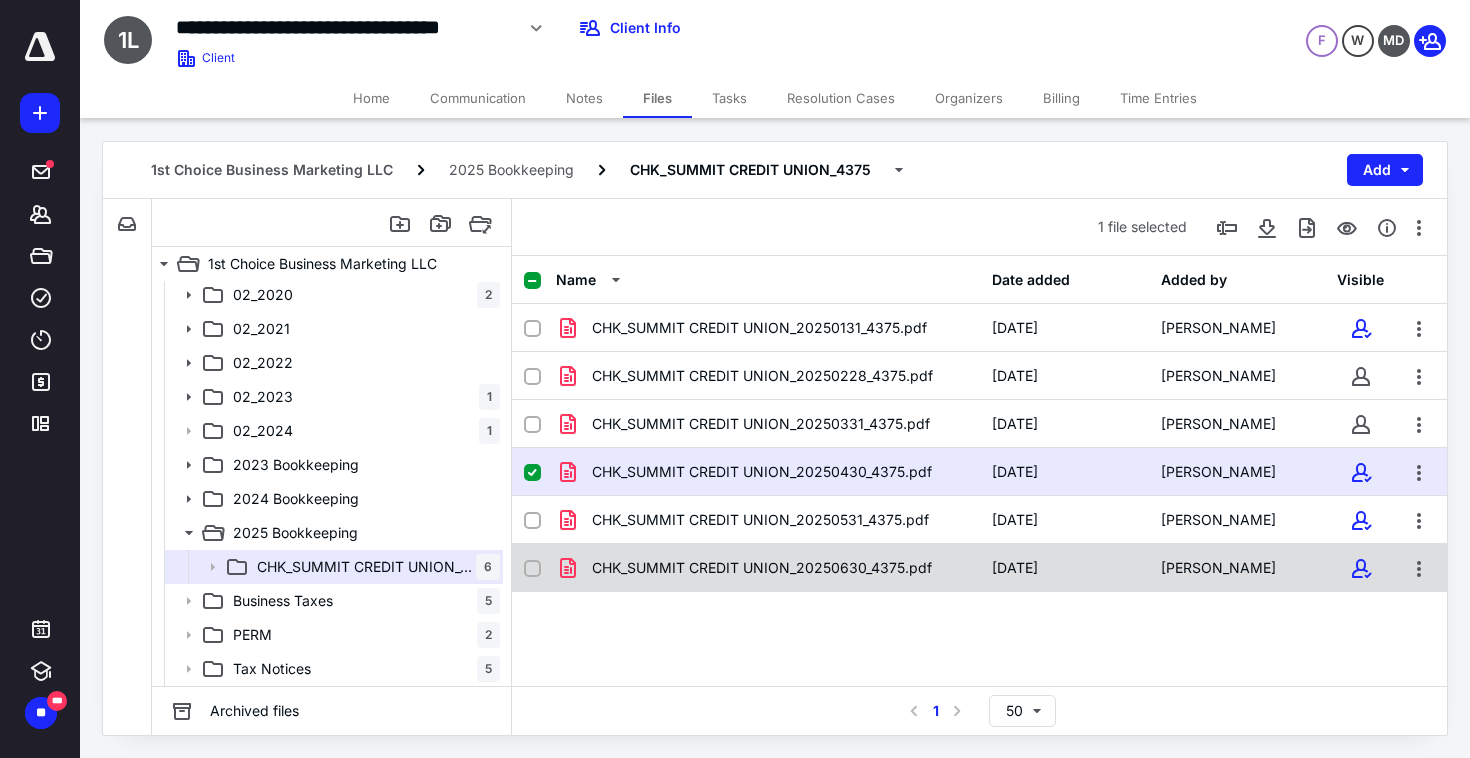 click on "CHK_SUMMIT CREDIT UNION_20250630_4375.pdf" at bounding box center (762, 568) 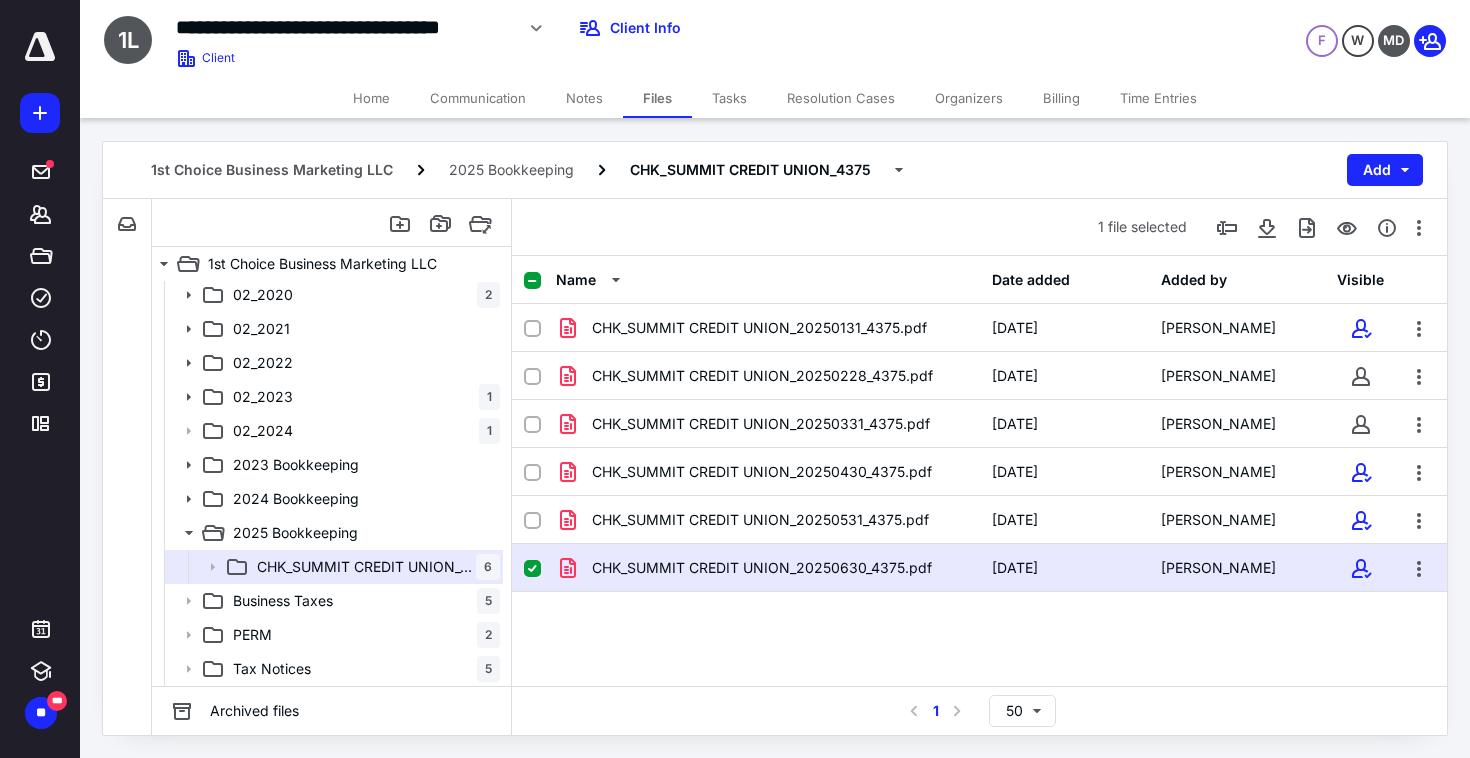 click on "CHK_SUMMIT CREDIT UNION_20250630_4375.pdf" at bounding box center (762, 568) 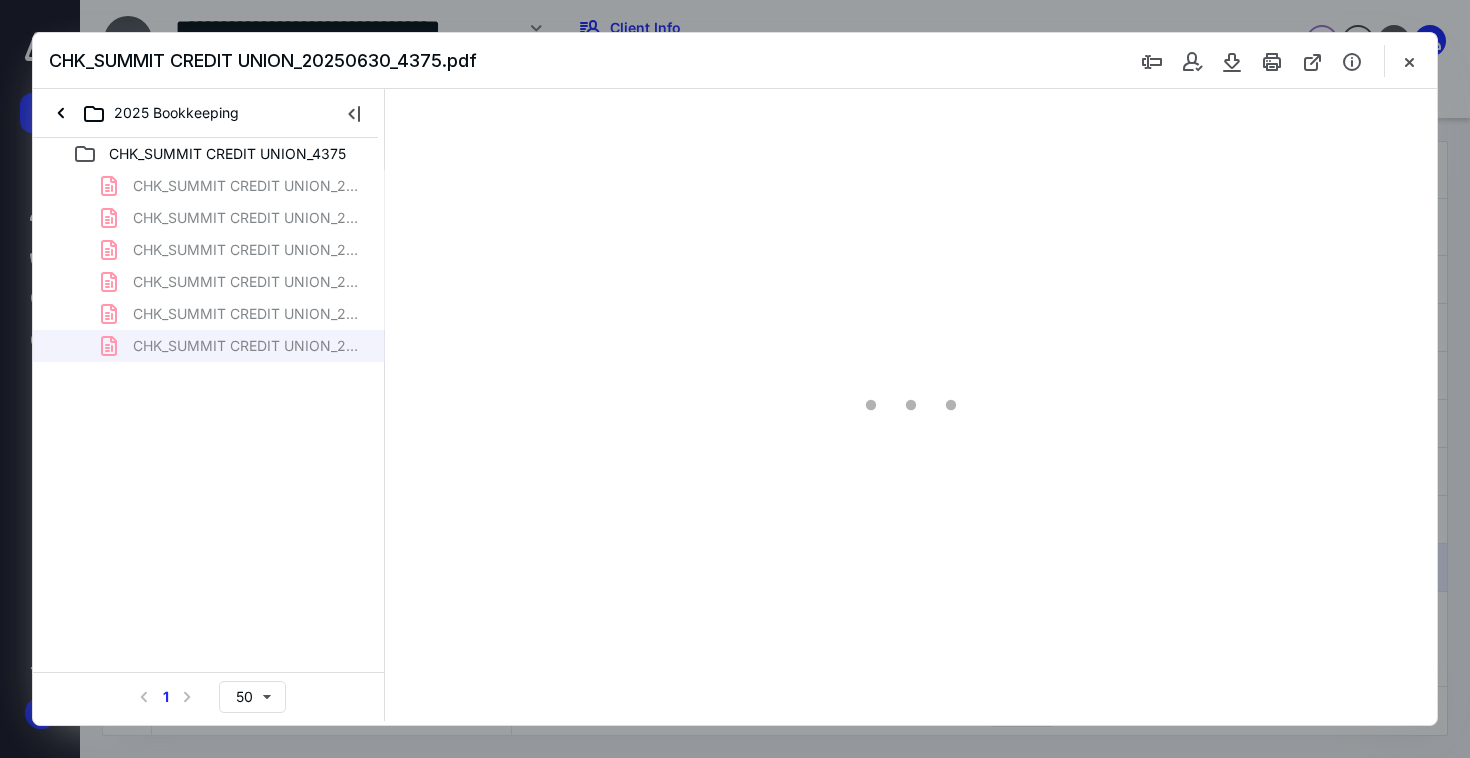 scroll, scrollTop: 0, scrollLeft: 0, axis: both 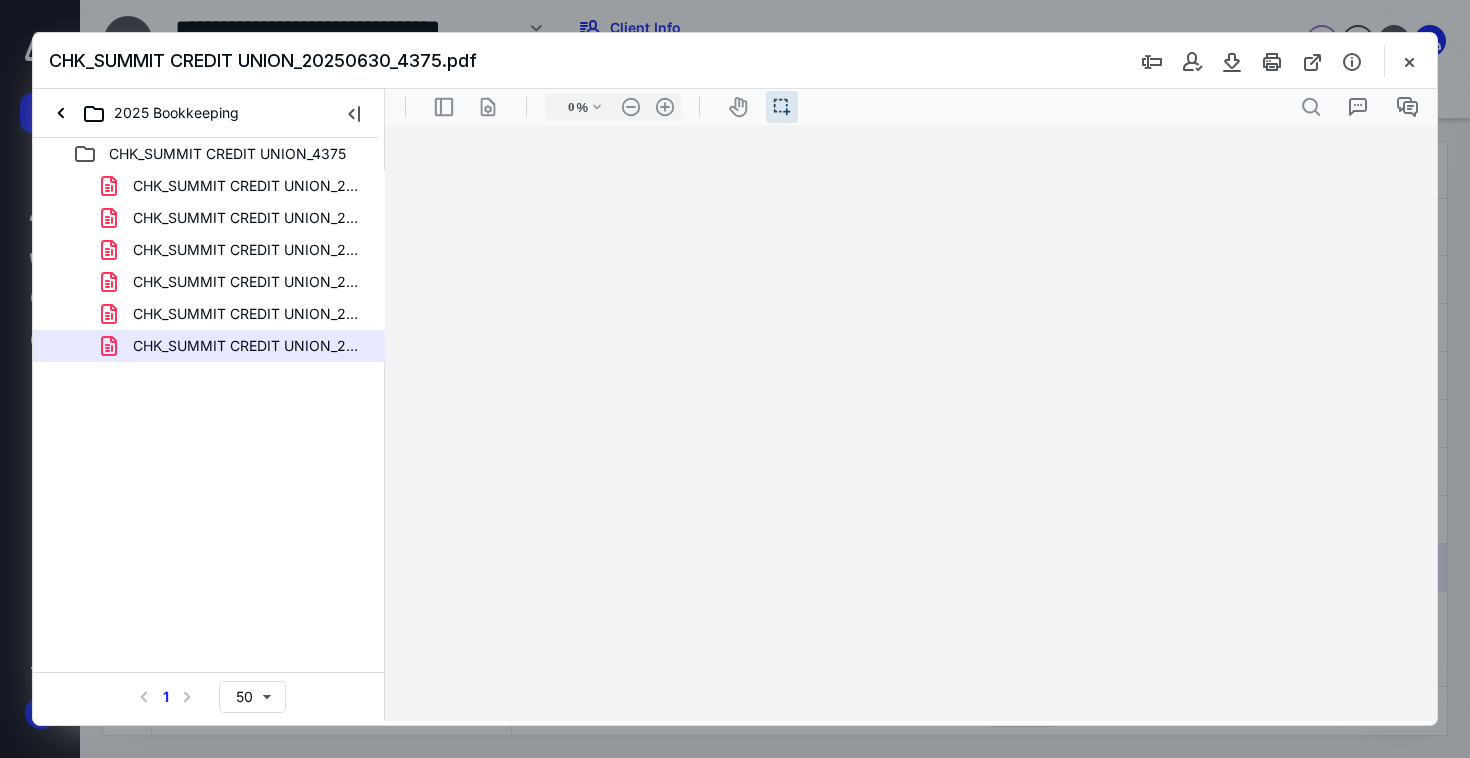 type on "168" 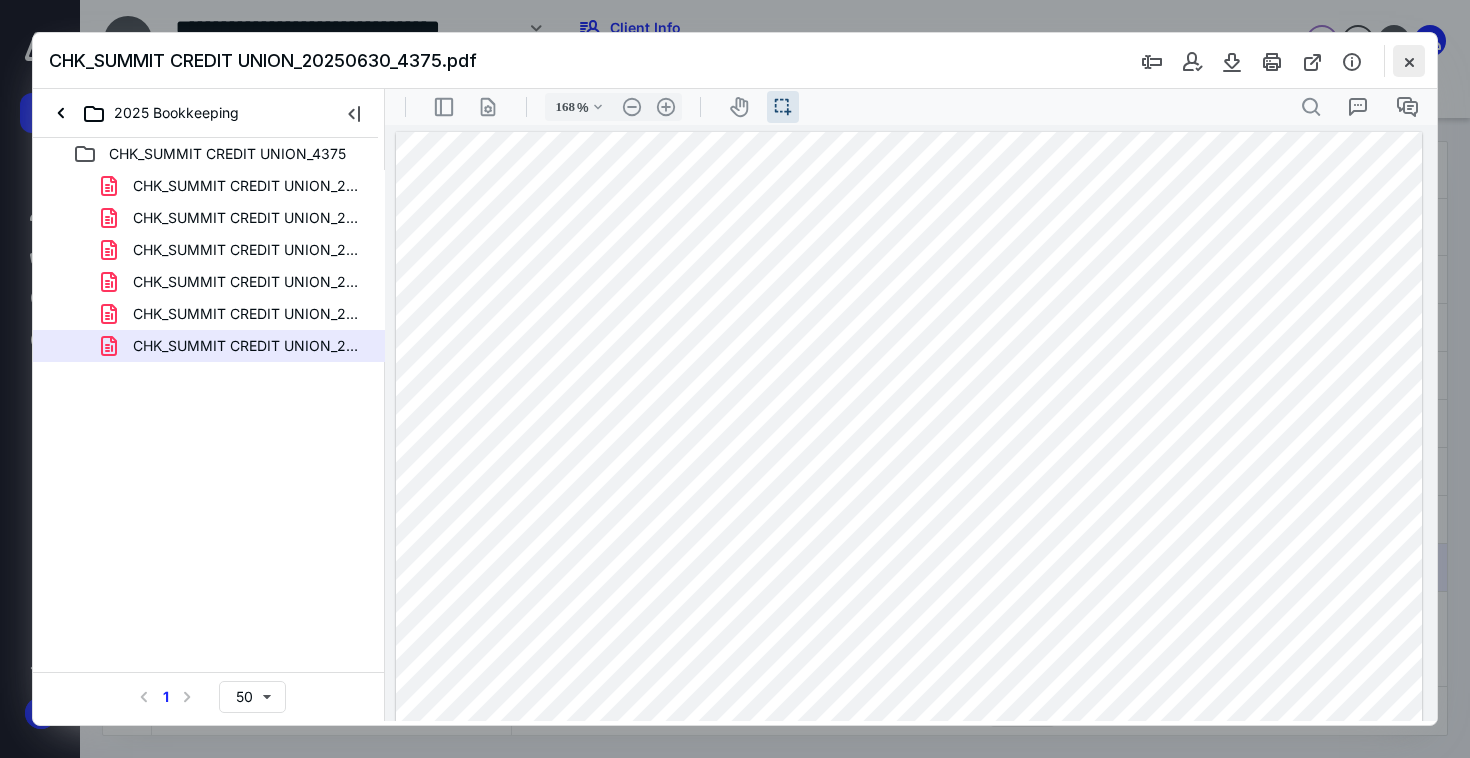 click at bounding box center [1409, 61] 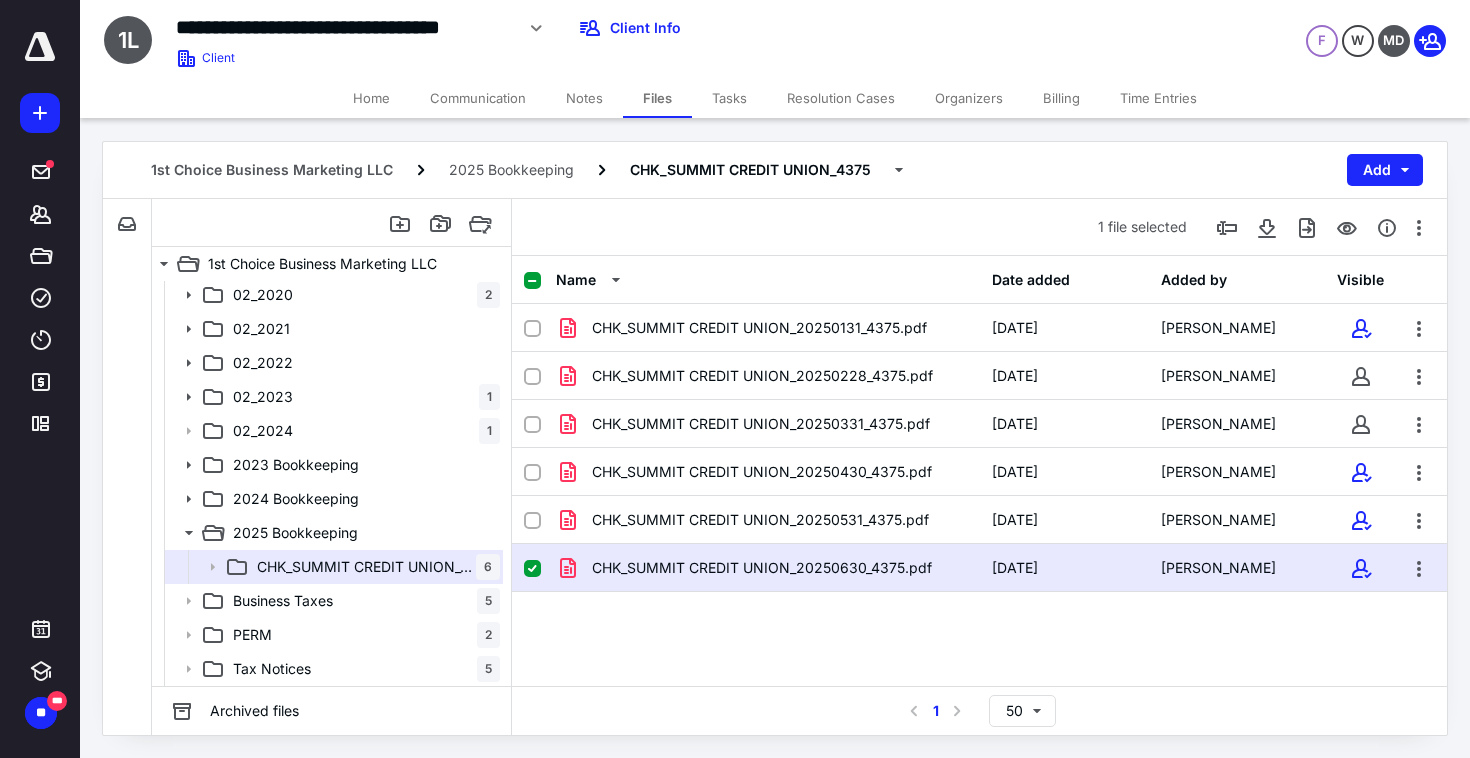 click on "Name Date added Added by Visible CHK_SUMMIT CREDIT UNION_20250131_4375.pdf [DATE] [PERSON_NAME] CHK_SUMMIT CREDIT UNION_20250228_4375.pdf [DATE] [PERSON_NAME] CHK_SUMMIT CREDIT UNION_20250331_4375.pdf [DATE] [PERSON_NAME] CHK_SUMMIT CREDIT UNION_20250430_4375.pdf [DATE] [PERSON_NAME] CHK_SUMMIT CREDIT UNION_20250531_4375.pdf [DATE] [PERSON_NAME] CHK_SUMMIT CREDIT UNION_20250630_4375.pdf [DATE] [PERSON_NAME]" at bounding box center (979, 471) 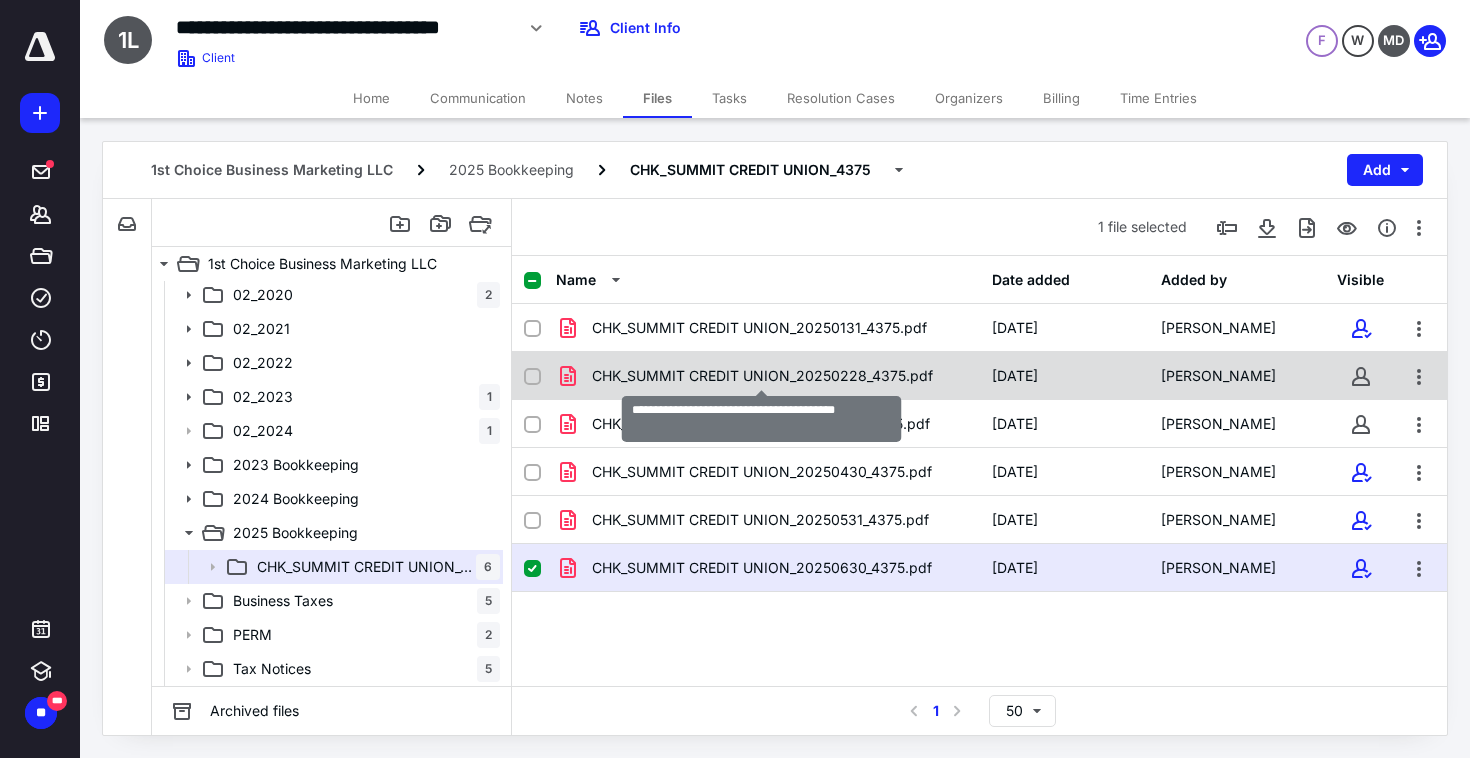 click on "CHK_SUMMIT CREDIT UNION_20250228_4375.pdf" at bounding box center (762, 376) 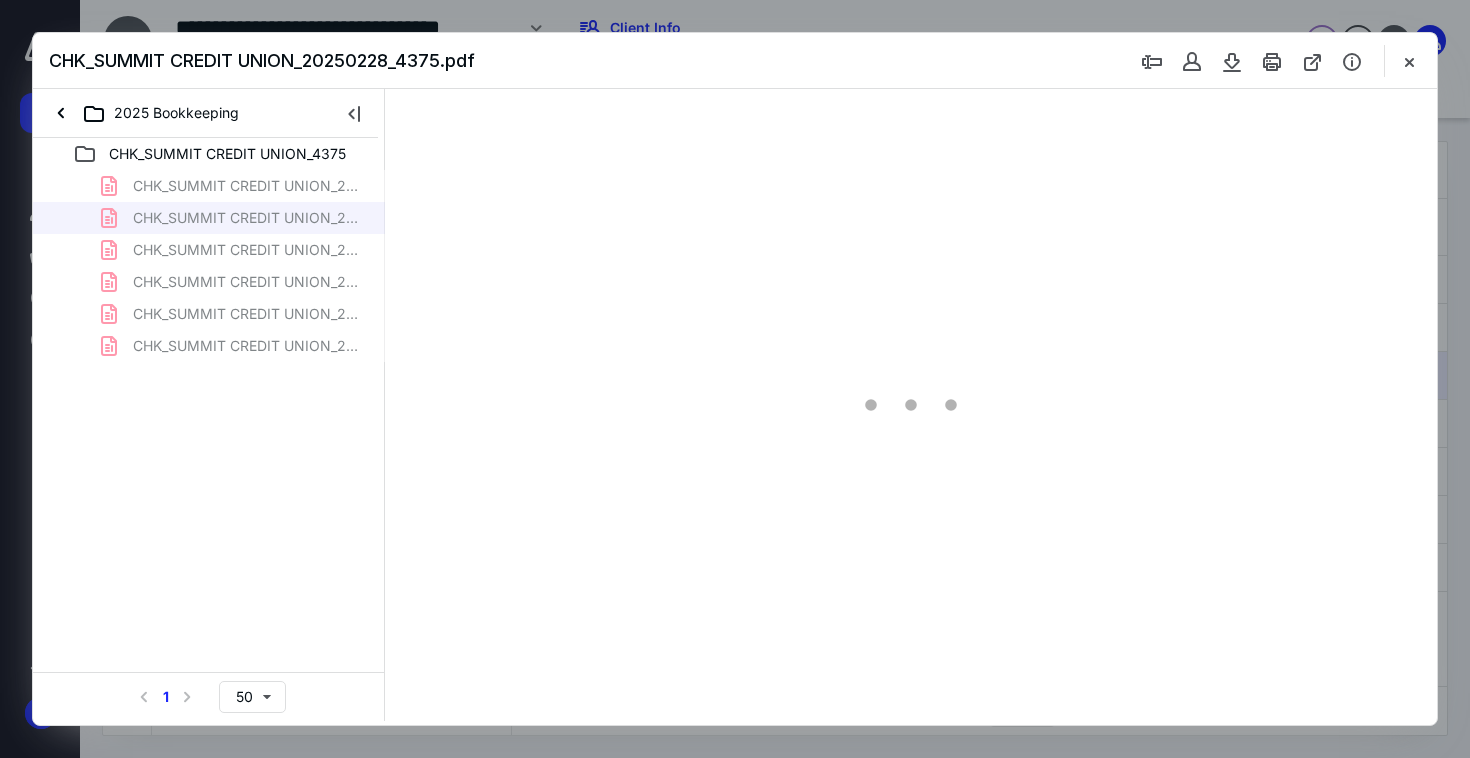 scroll, scrollTop: 0, scrollLeft: 0, axis: both 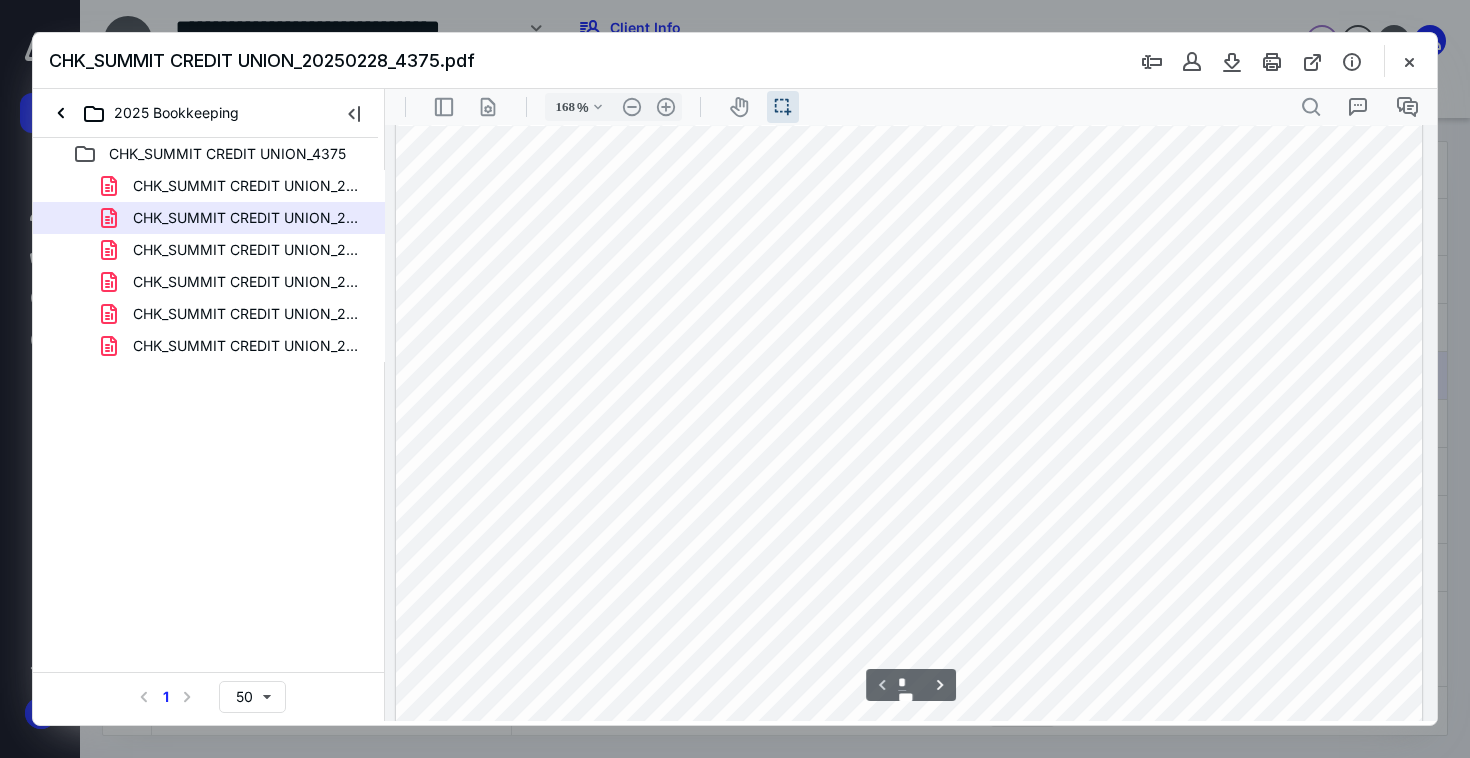 drag, startPoint x: 982, startPoint y: 255, endPoint x: 1017, endPoint y: 253, distance: 35.057095 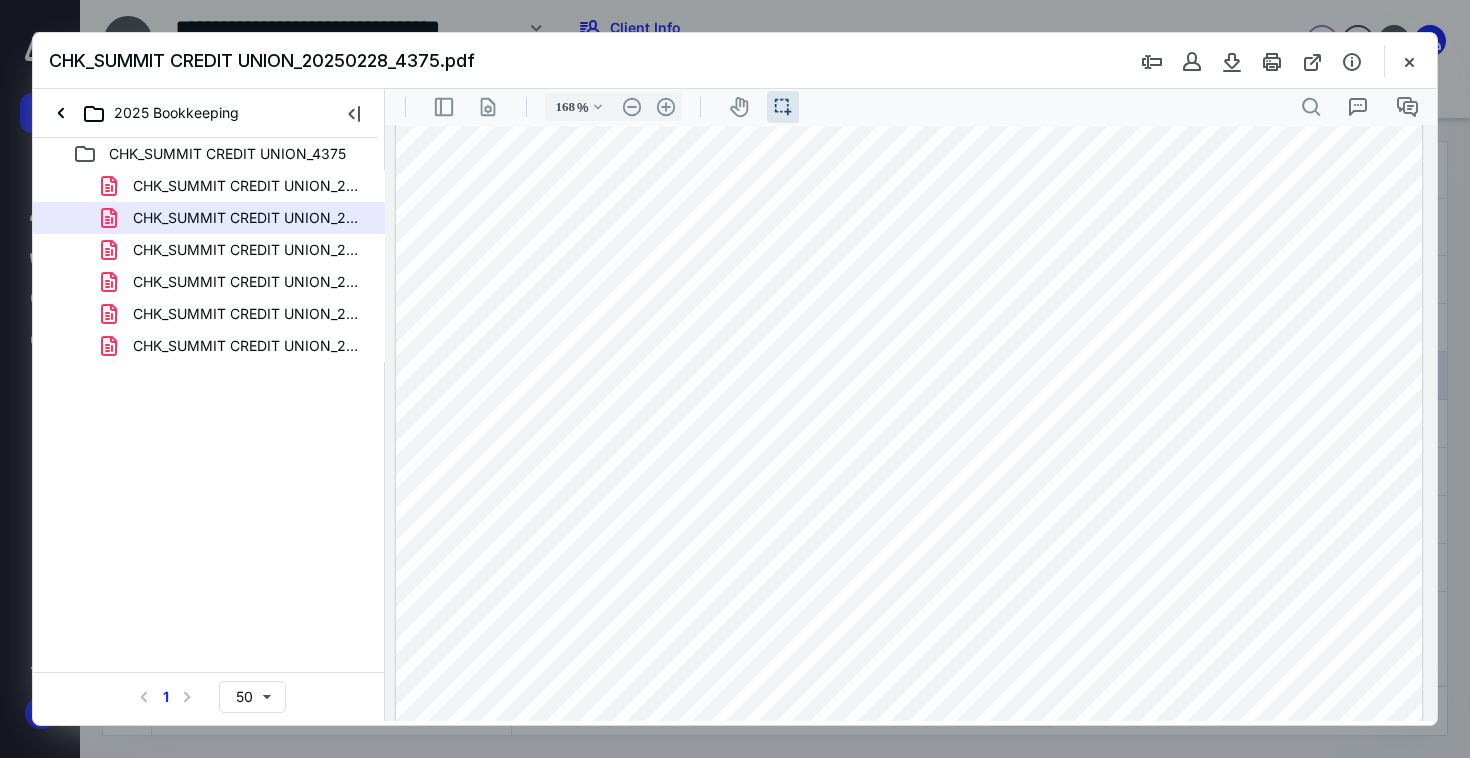 click on "CHK_SUMMIT CREDIT UNION_20250430_4375.pdf" at bounding box center (249, 282) 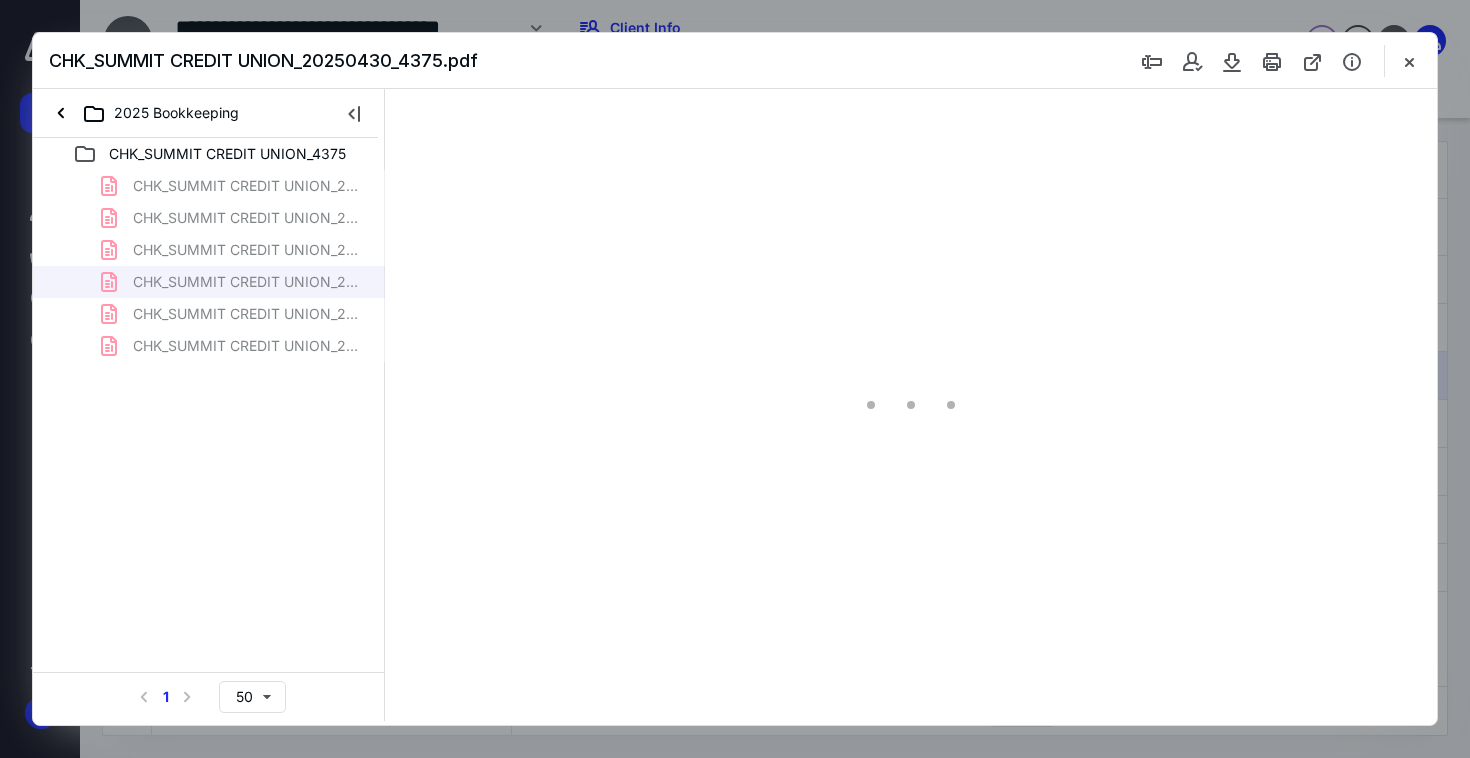 scroll, scrollTop: 43, scrollLeft: 0, axis: vertical 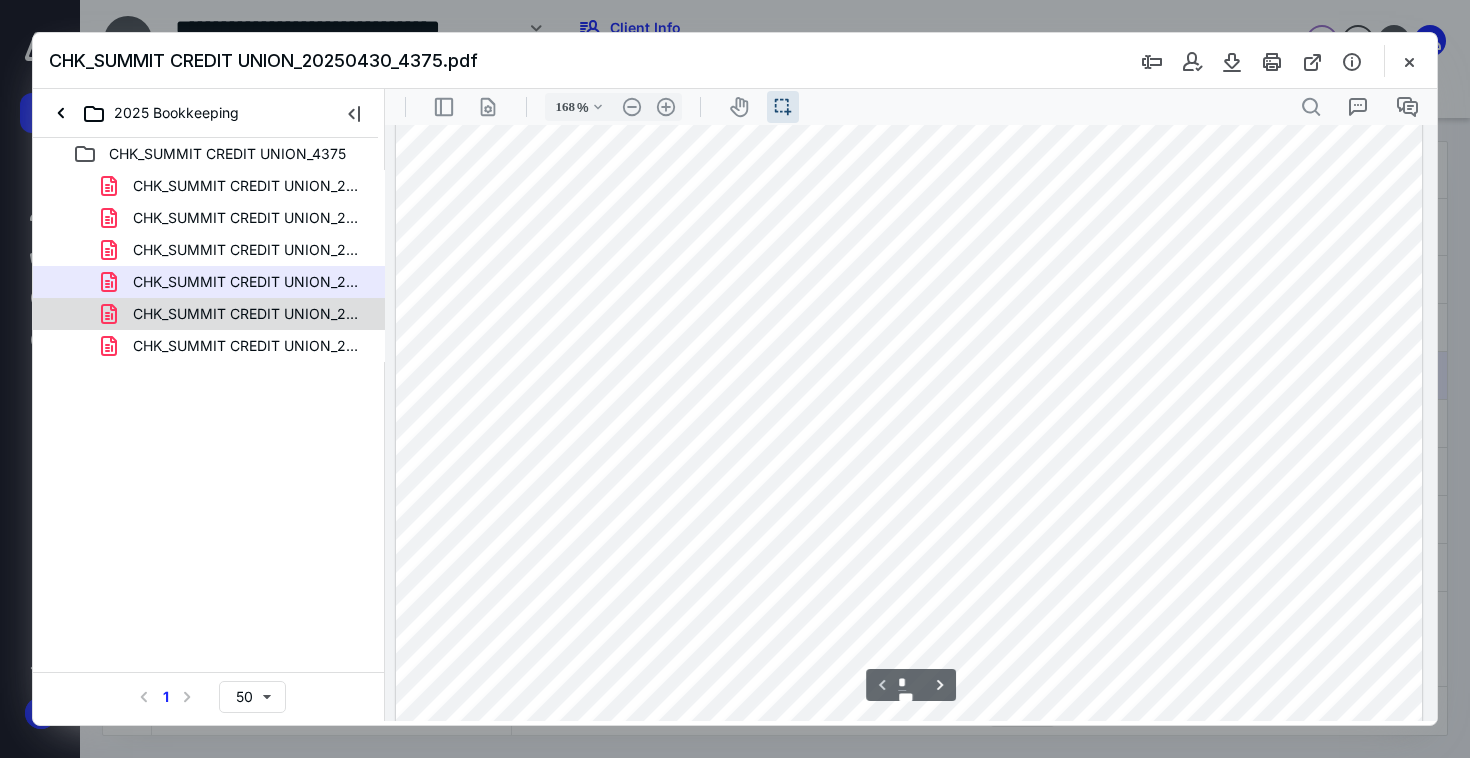 click on "CHK_SUMMIT CREDIT UNION_20250531_4375.pdf" at bounding box center [249, 314] 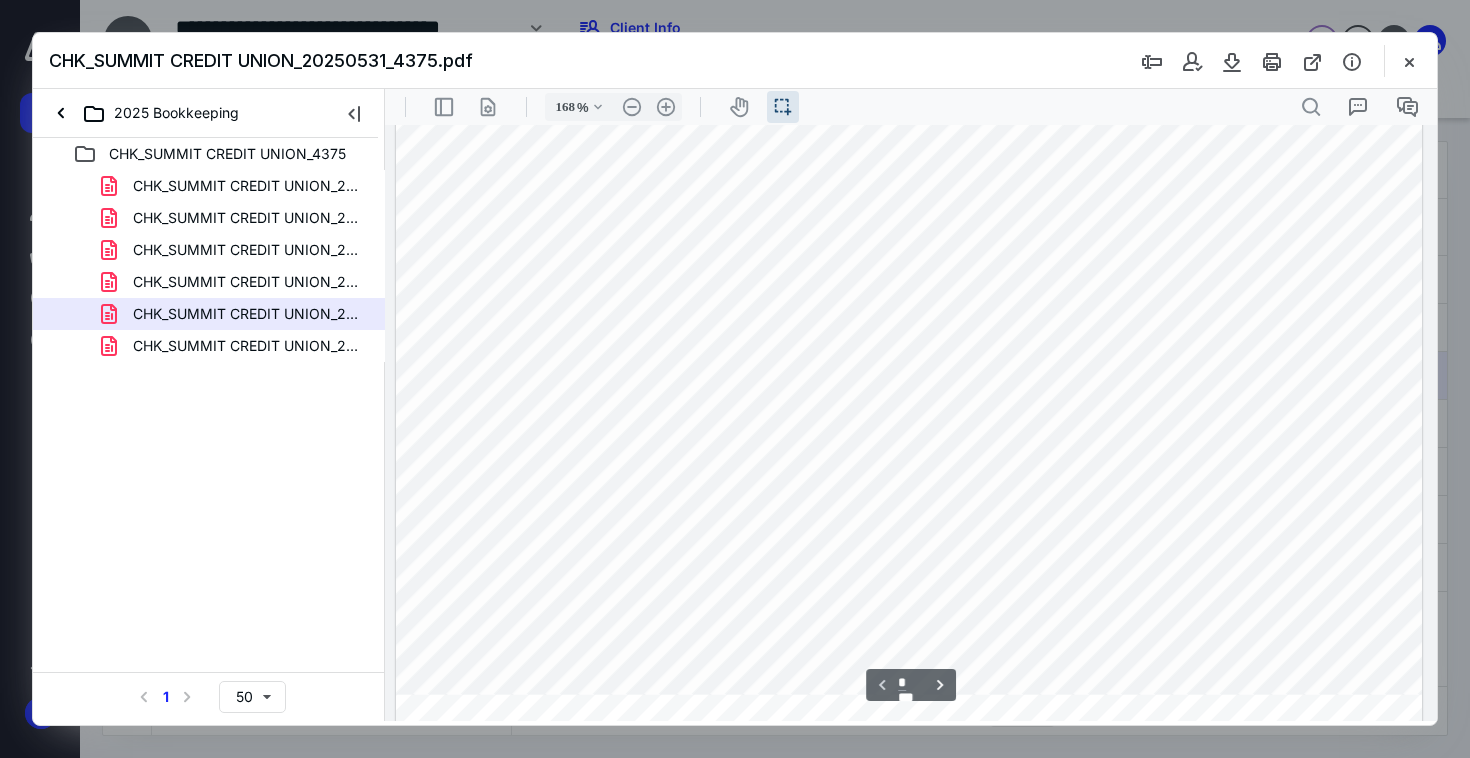 scroll, scrollTop: 541, scrollLeft: 0, axis: vertical 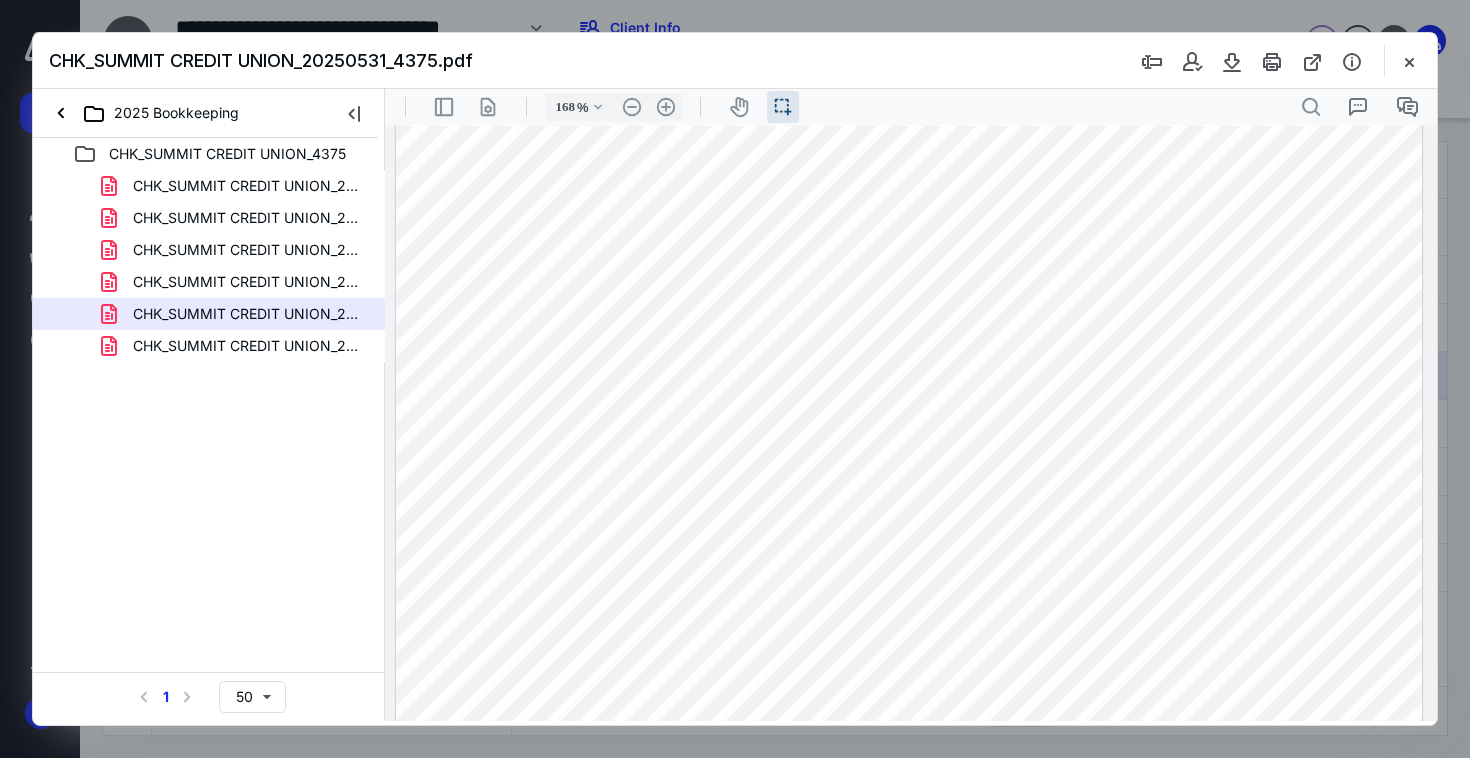 click on "CHK_SUMMIT CREDIT UNION_20250630_4375.pdf" at bounding box center (237, 346) 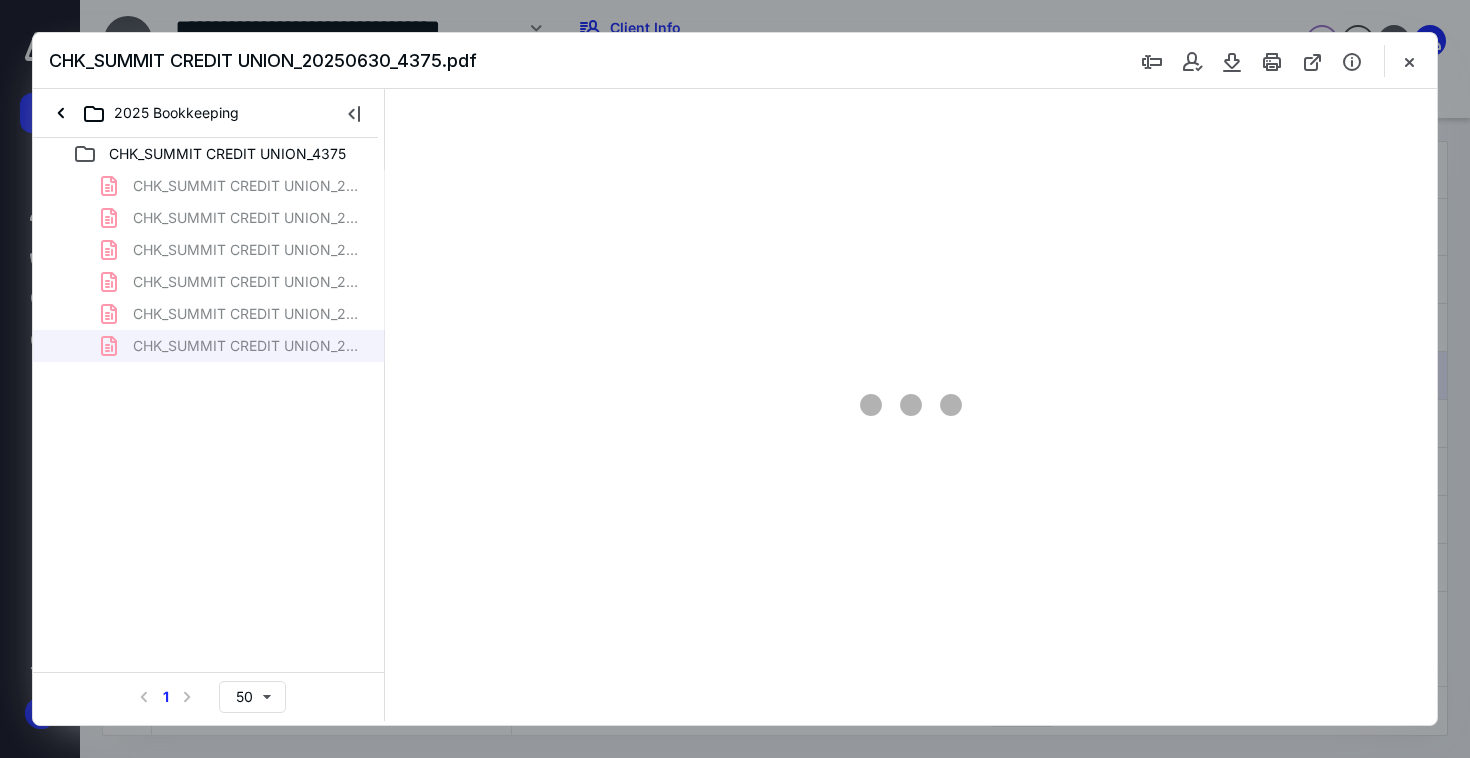 type on "168" 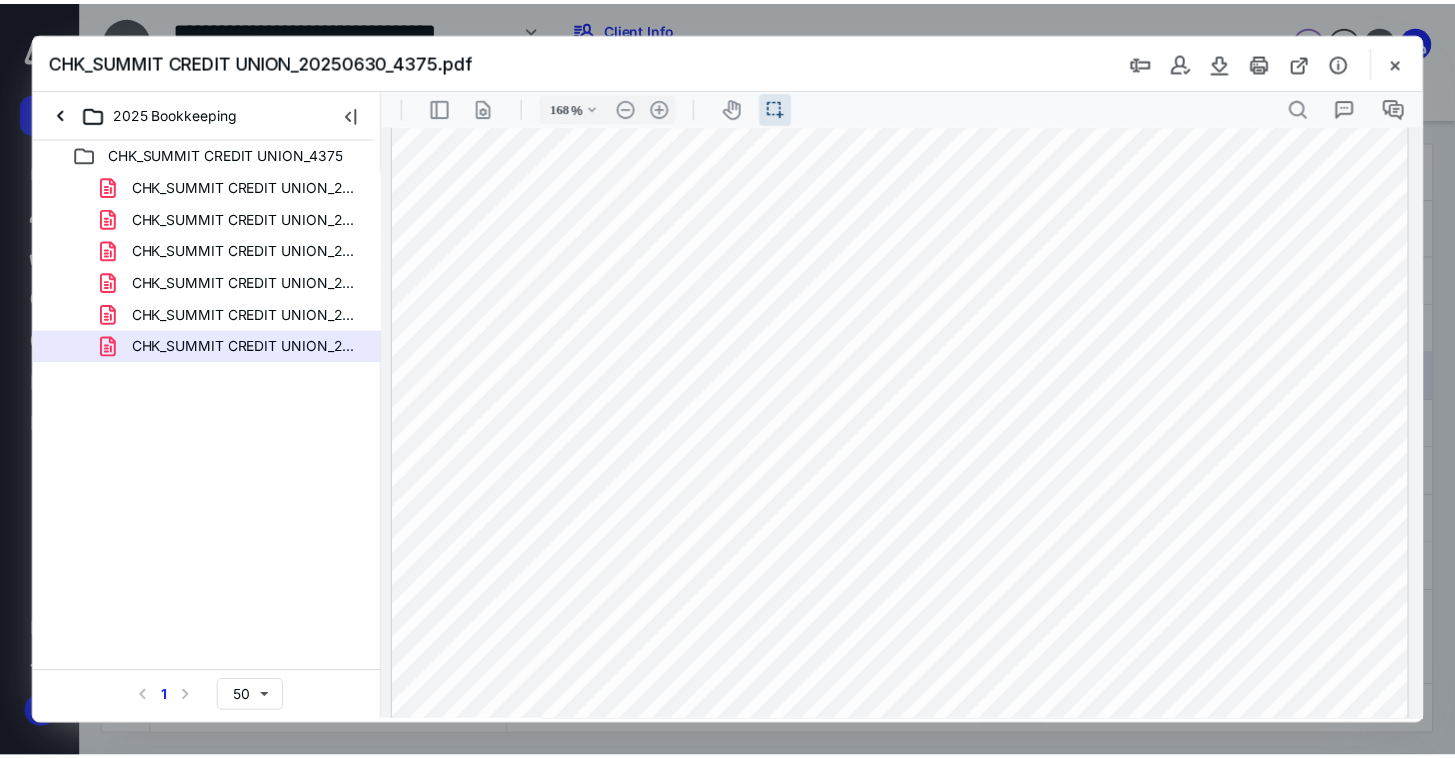 scroll, scrollTop: 484, scrollLeft: 0, axis: vertical 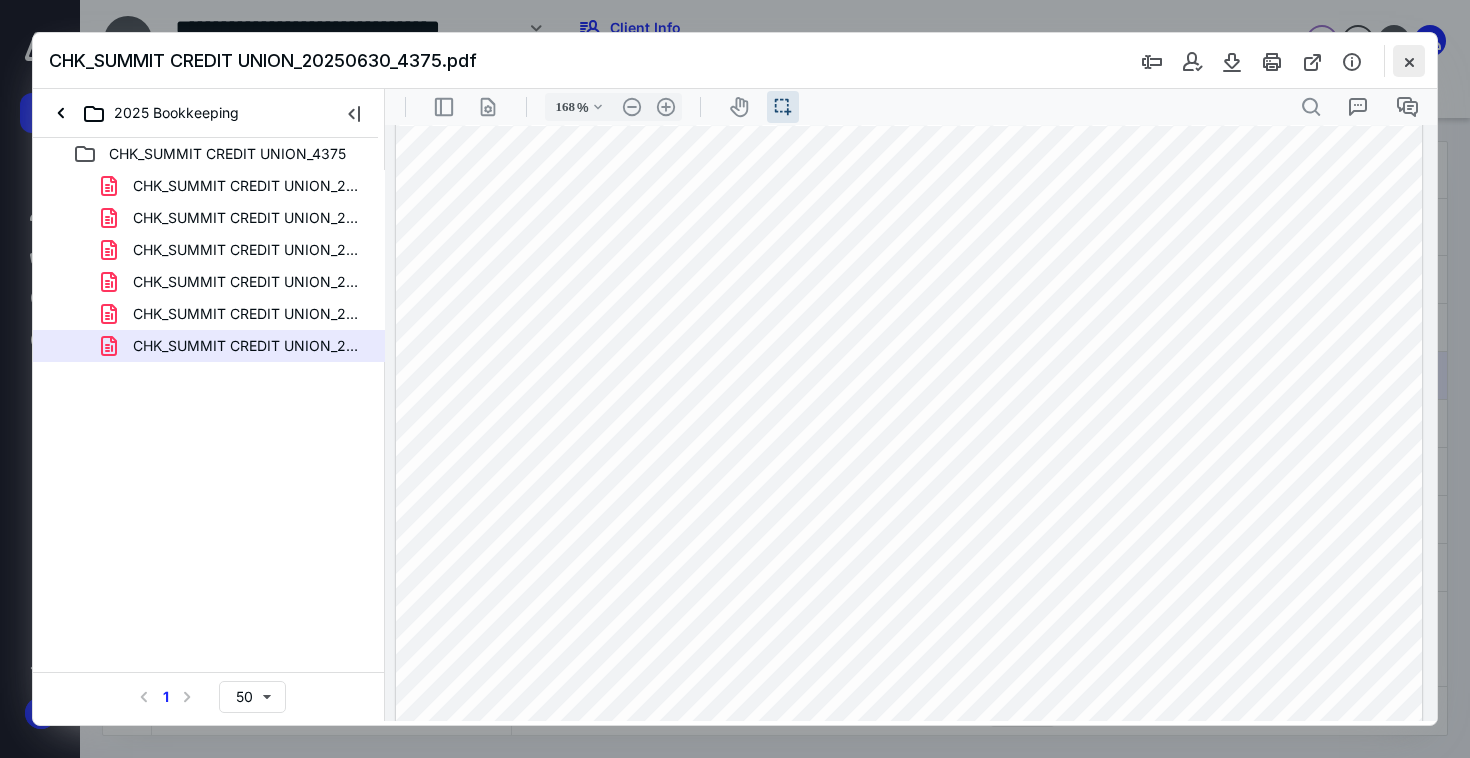 click at bounding box center (1409, 61) 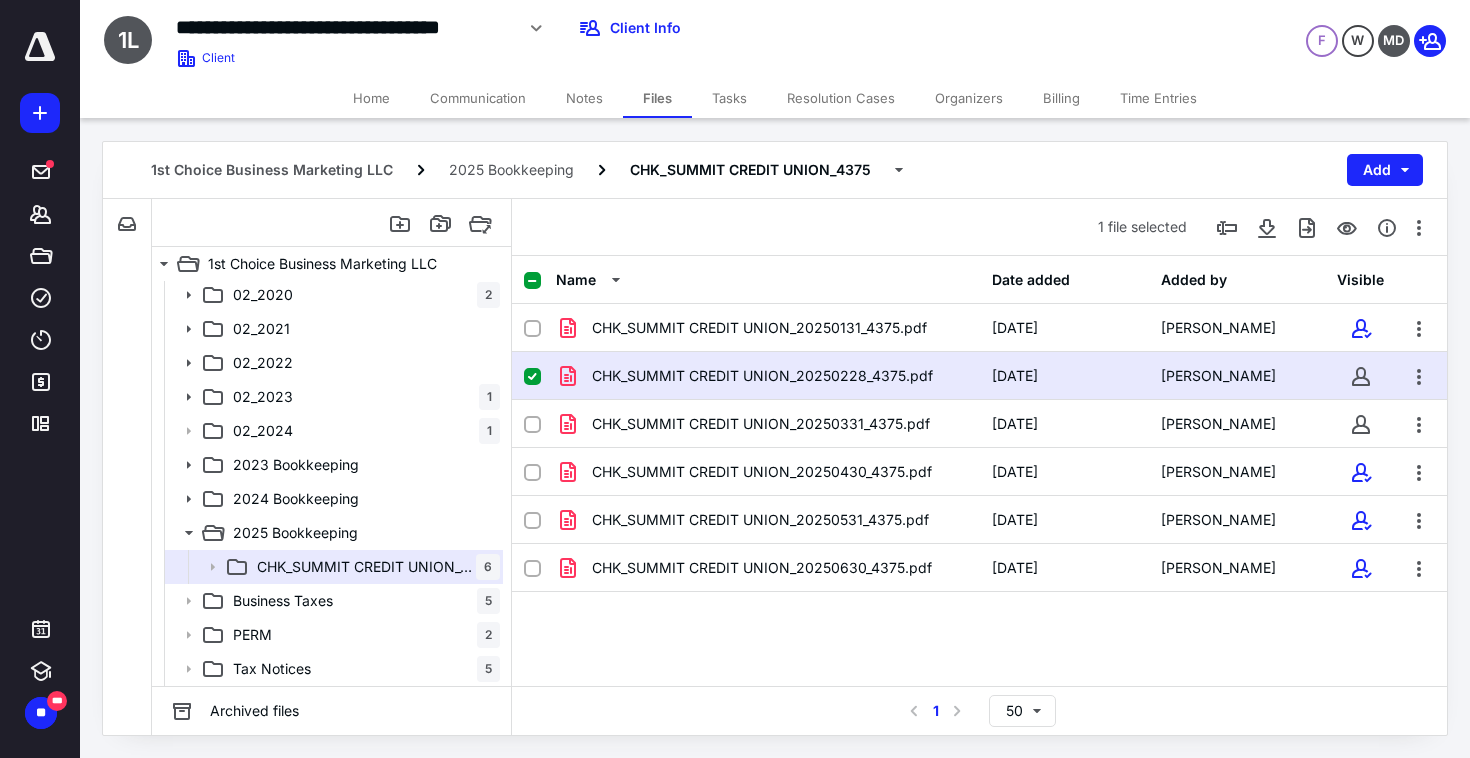click on "Tasks" at bounding box center (729, 98) 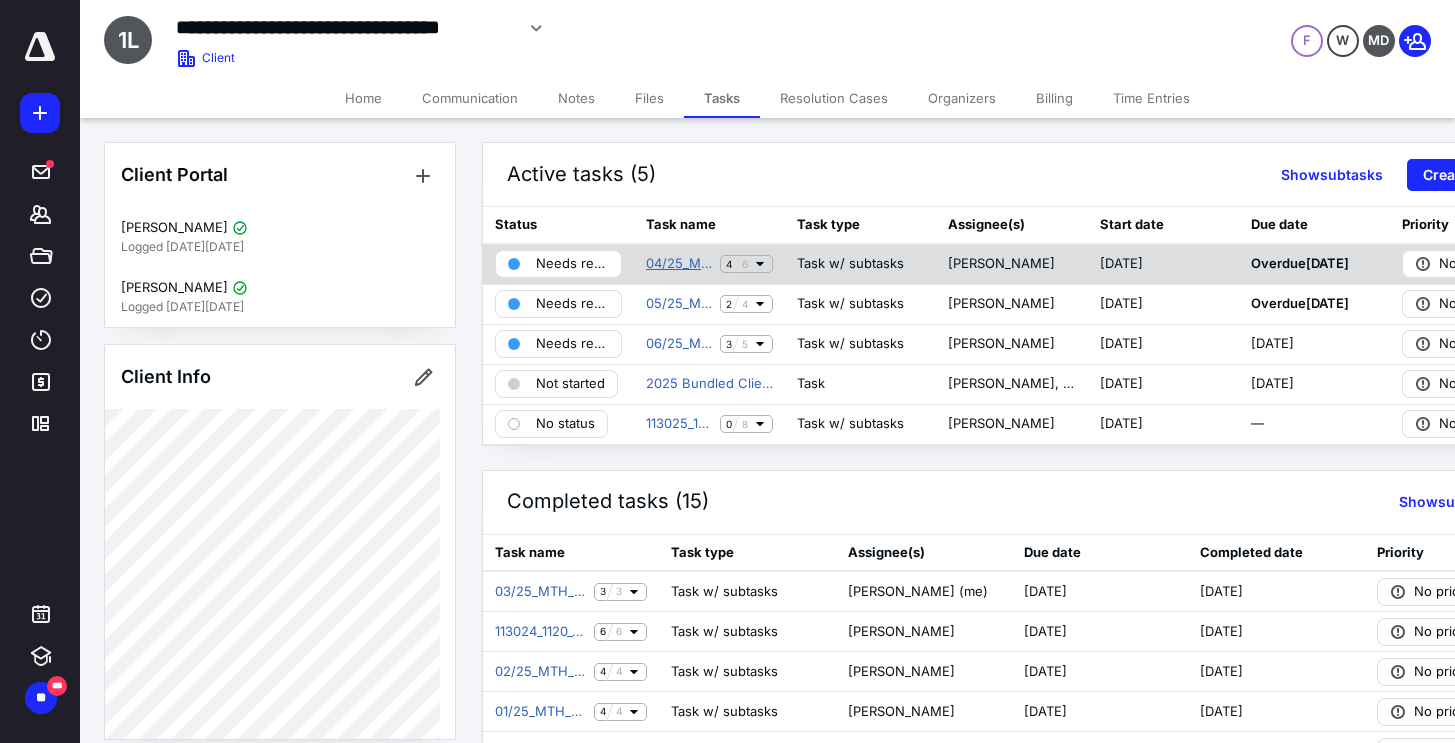 click on "04/25_MTH_BK" at bounding box center (679, 264) 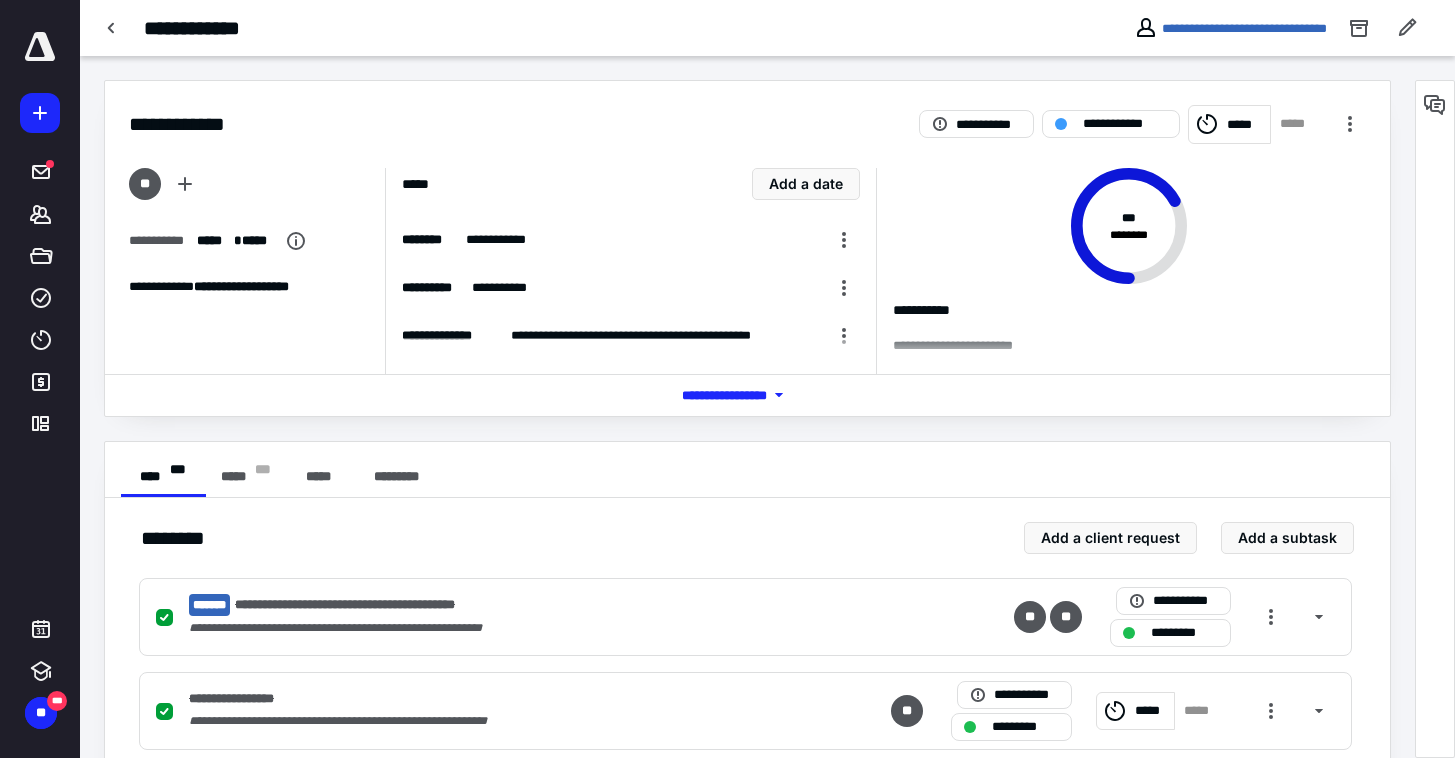 drag, startPoint x: 1336, startPoint y: 475, endPoint x: 1248, endPoint y: 499, distance: 91.214035 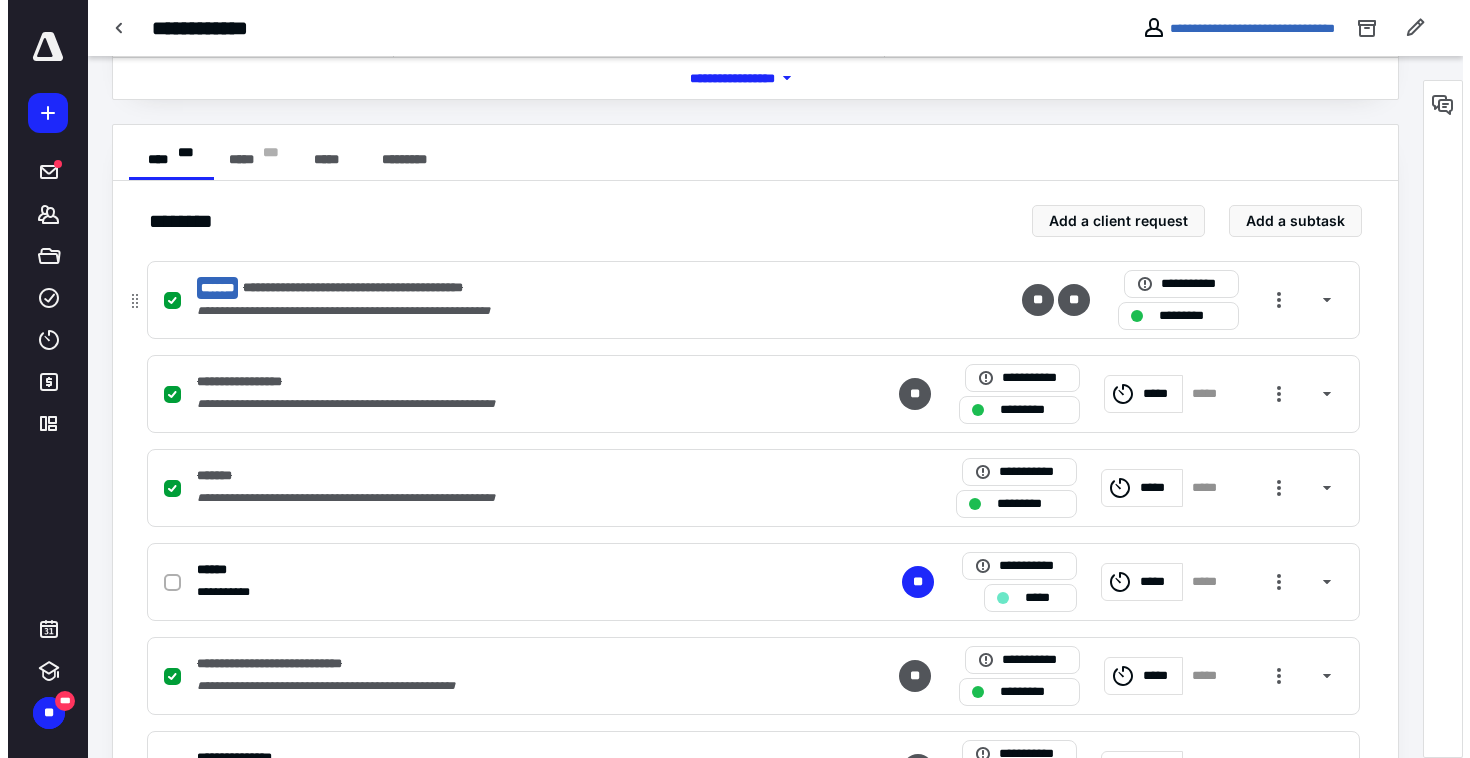 scroll, scrollTop: 417, scrollLeft: 0, axis: vertical 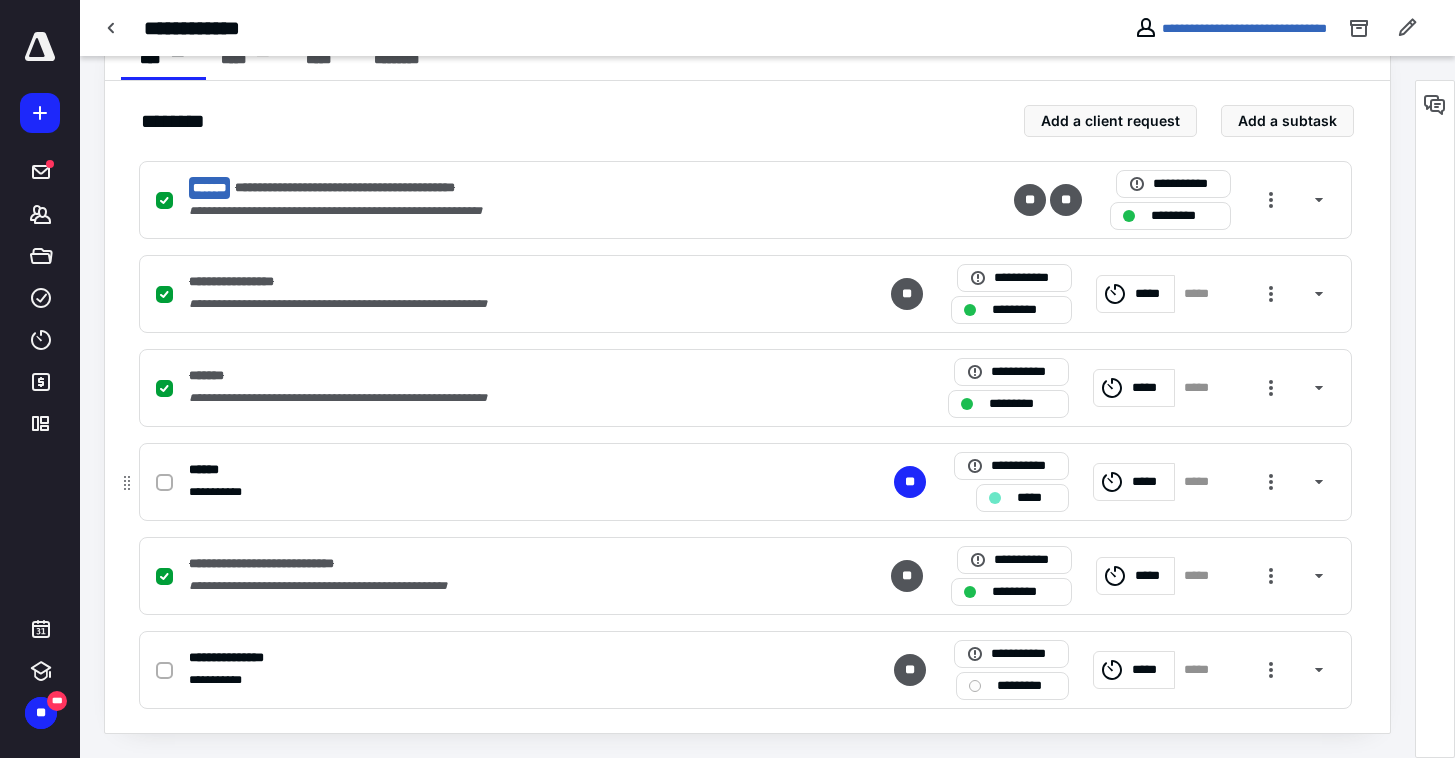 click on "*****" at bounding box center [1150, 482] 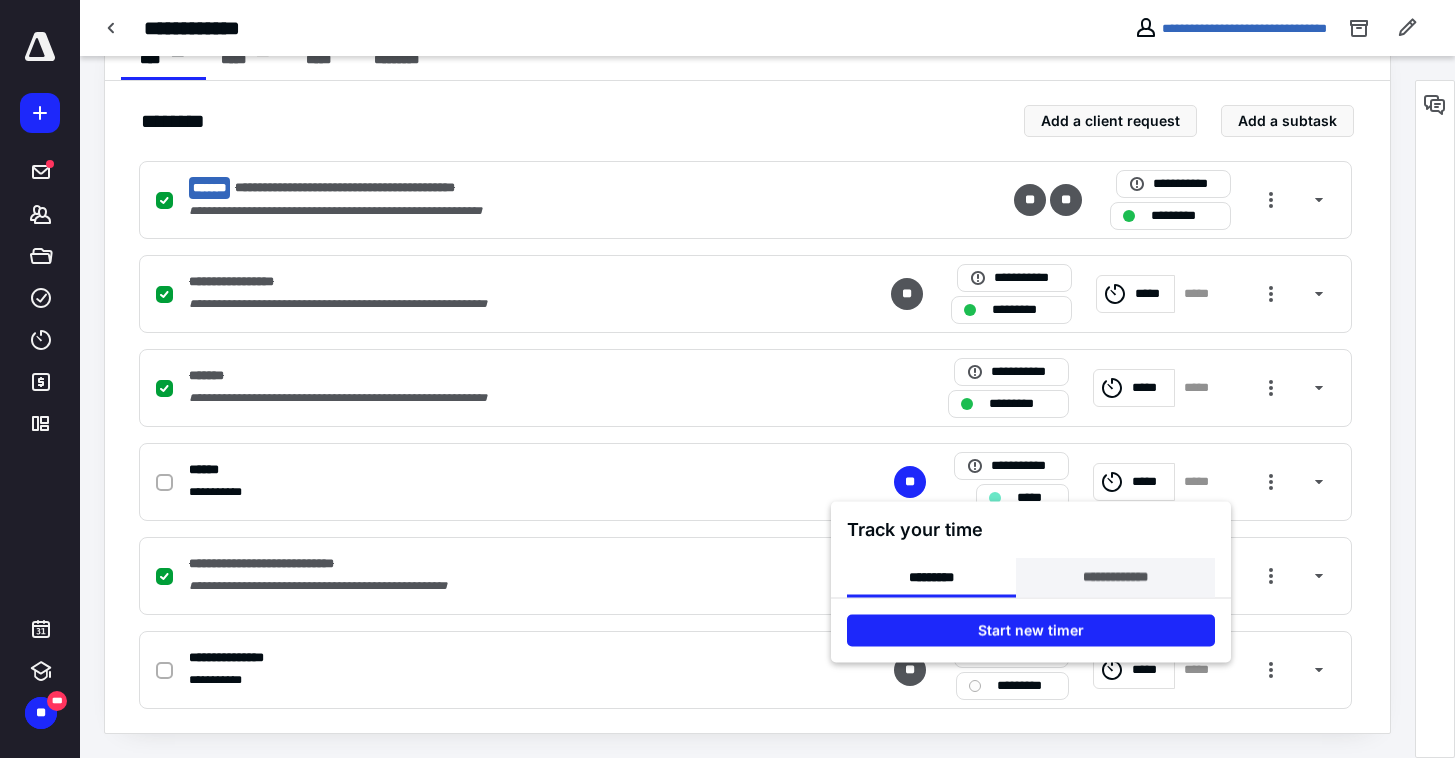click on "**********" at bounding box center [1115, 578] 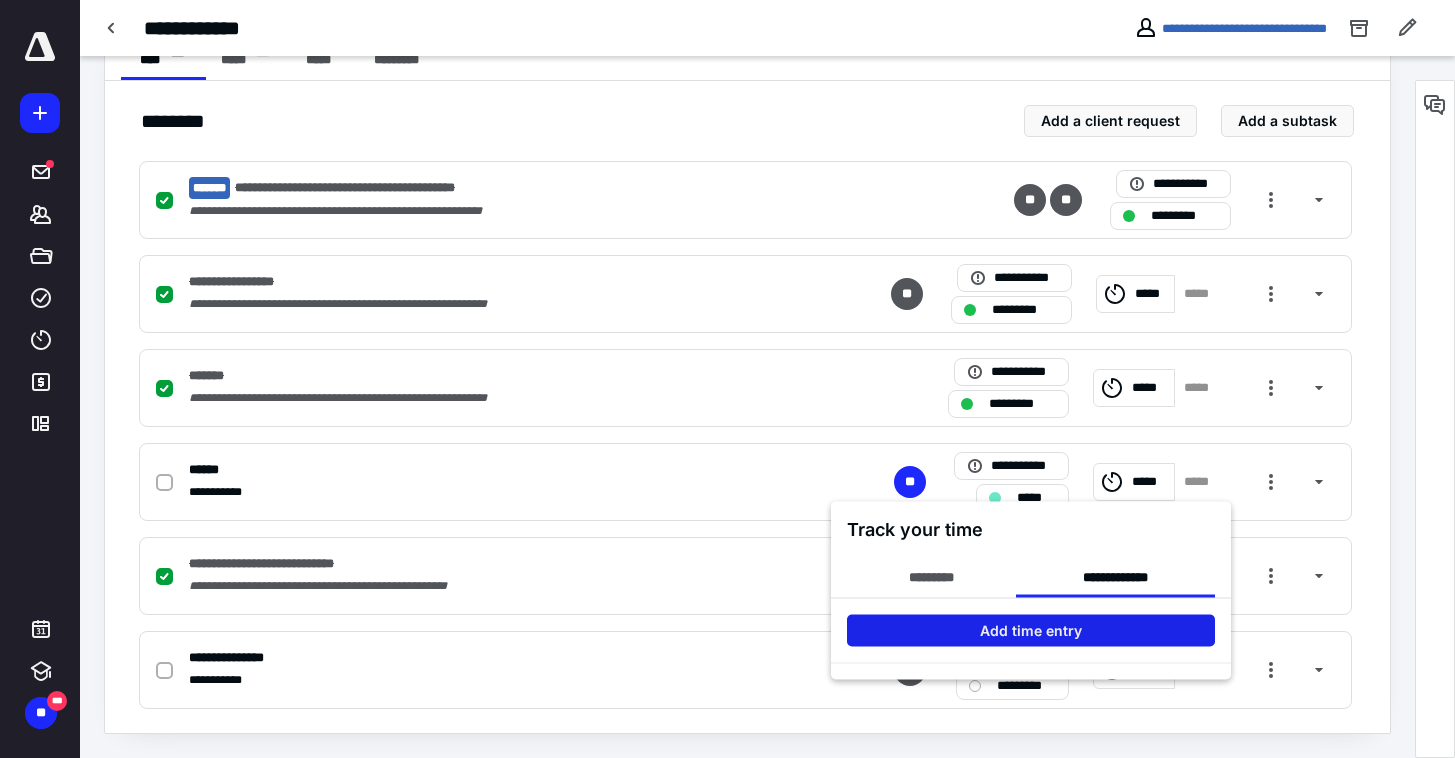click on "Add time entry" at bounding box center (1031, 631) 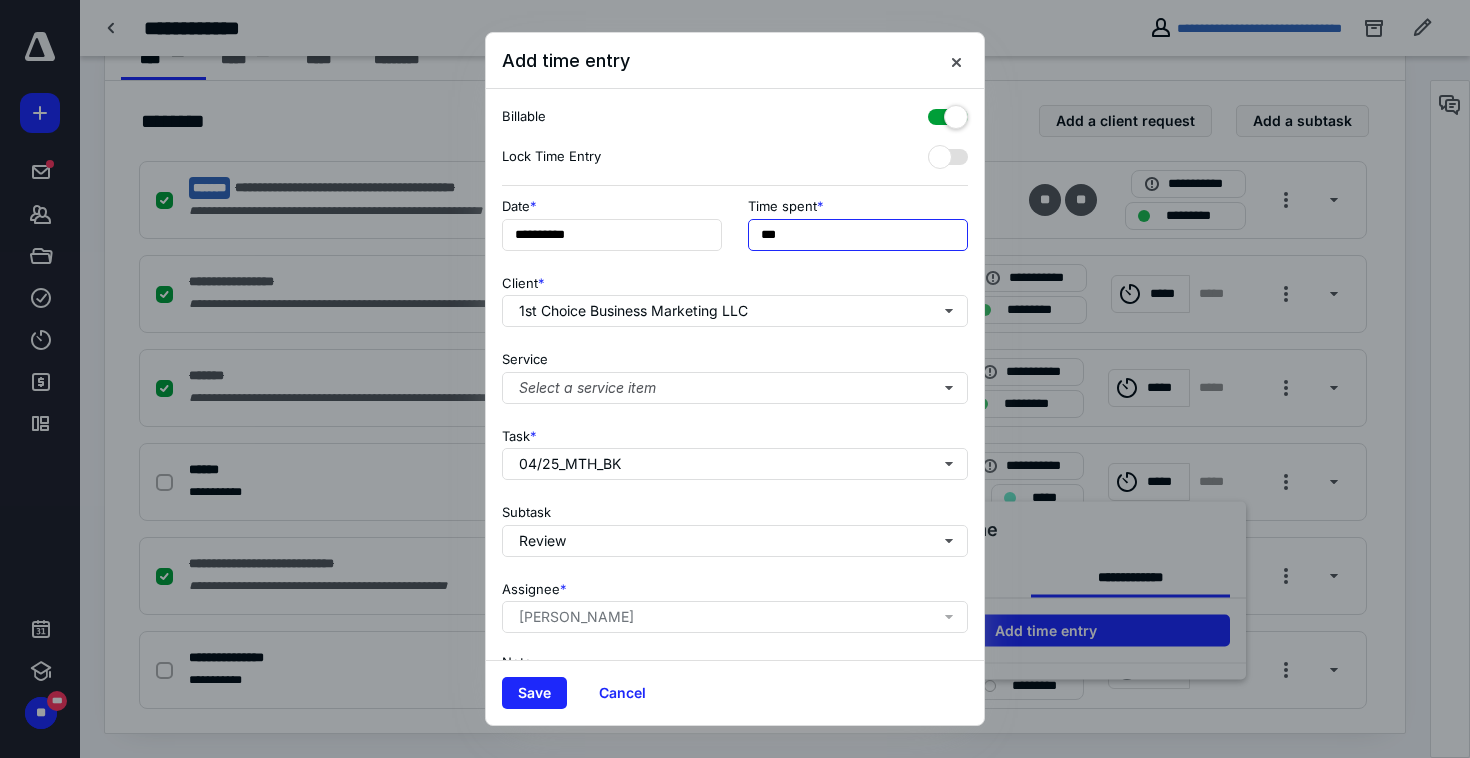 click on "***" at bounding box center [858, 235] 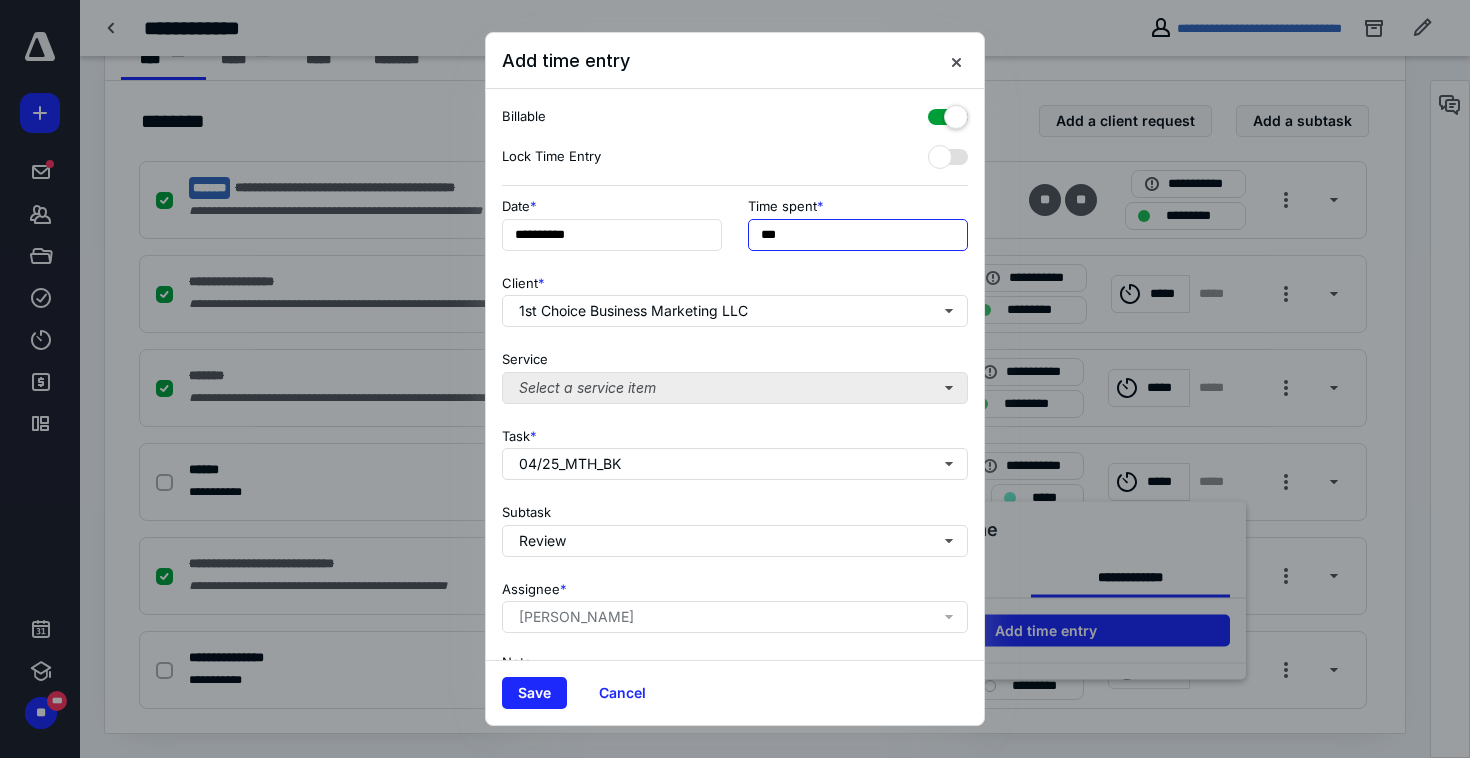 type on "***" 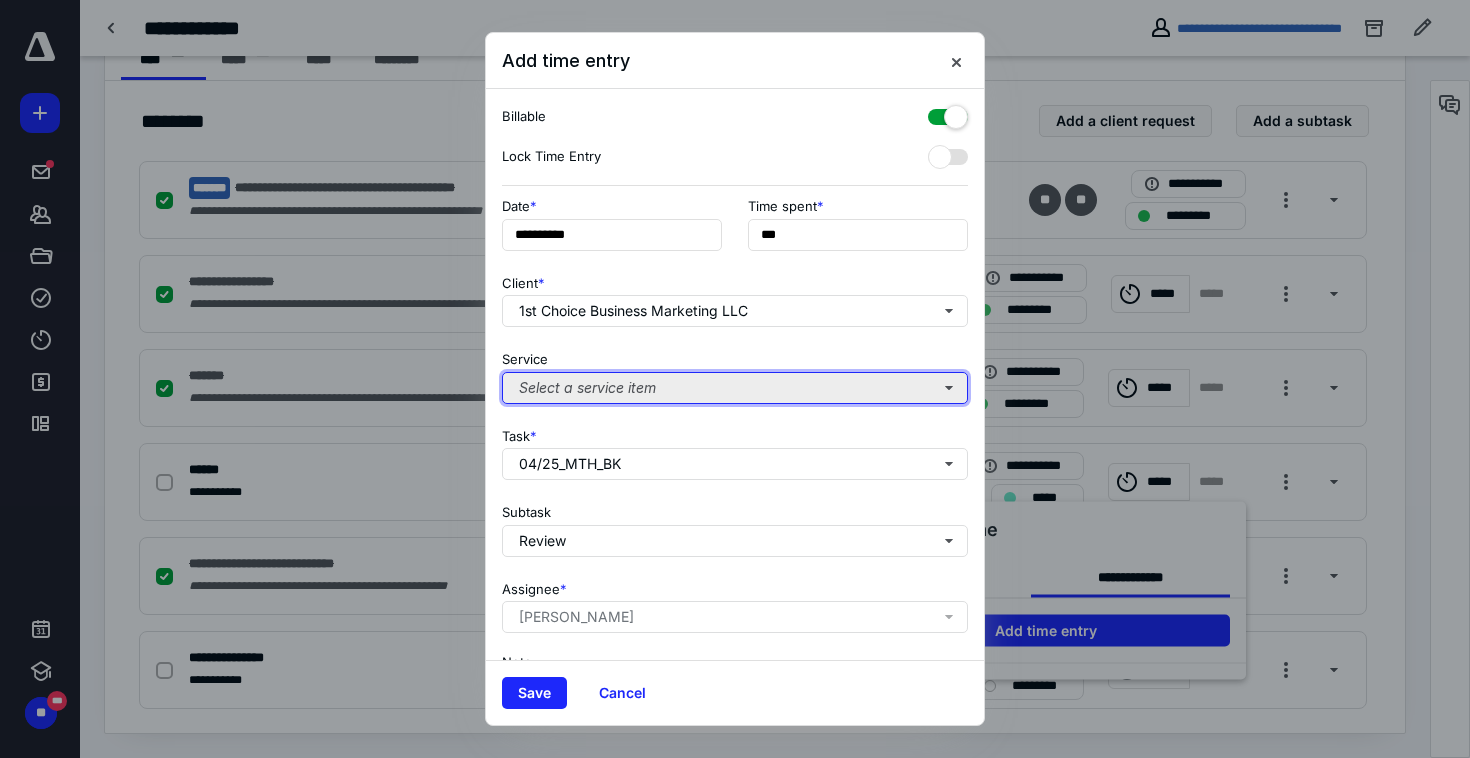 click on "Select a service item" at bounding box center (735, 388) 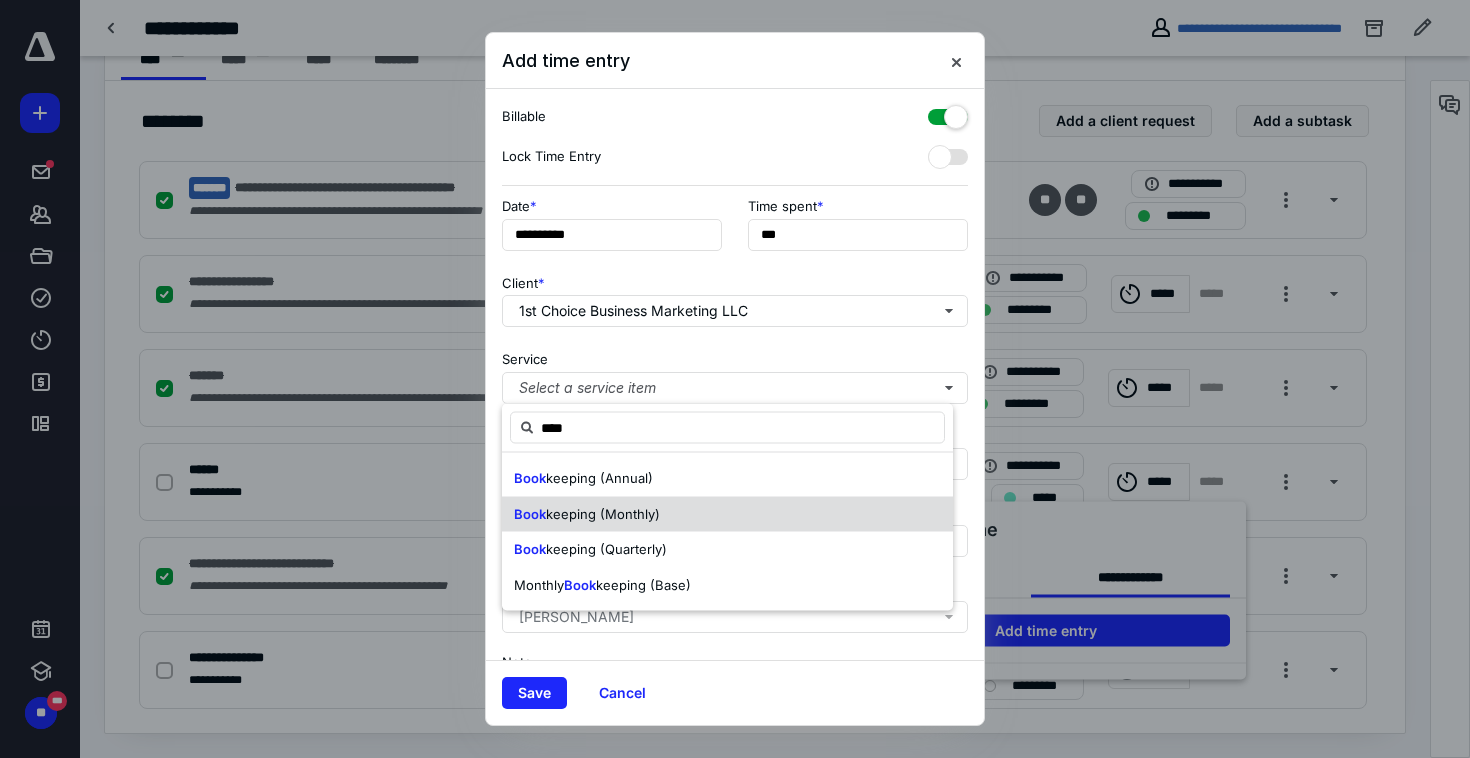 click on "keeping (Monthly)" at bounding box center [603, 513] 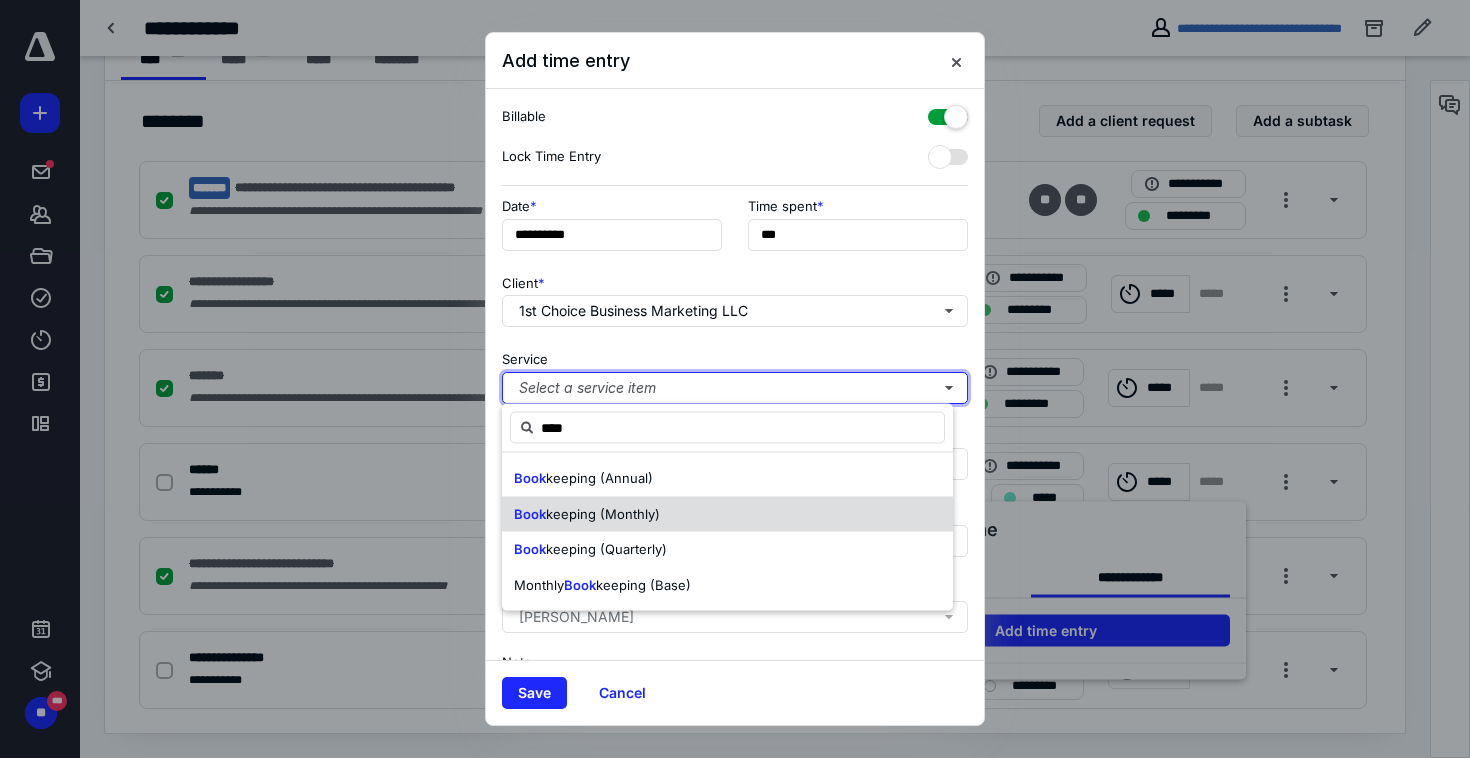type 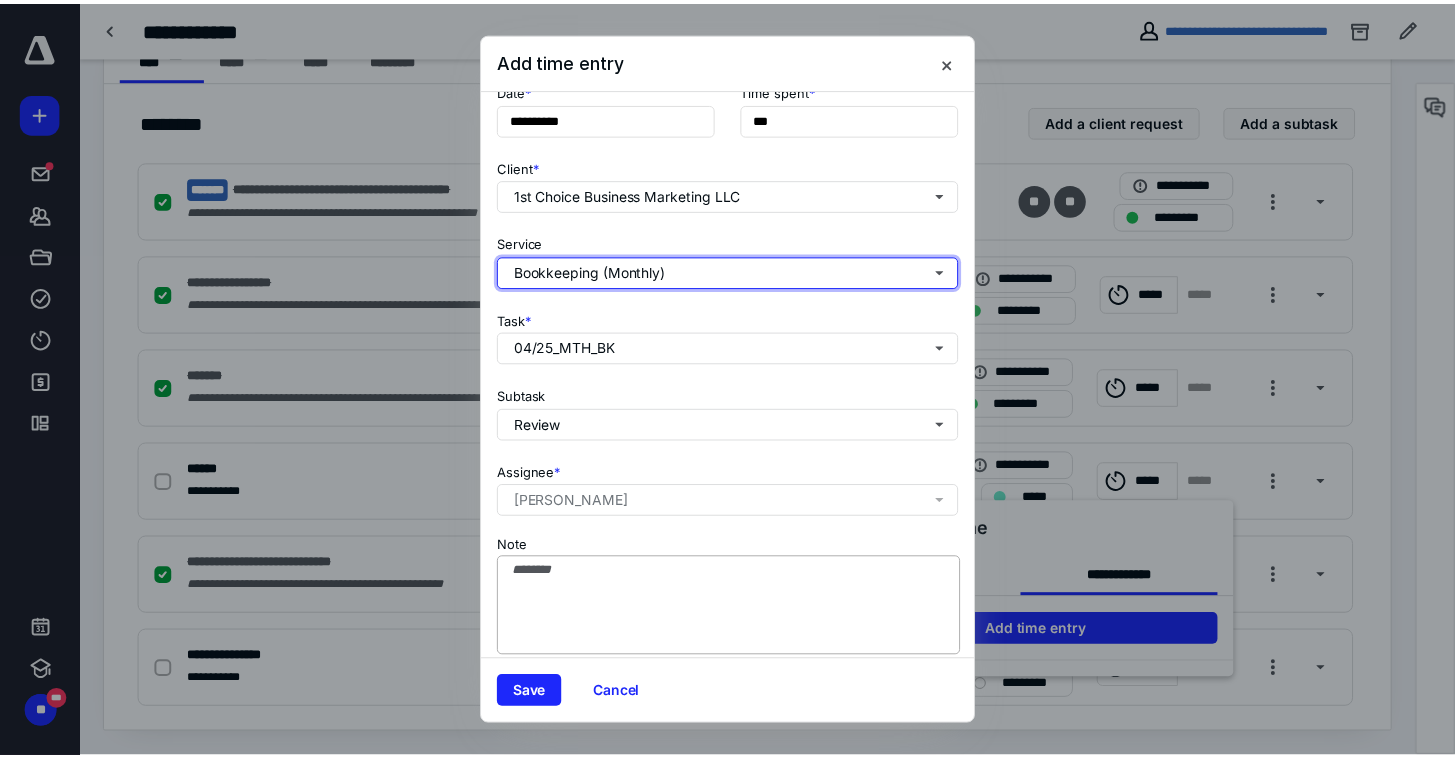 scroll, scrollTop: 143, scrollLeft: 0, axis: vertical 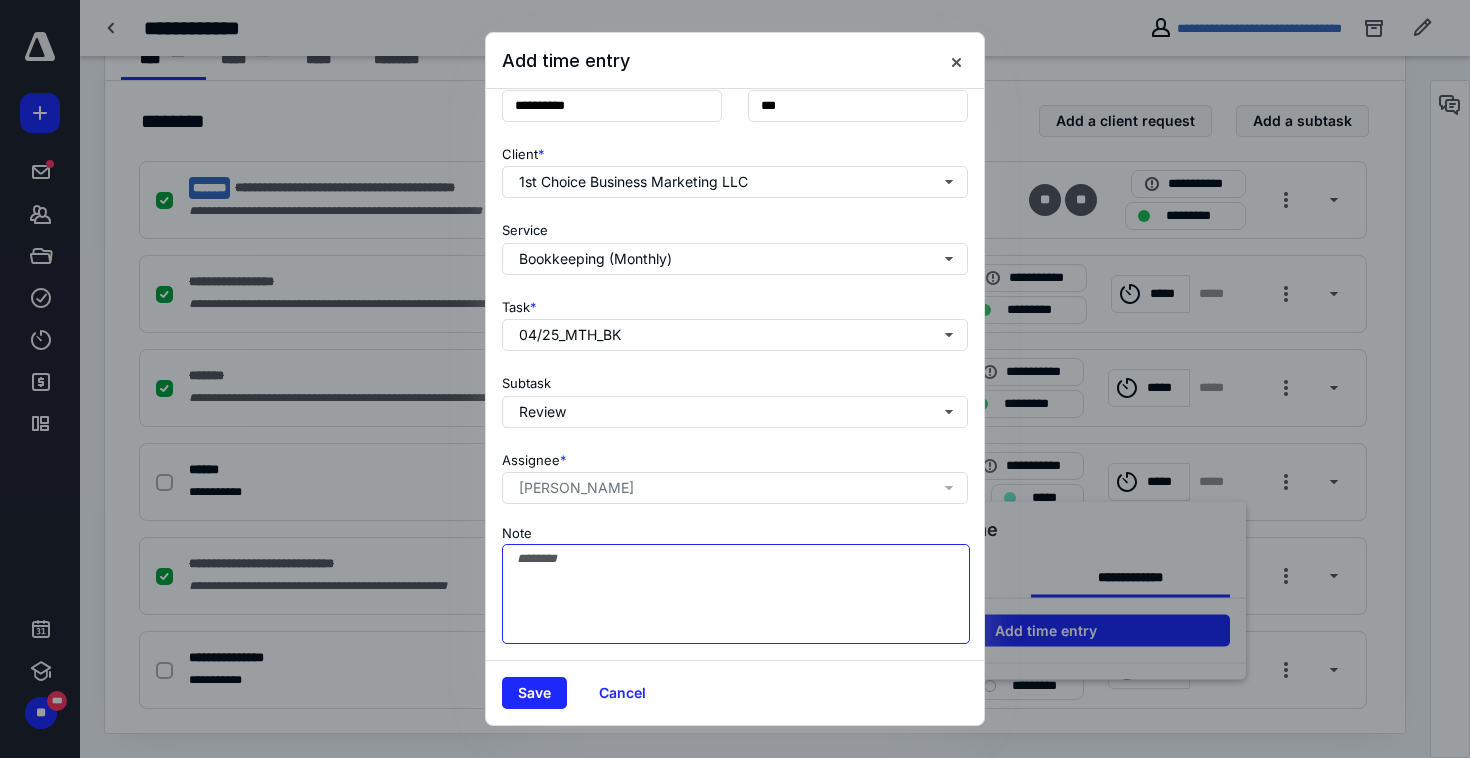 click on "Note" at bounding box center [736, 594] 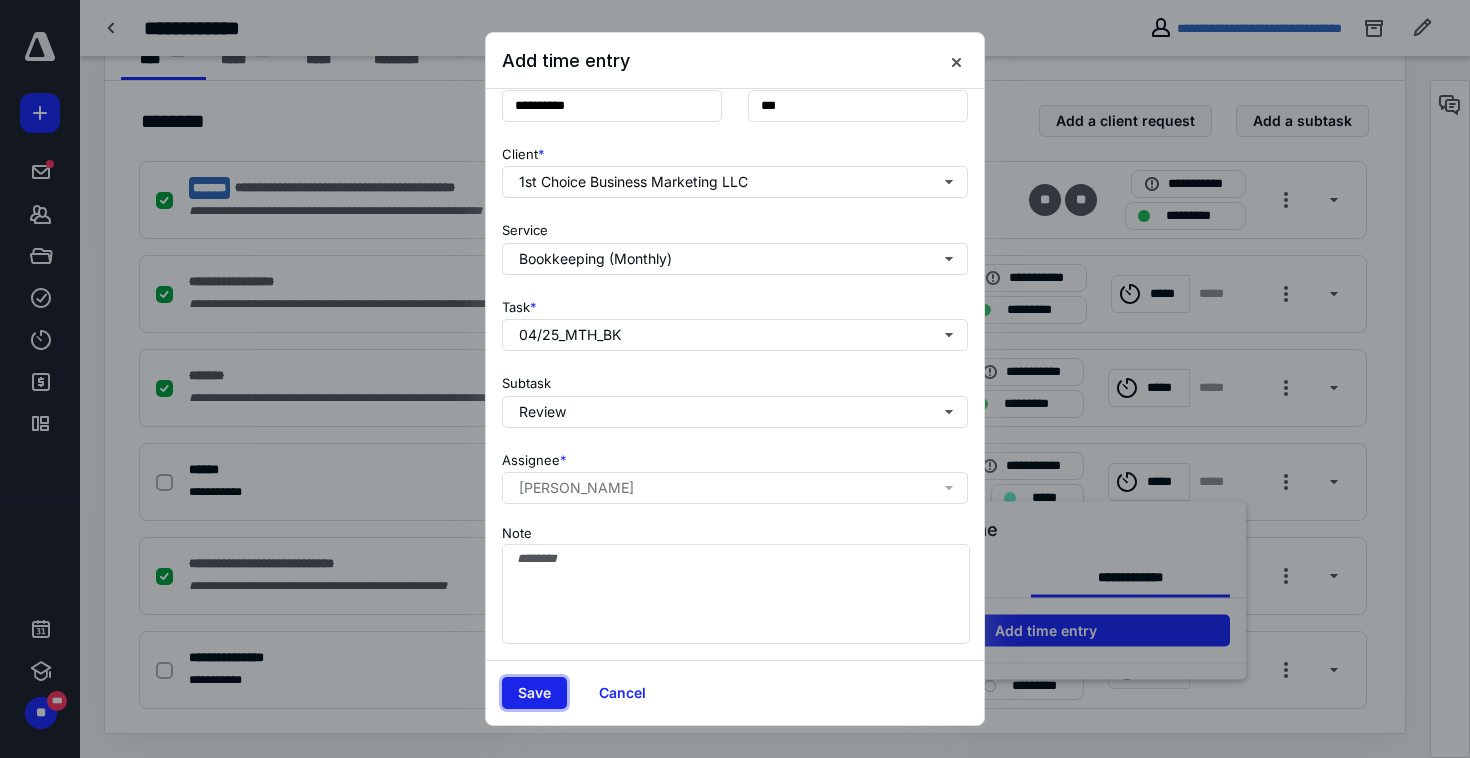 click on "Save" at bounding box center [534, 693] 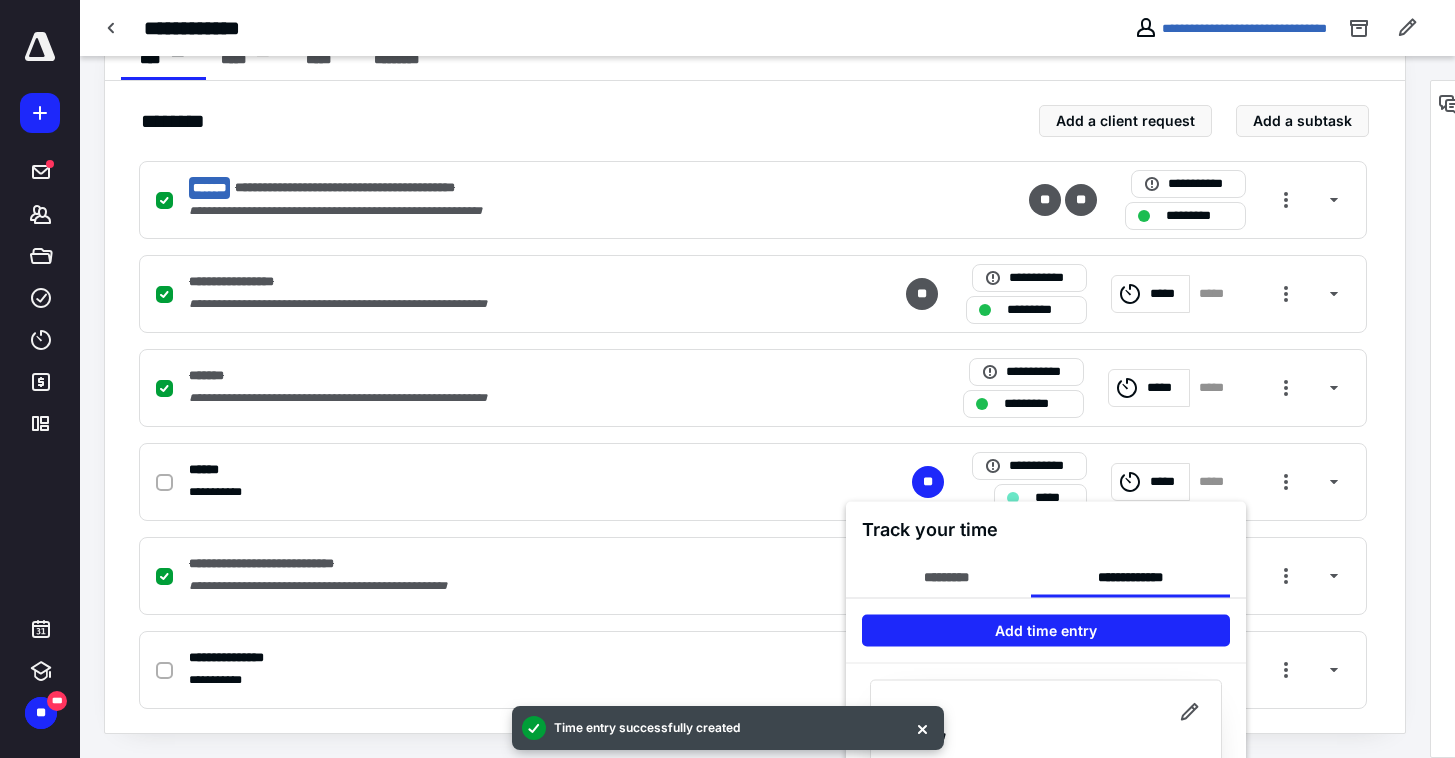 click at bounding box center [727, 379] 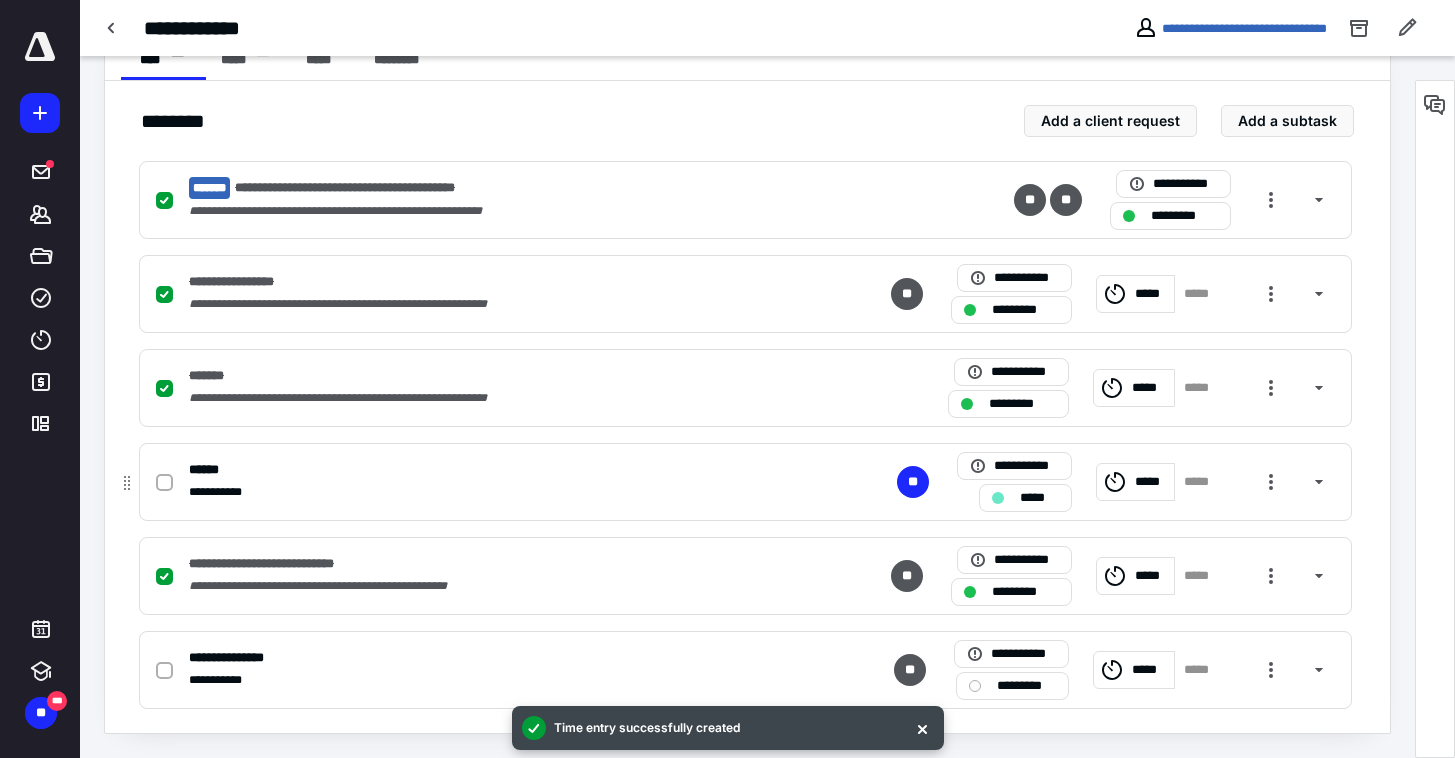 click 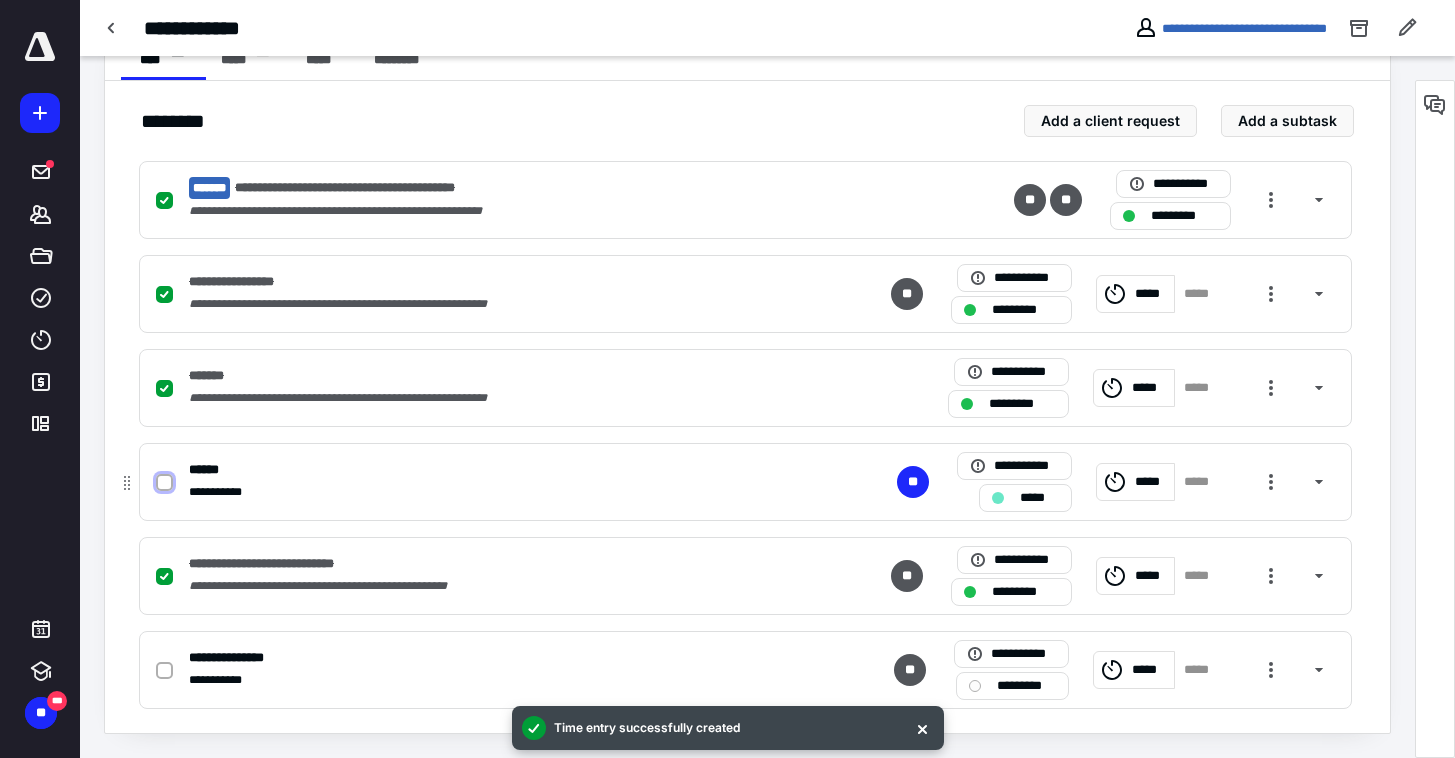 click at bounding box center (164, 483) 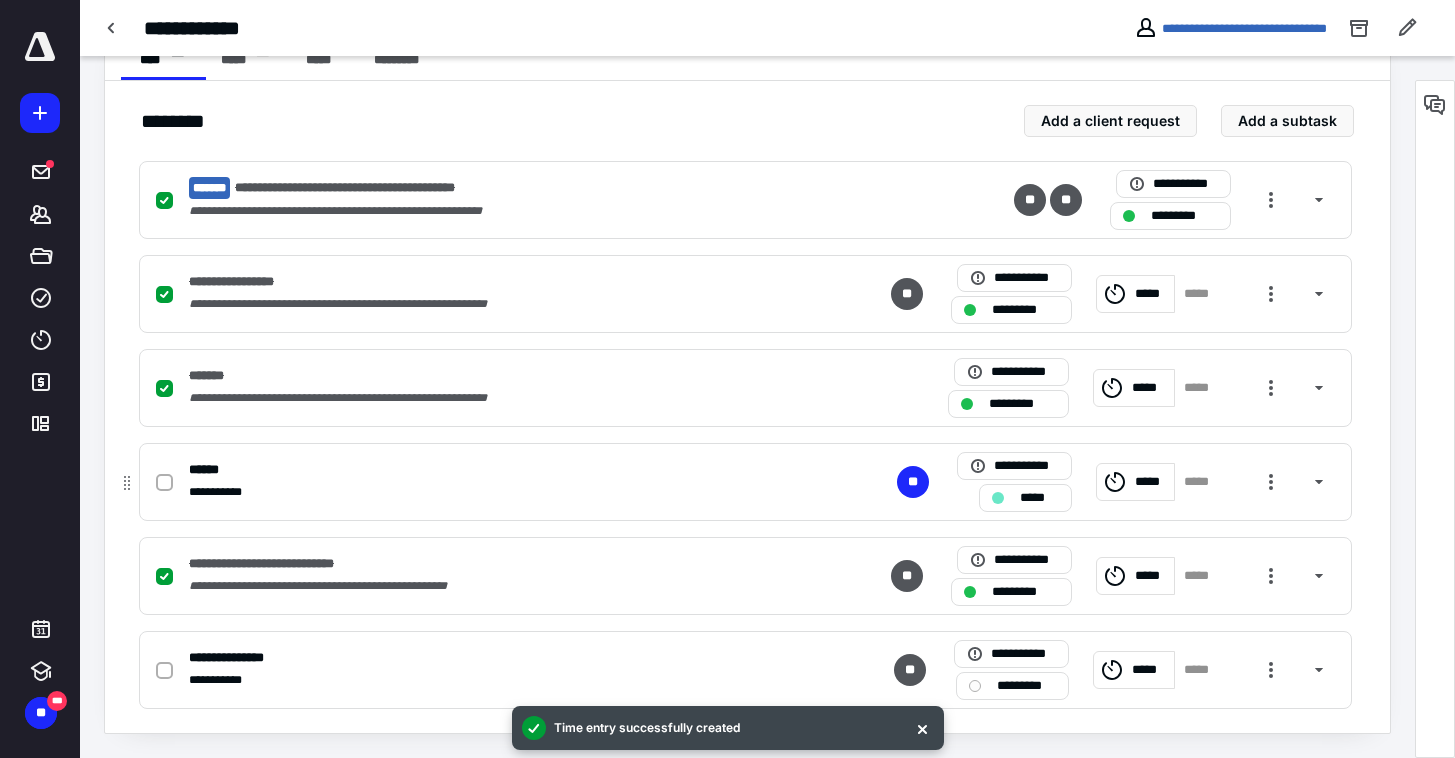 checkbox on "true" 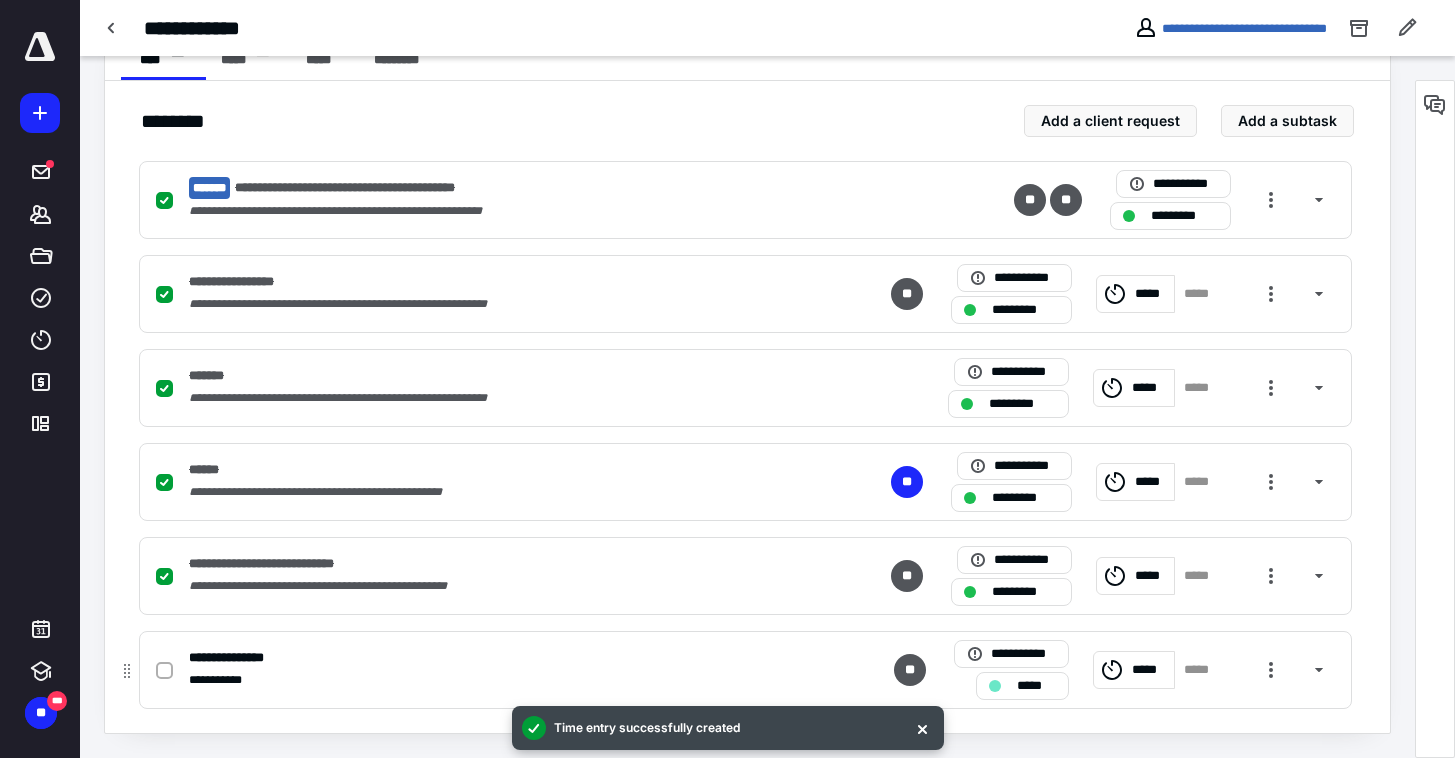click on "*****" at bounding box center (1036, 686) 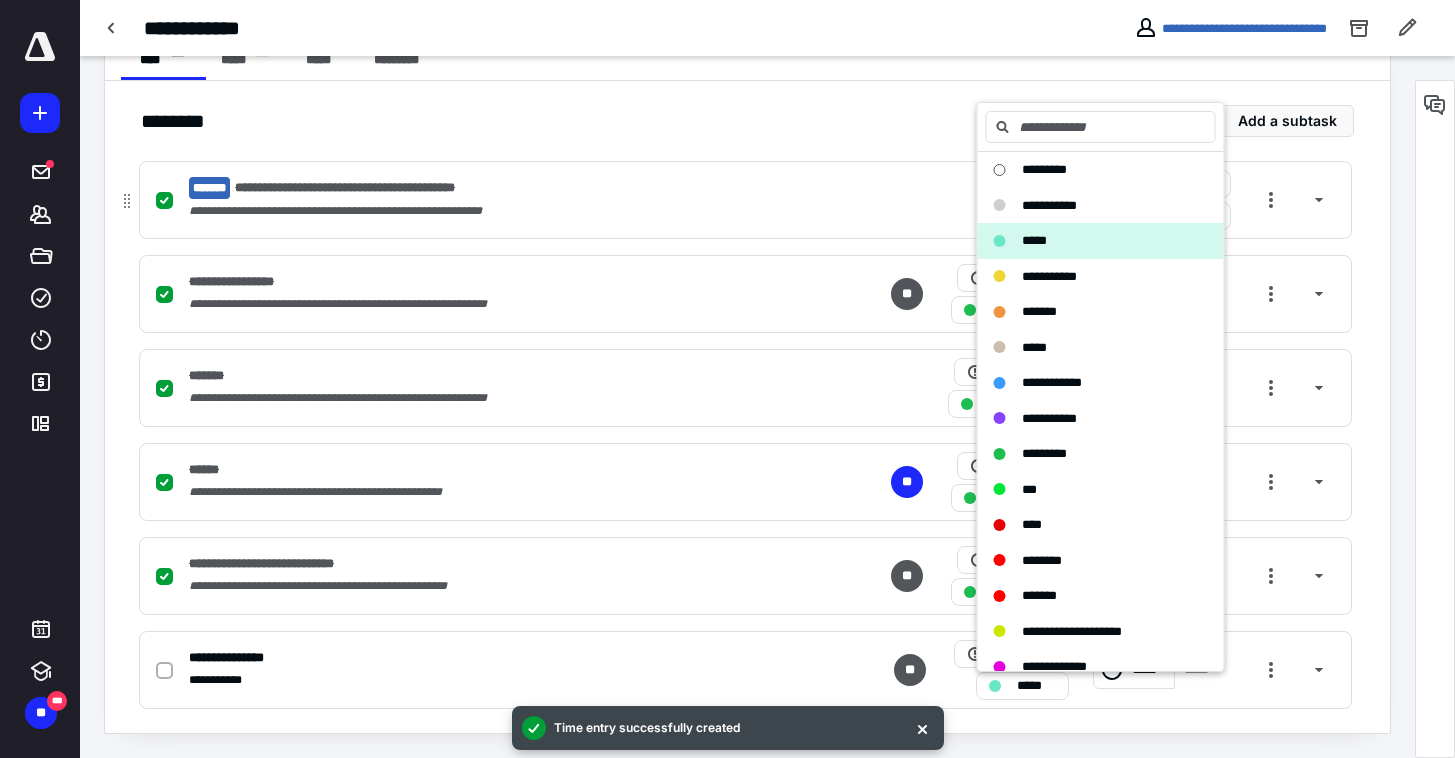 drag, startPoint x: 780, startPoint y: 163, endPoint x: 753, endPoint y: 191, distance: 38.8973 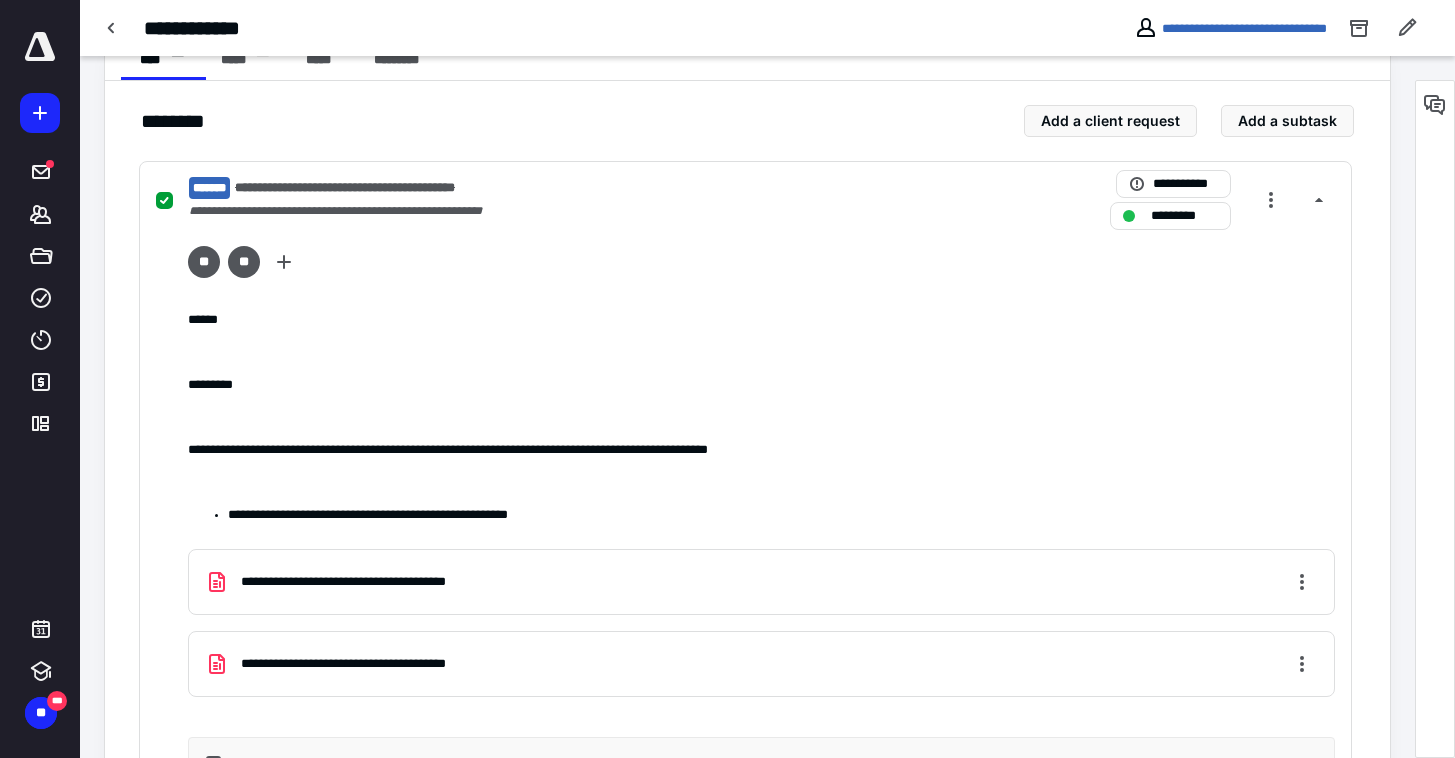 scroll, scrollTop: 47, scrollLeft: 0, axis: vertical 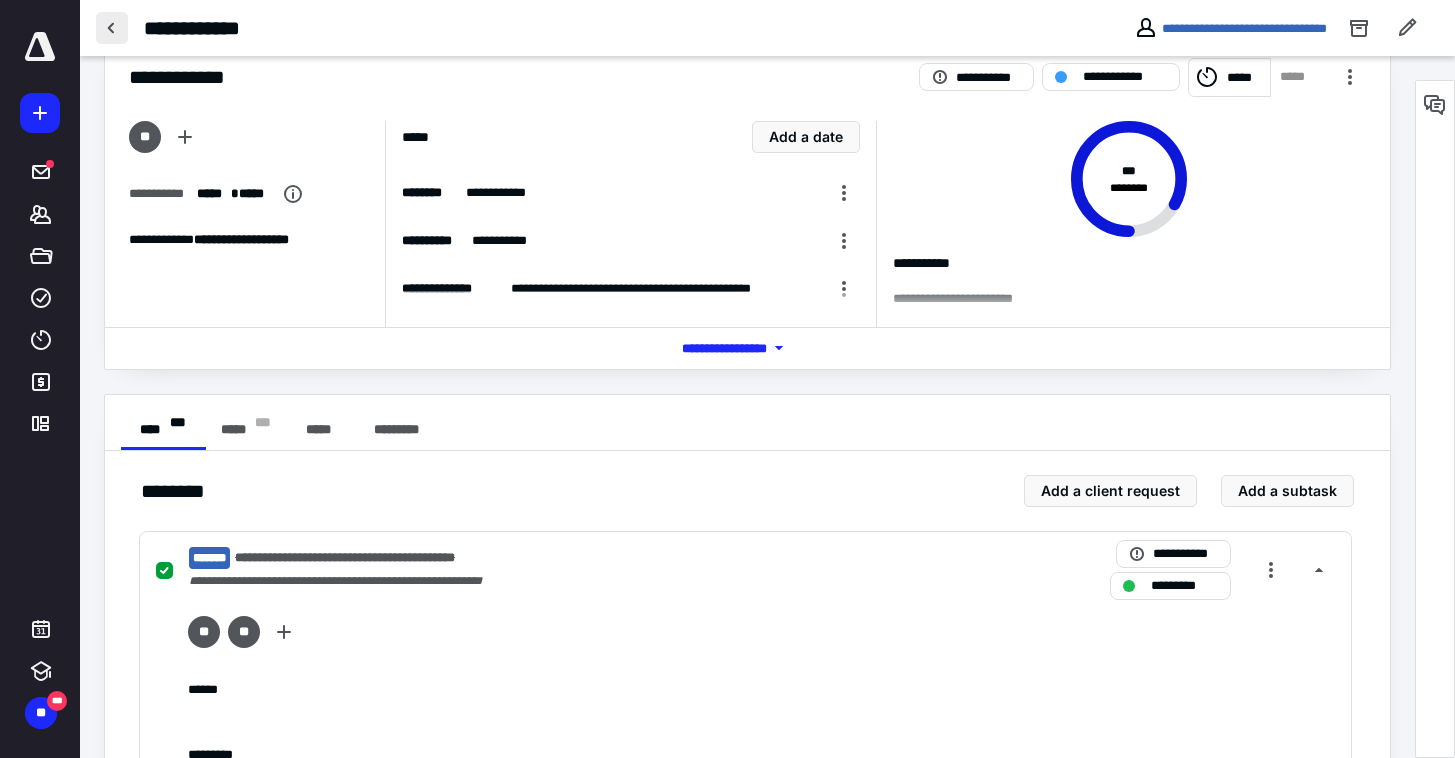 click at bounding box center [112, 28] 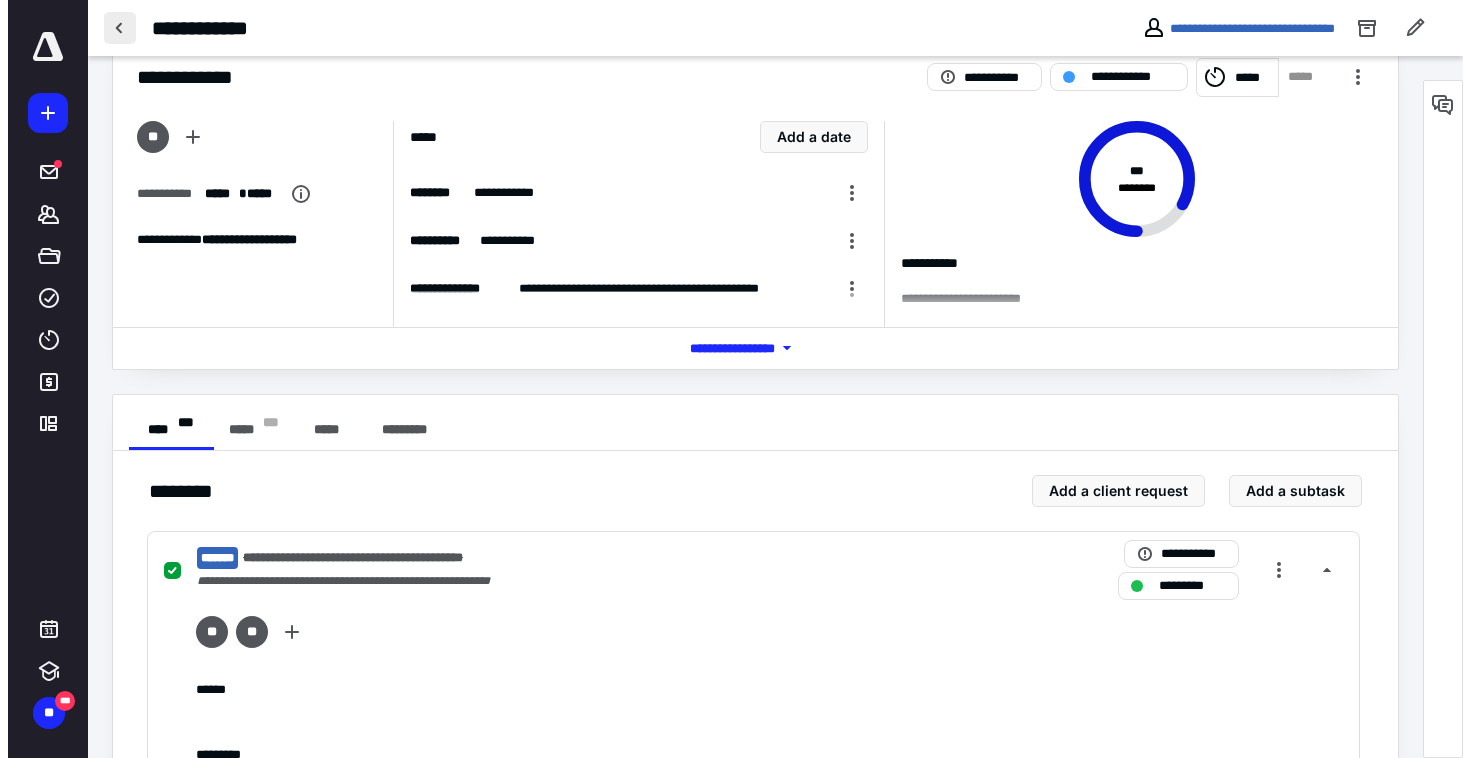 scroll, scrollTop: 0, scrollLeft: 0, axis: both 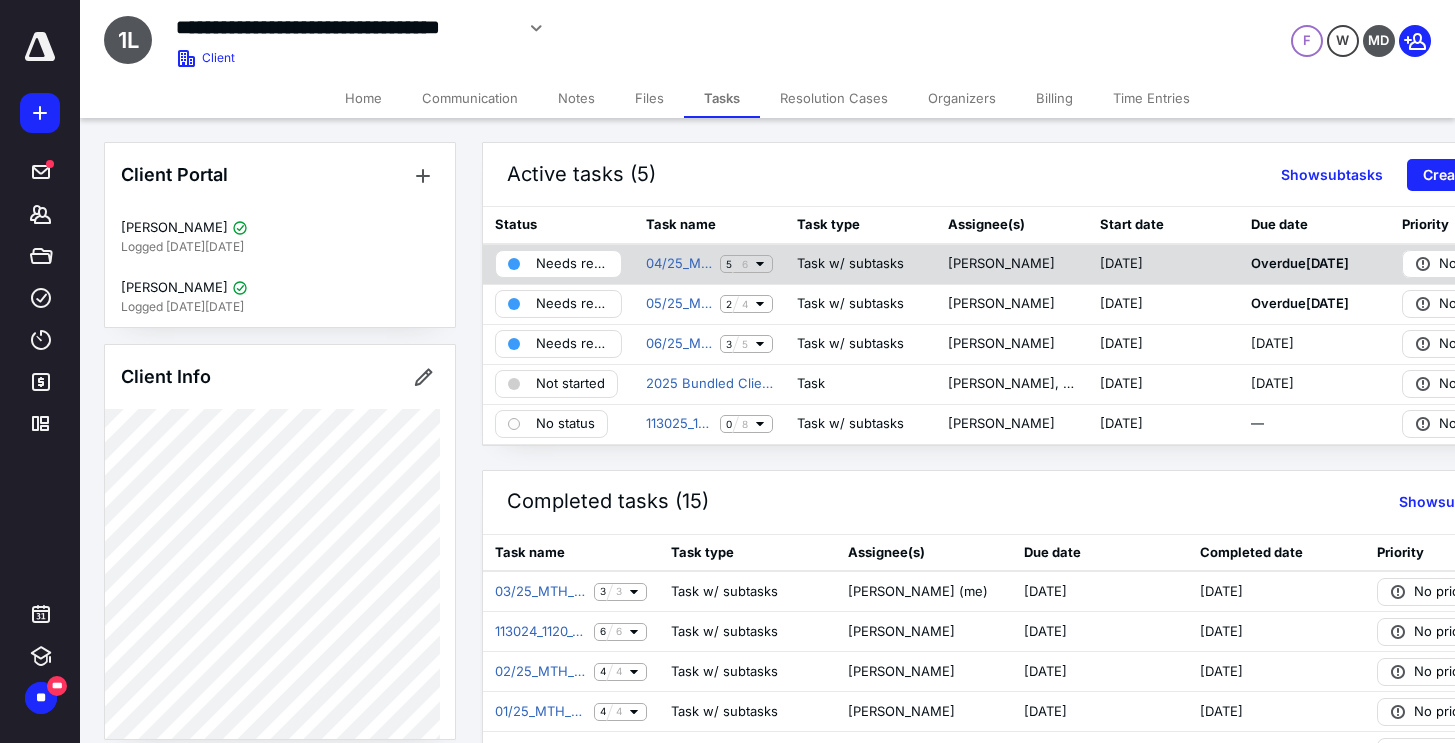 click on "Needs review" at bounding box center (558, 264) 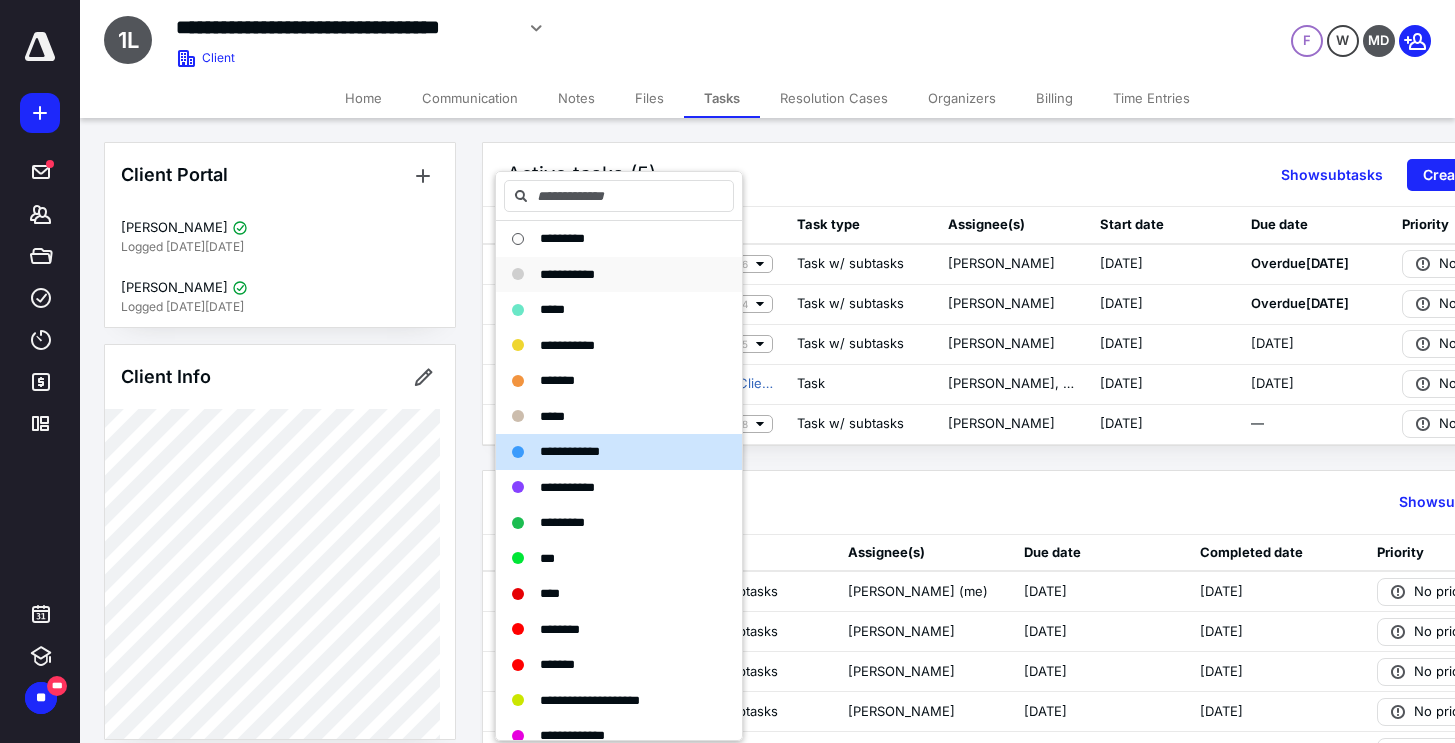 click on "**********" at bounding box center [567, 275] 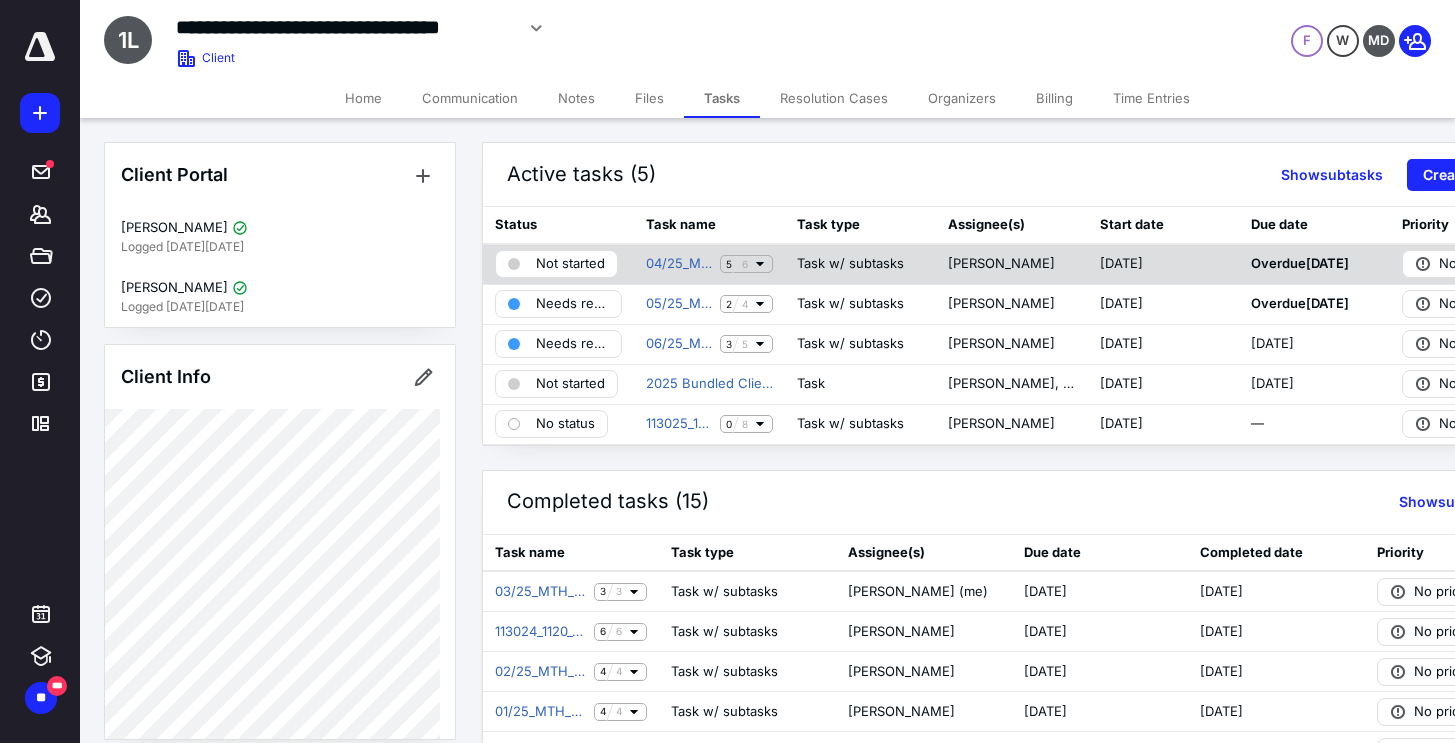 click on "Not started" at bounding box center [570, 264] 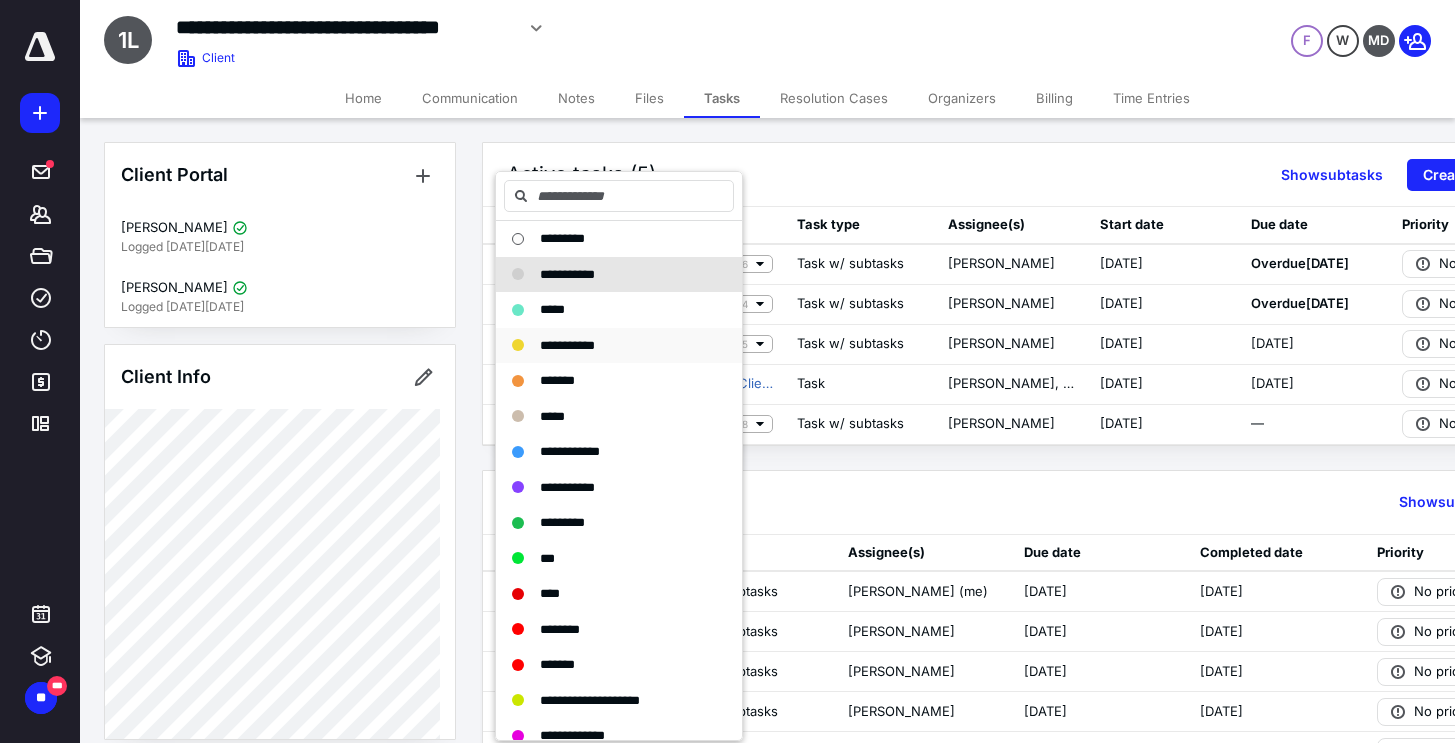 click on "**********" at bounding box center (567, 345) 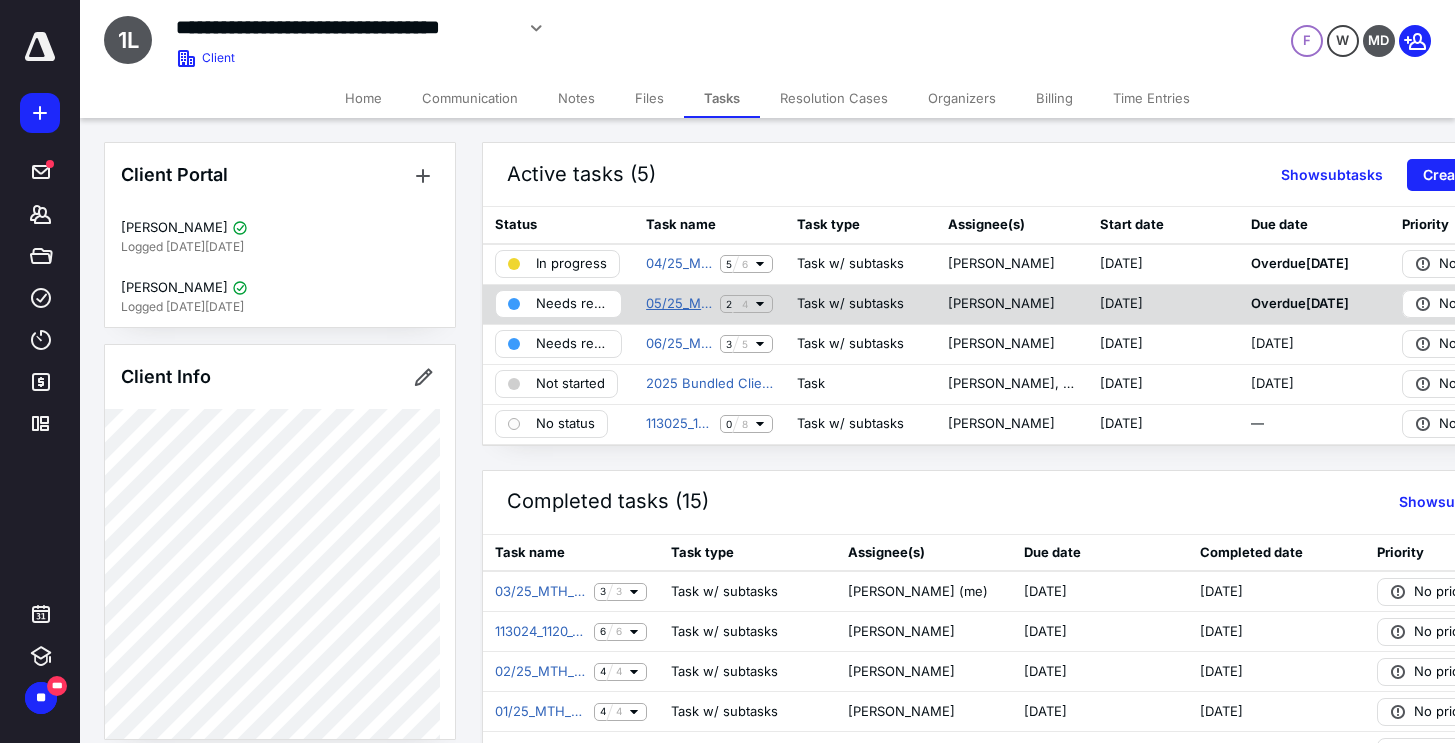 click on "05/25_MTH_BK" at bounding box center [679, 304] 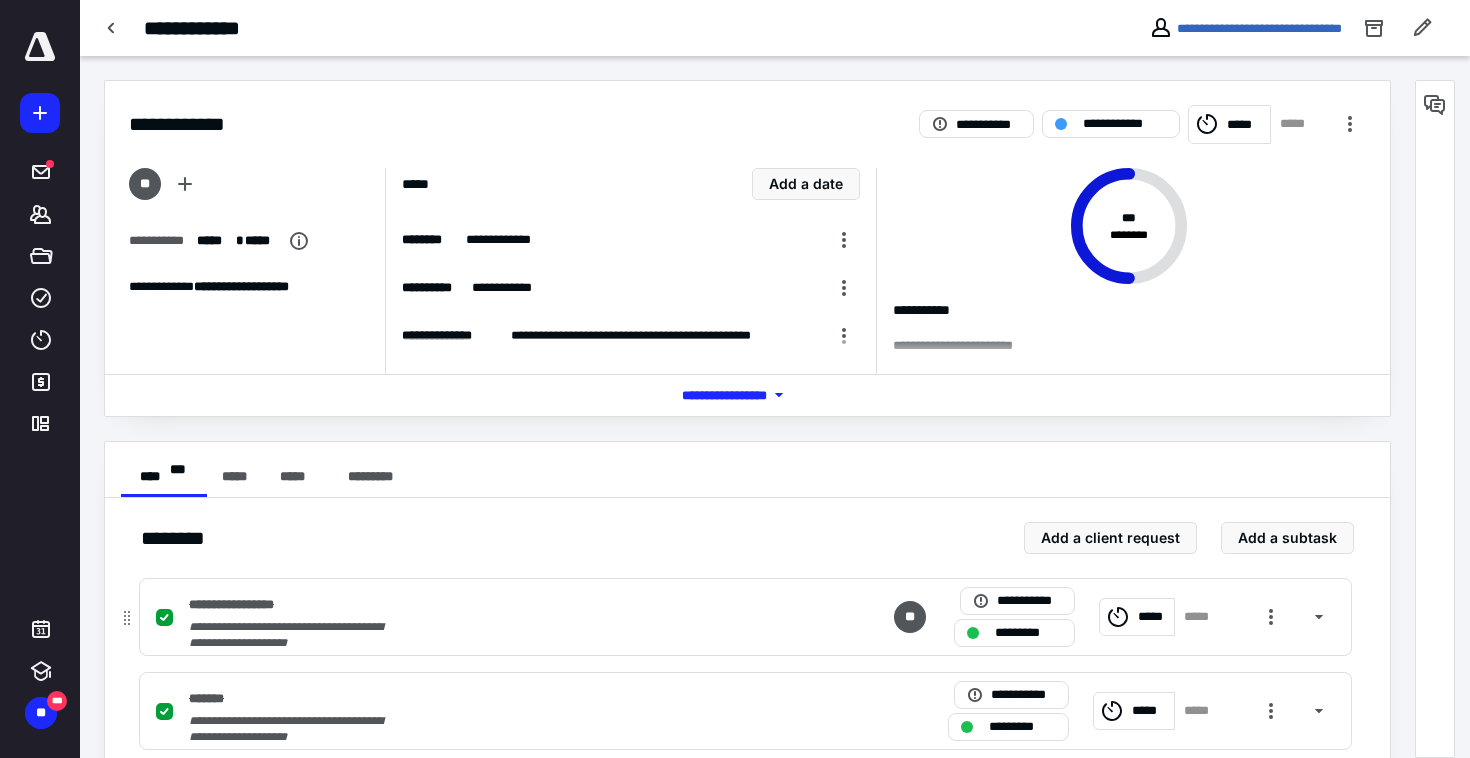 scroll, scrollTop: 229, scrollLeft: 0, axis: vertical 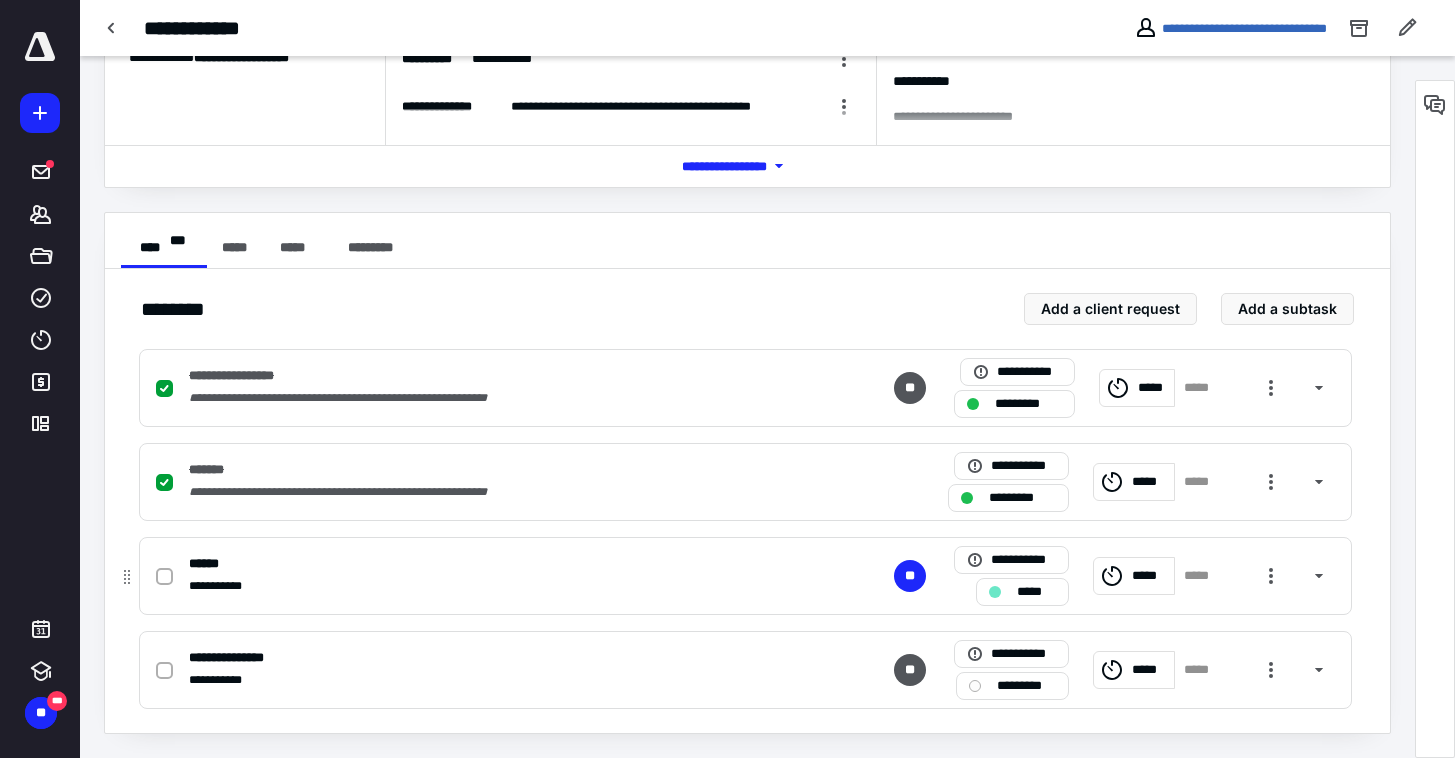 click on "*****" at bounding box center [1134, 576] 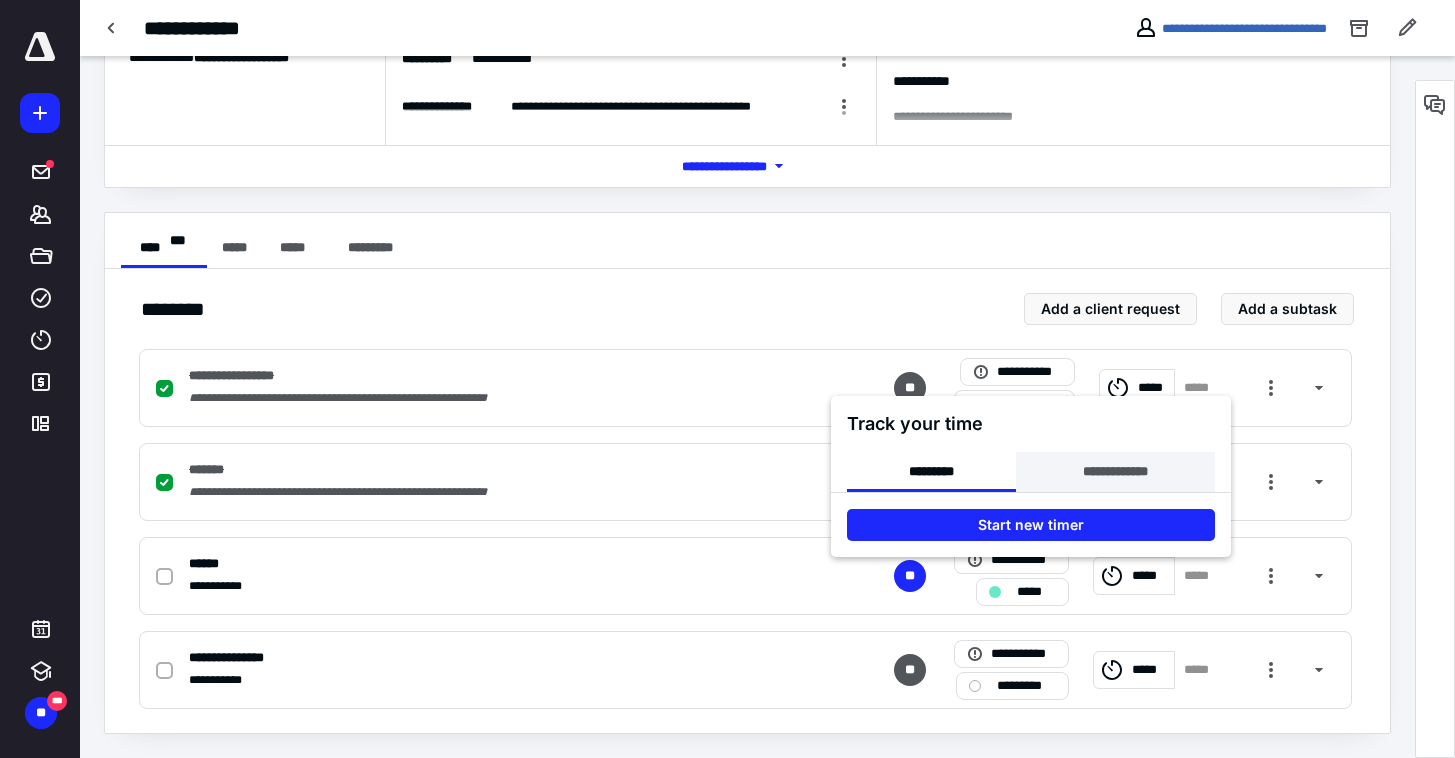 click on "**********" at bounding box center (1115, 472) 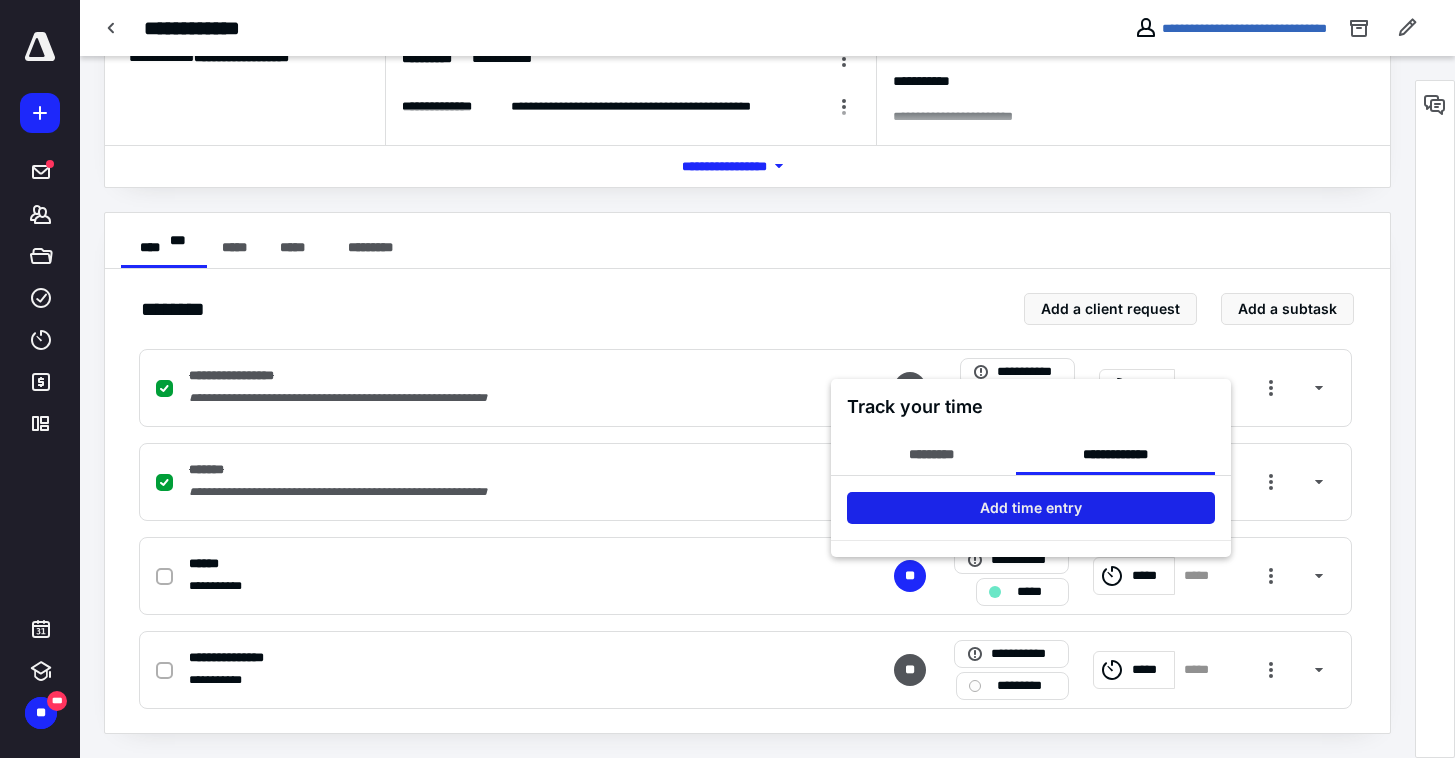 click on "Add time entry" at bounding box center (1031, 508) 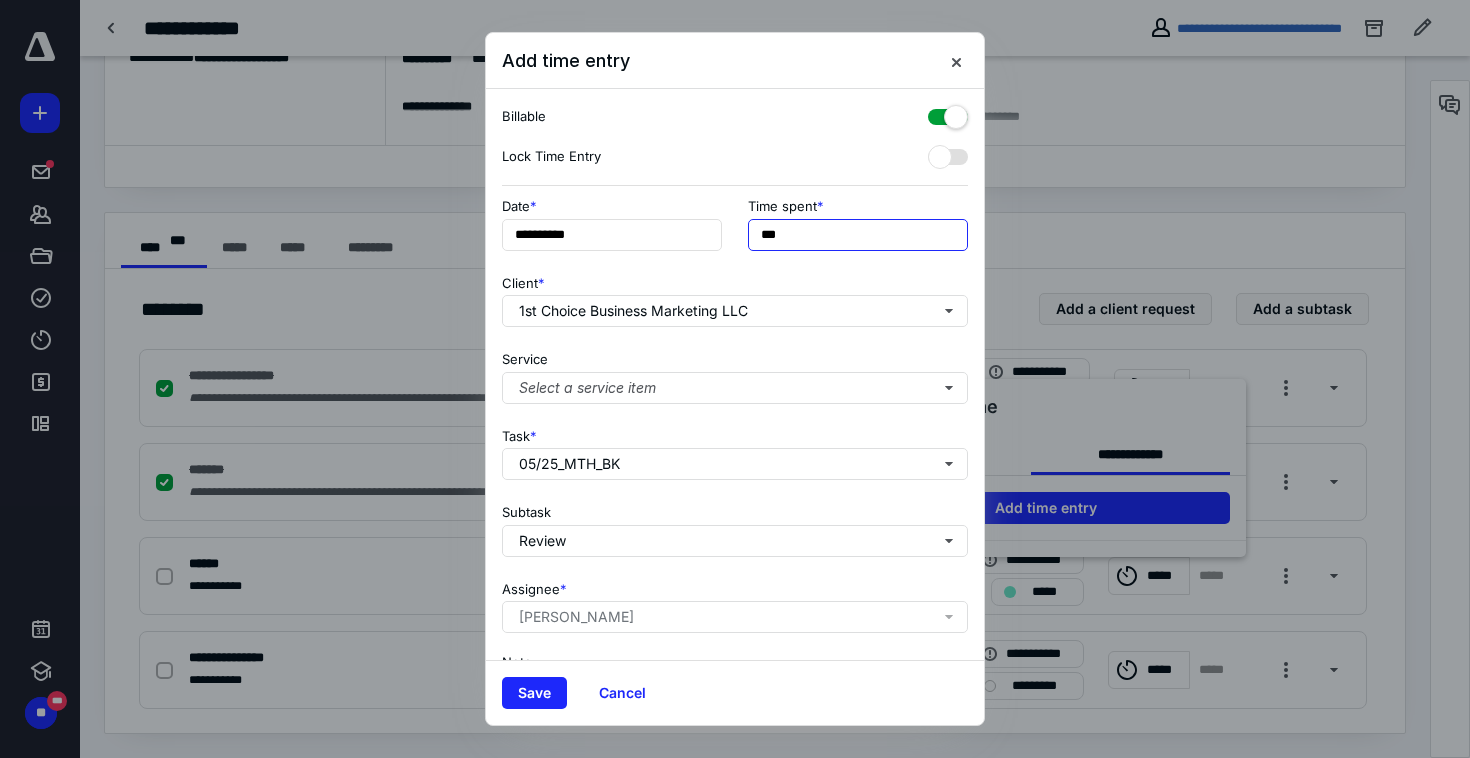 drag, startPoint x: 796, startPoint y: 238, endPoint x: 742, endPoint y: 237, distance: 54.00926 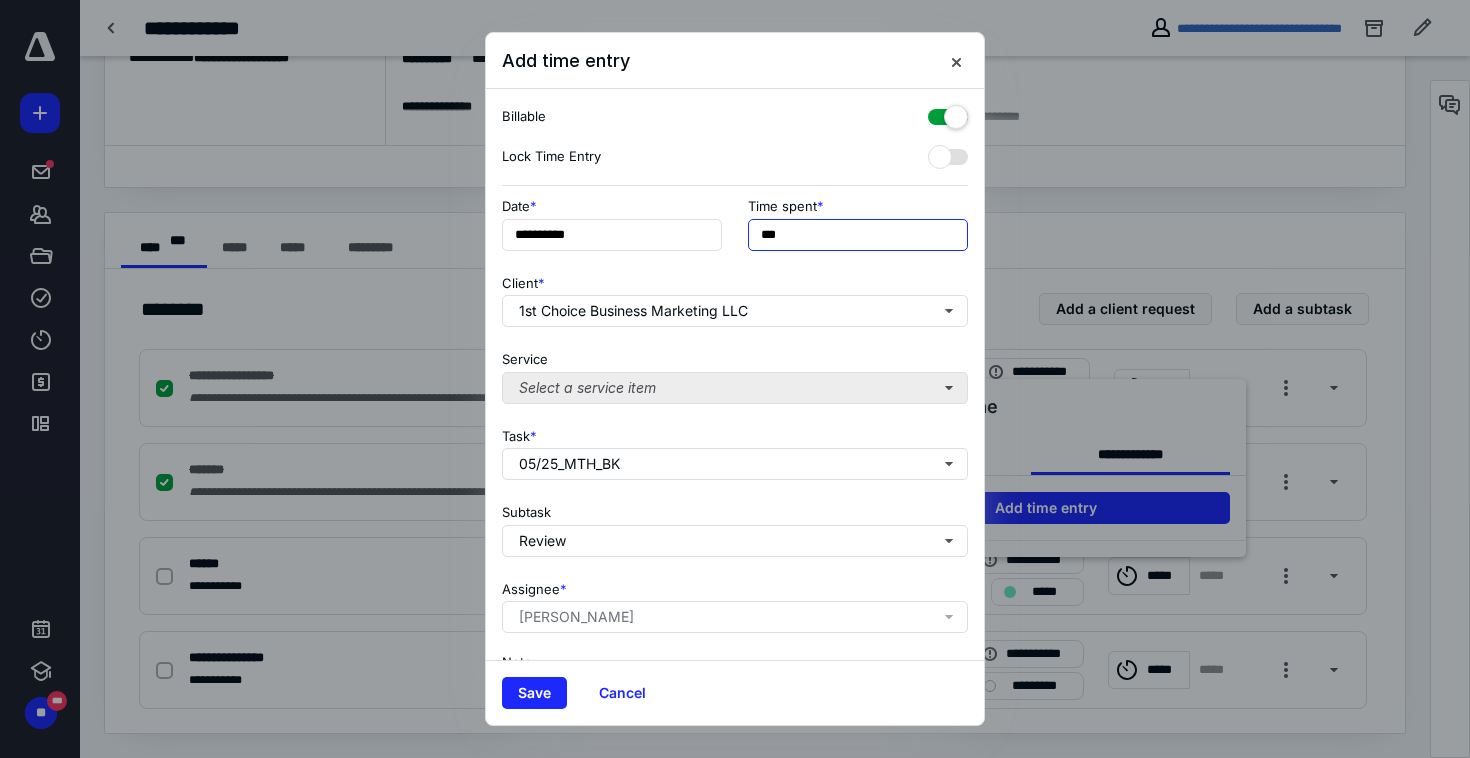 type on "***" 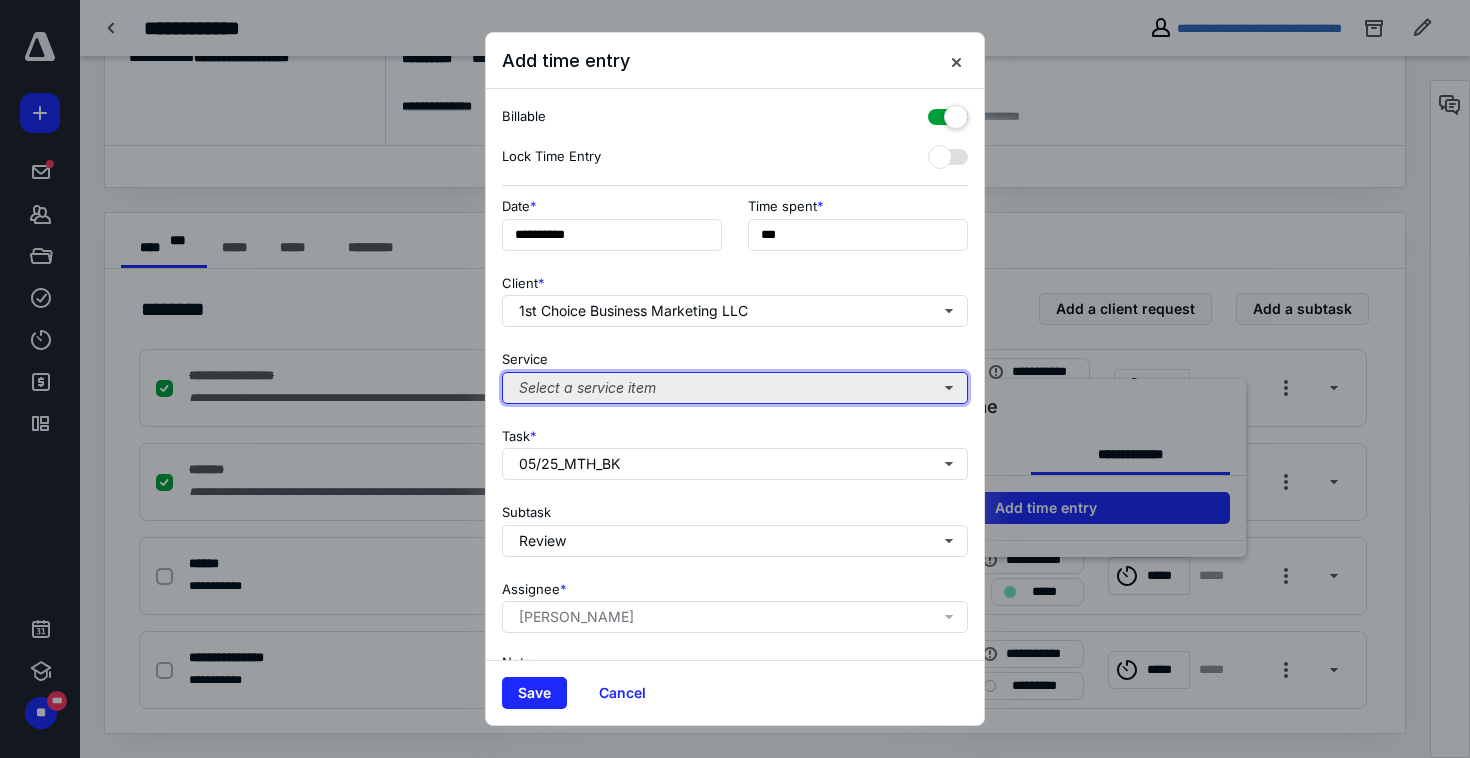 click on "Select a service item" at bounding box center [735, 388] 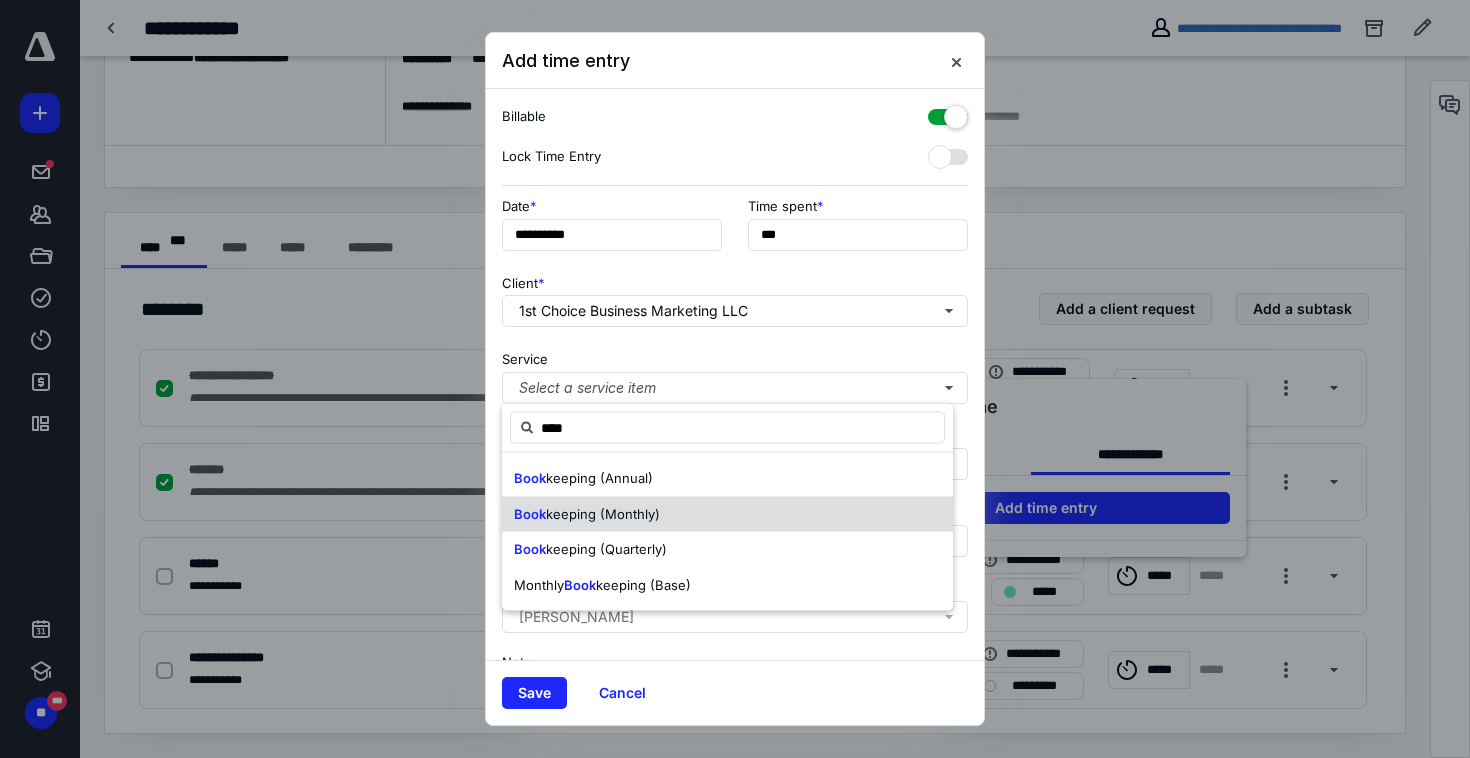 click on "keeping (Monthly)" at bounding box center [603, 513] 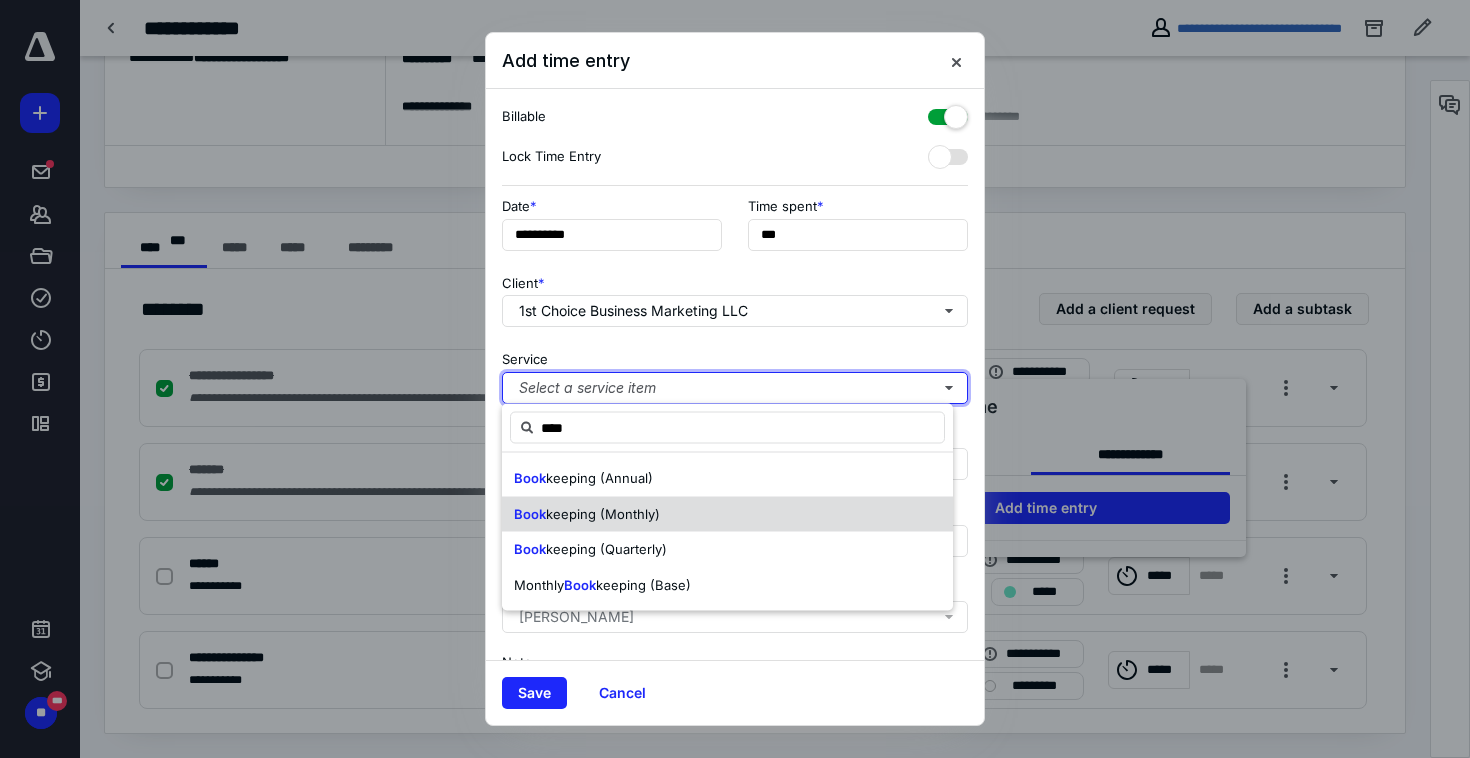 type 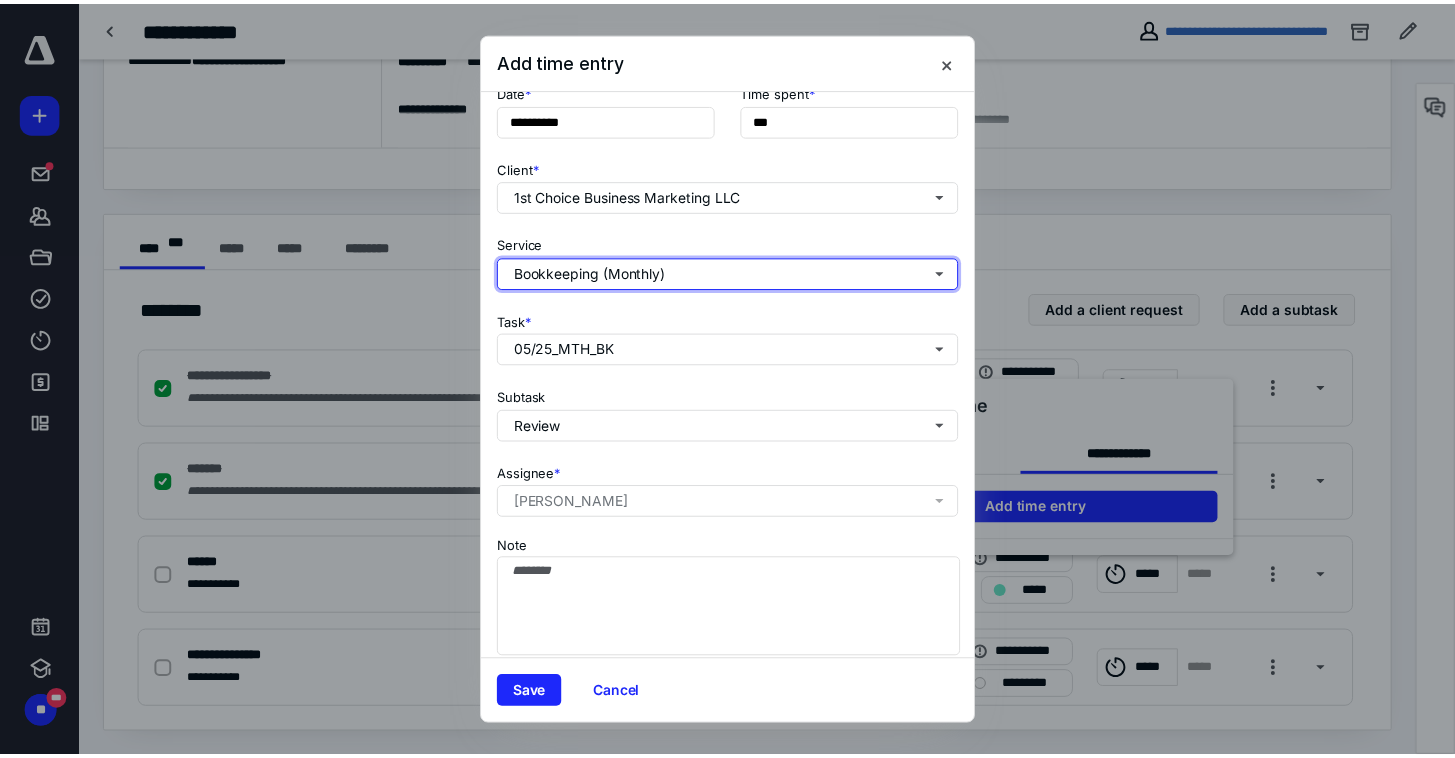 scroll, scrollTop: 130, scrollLeft: 0, axis: vertical 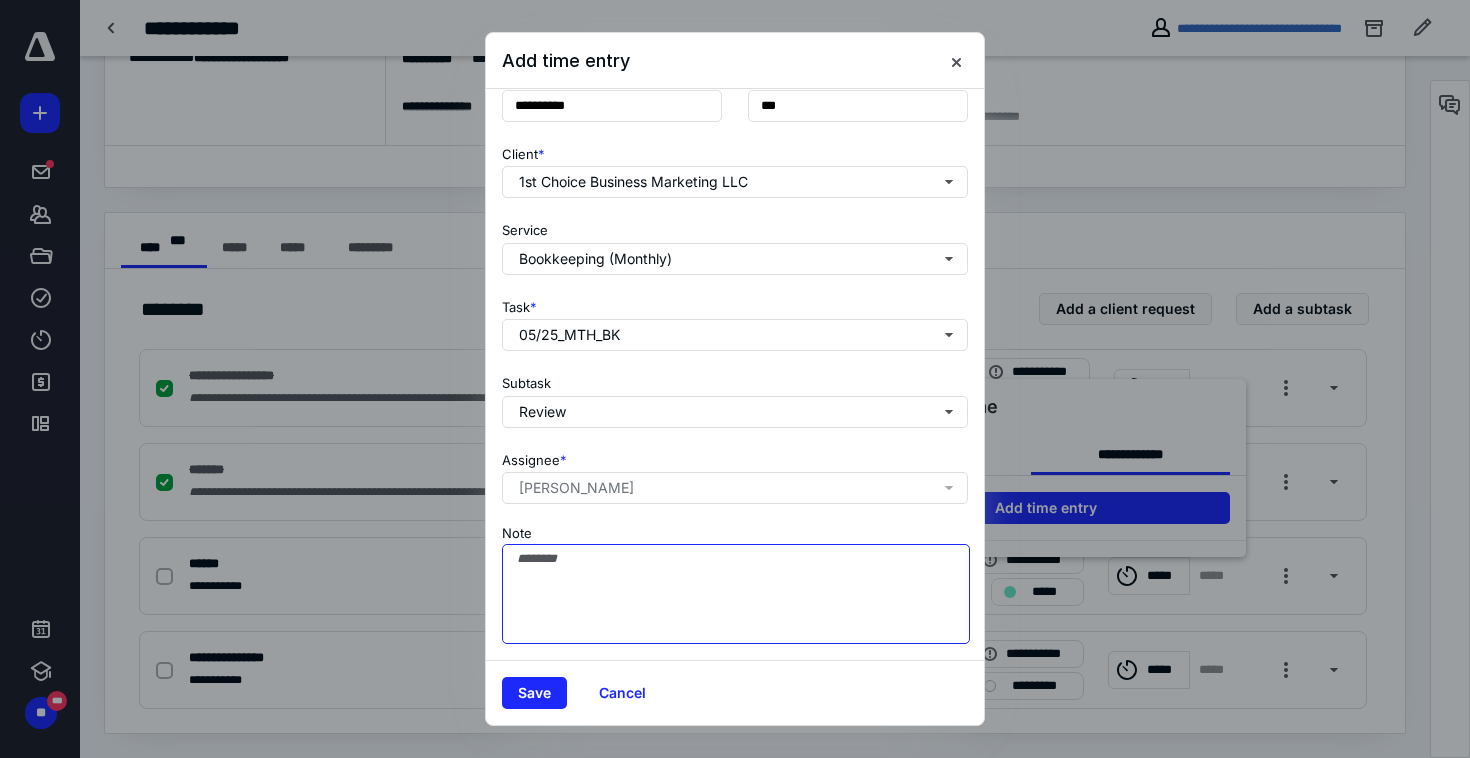 click on "Note" at bounding box center [736, 594] 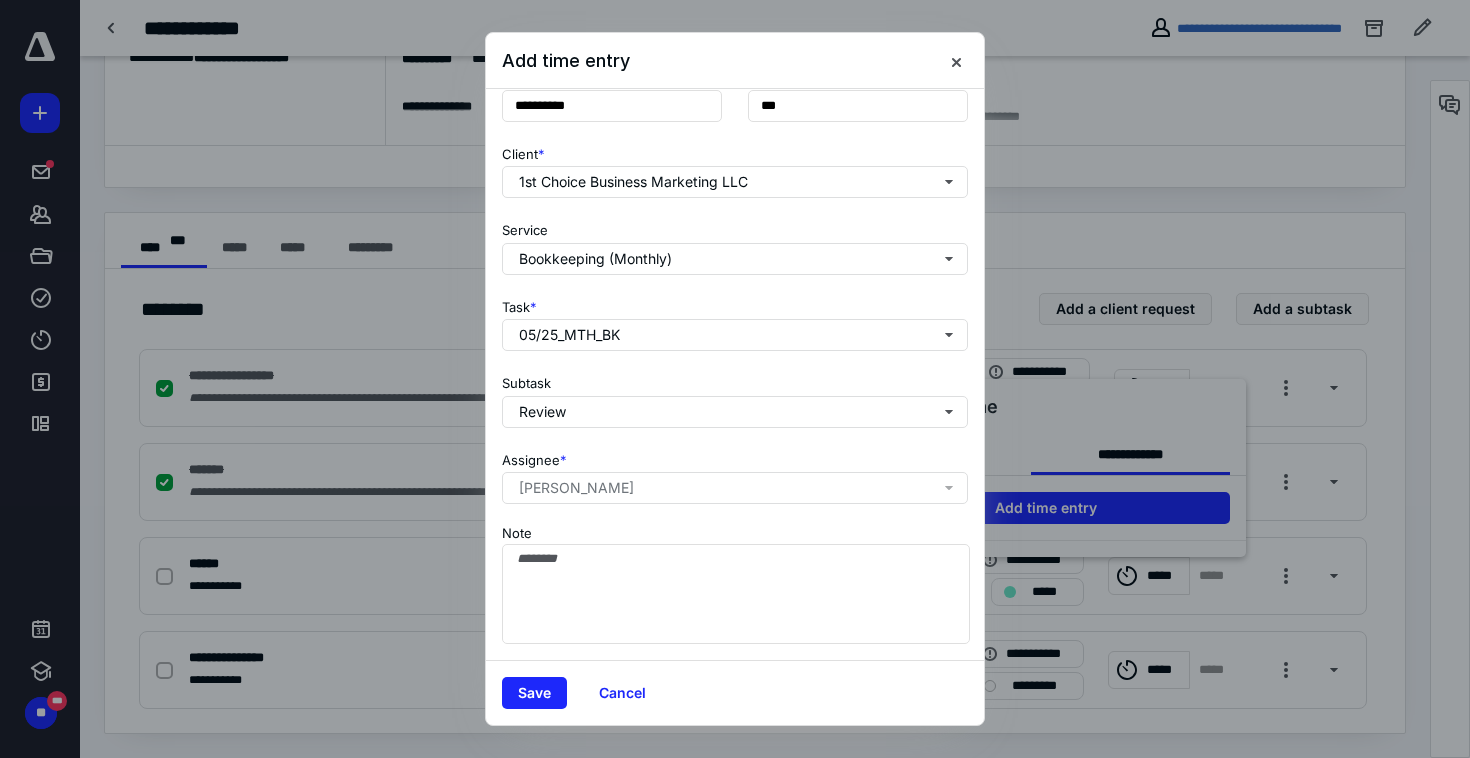 click on "Save Cancel" at bounding box center [735, 692] 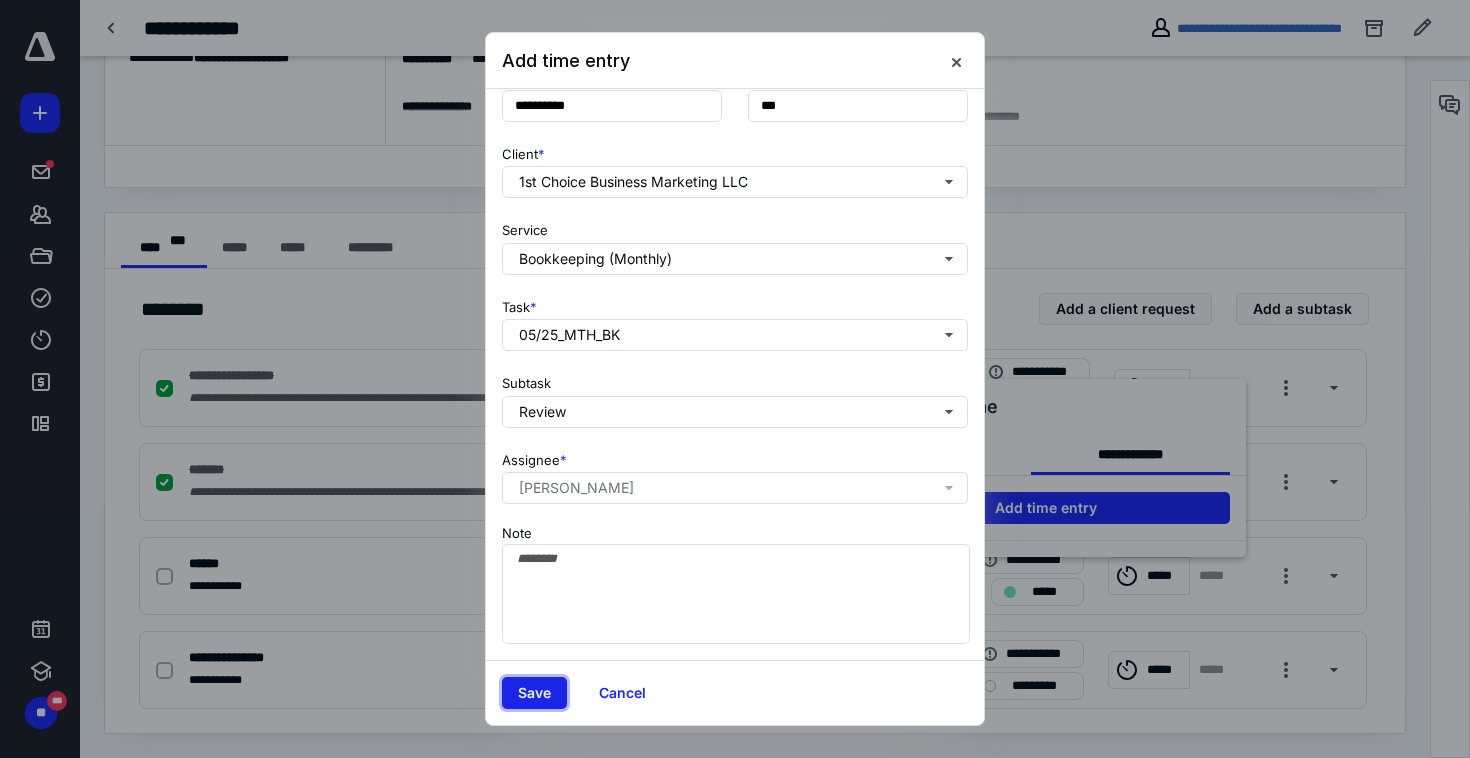 click on "Save" at bounding box center (534, 693) 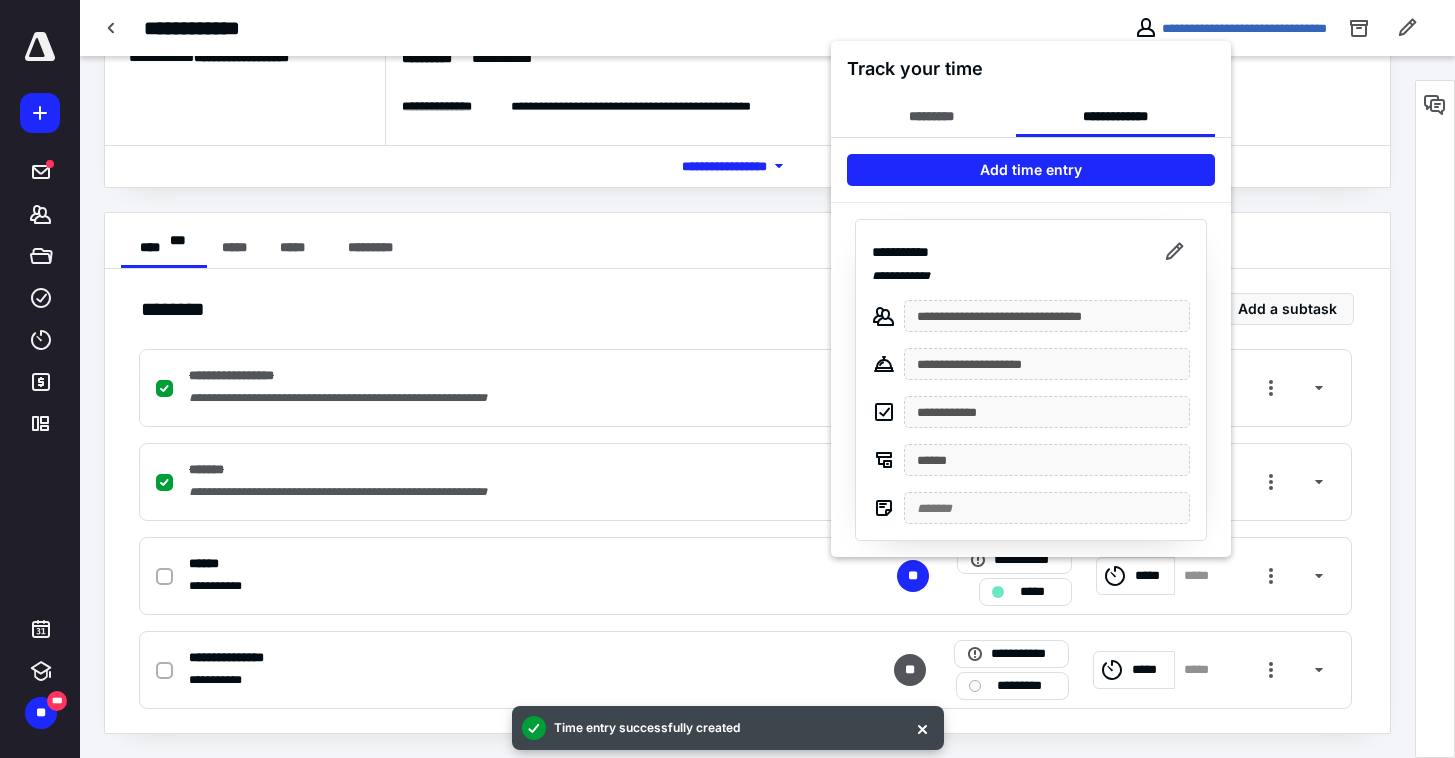 click at bounding box center [727, 379] 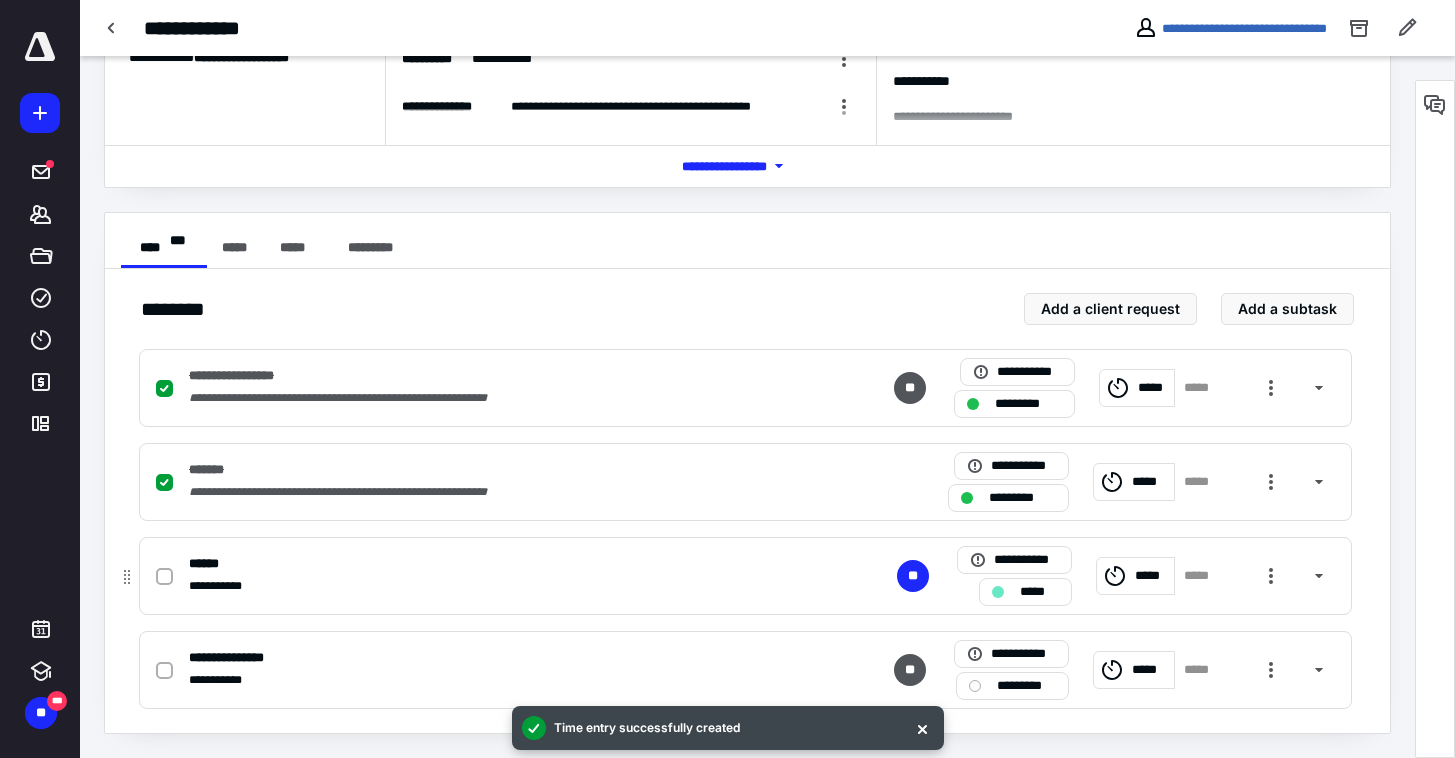 click 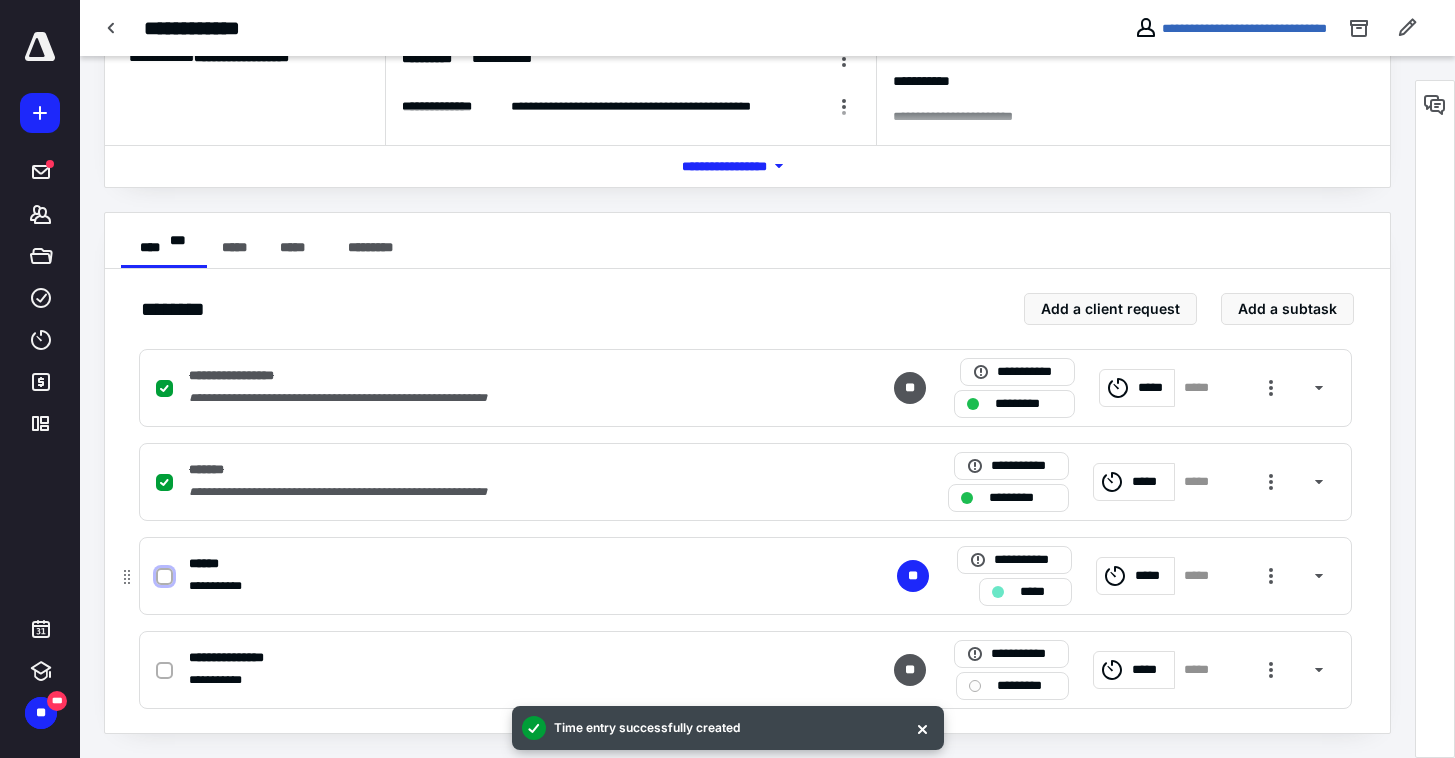 click at bounding box center [164, 577] 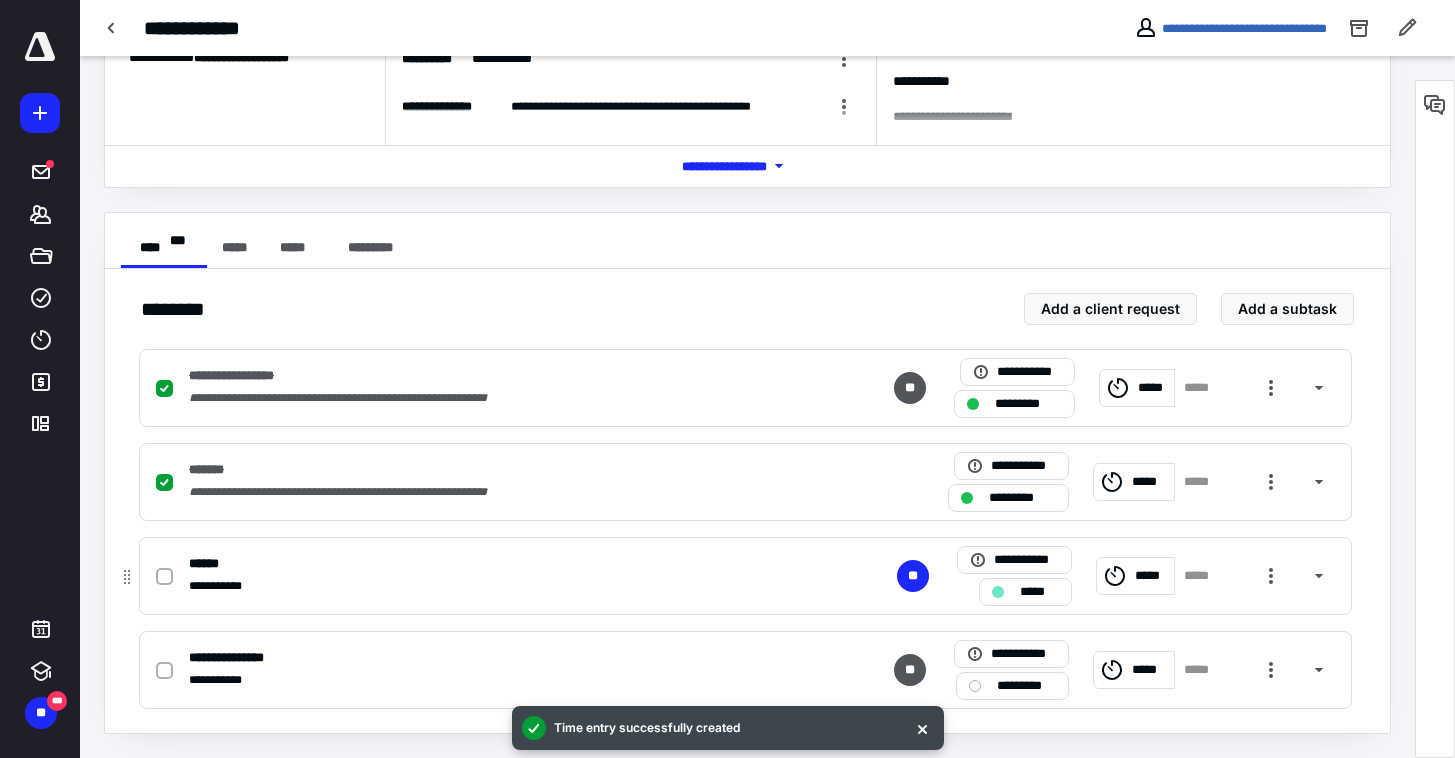 checkbox on "true" 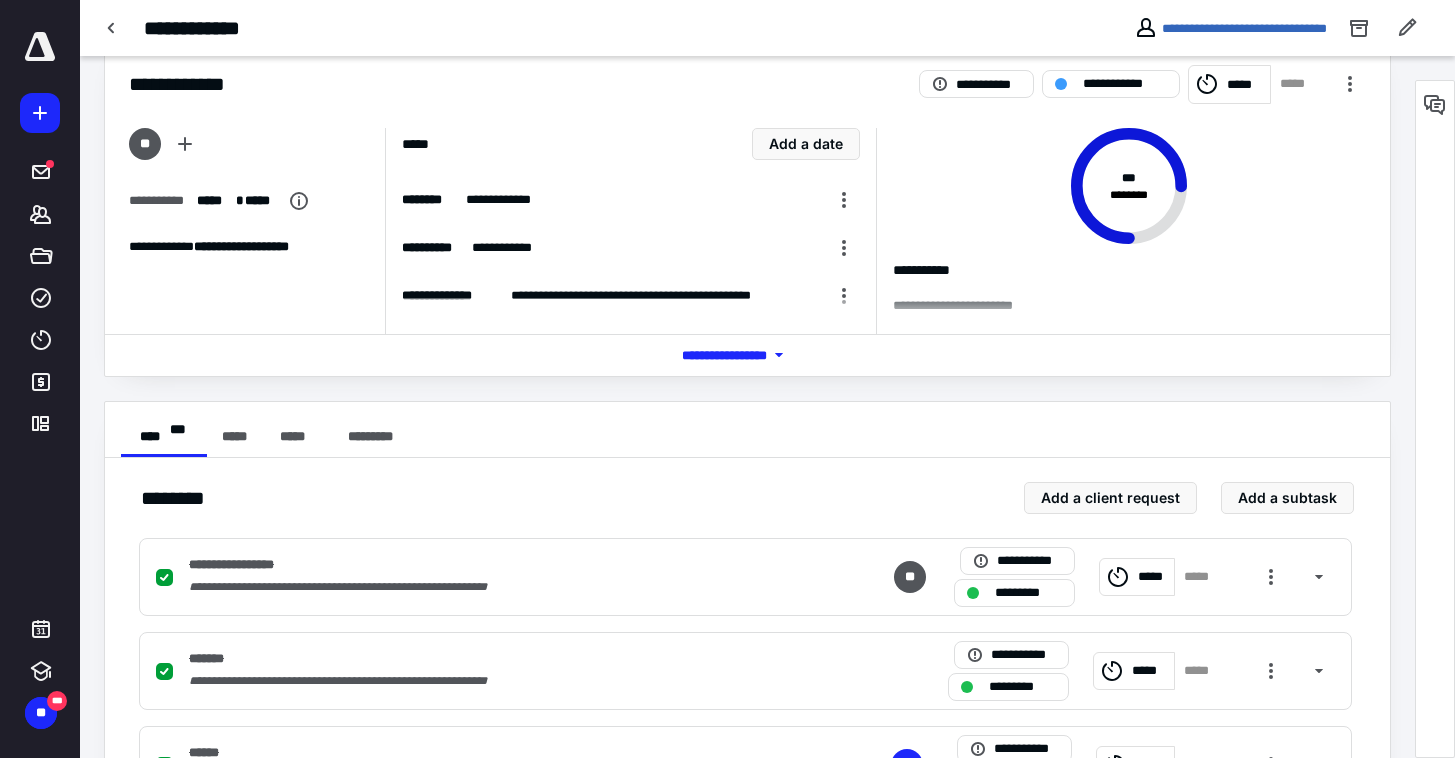 scroll, scrollTop: 0, scrollLeft: 0, axis: both 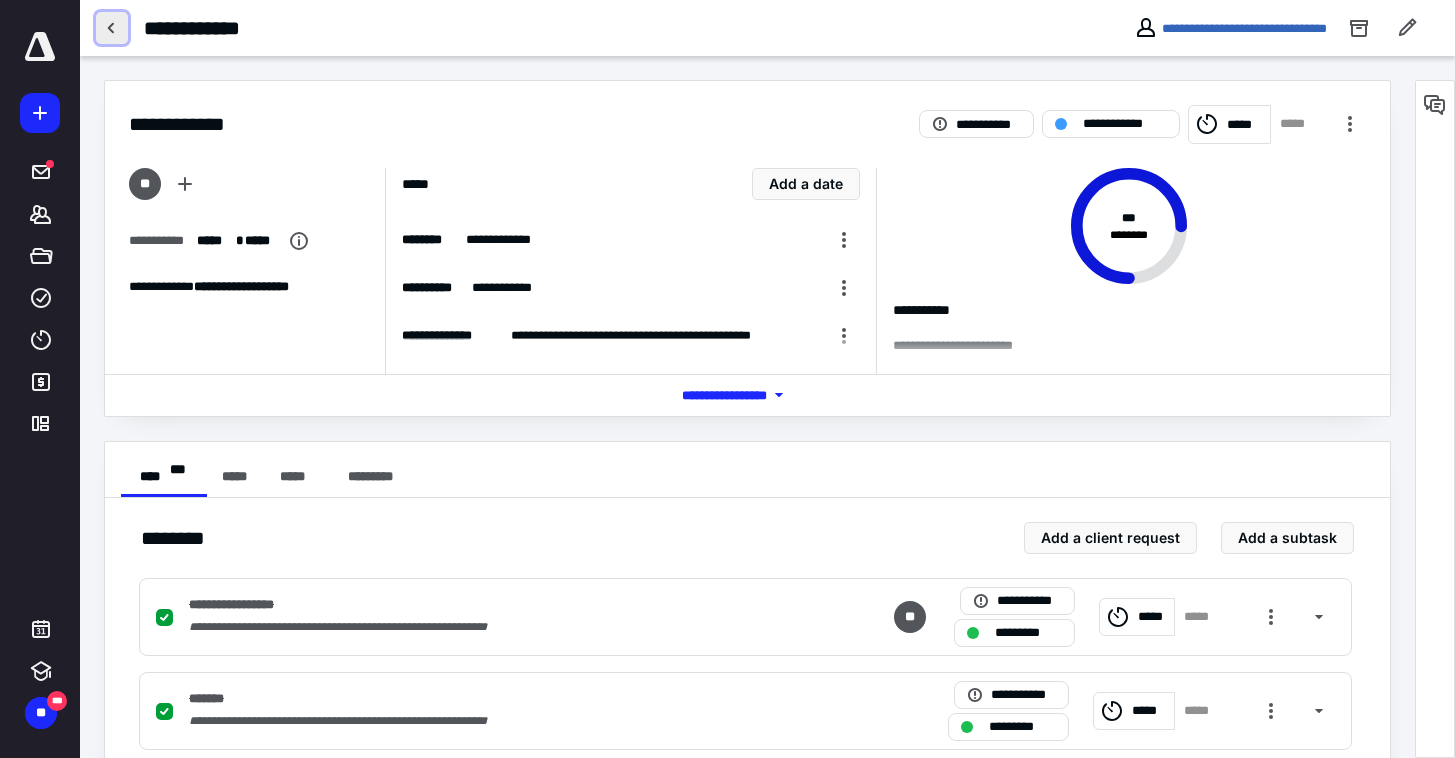 click at bounding box center (112, 28) 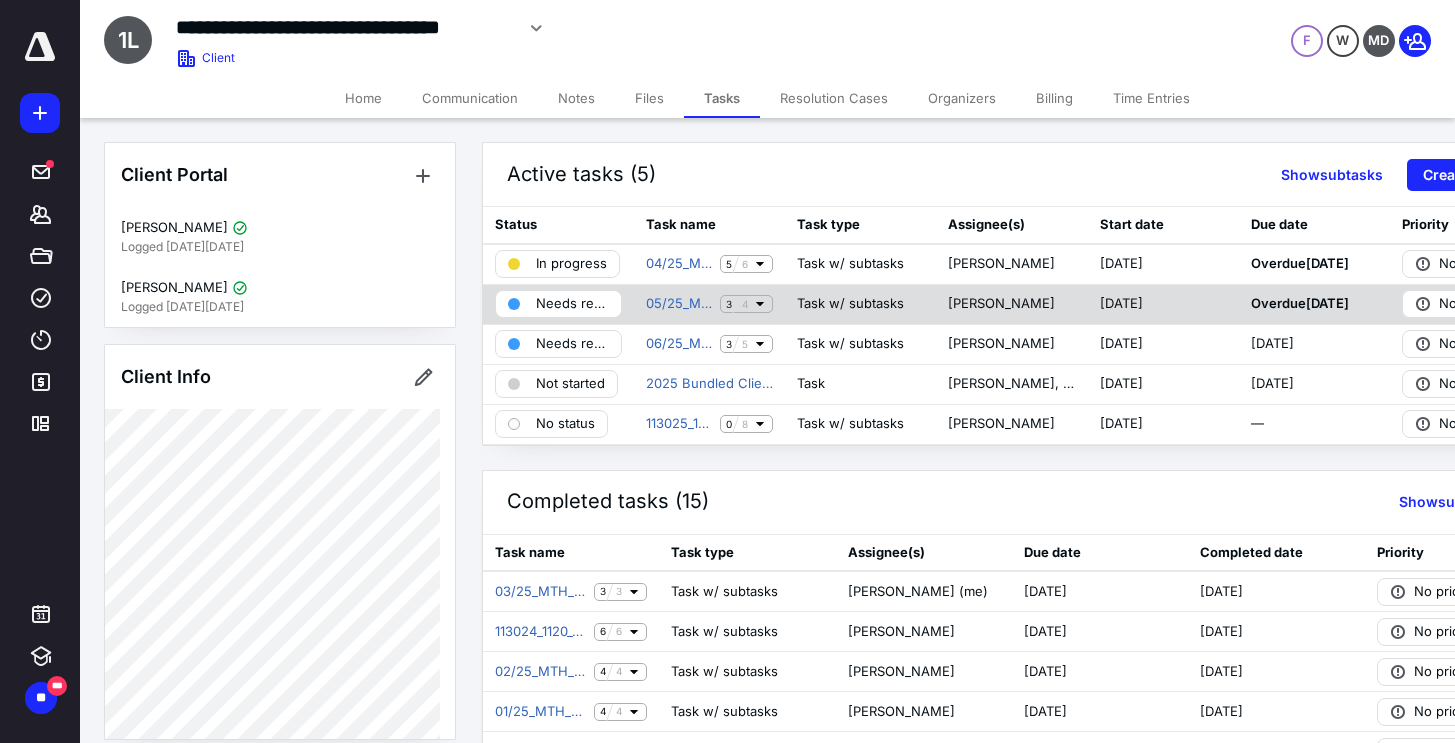 click on "Needs review" at bounding box center (572, 304) 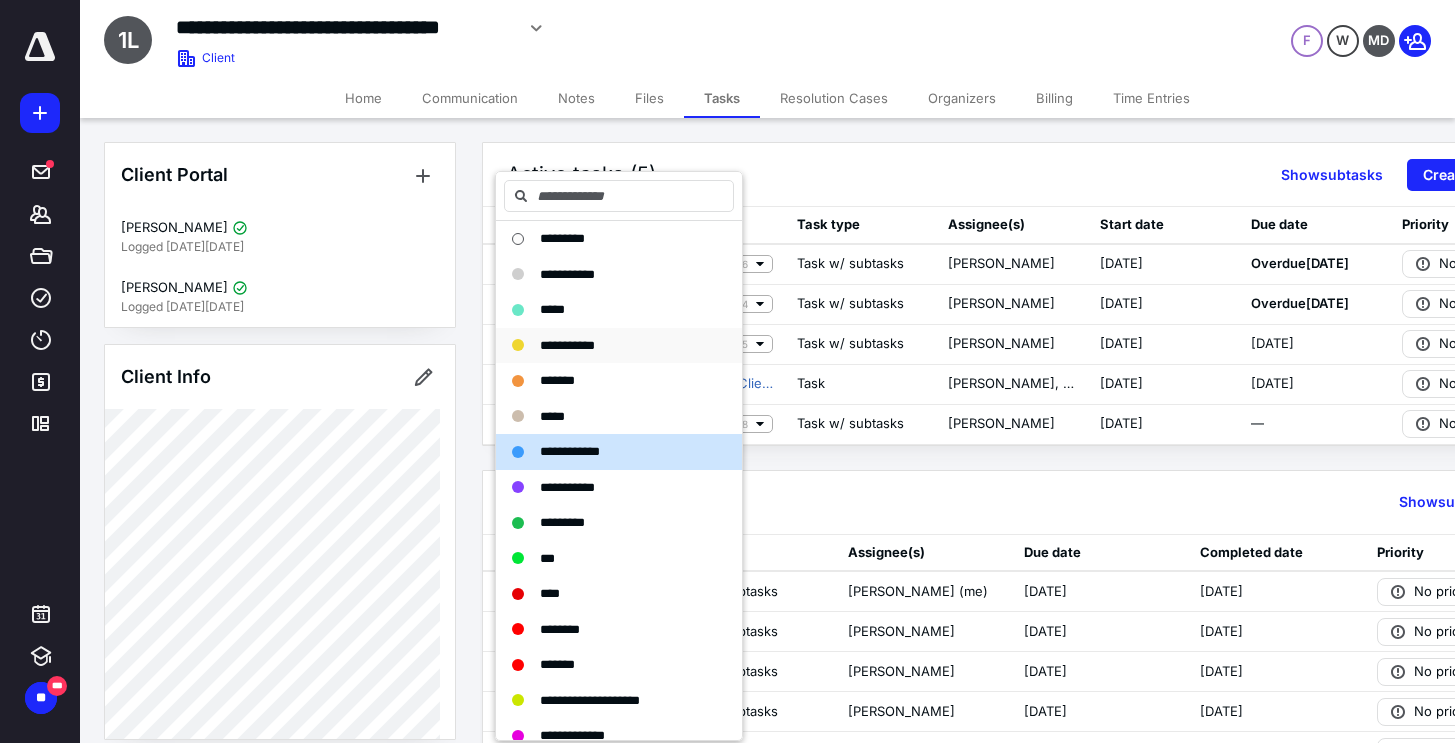 click on "**********" at bounding box center (567, 345) 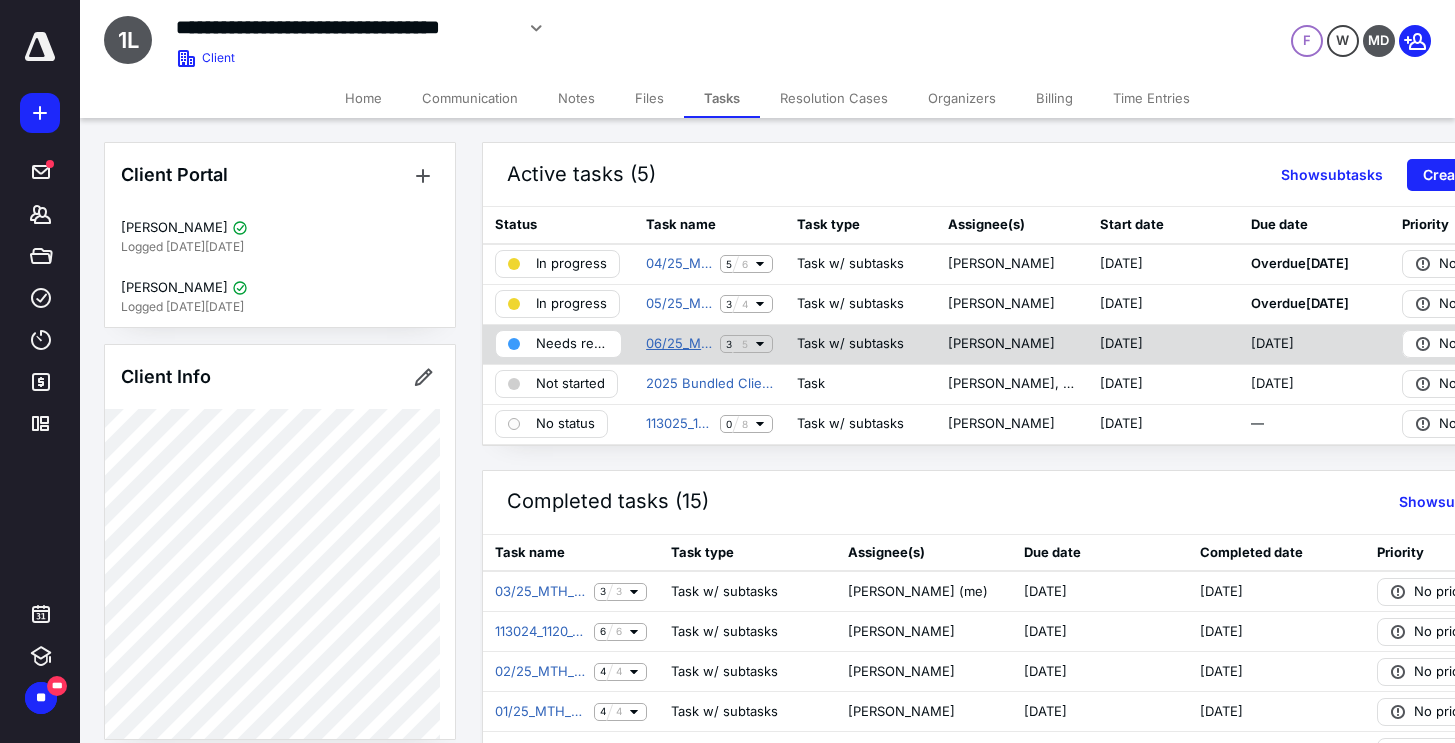 click on "06/25_MTH_BK" at bounding box center [679, 344] 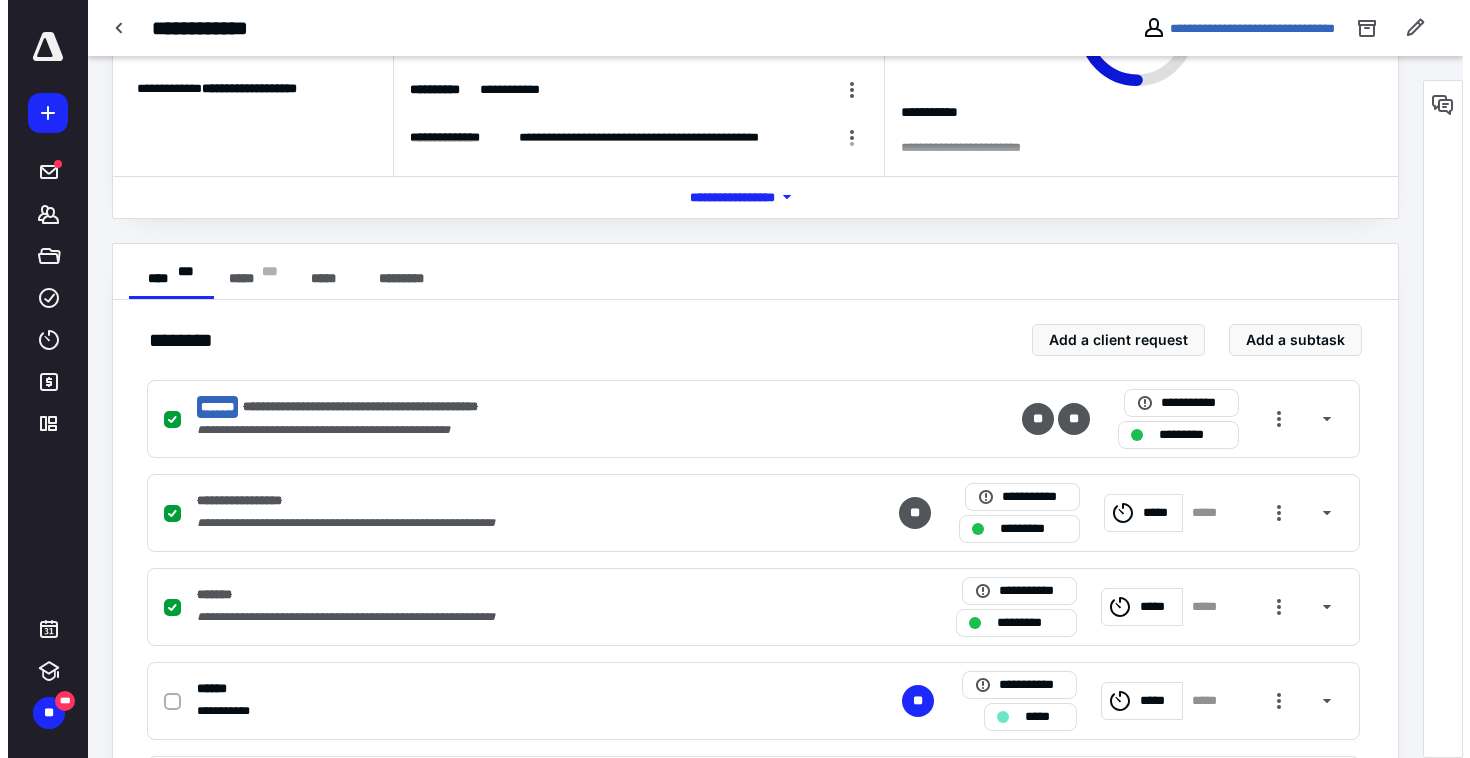 scroll, scrollTop: 323, scrollLeft: 0, axis: vertical 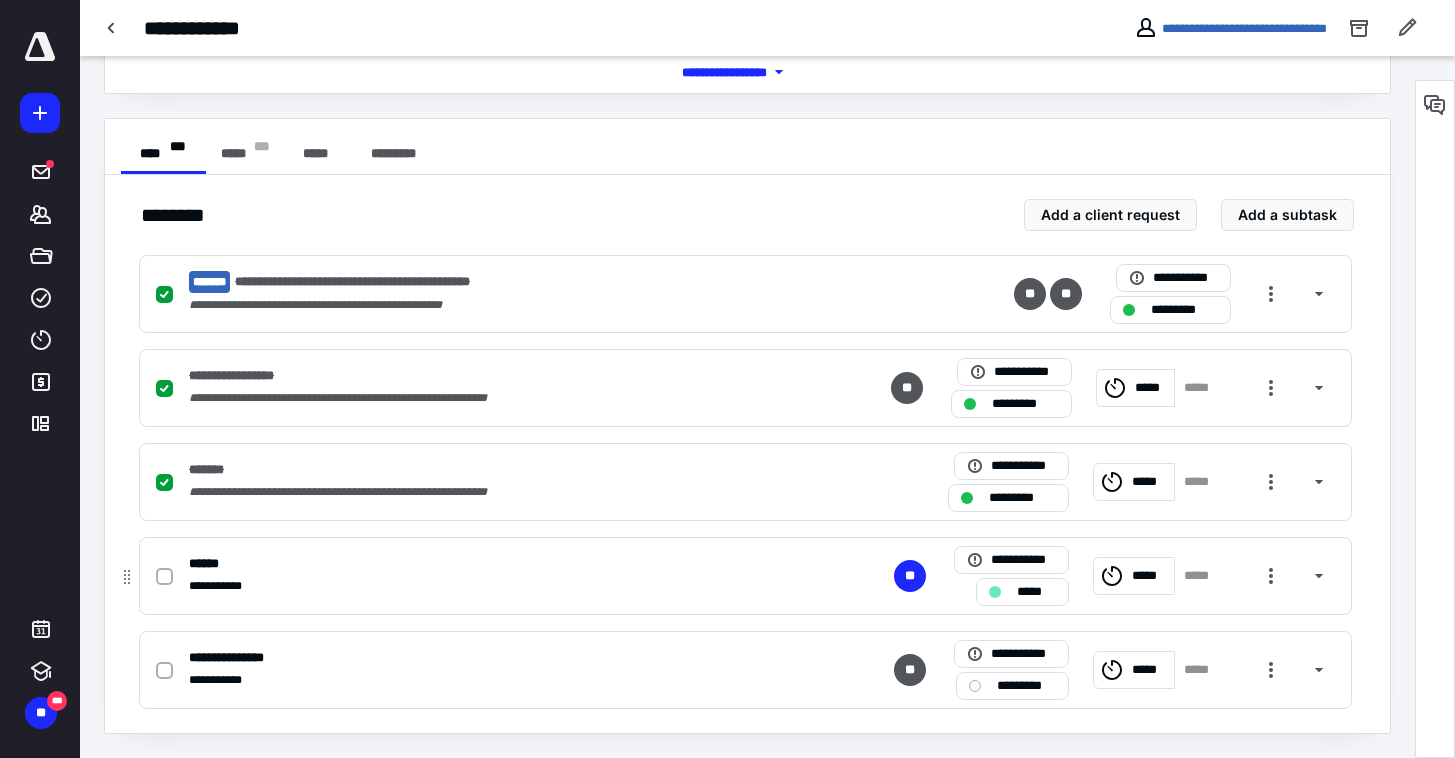 click on "*****" at bounding box center [1134, 576] 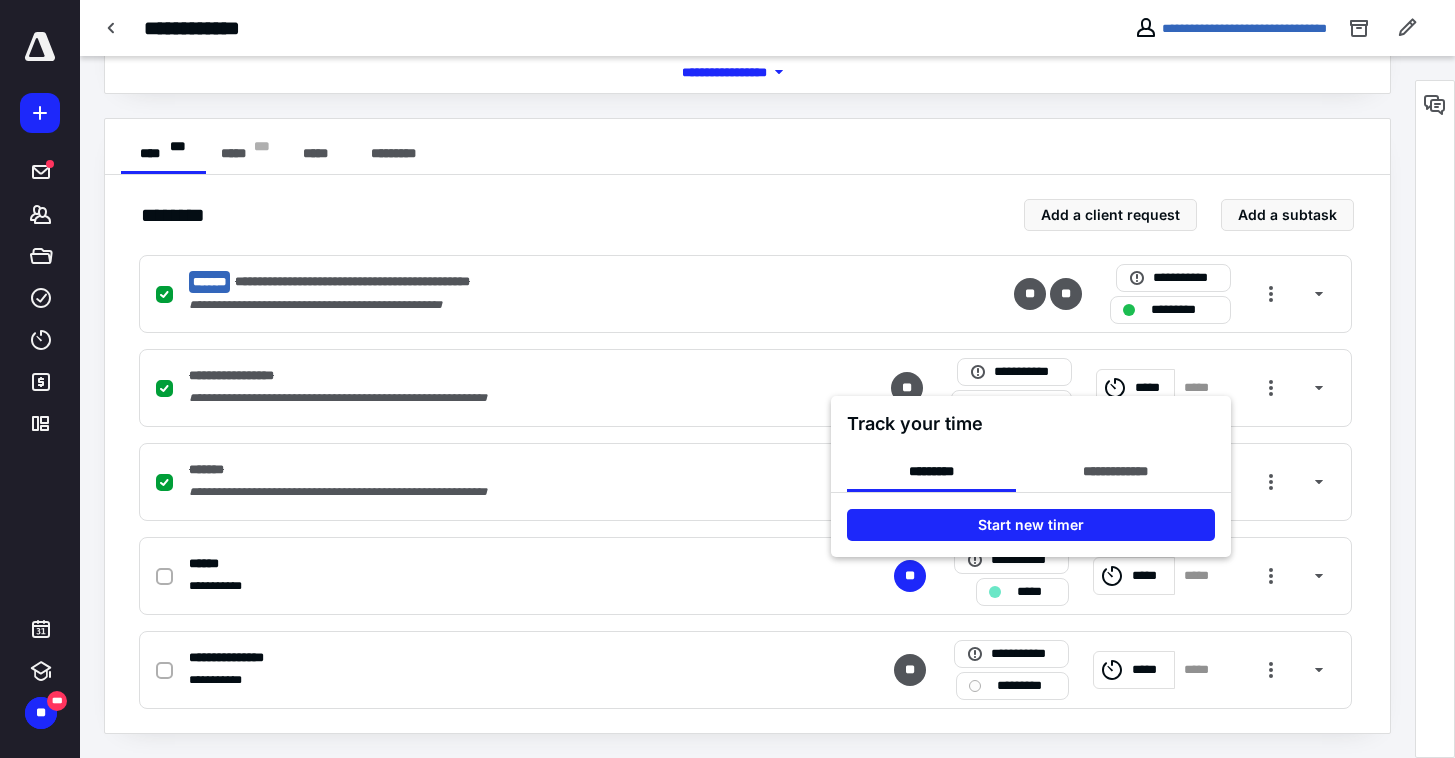 drag, startPoint x: 1085, startPoint y: 424, endPoint x: 1087, endPoint y: 445, distance: 21.095022 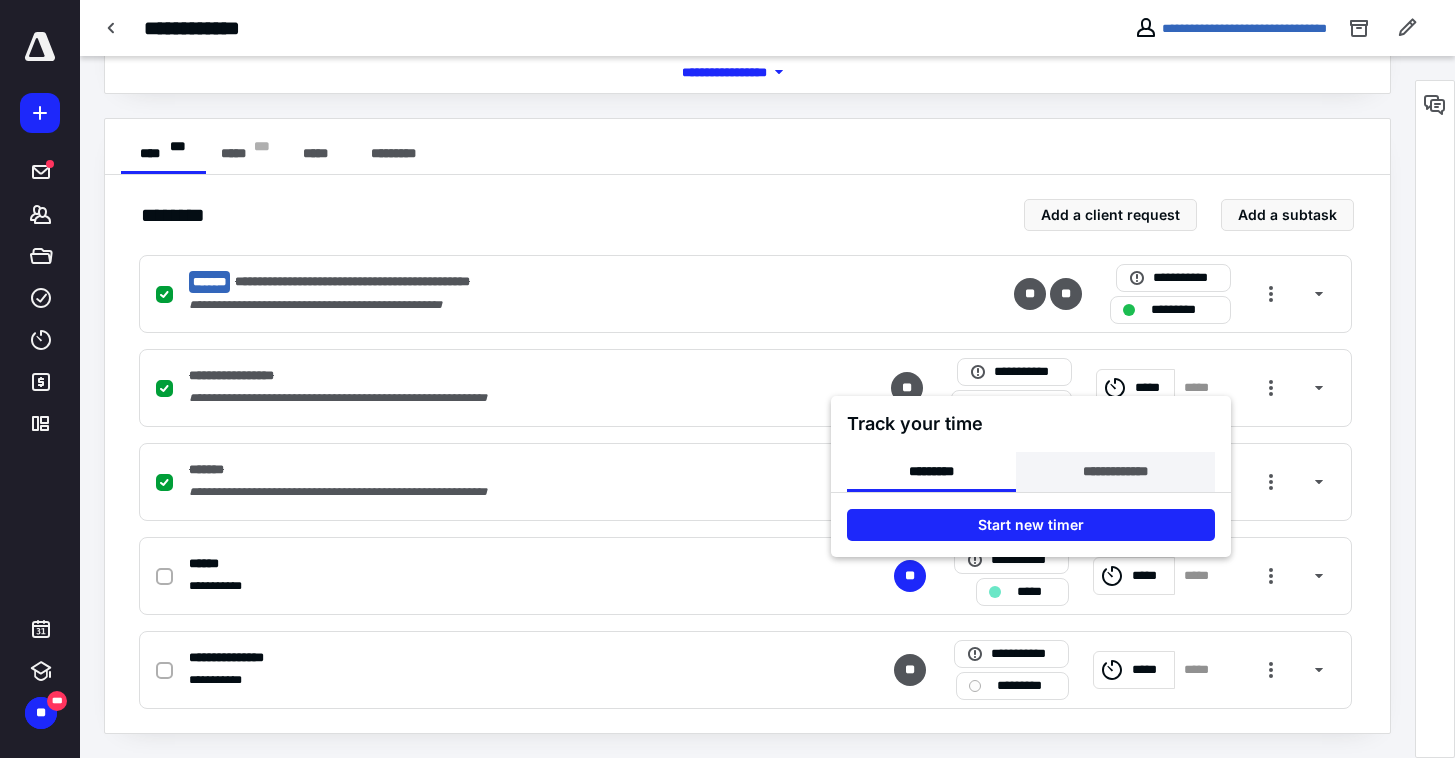 click on "**********" at bounding box center (1115, 472) 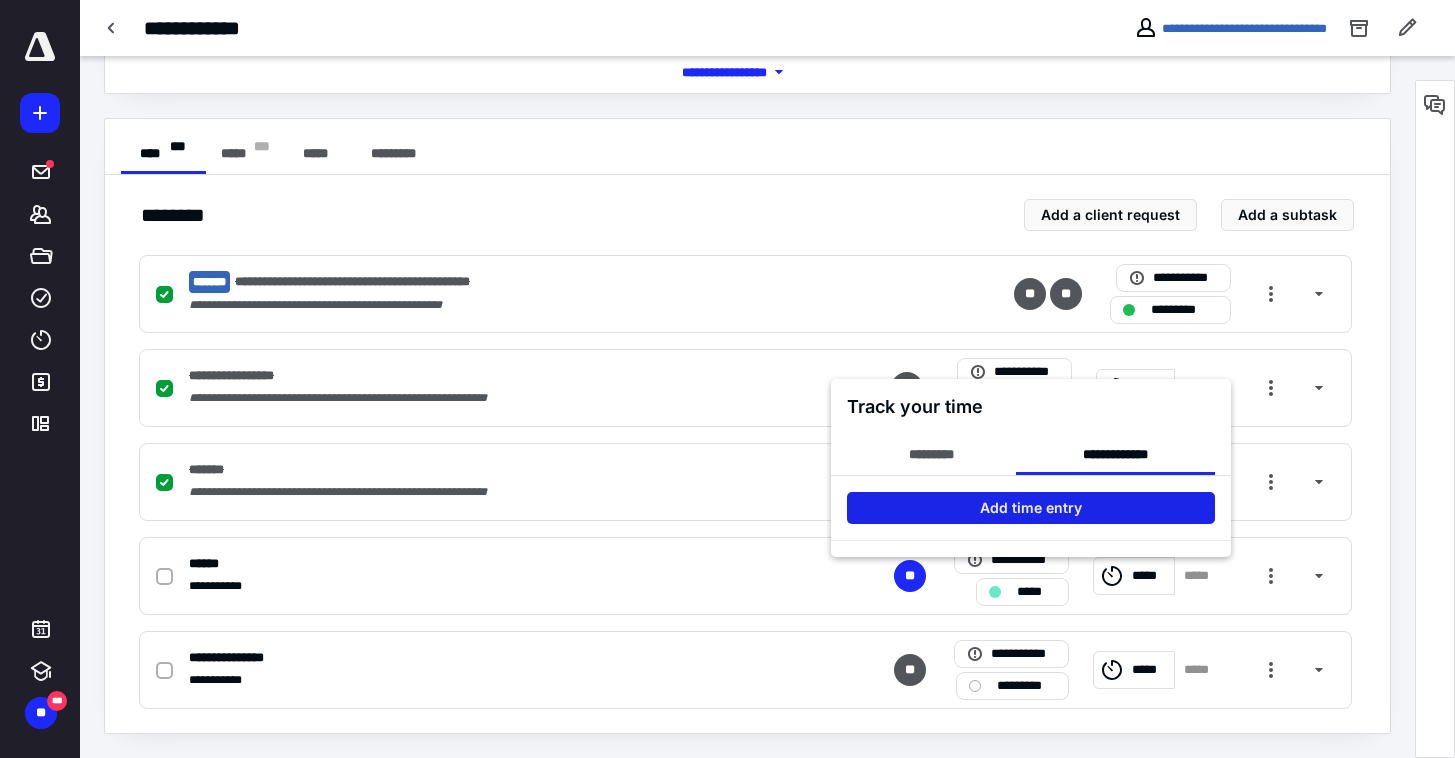 click on "Add time entry" at bounding box center (1031, 508) 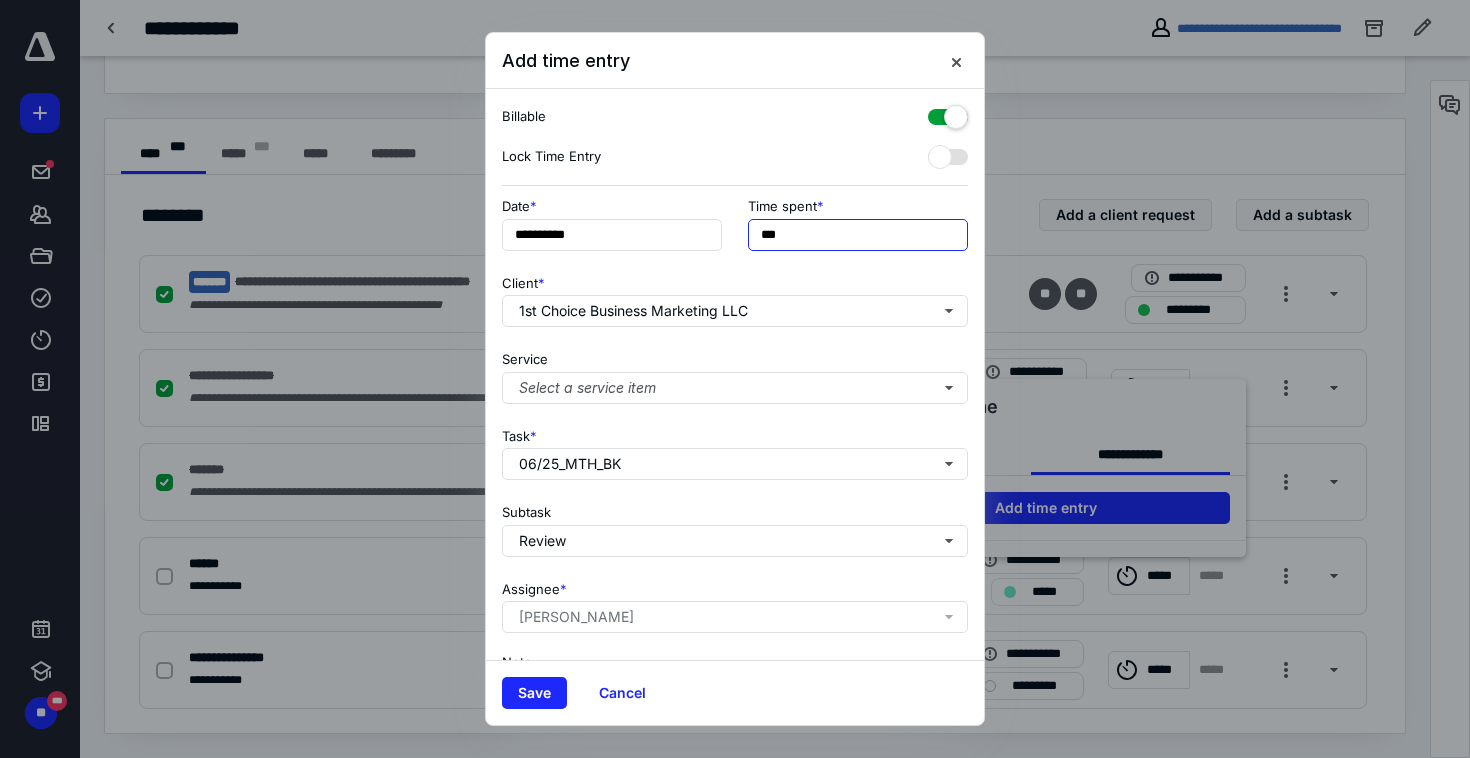 drag, startPoint x: 792, startPoint y: 240, endPoint x: 763, endPoint y: 237, distance: 29.15476 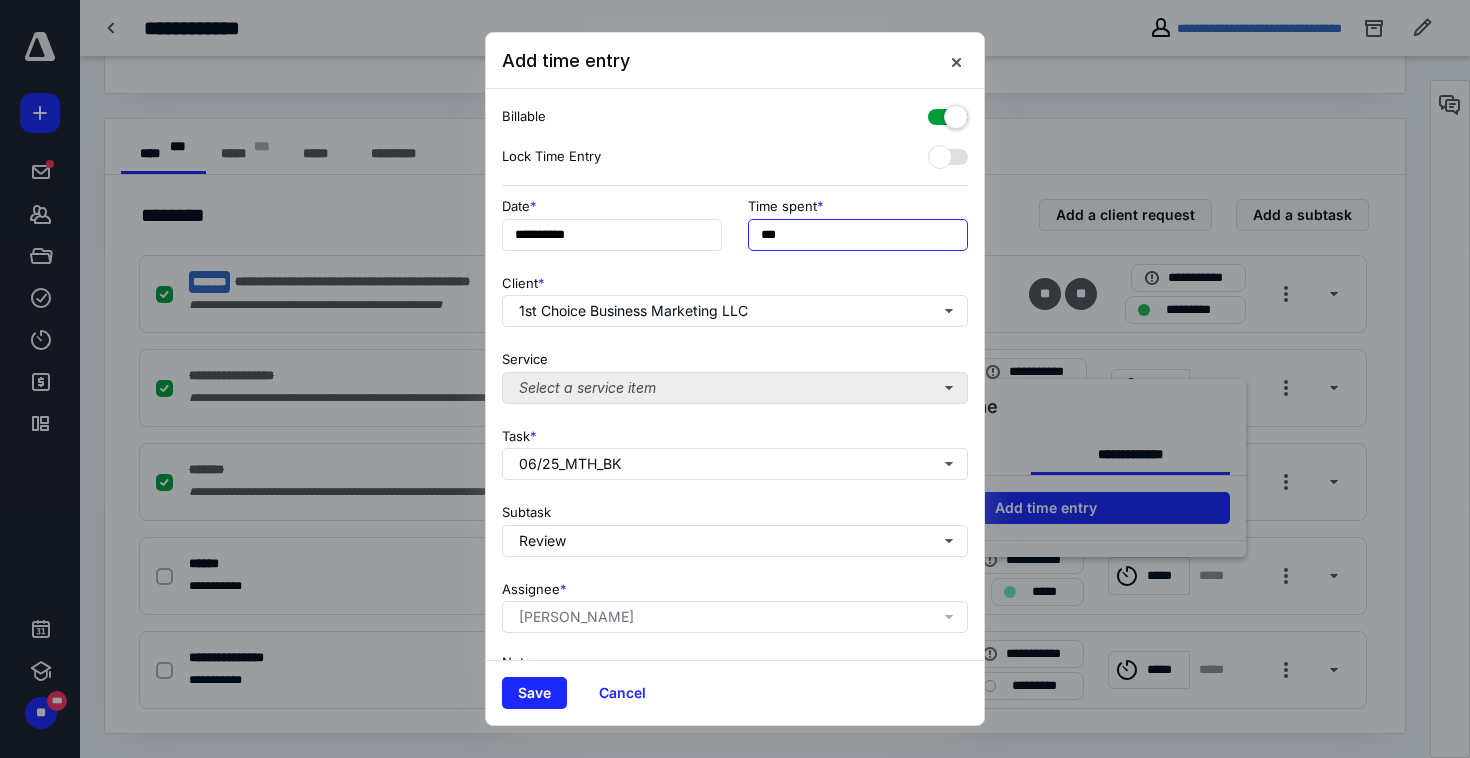 type on "***" 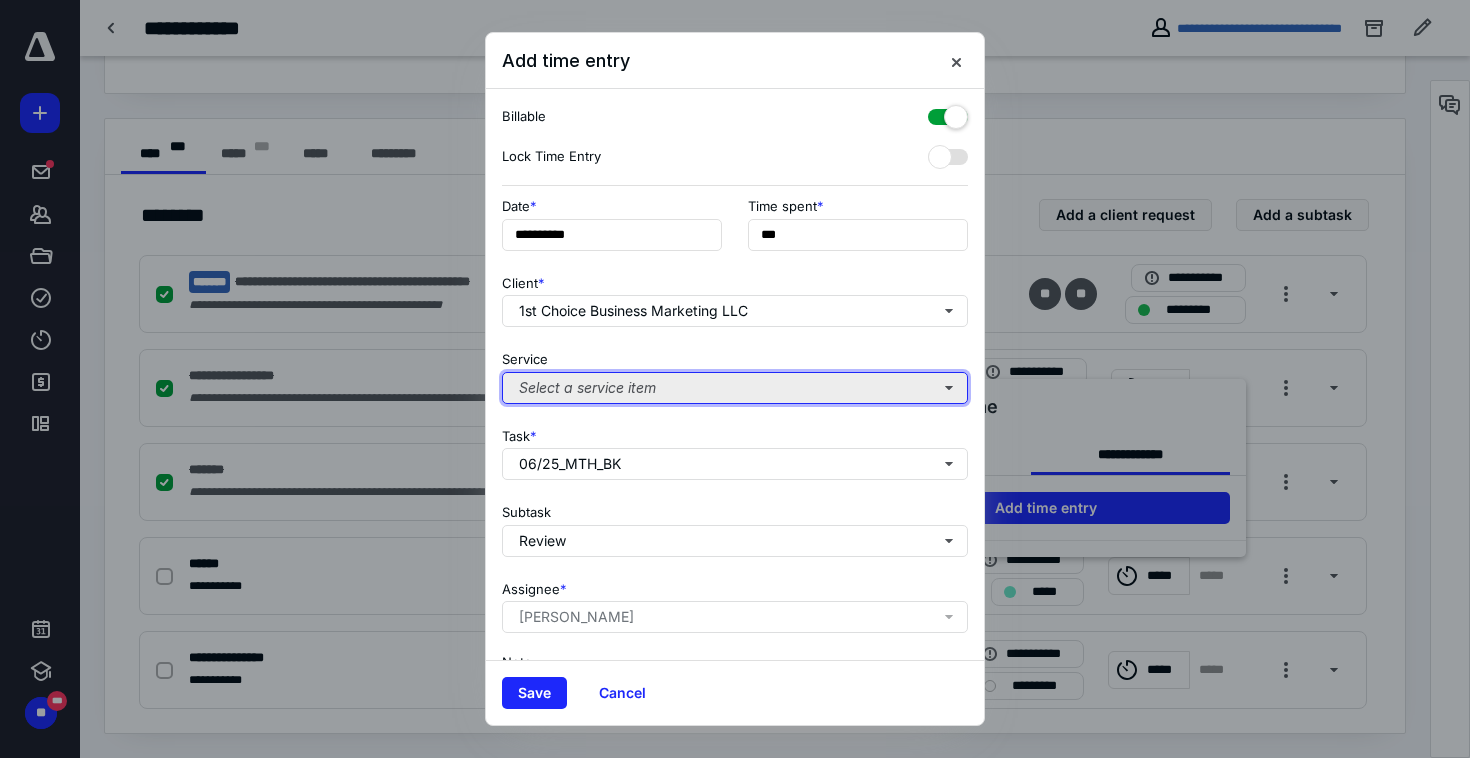 click on "Select a service item" at bounding box center [735, 388] 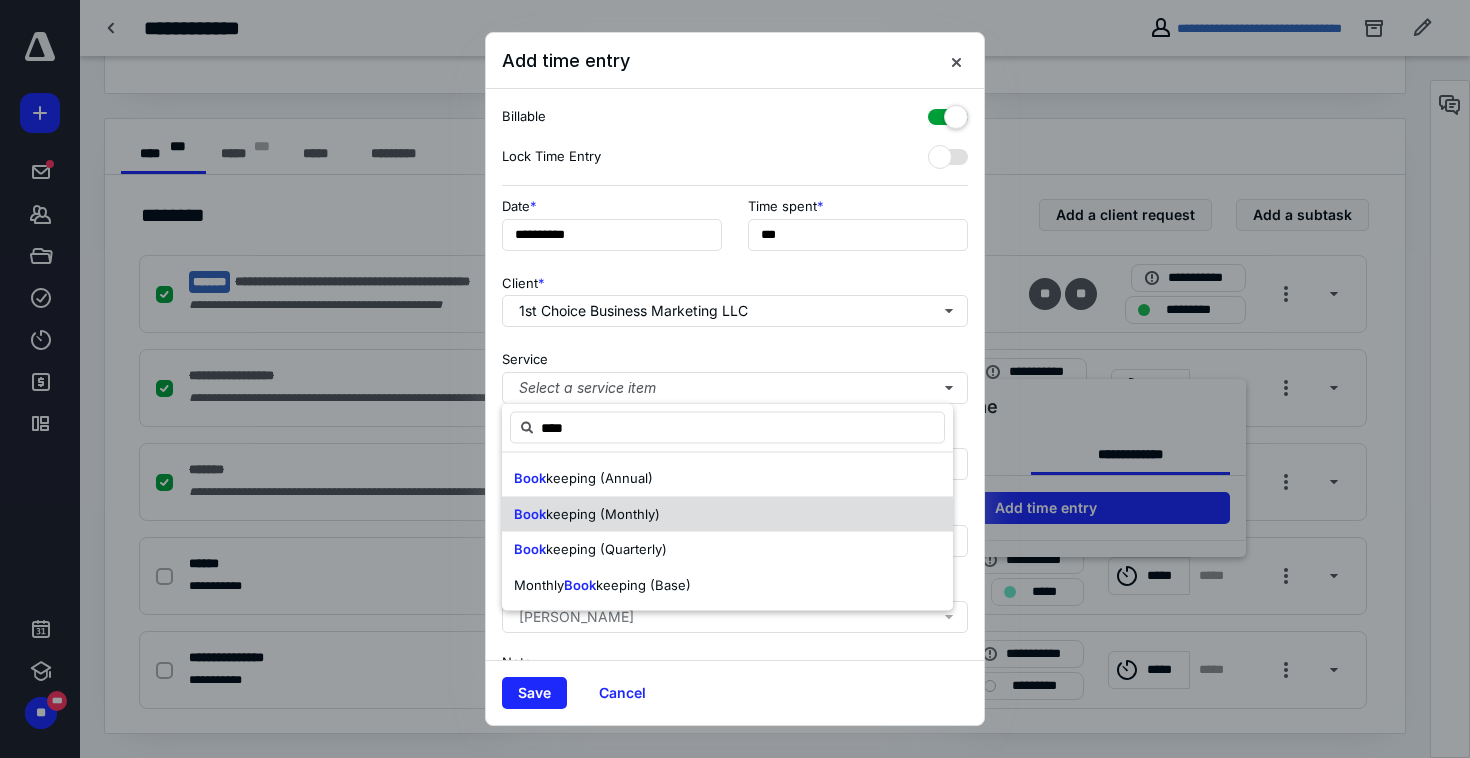 click on "Book keeping (Monthly)" at bounding box center (727, 514) 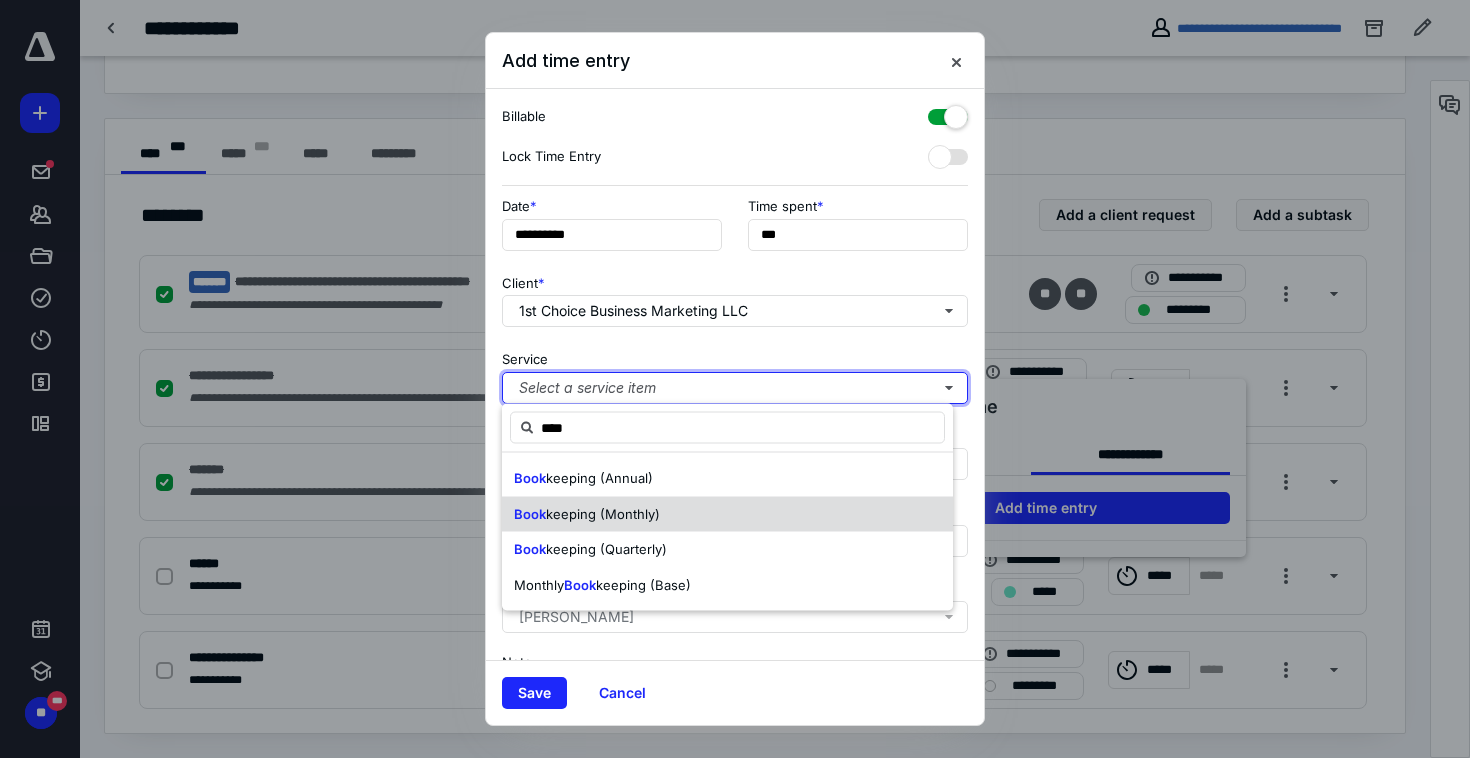 type 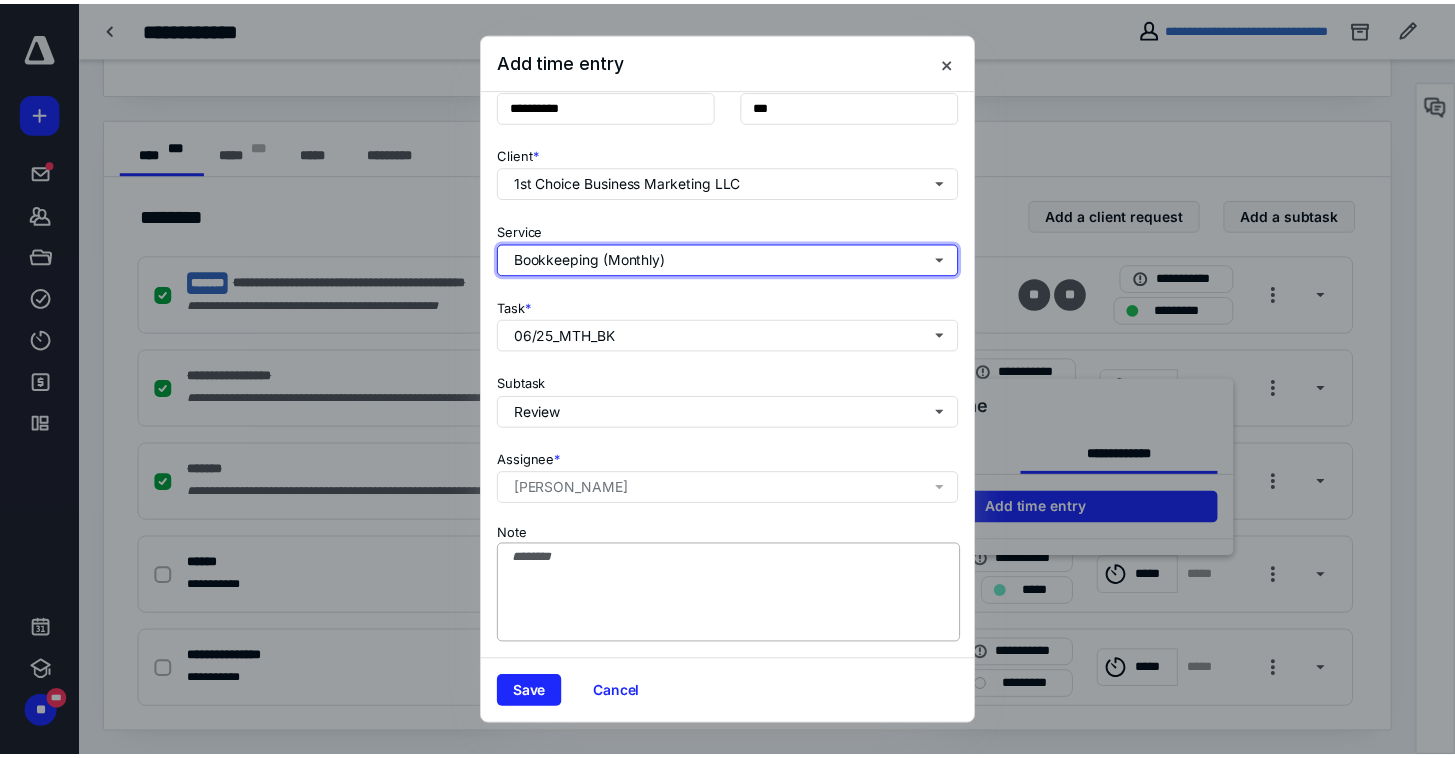 scroll, scrollTop: 143, scrollLeft: 0, axis: vertical 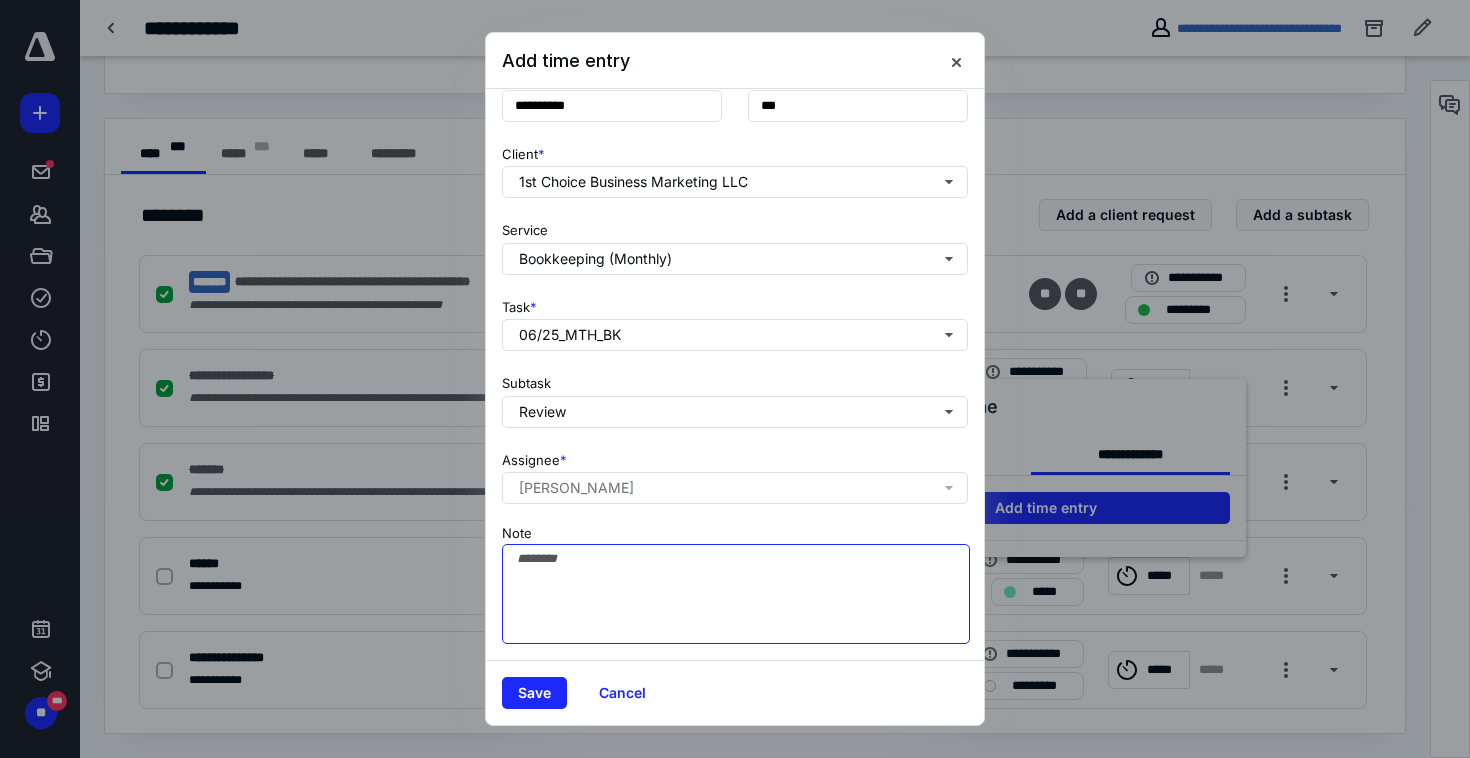 click on "Note" at bounding box center (736, 594) 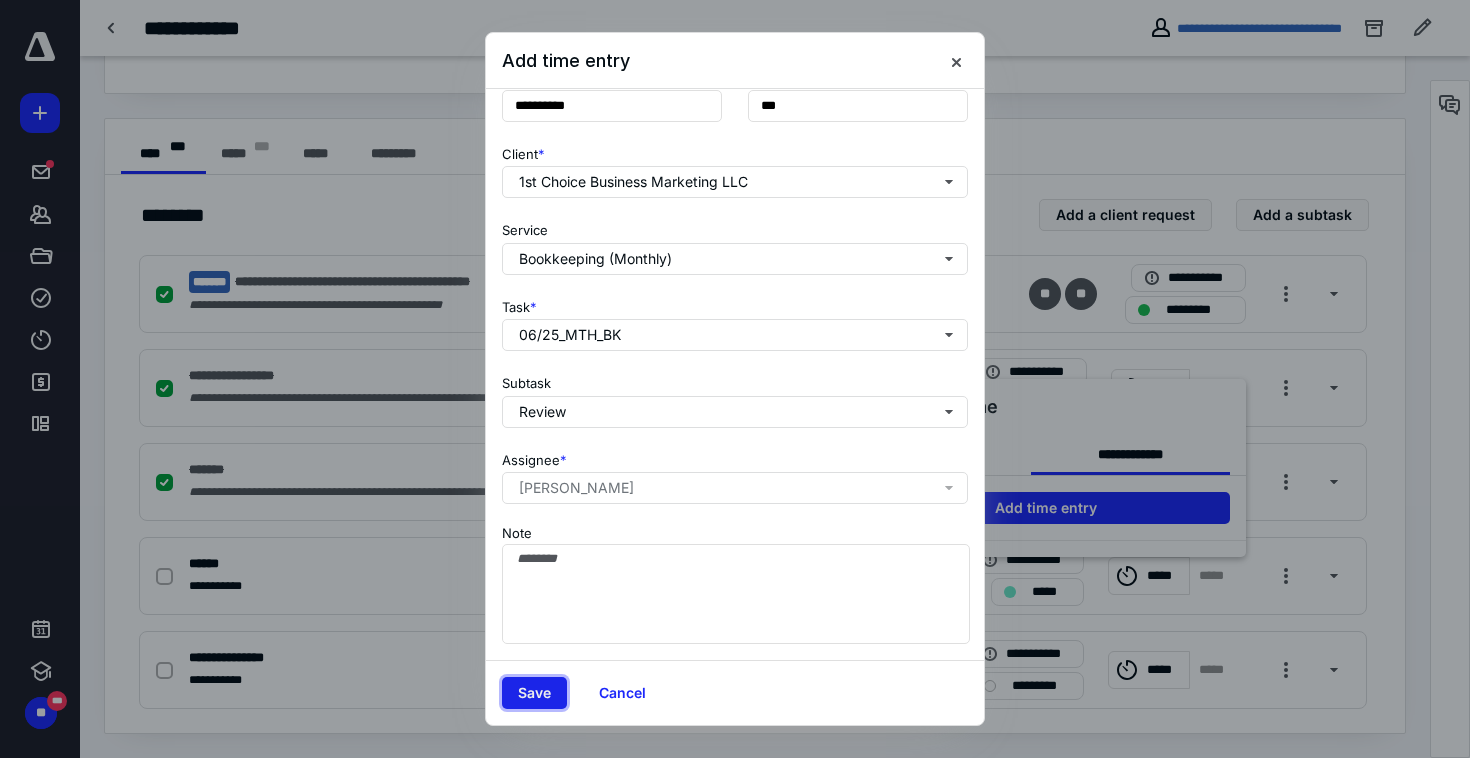 click on "Save" at bounding box center [534, 693] 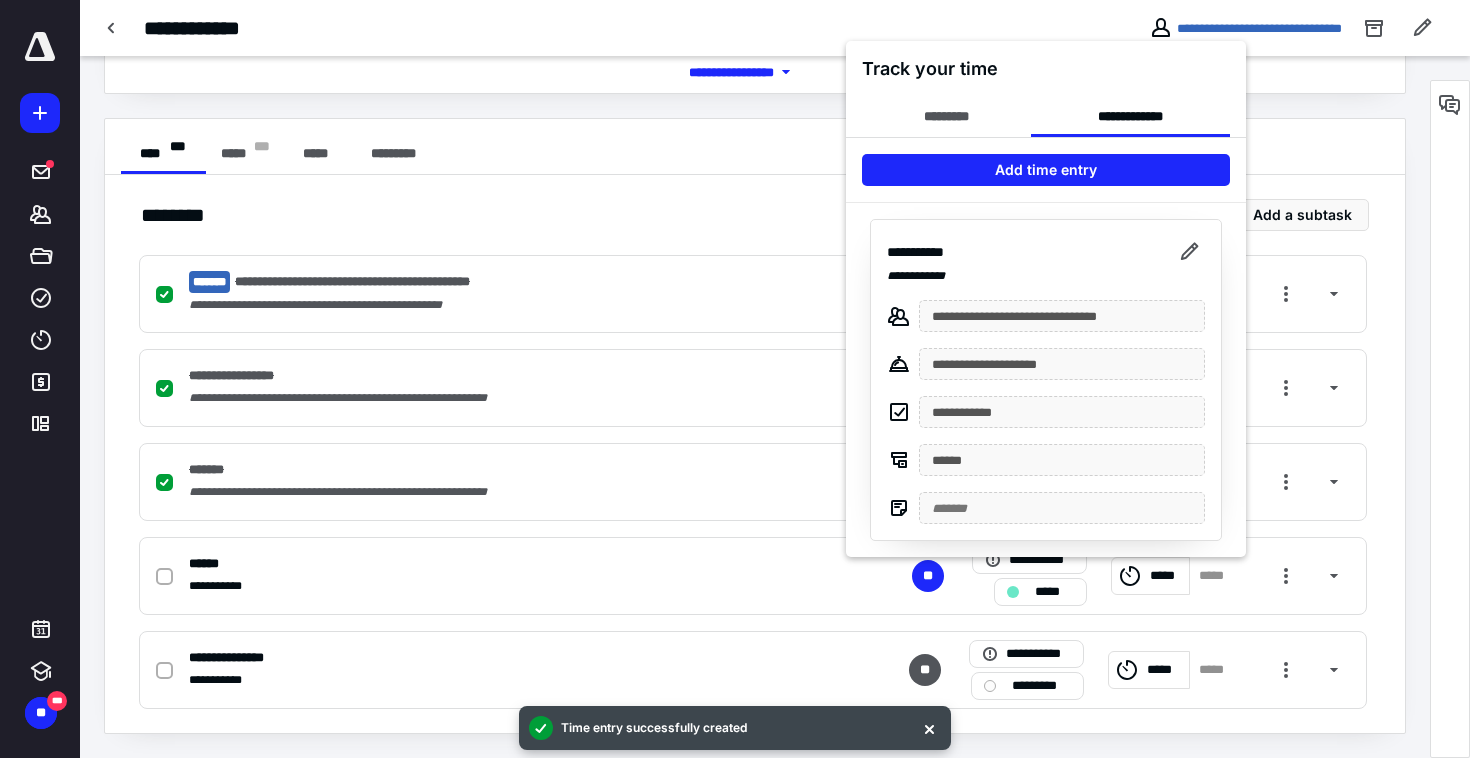 click at bounding box center (735, 379) 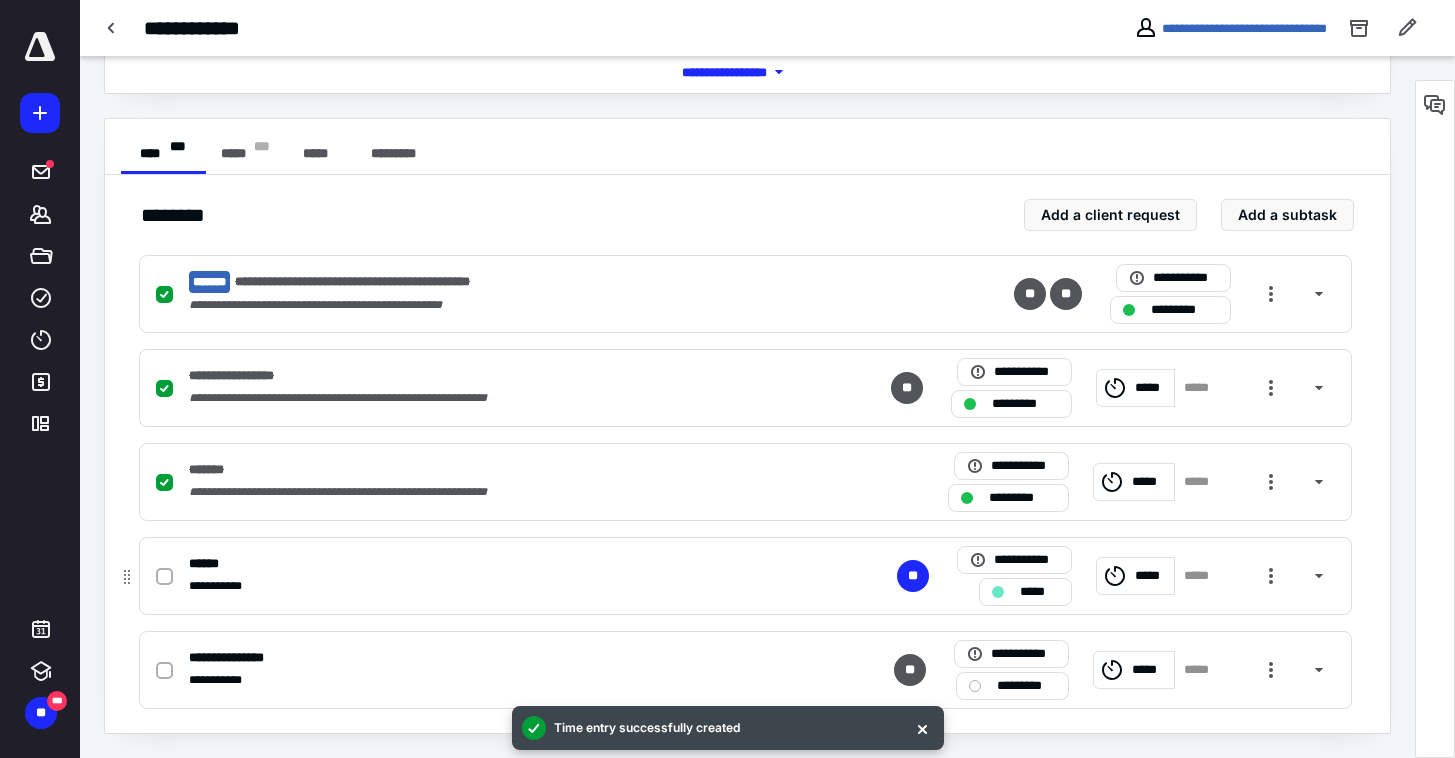 click 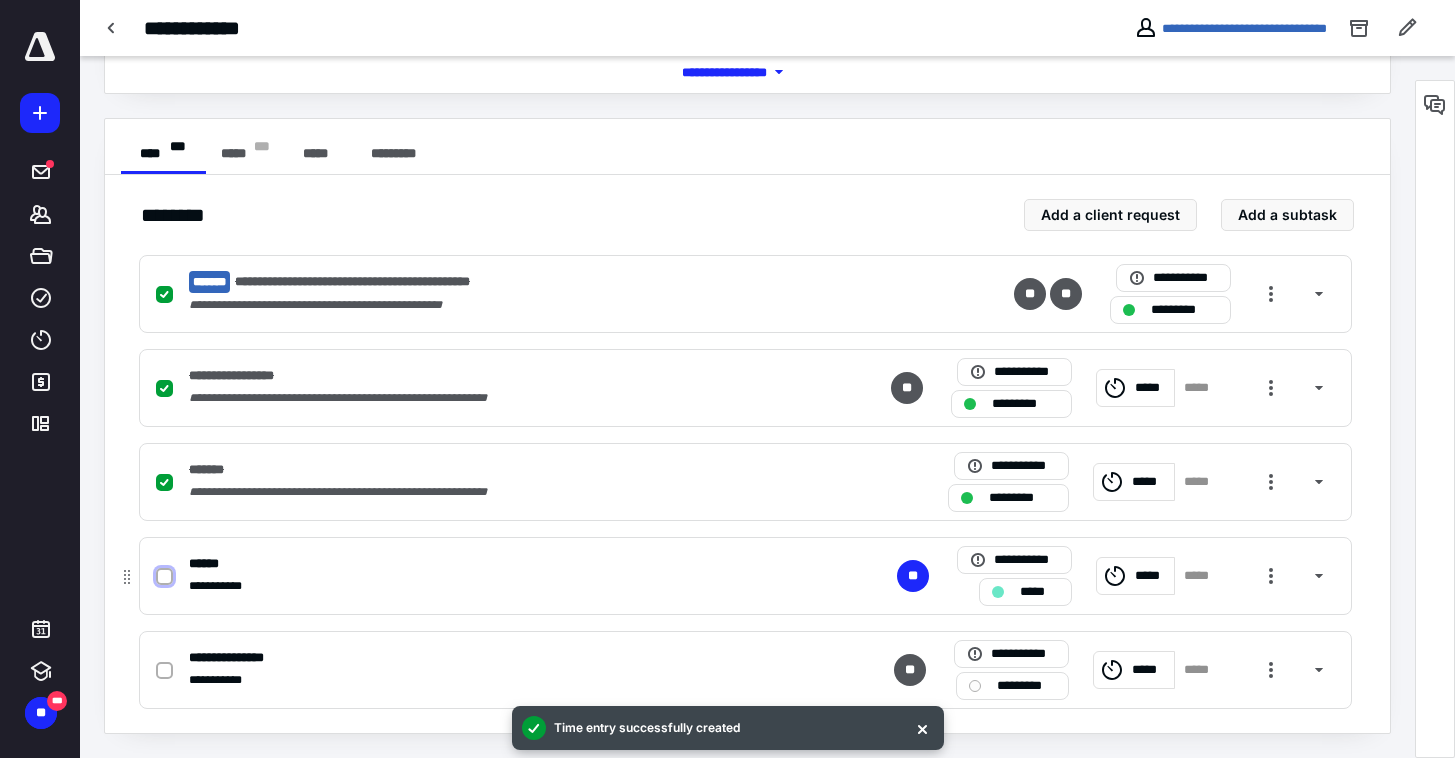click at bounding box center (164, 577) 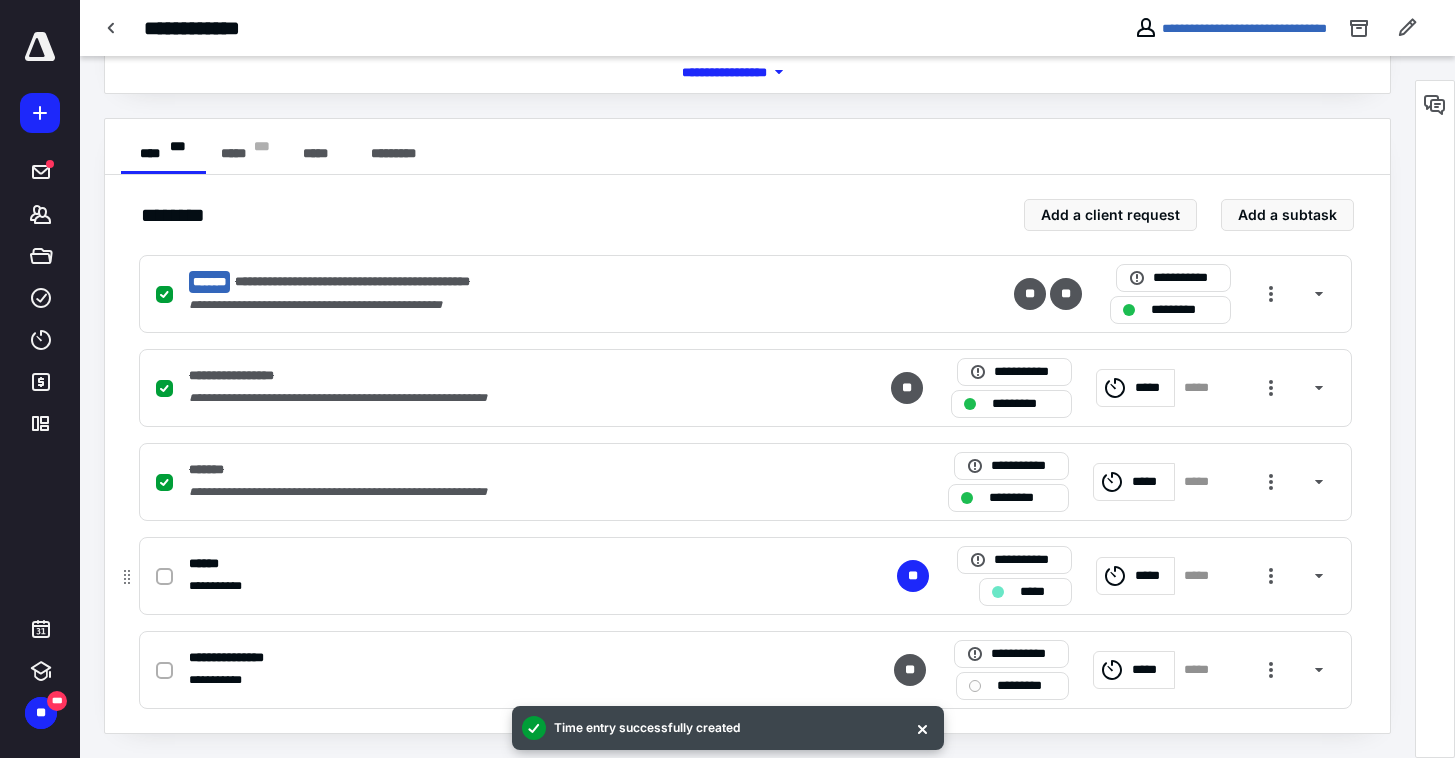 checkbox on "true" 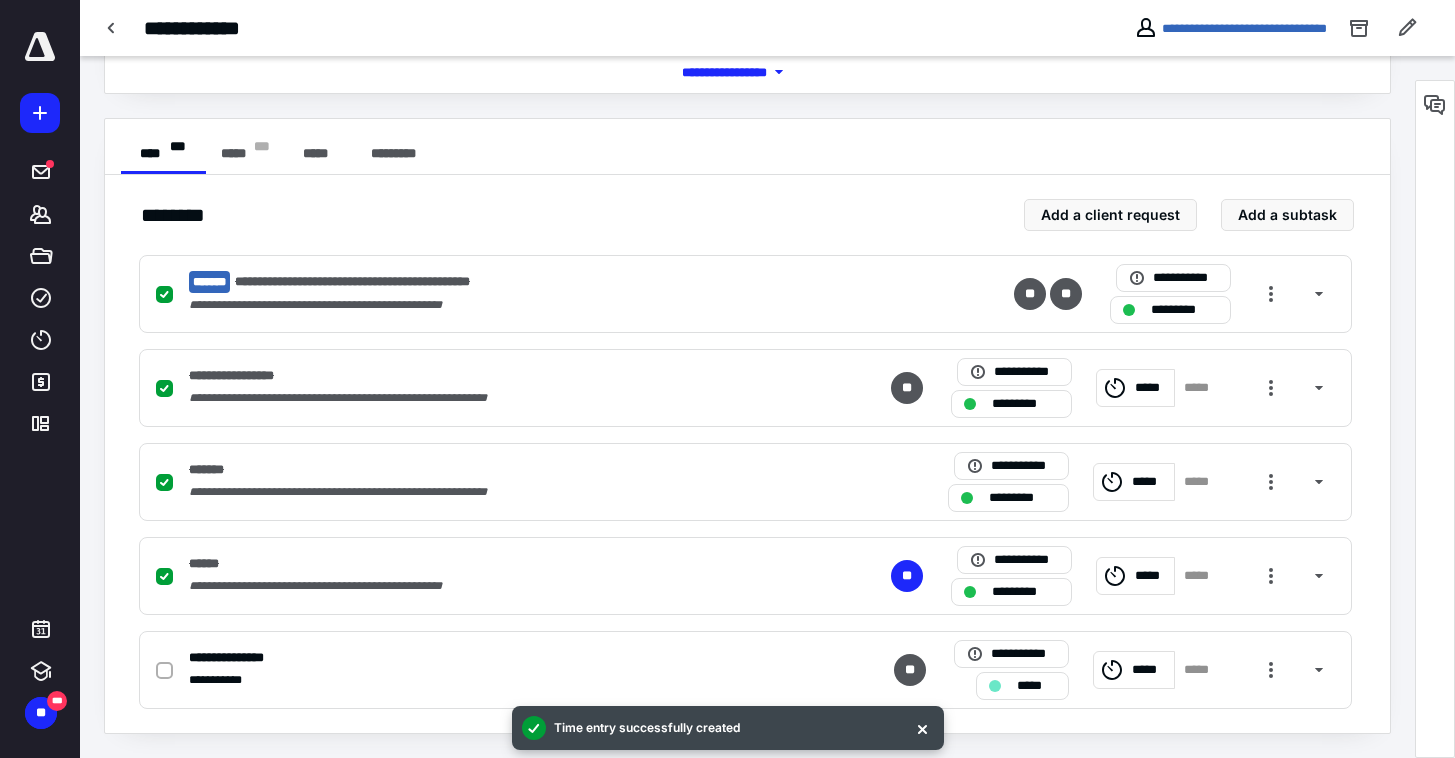 scroll, scrollTop: 0, scrollLeft: 0, axis: both 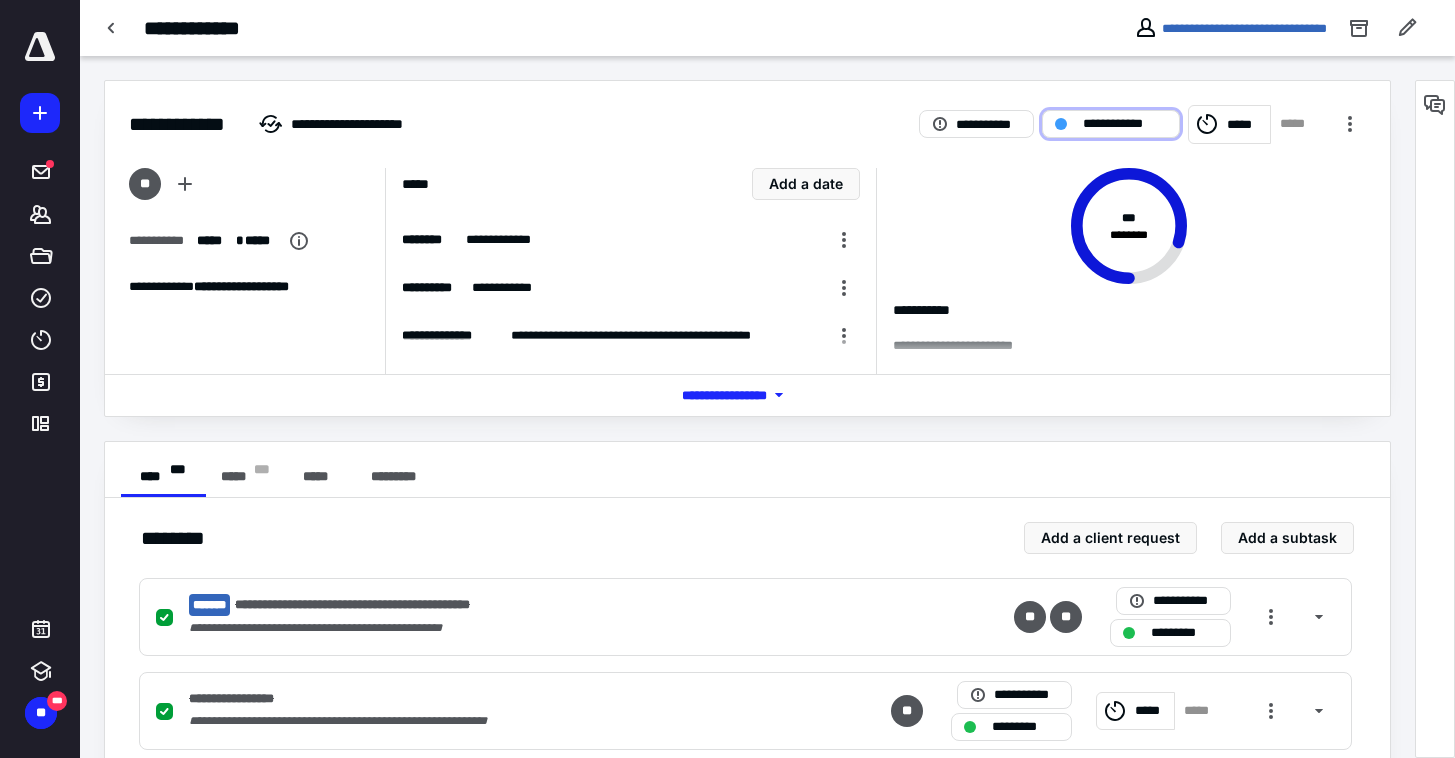 click on "**********" at bounding box center [1125, 124] 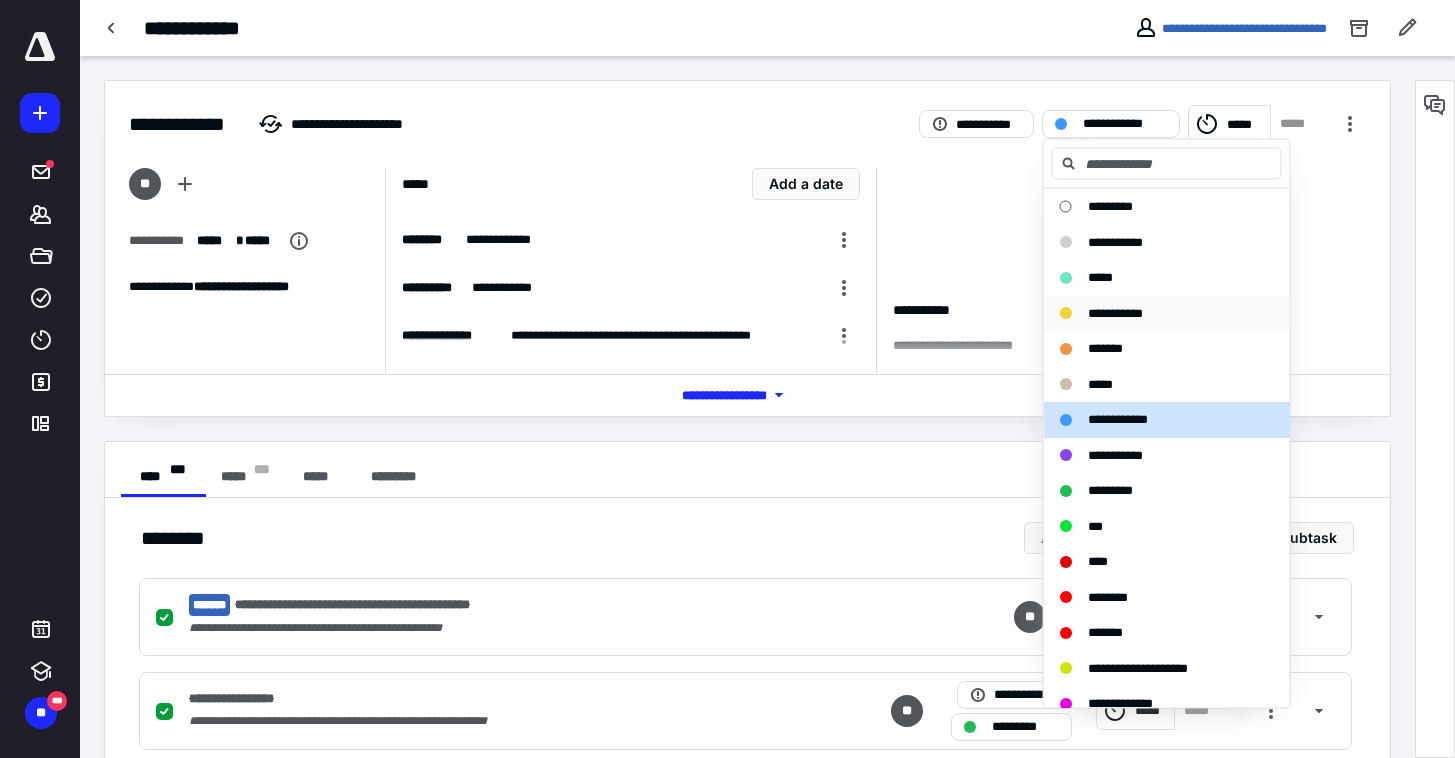 click on "**********" at bounding box center (1115, 312) 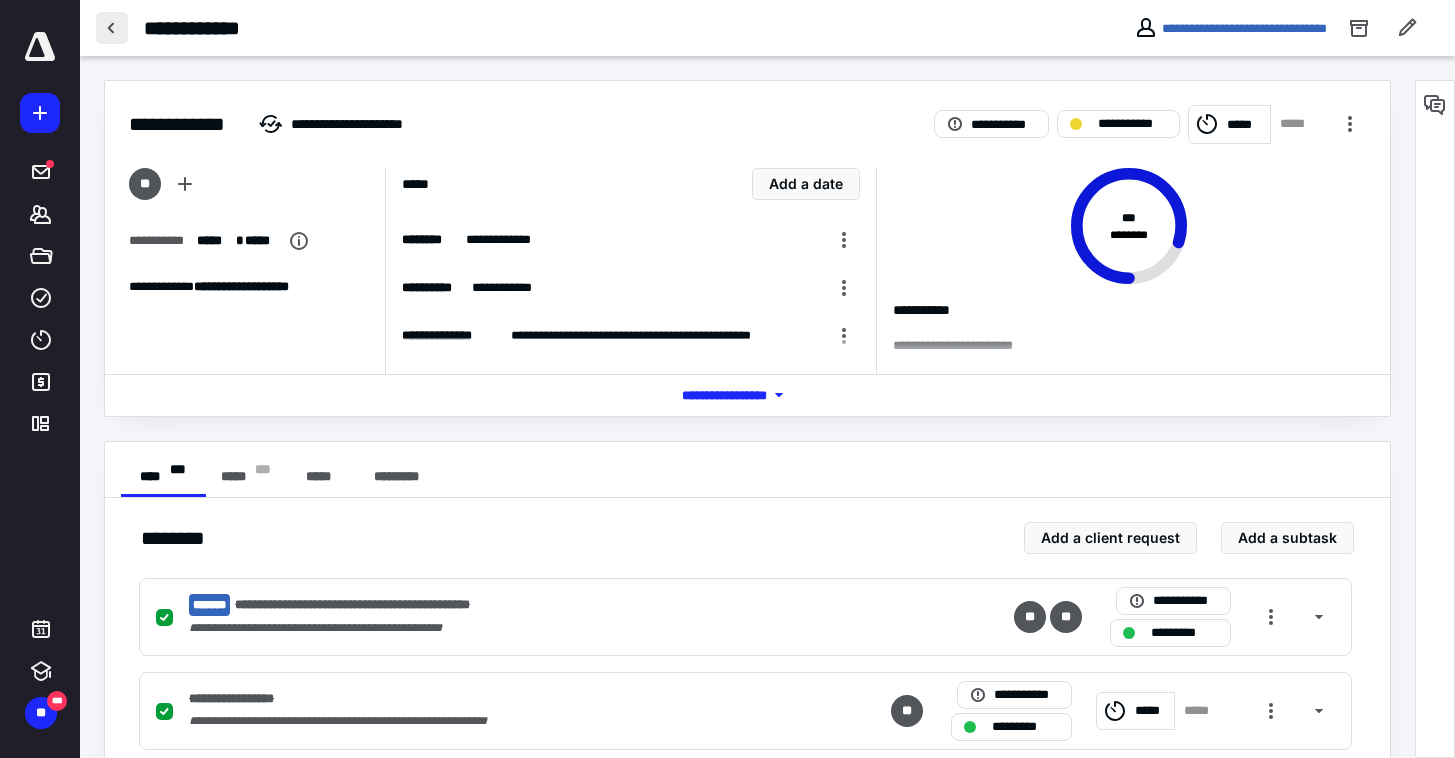 click at bounding box center [112, 28] 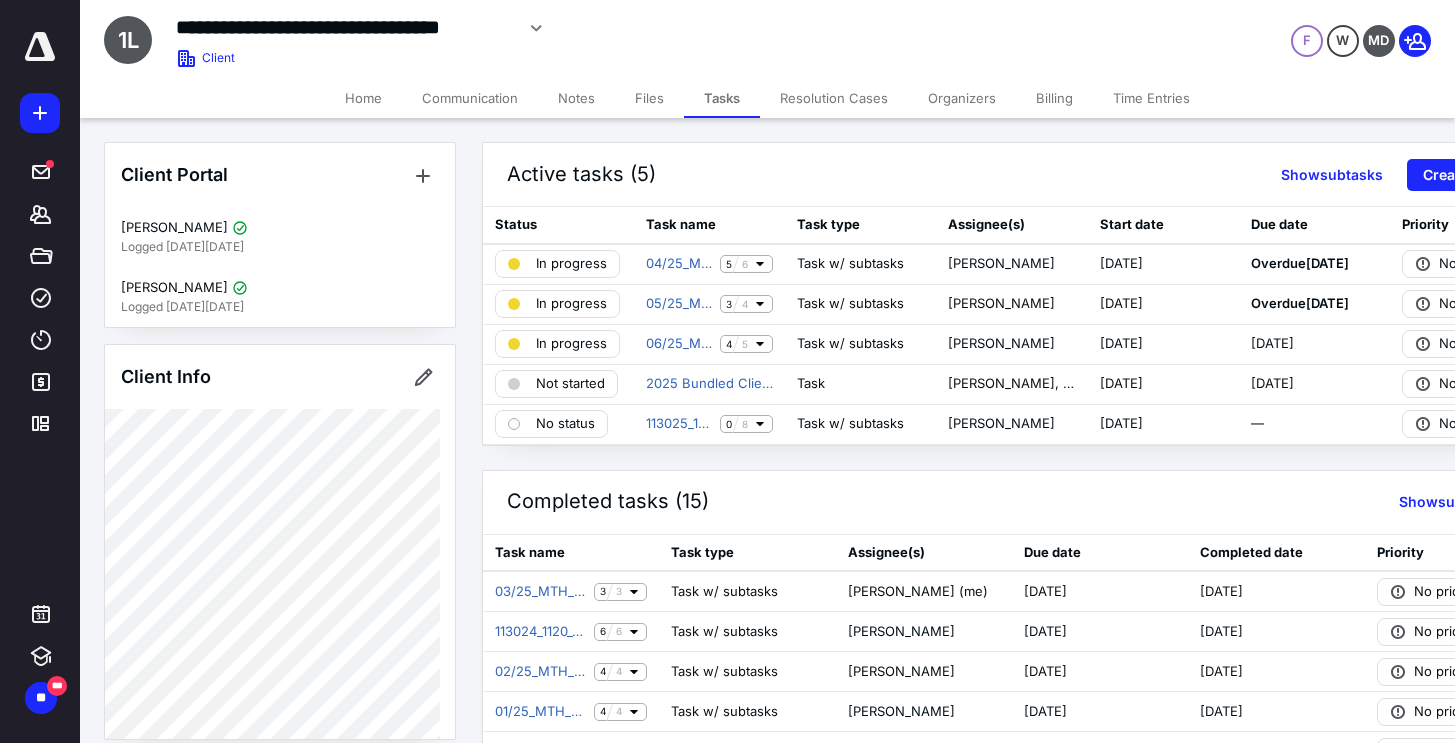 click on "Active   tasks   (5) Show  subtasks Create task" at bounding box center (1012, 175) 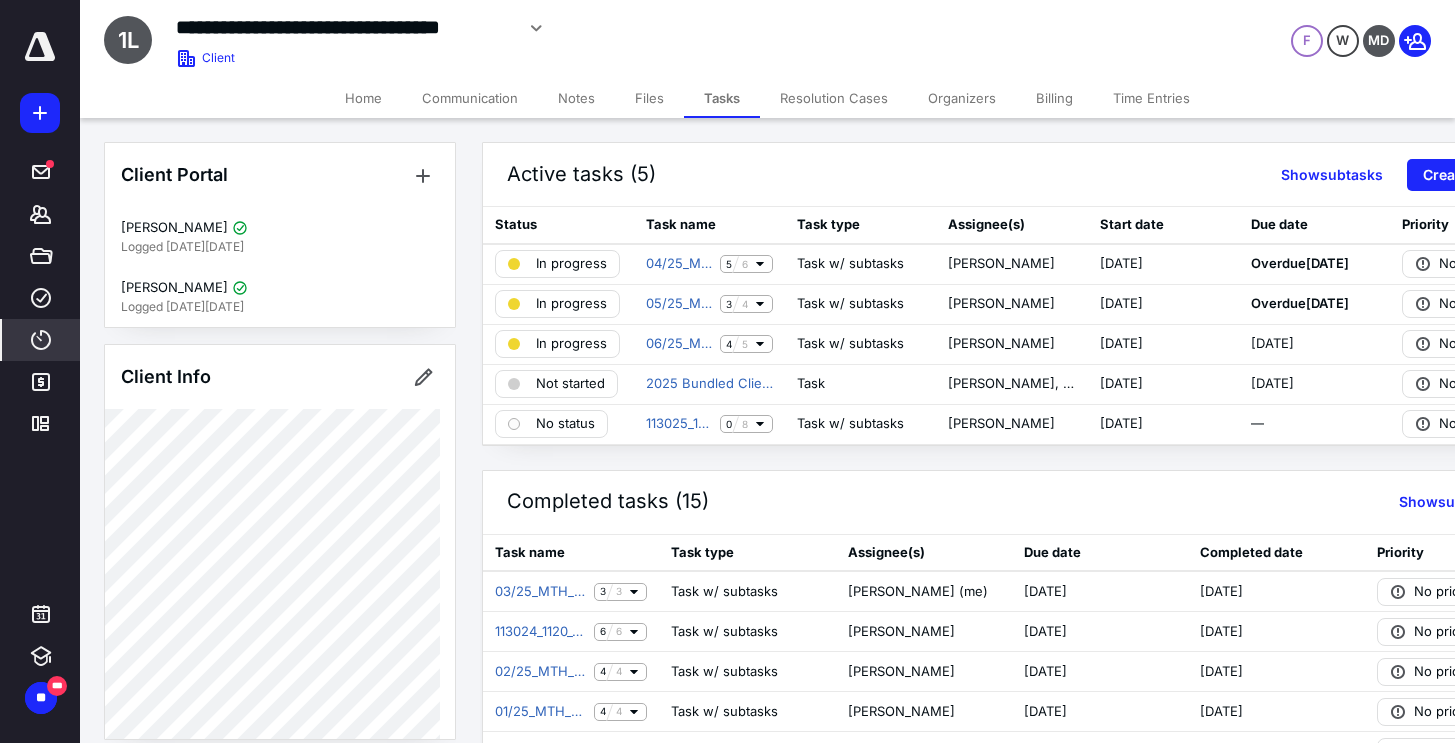 click on "****" at bounding box center (41, 340) 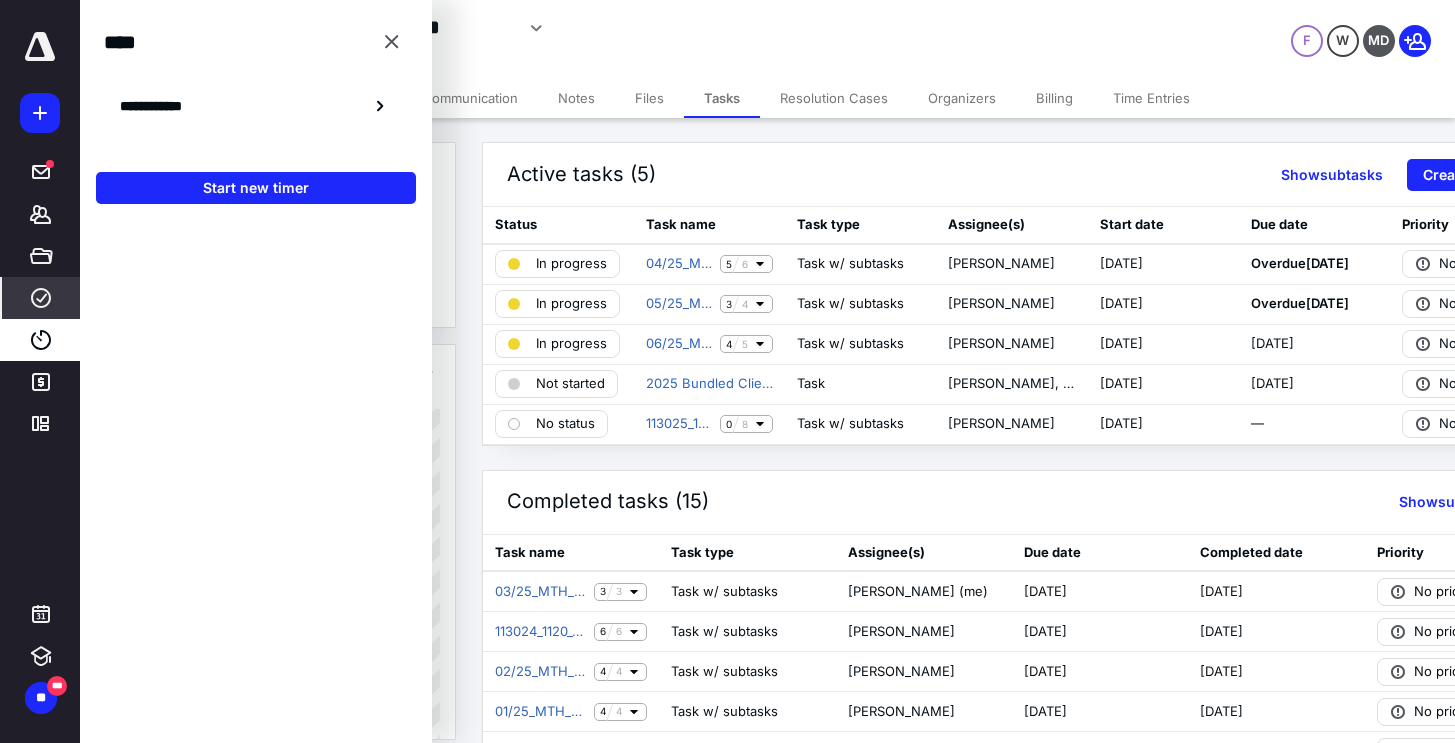 click 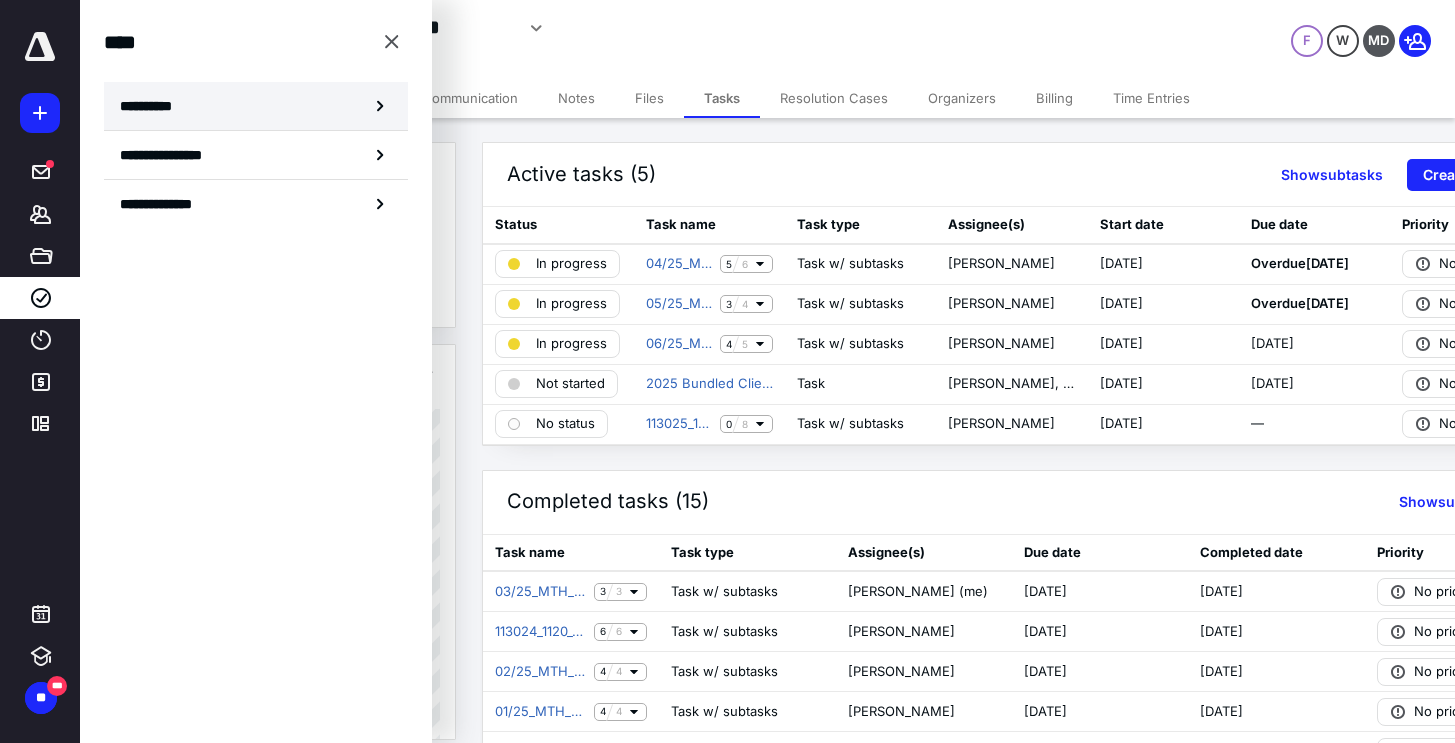 click on "**********" at bounding box center [256, 106] 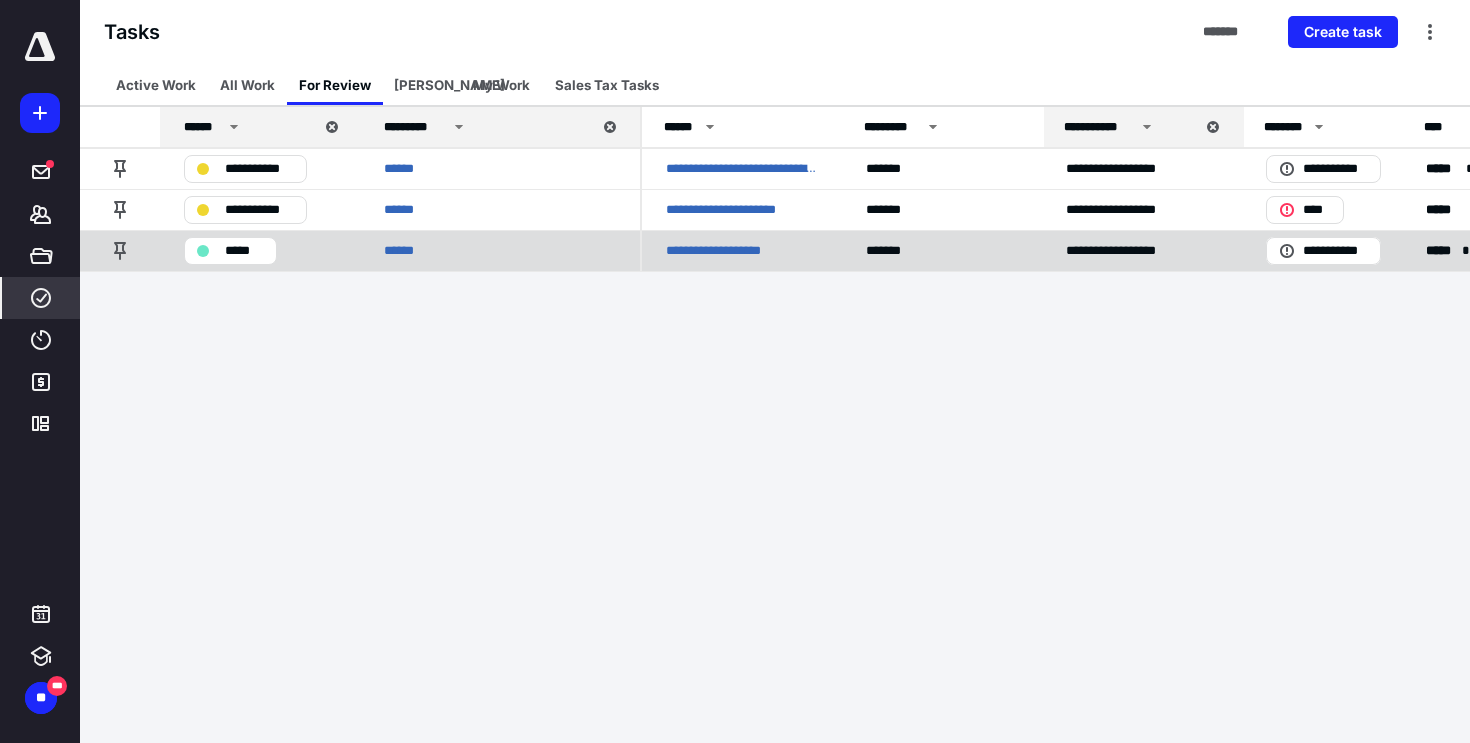 click on "**********" at bounding box center [727, 251] 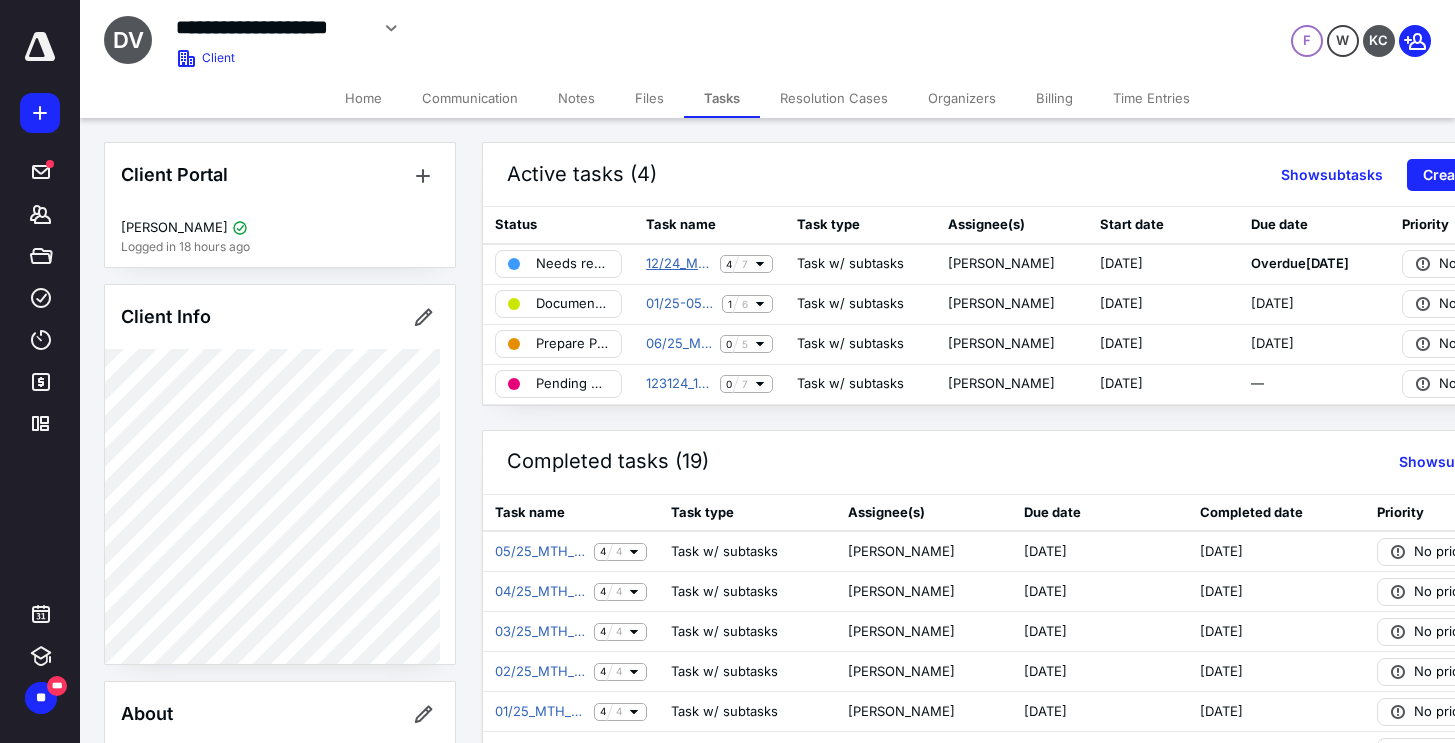 click on "12/24_MTH_BK" at bounding box center [679, 264] 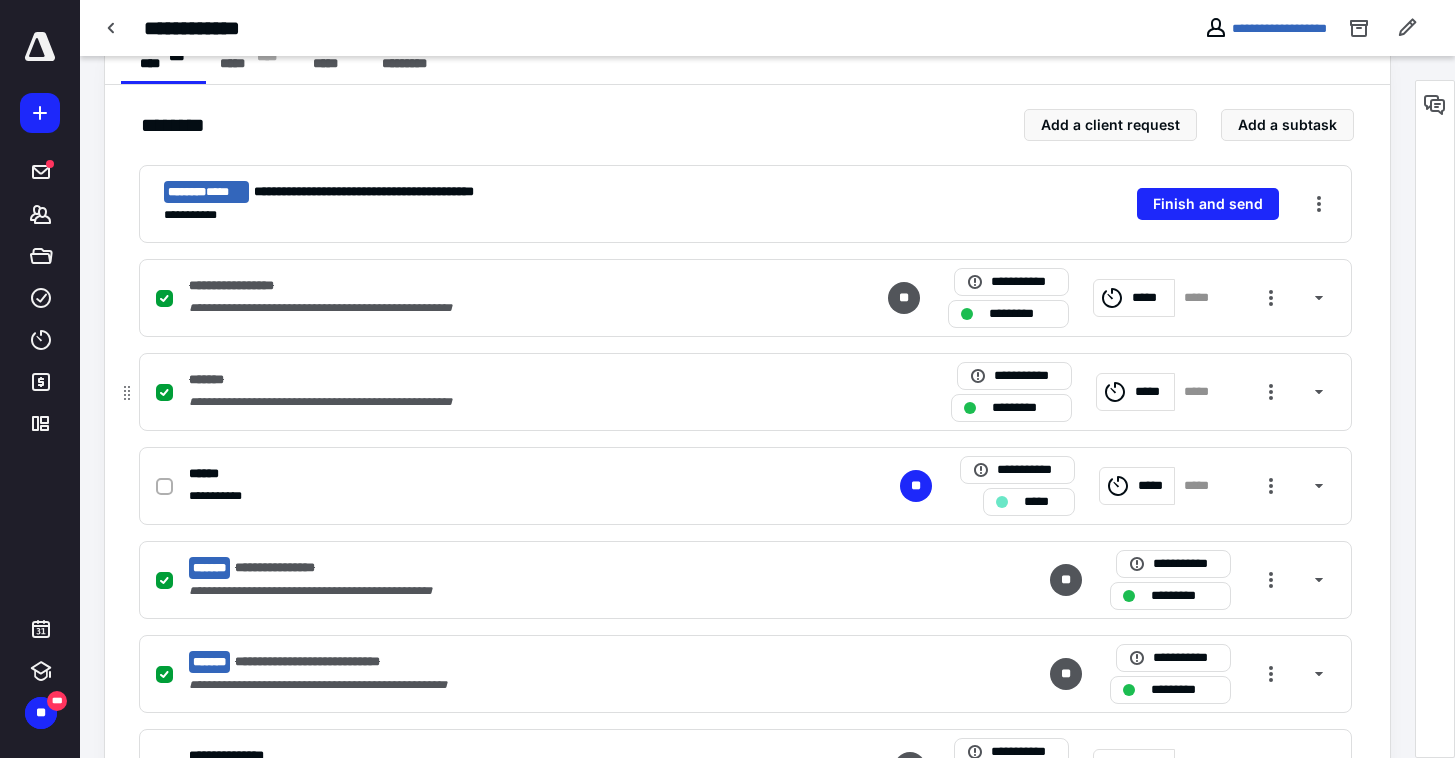 scroll, scrollTop: 511, scrollLeft: 0, axis: vertical 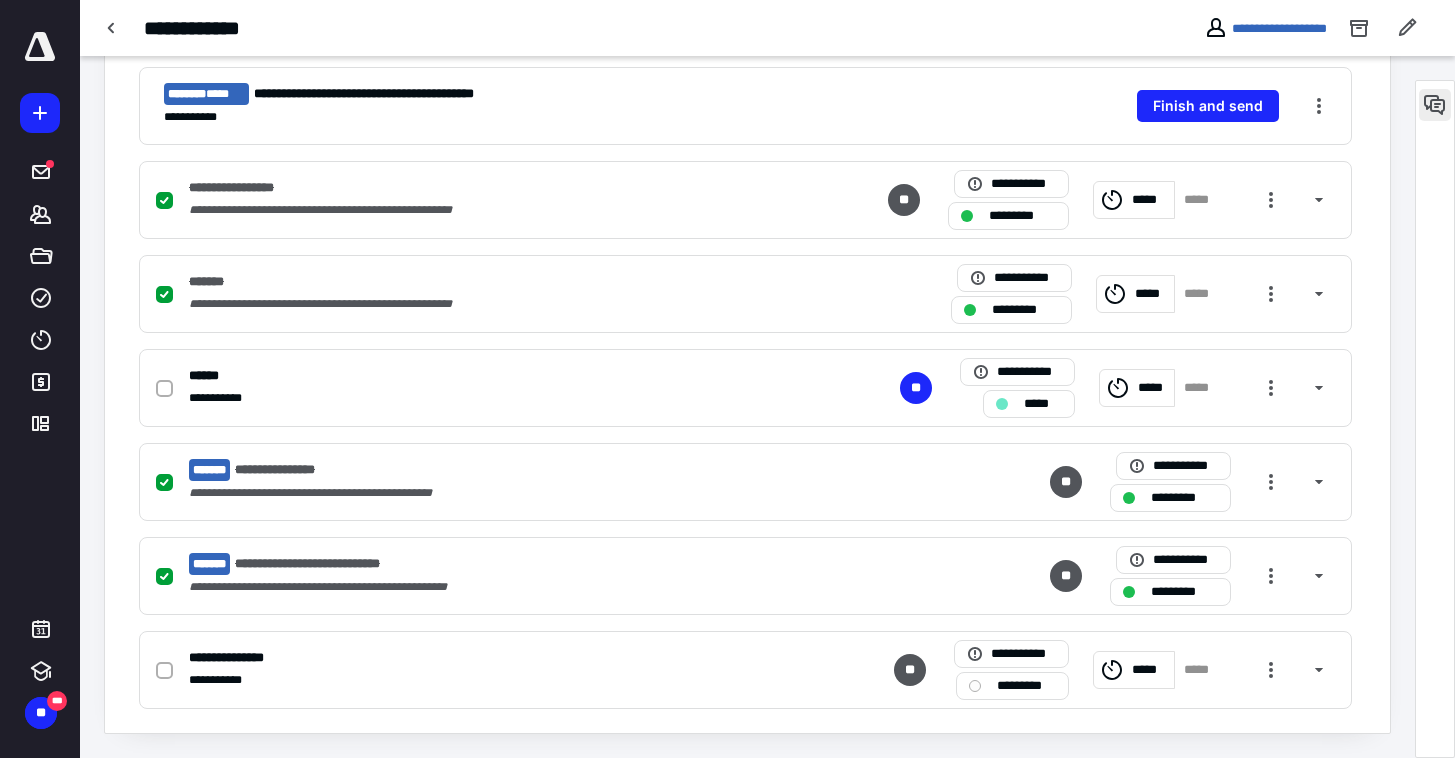 click at bounding box center (1435, 105) 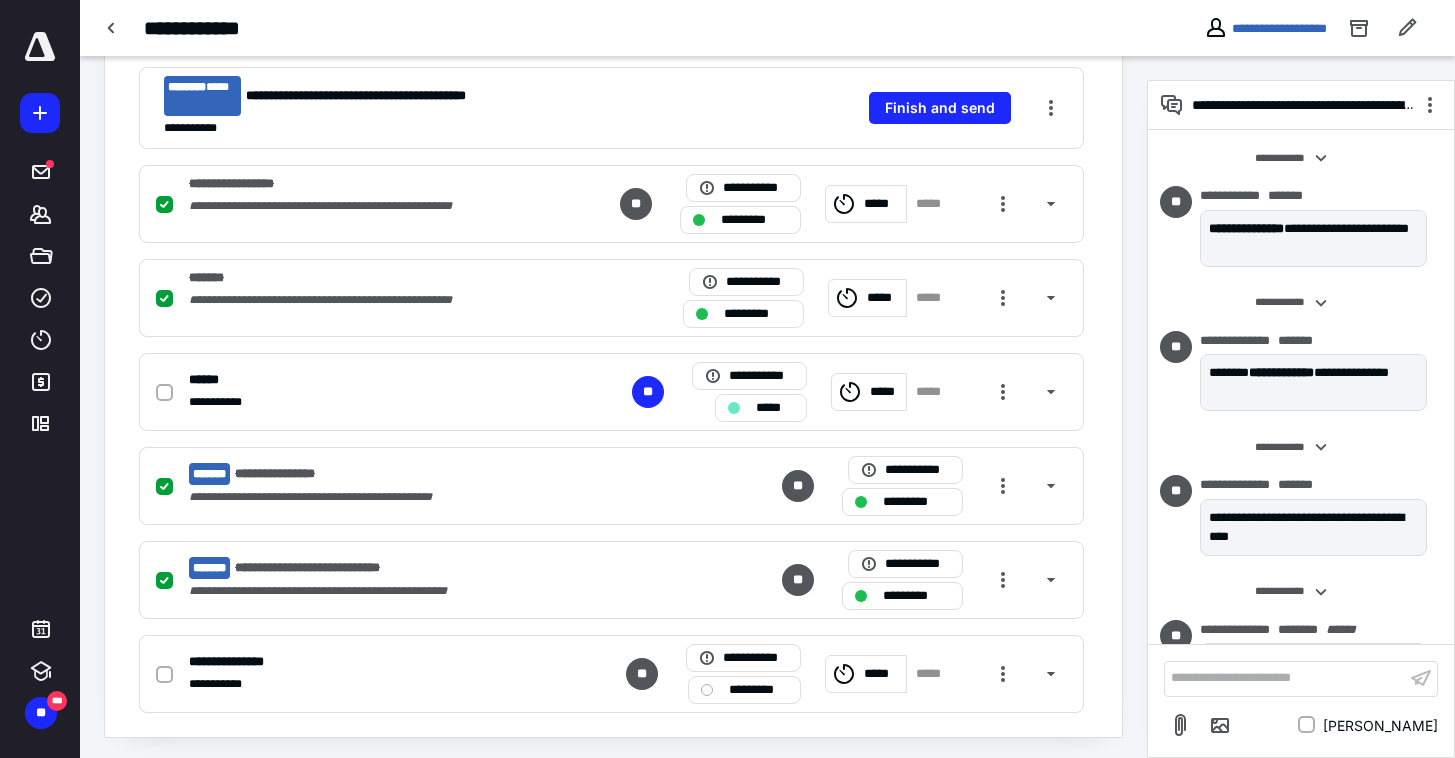 scroll, scrollTop: 515, scrollLeft: 0, axis: vertical 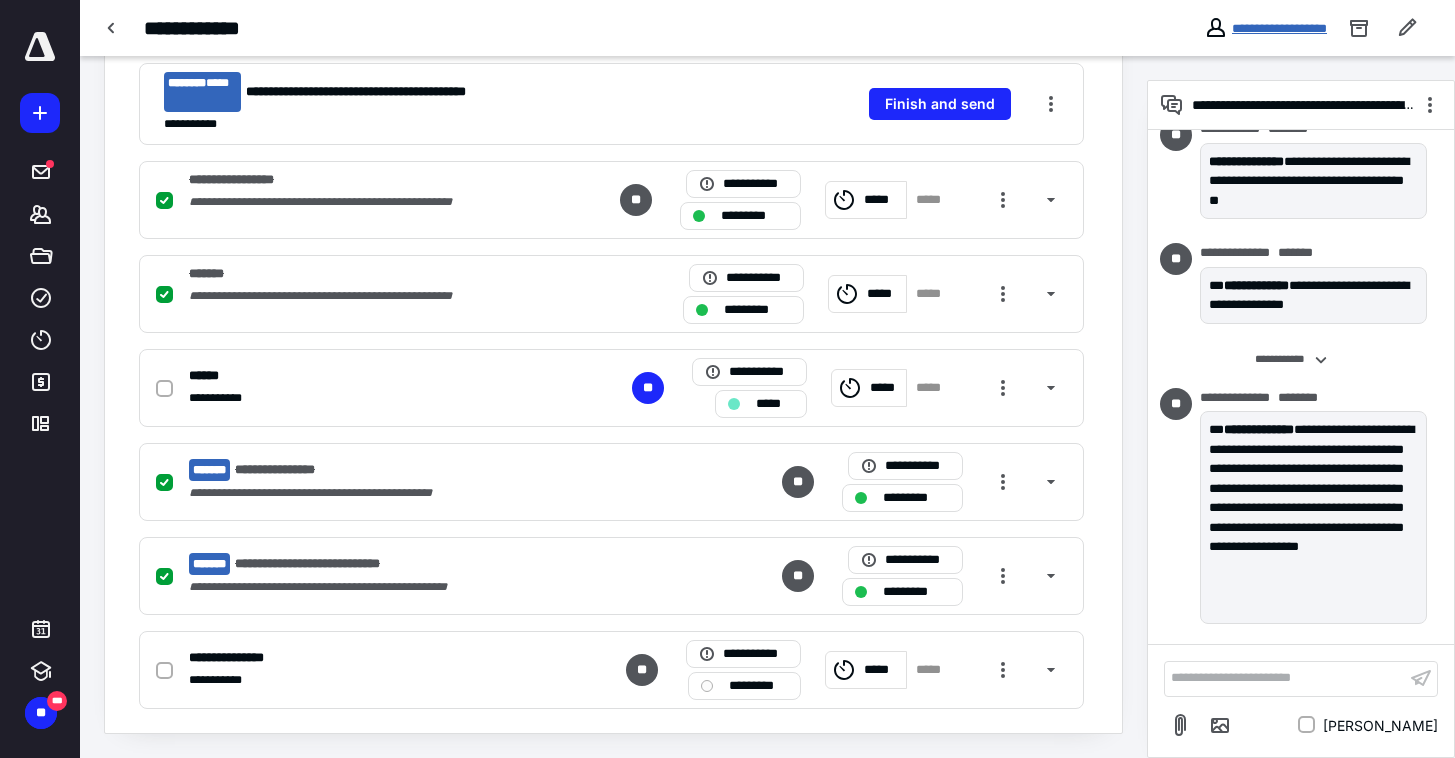 click on "**********" at bounding box center [1279, 28] 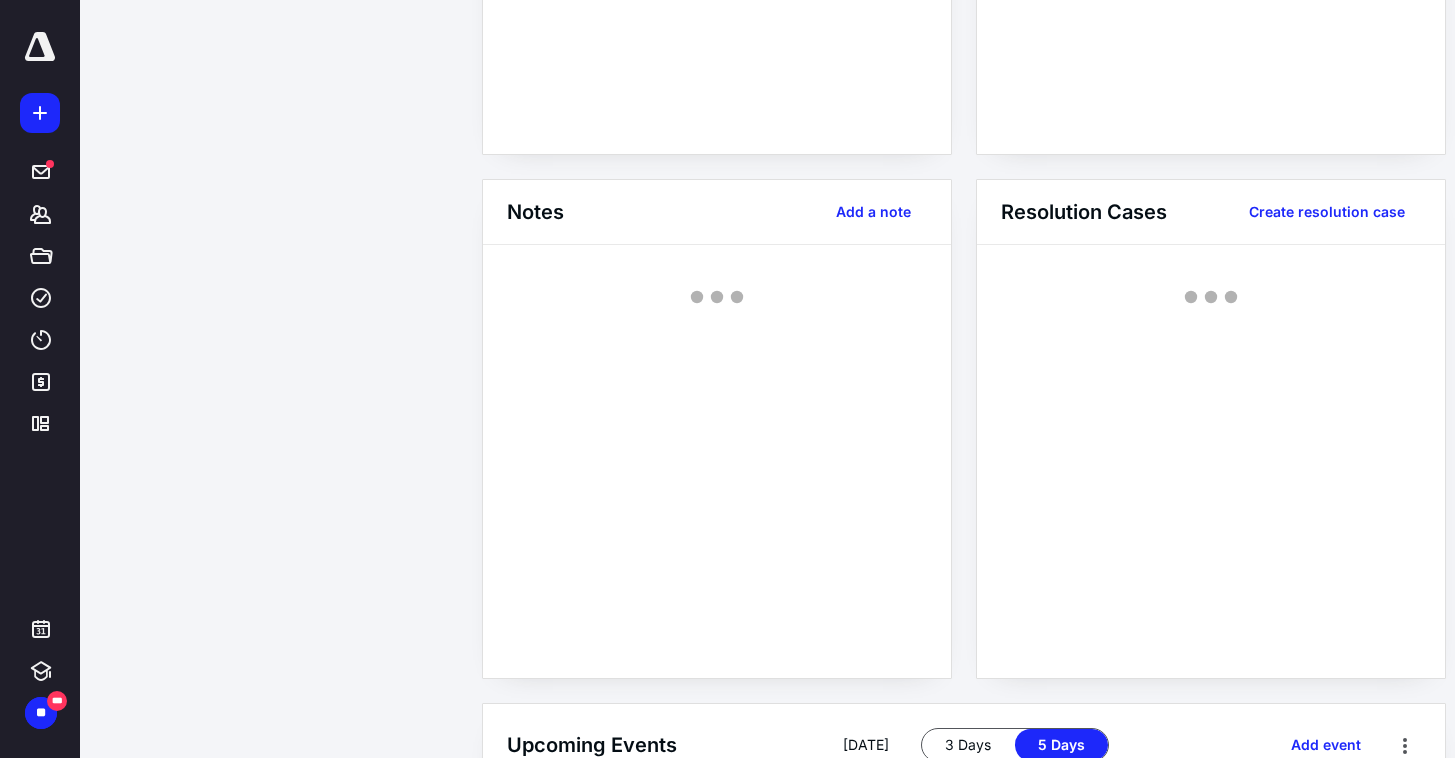 scroll, scrollTop: 0, scrollLeft: 0, axis: both 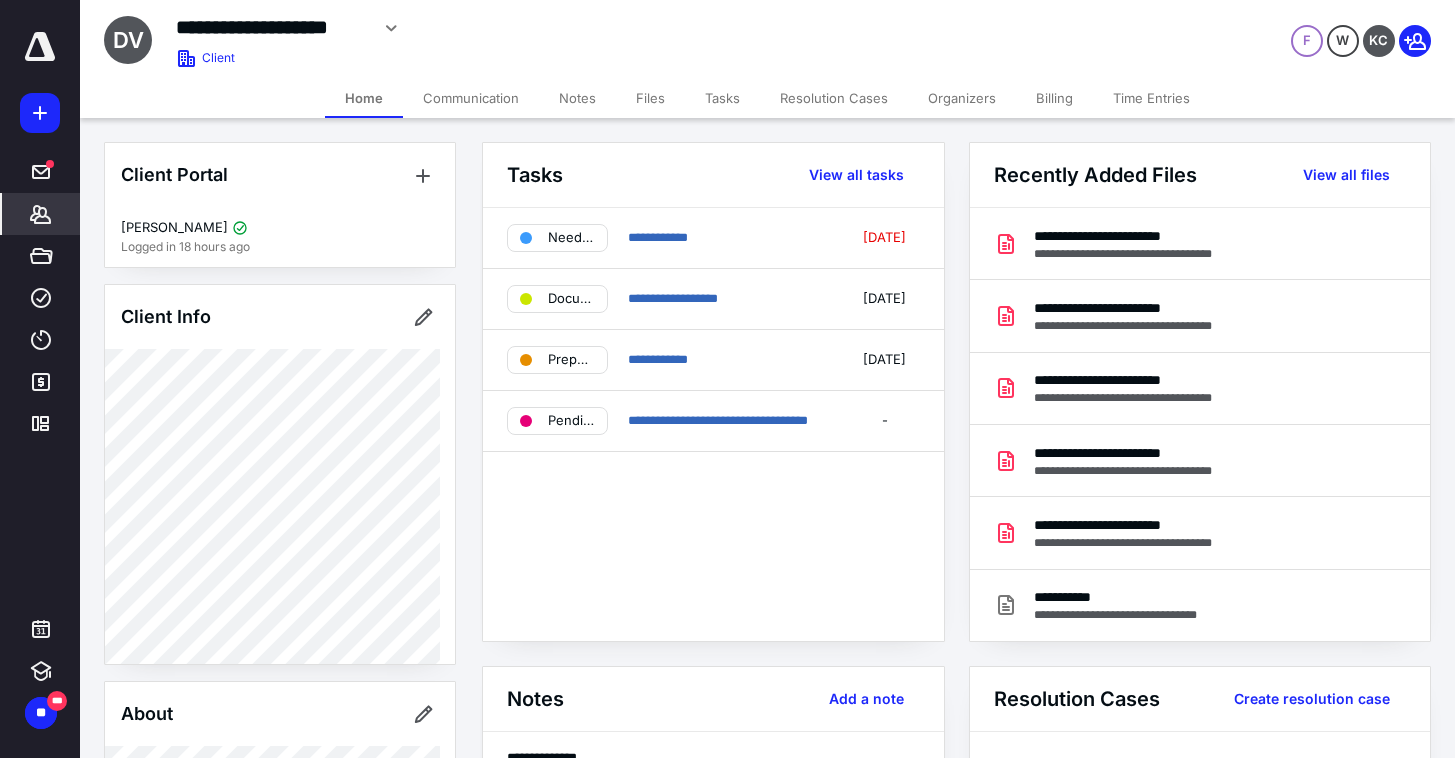click on "Tasks View all tasks" at bounding box center (713, 175) 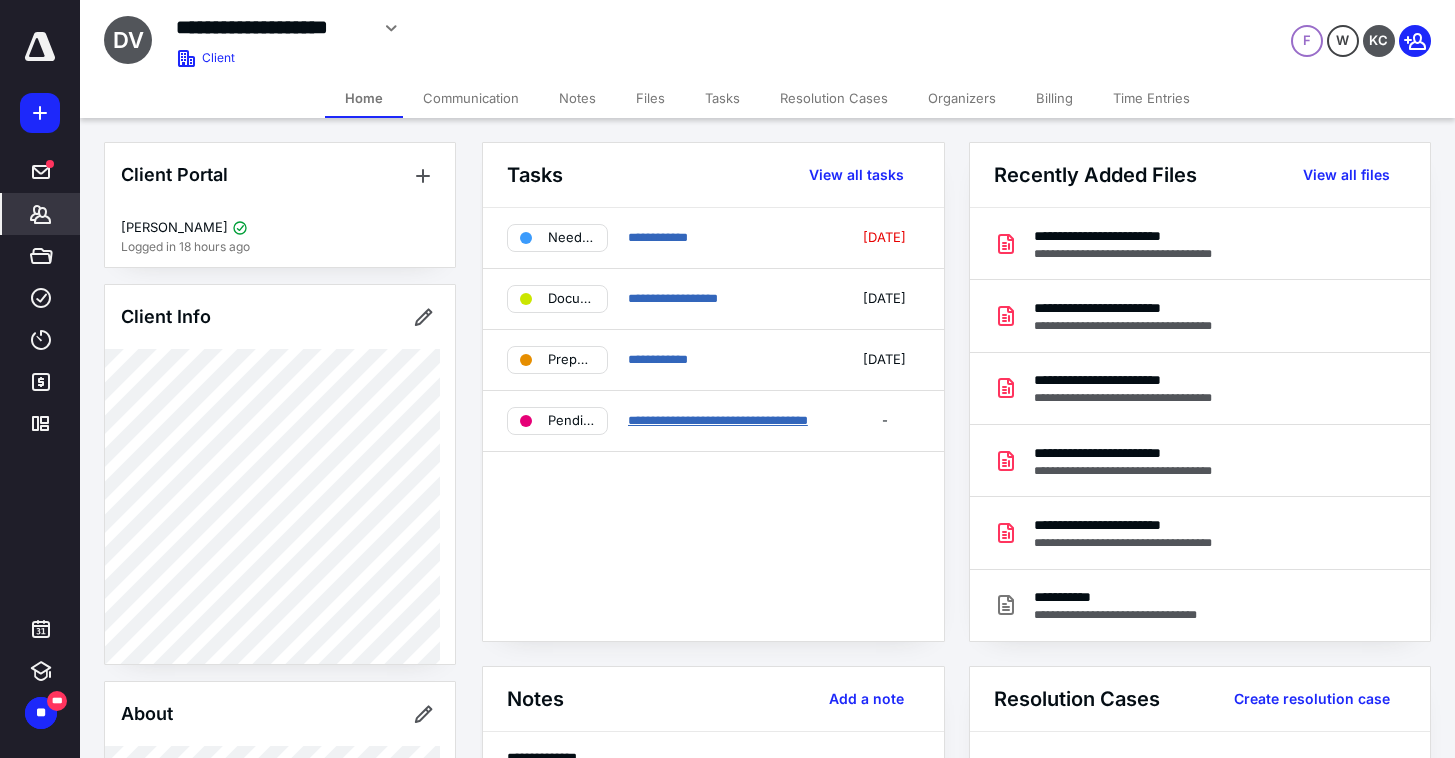 click on "**********" at bounding box center (718, 420) 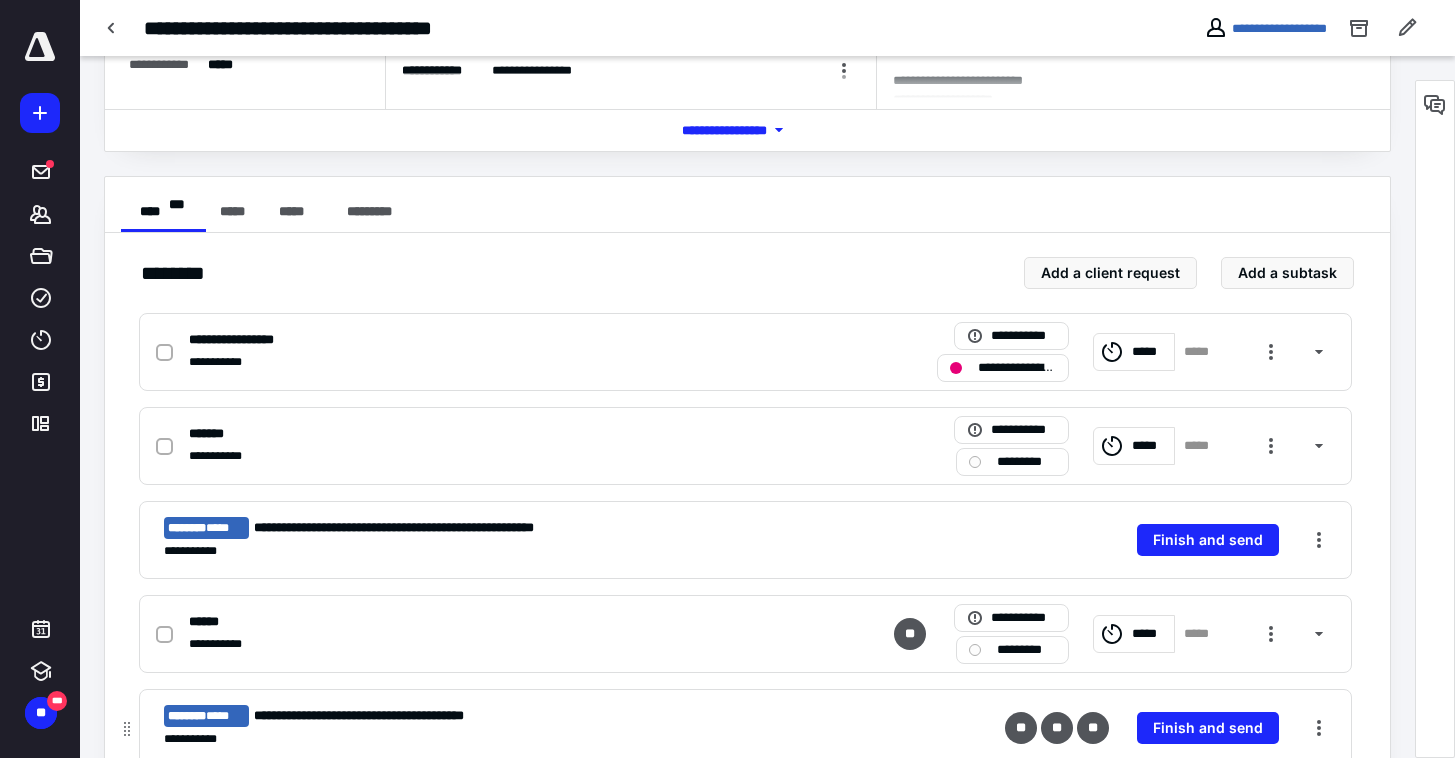 scroll, scrollTop: 0, scrollLeft: 0, axis: both 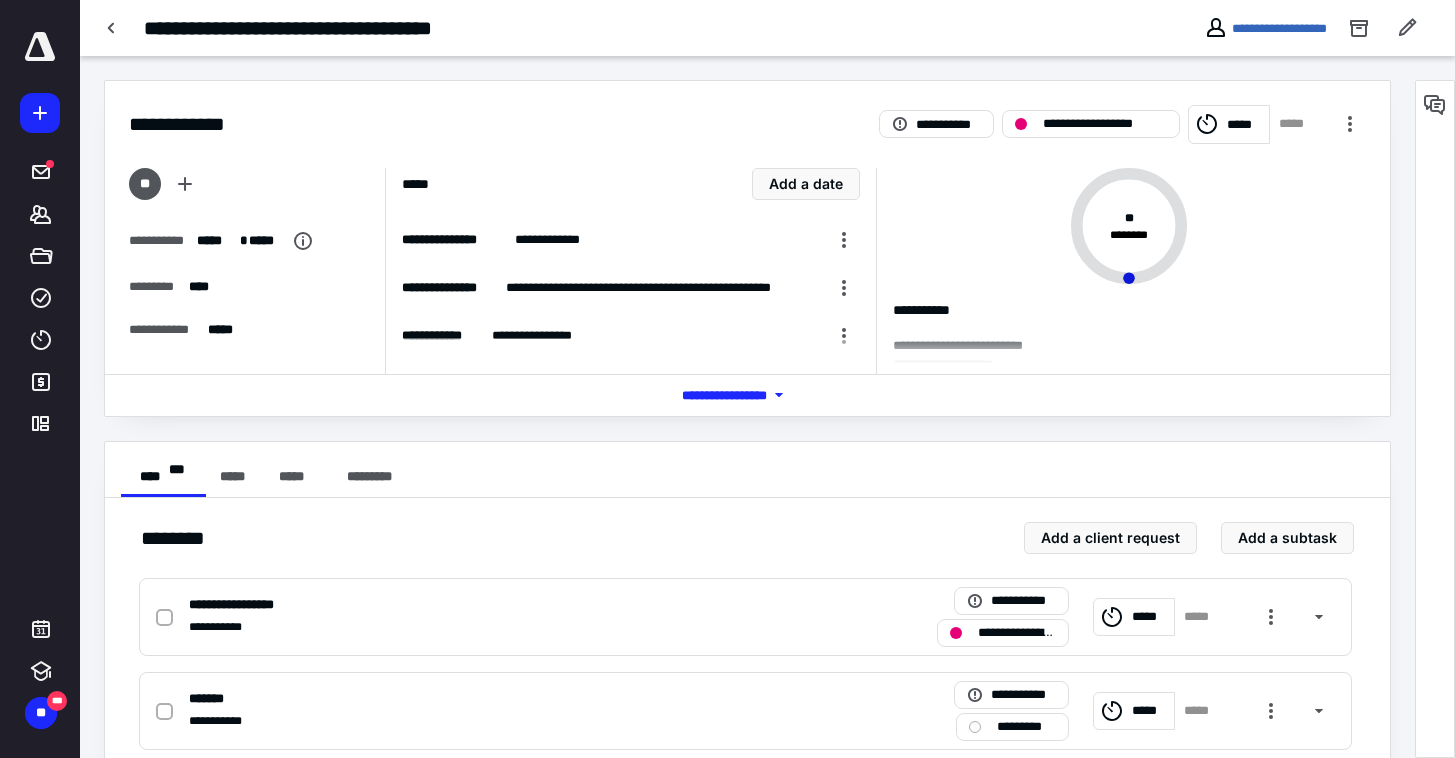 click at bounding box center (112, 28) 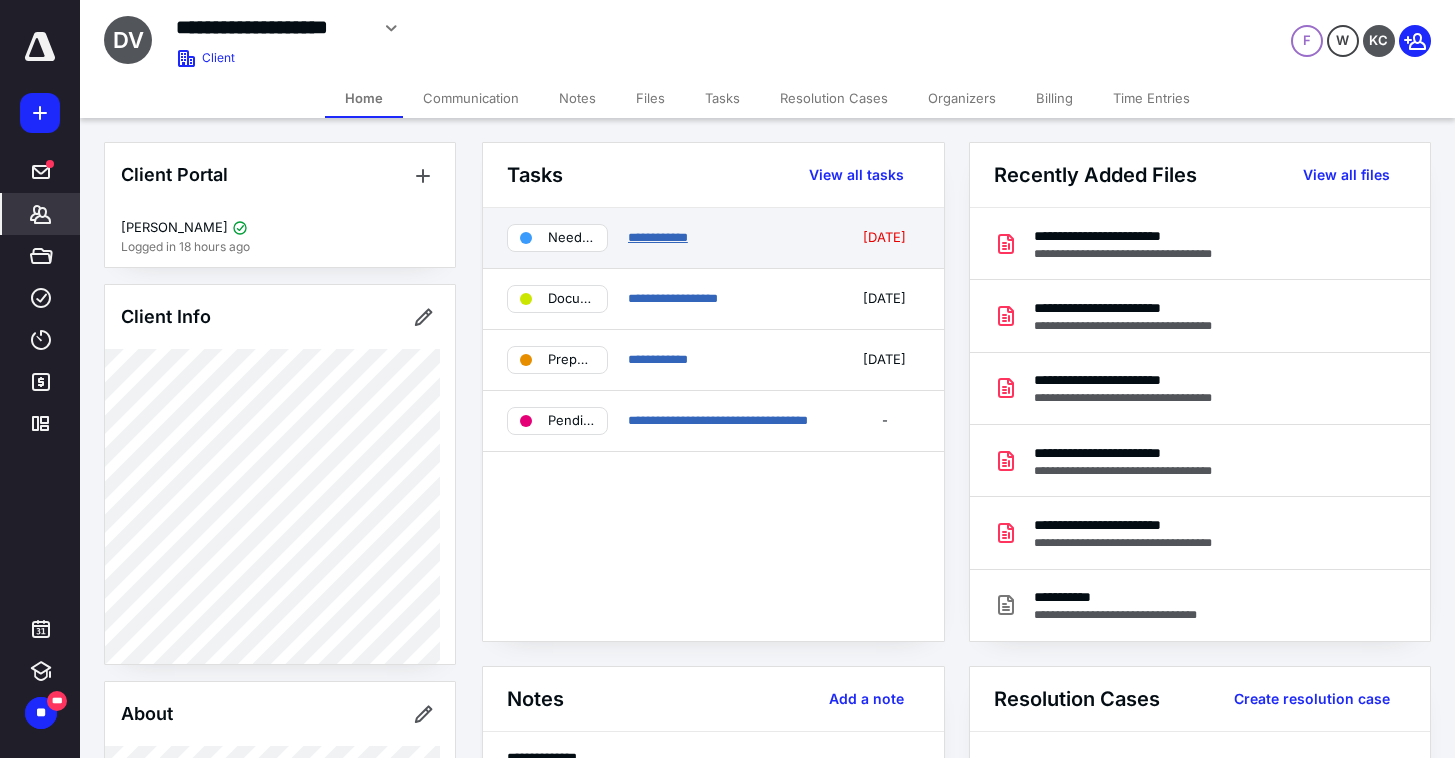click on "**********" at bounding box center [658, 237] 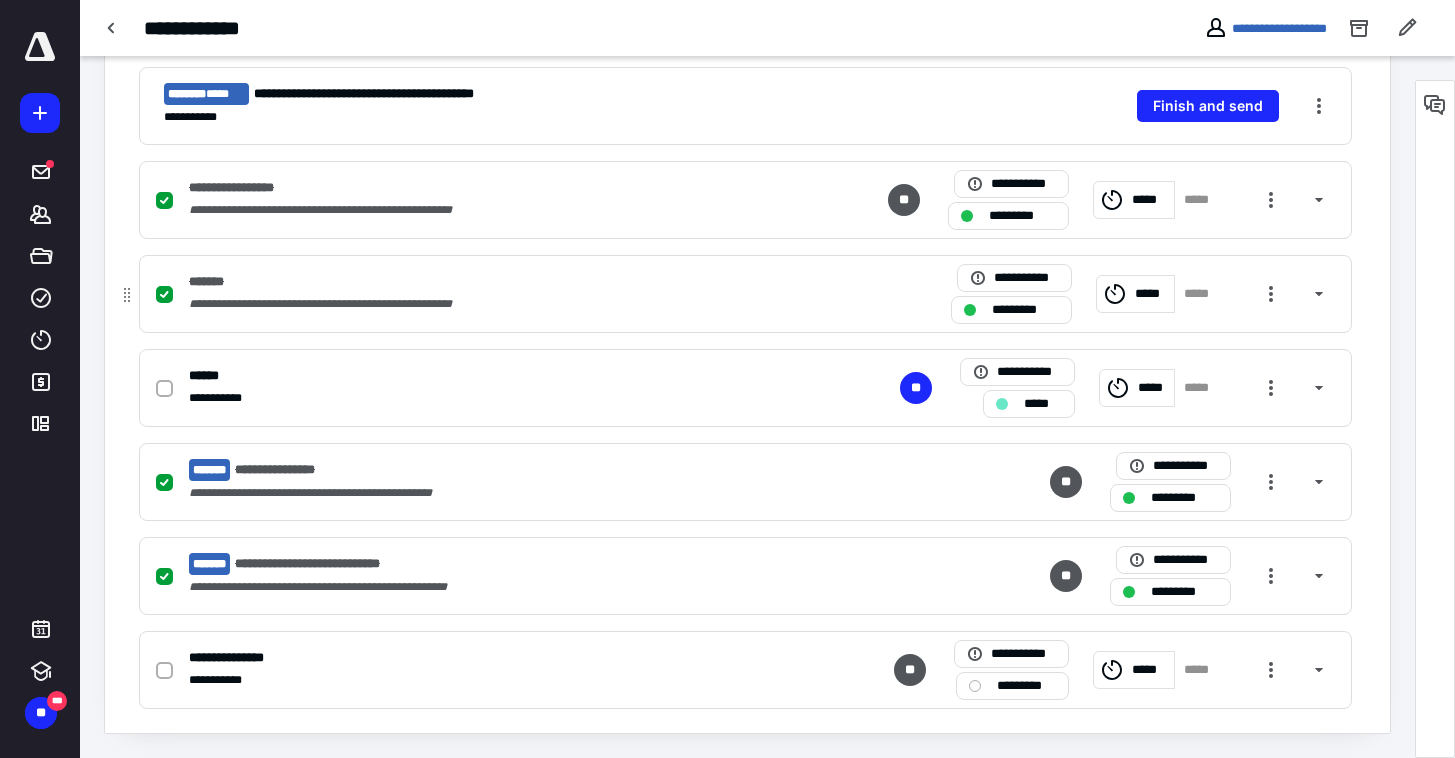 scroll, scrollTop: 0, scrollLeft: 0, axis: both 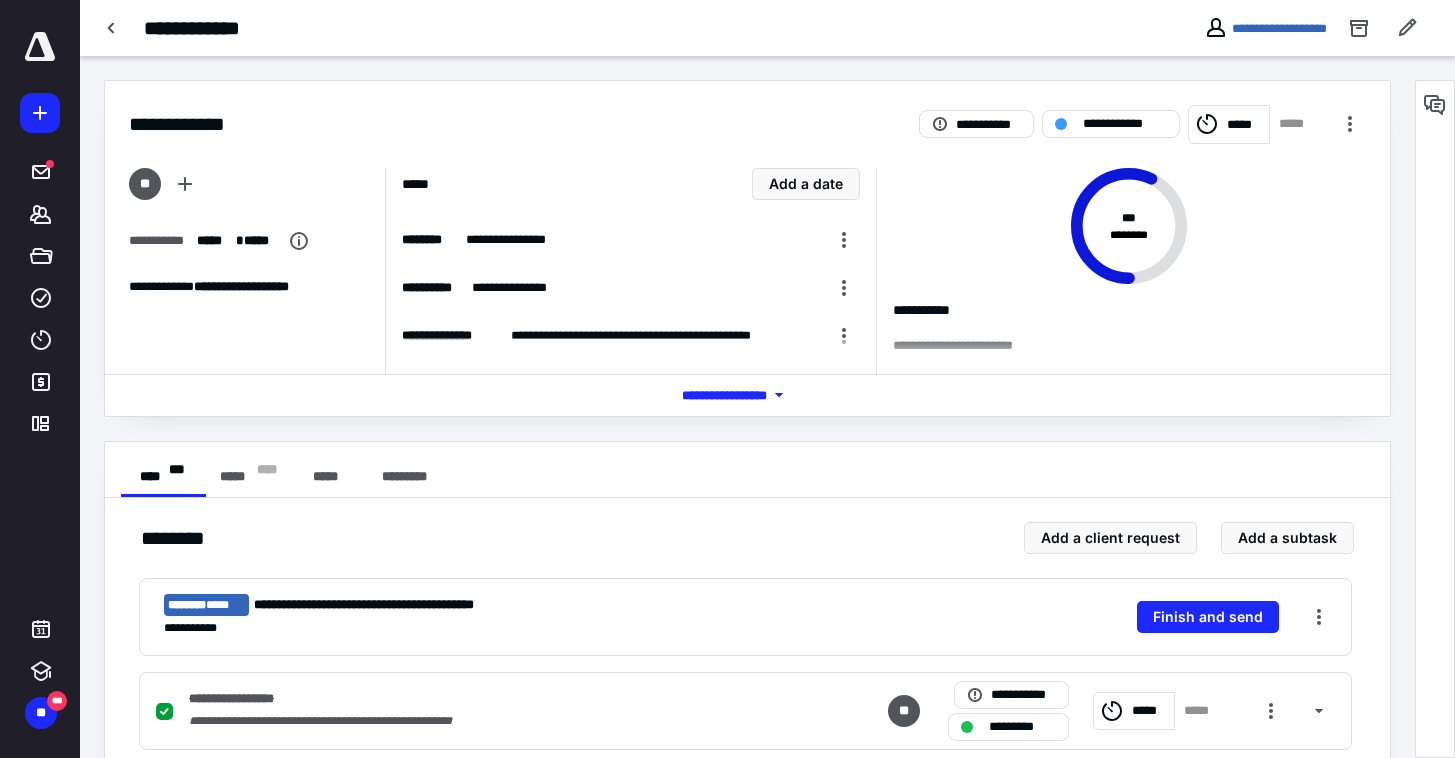 click on "**********" at bounding box center (747, 662) 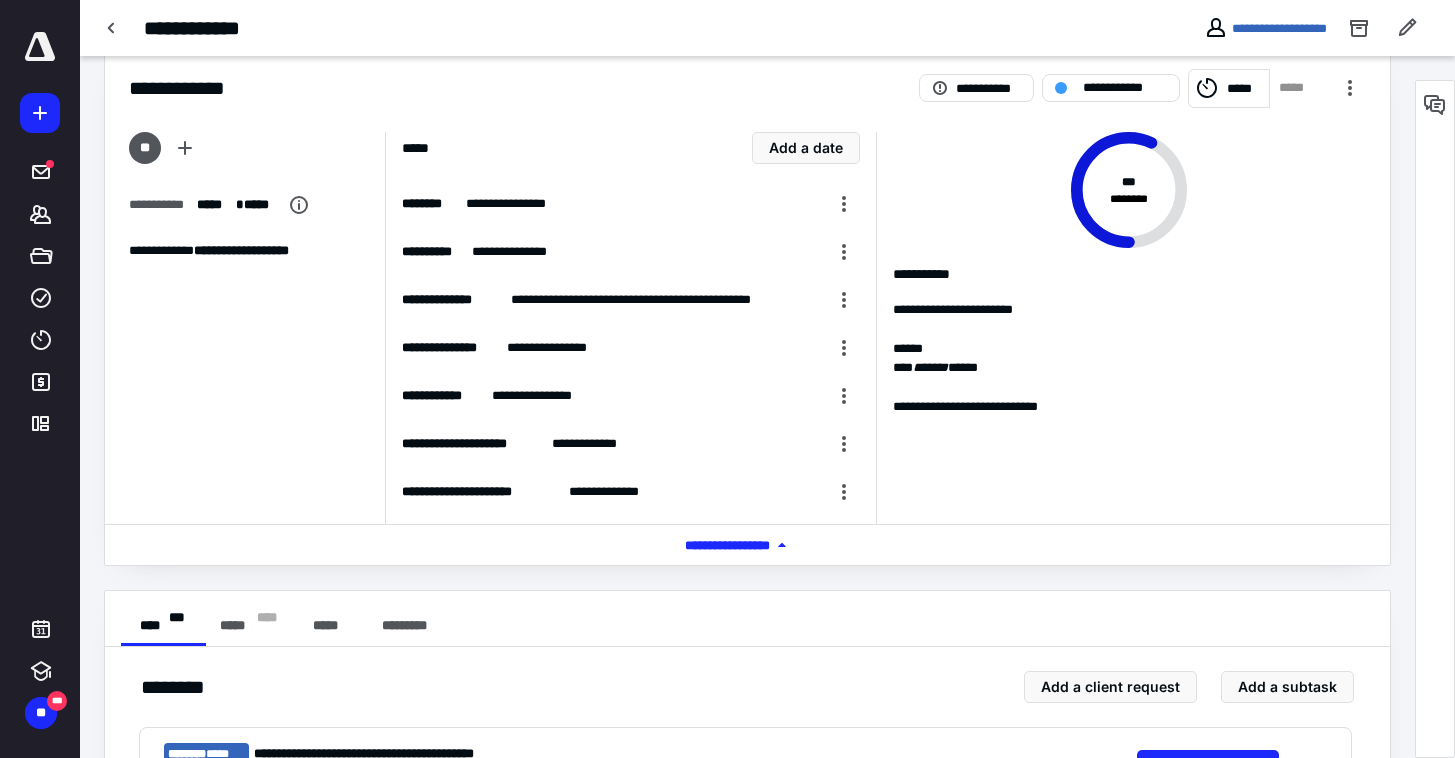 scroll, scrollTop: 0, scrollLeft: 0, axis: both 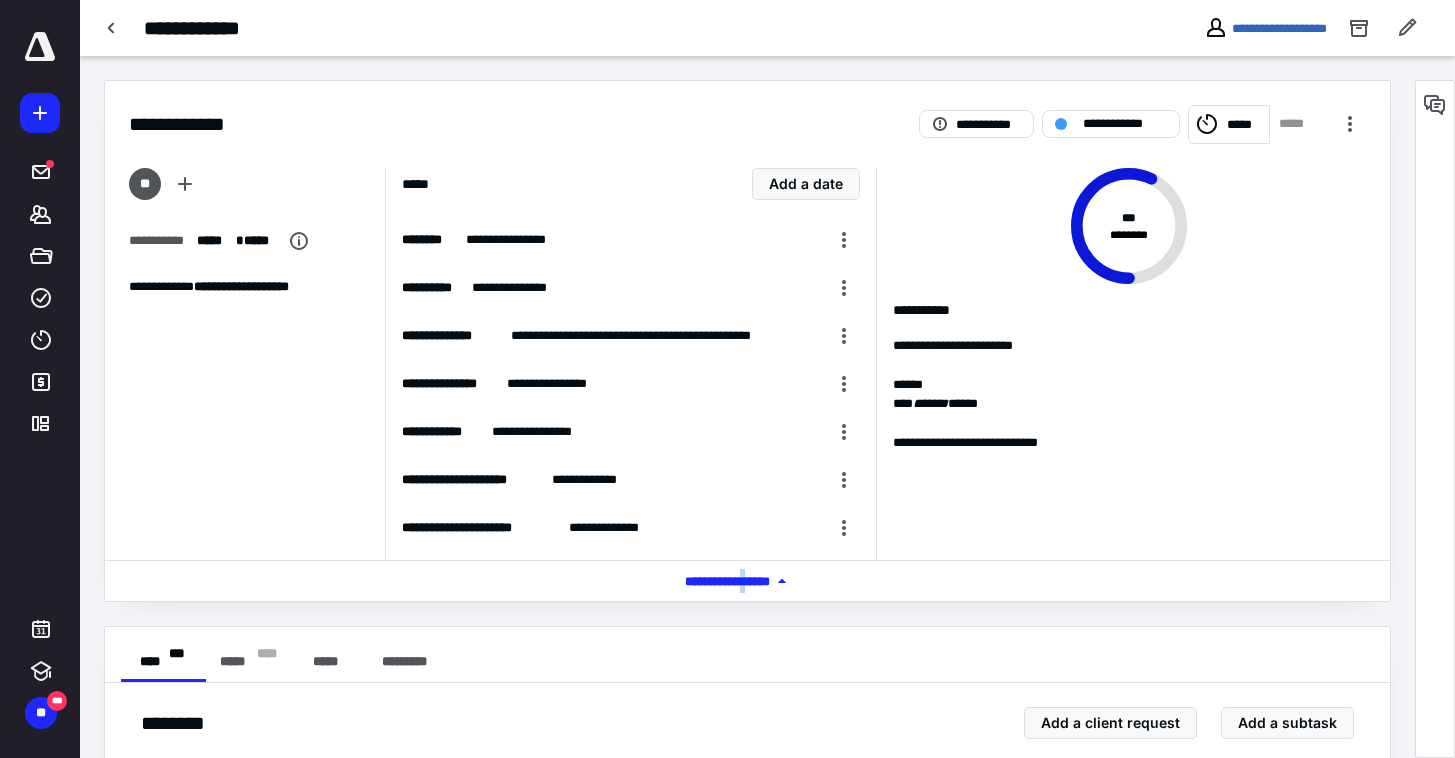 click on "*** **** *******" at bounding box center [747, 581] 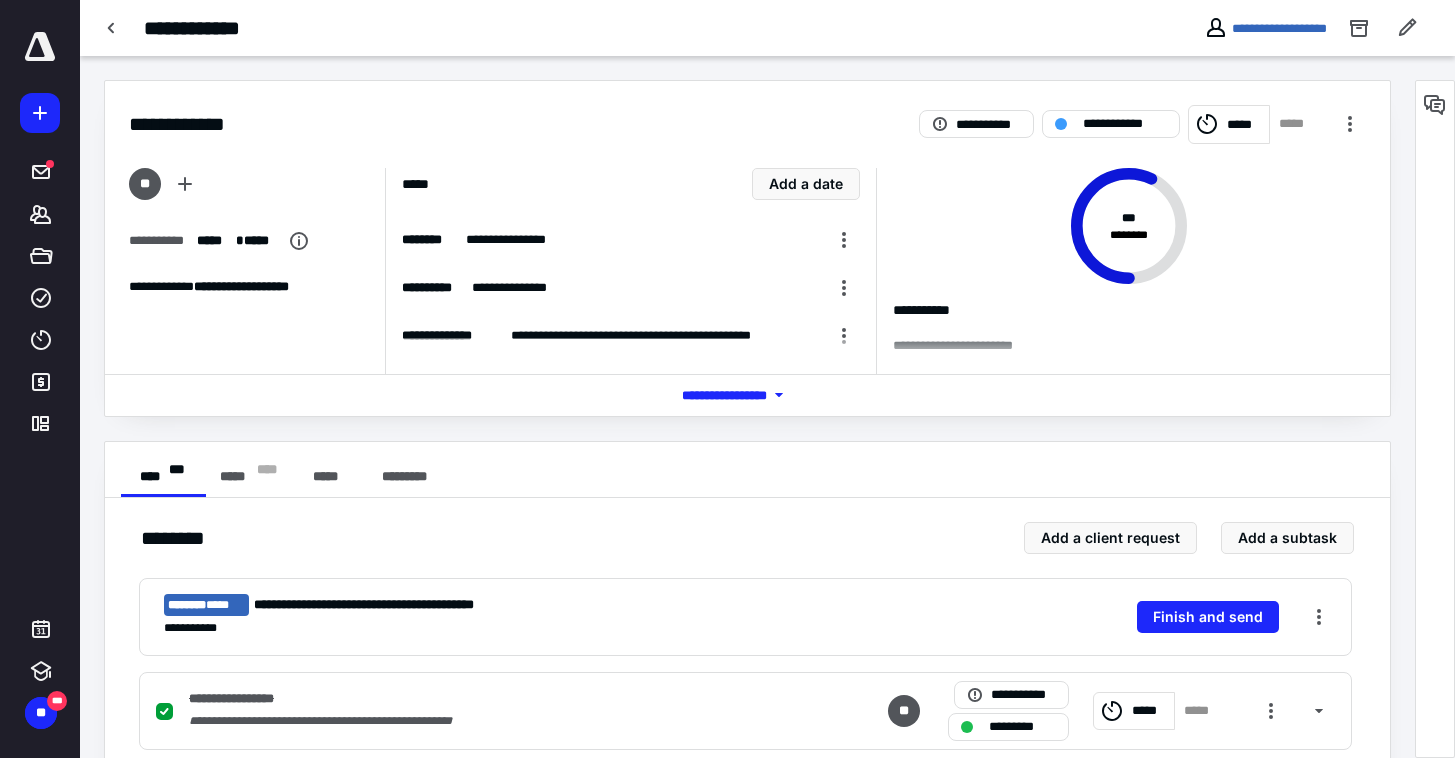 click on "**********" at bounding box center [747, 662] 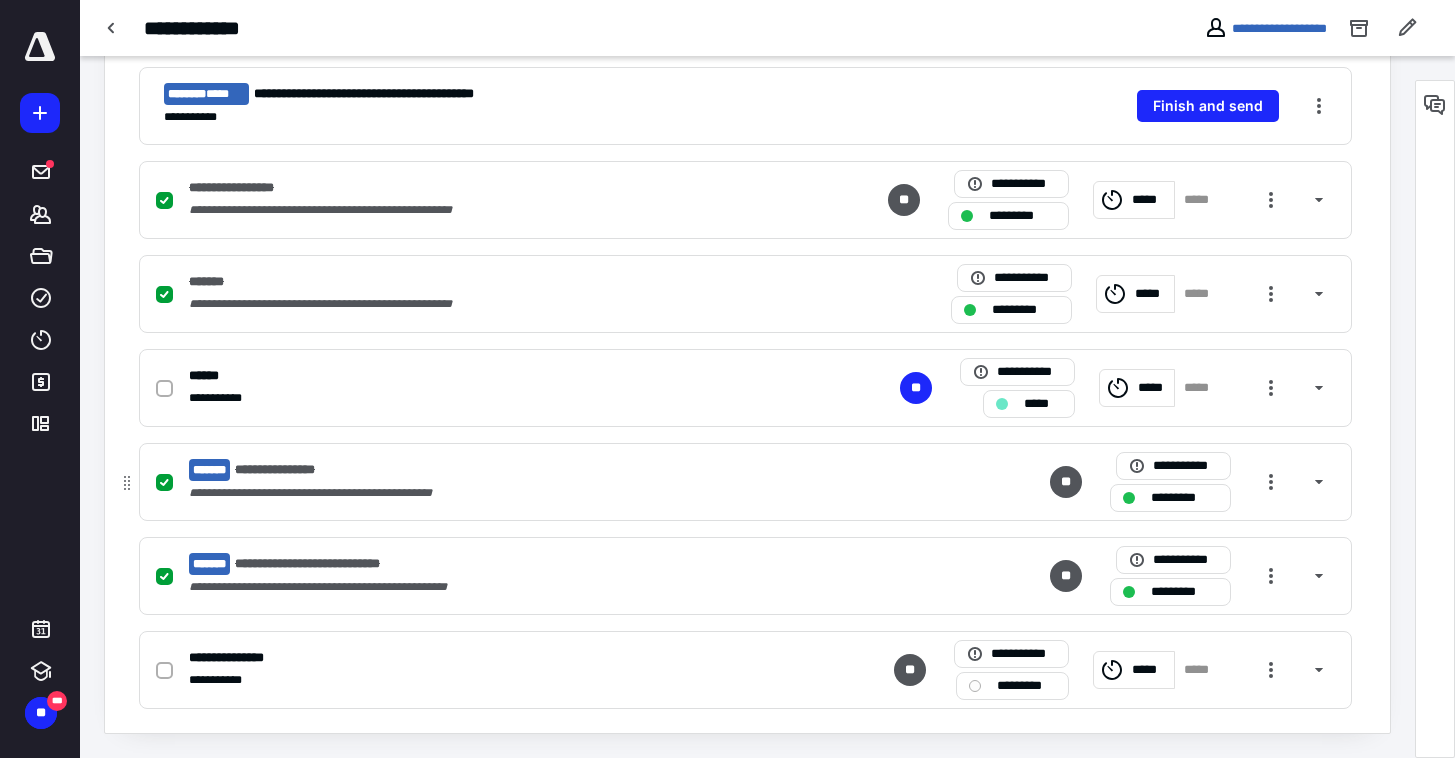 scroll, scrollTop: 0, scrollLeft: 0, axis: both 